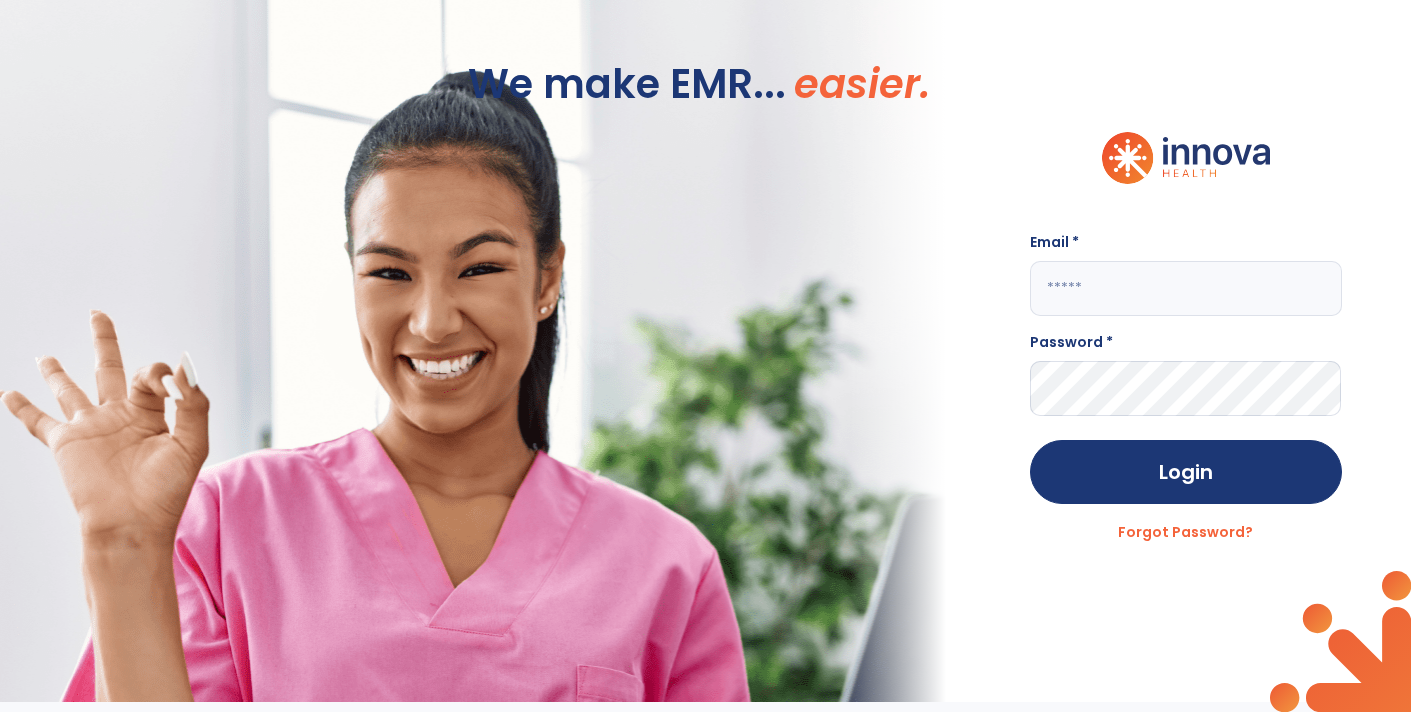 scroll, scrollTop: 0, scrollLeft: 0, axis: both 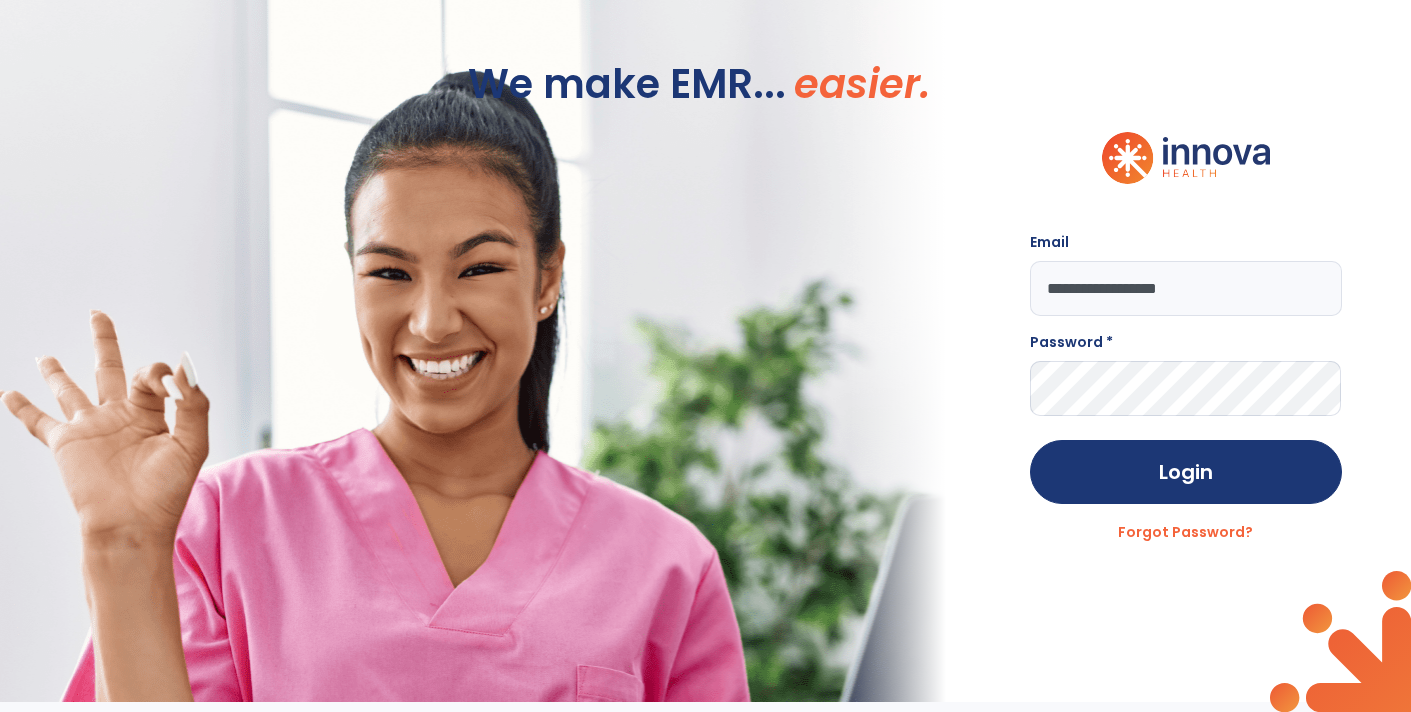 type on "**********" 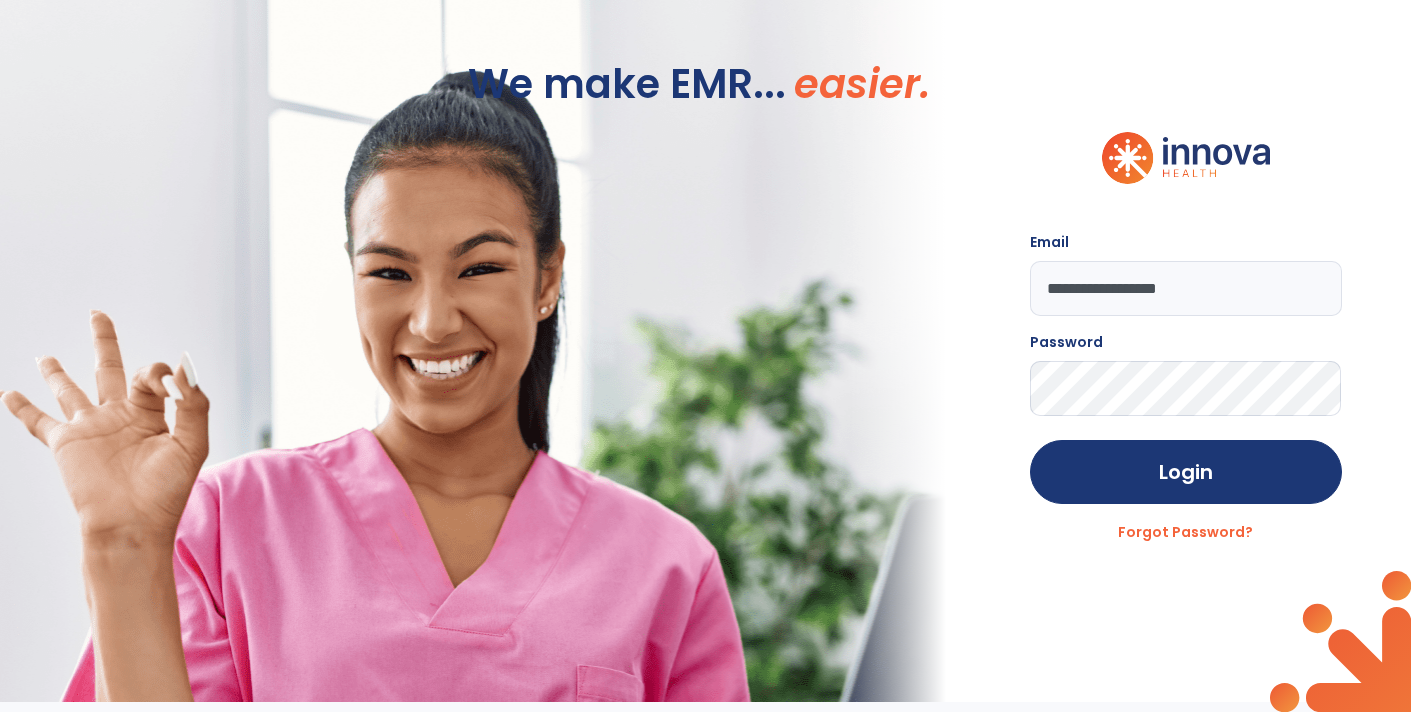 click on "Login" 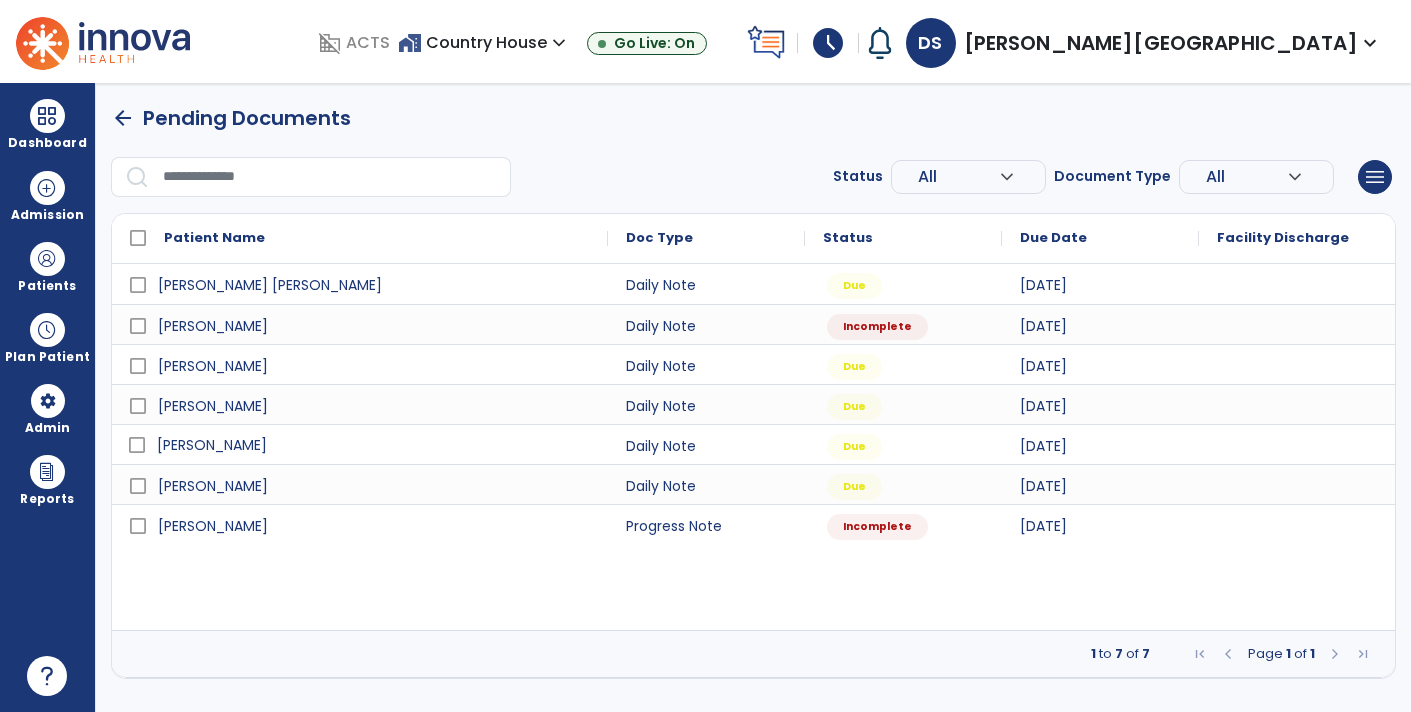 click on "[PERSON_NAME]" at bounding box center (374, 445) 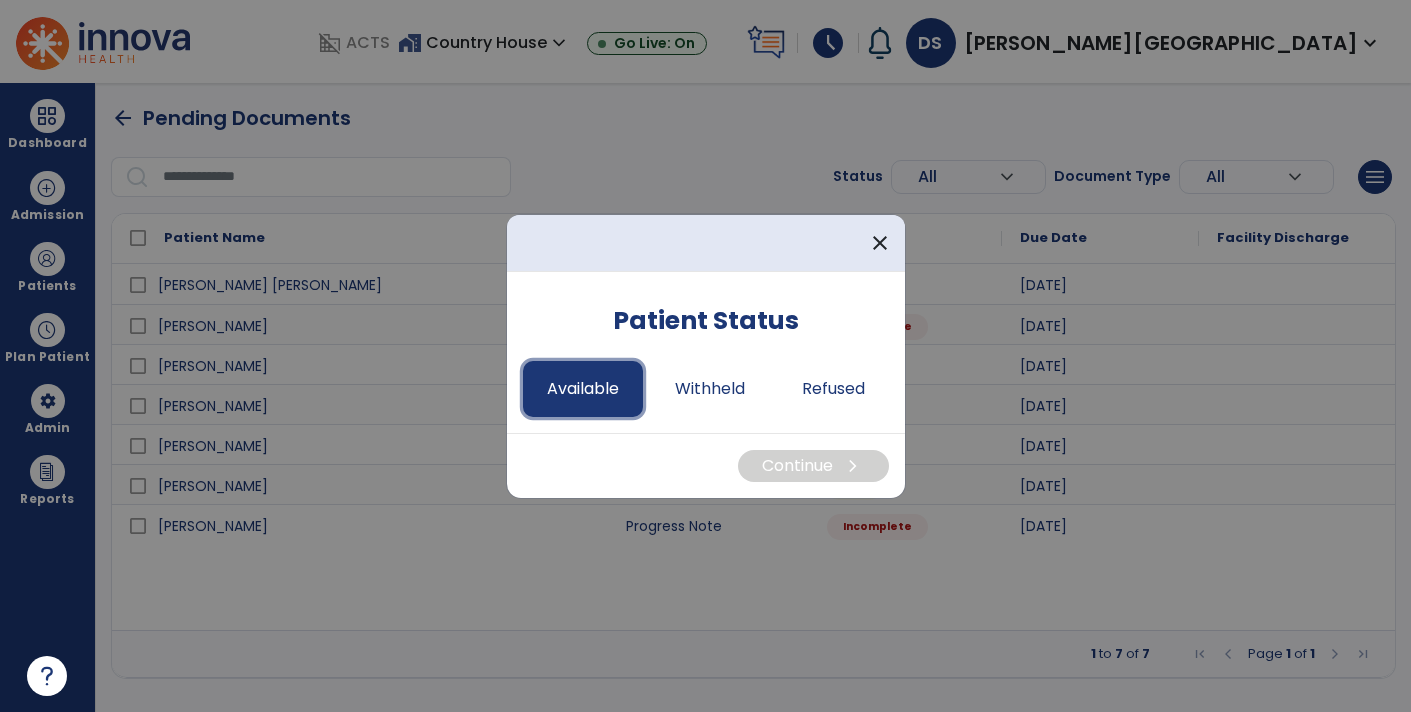 click on "Available" at bounding box center [583, 389] 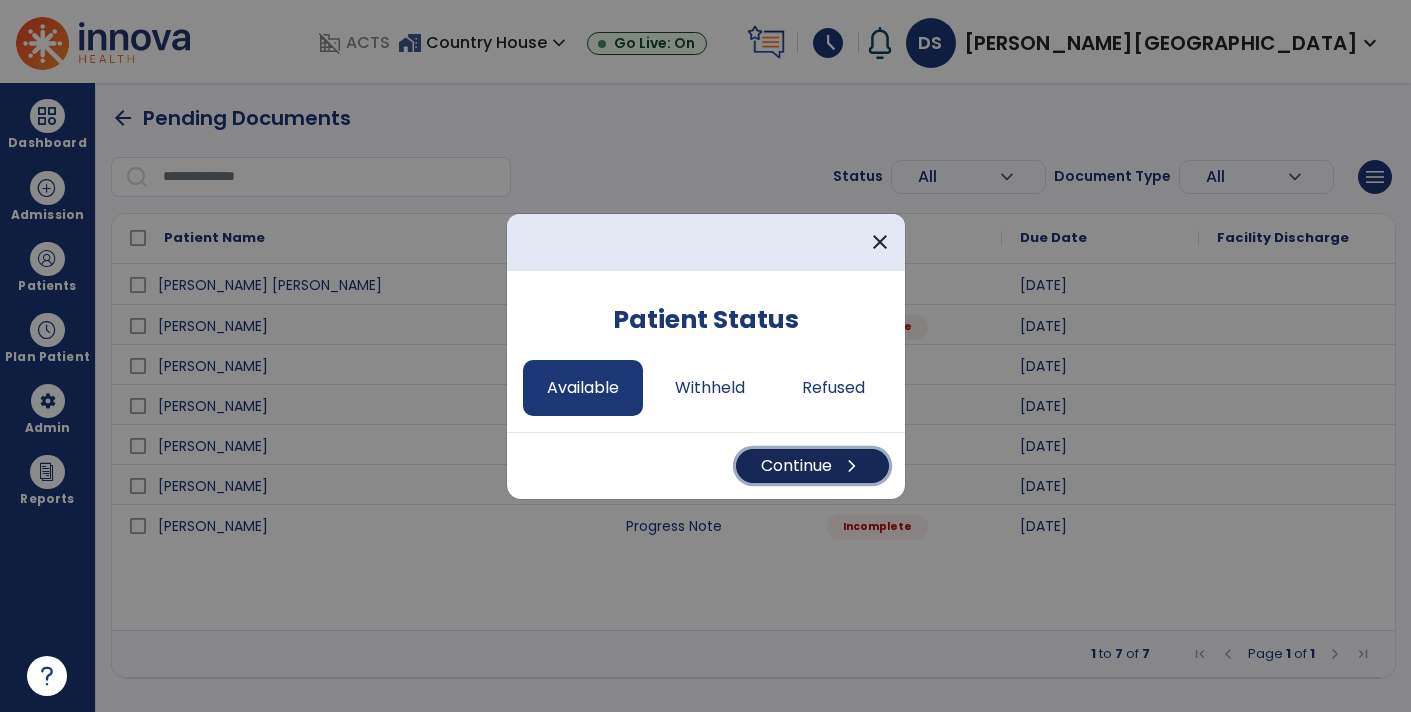 click on "Continue   chevron_right" at bounding box center (812, 466) 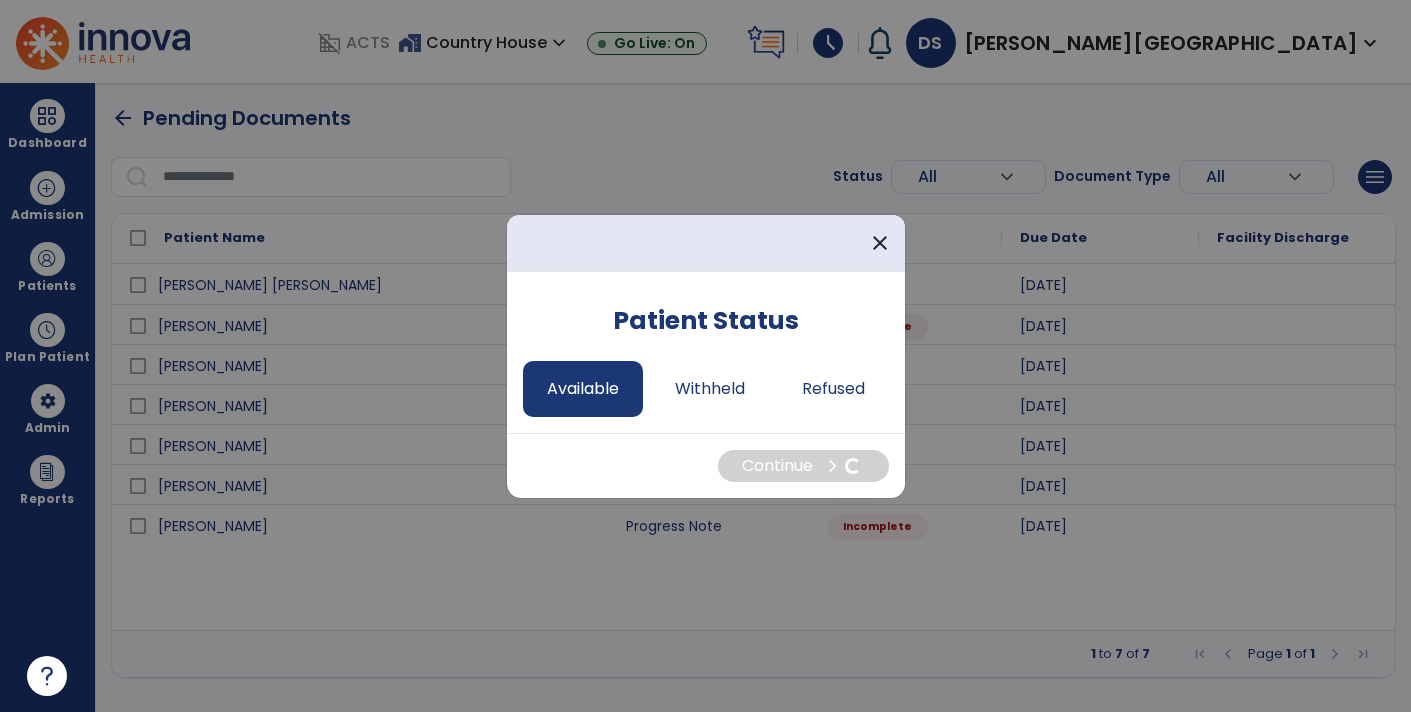 select on "*" 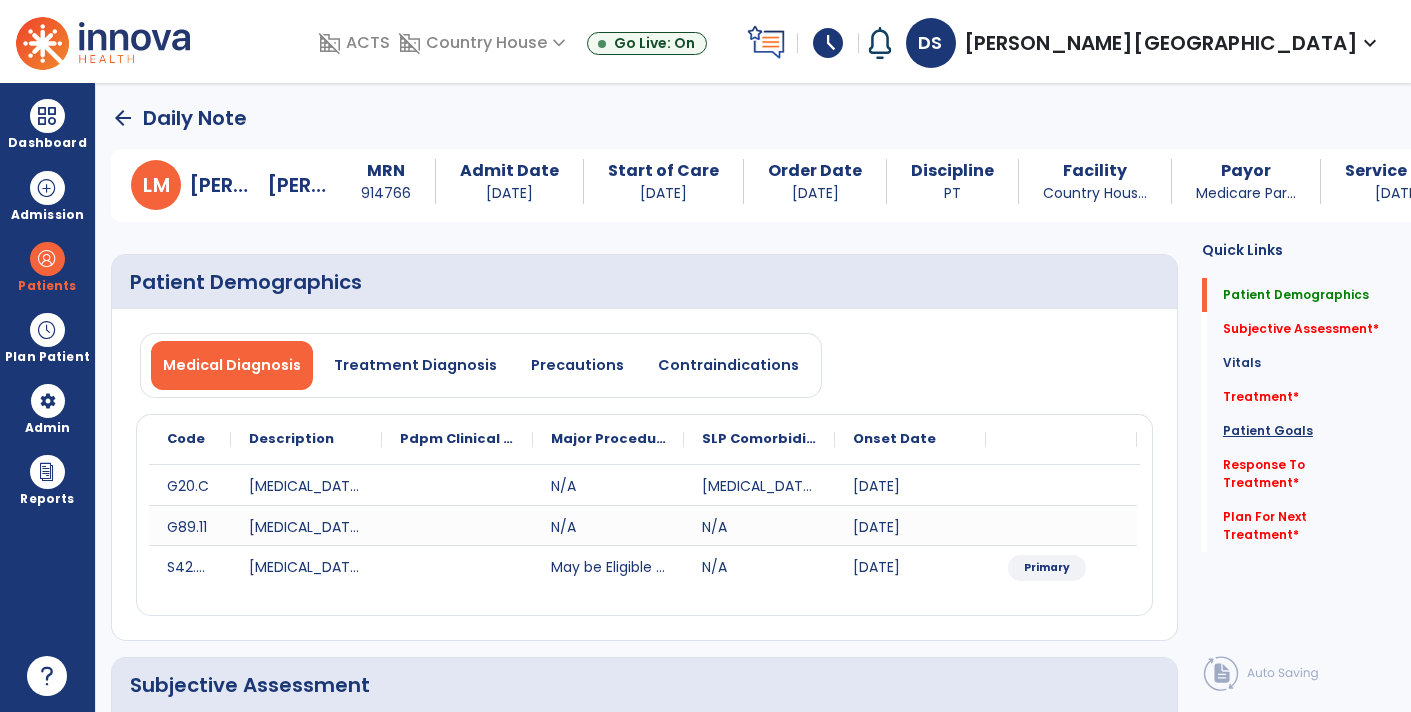 click on "Patient Goals" 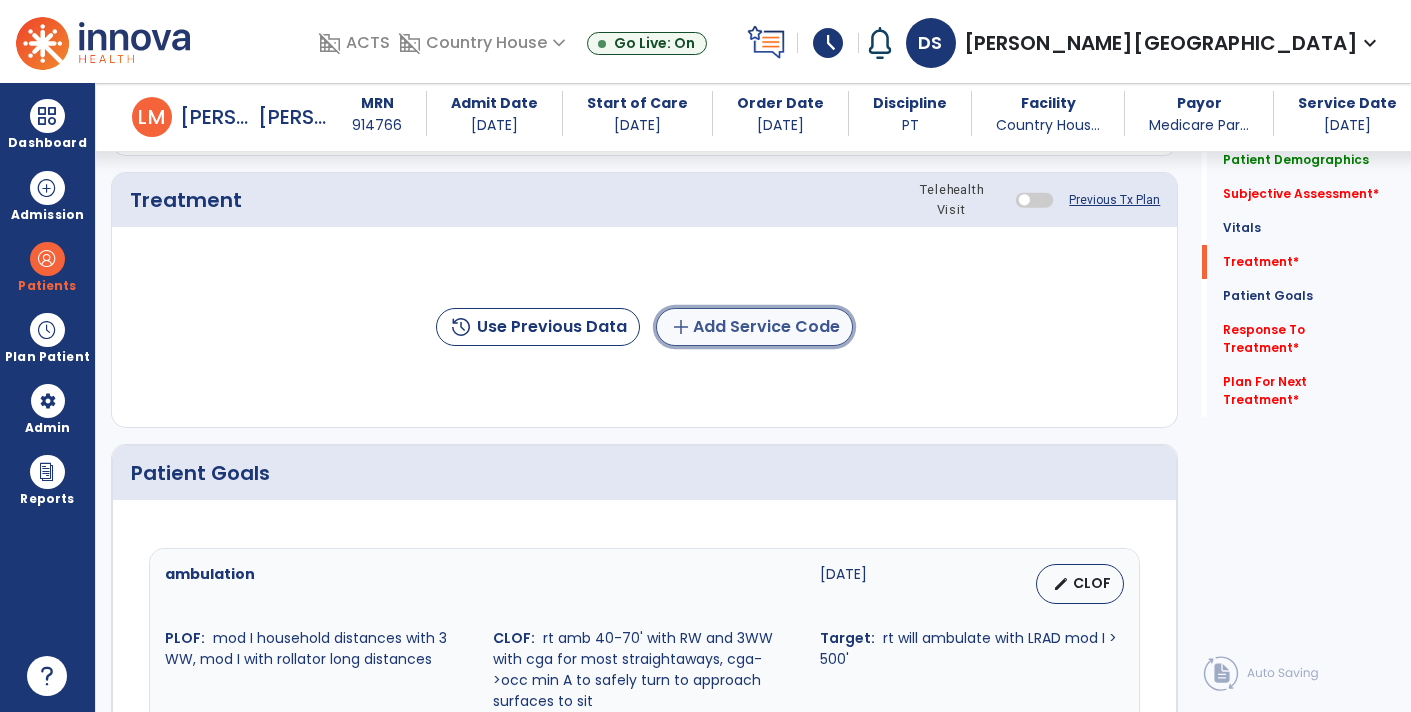 click on "add  Add Service Code" 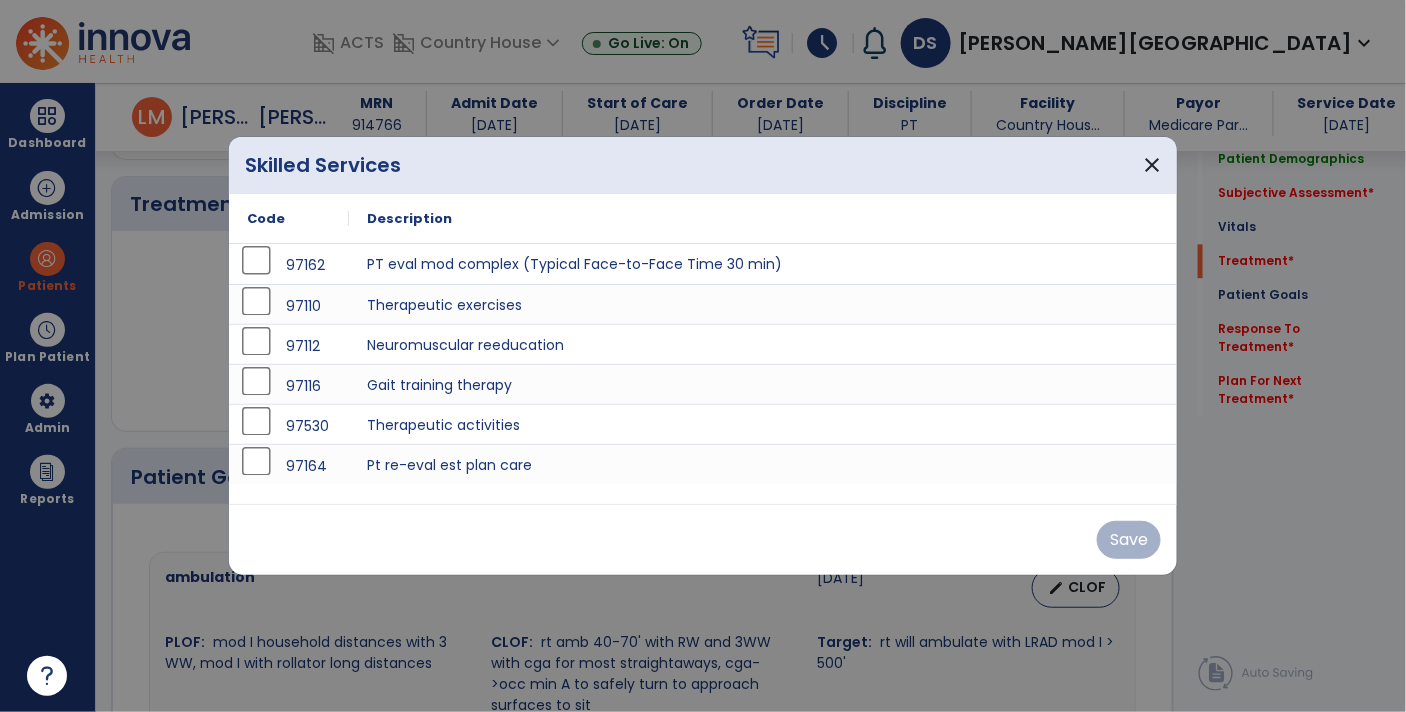 scroll, scrollTop: 1187, scrollLeft: 0, axis: vertical 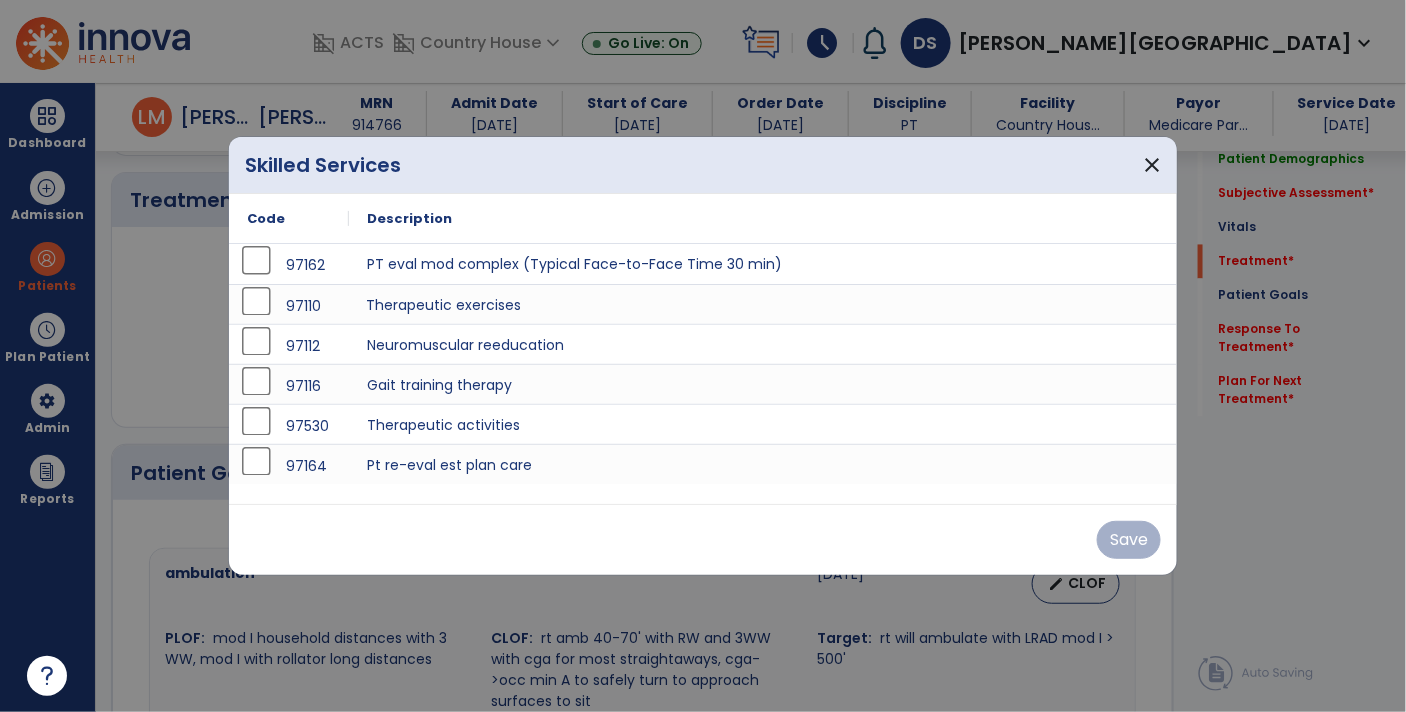 click on "Therapeutic exercises" at bounding box center (763, 304) 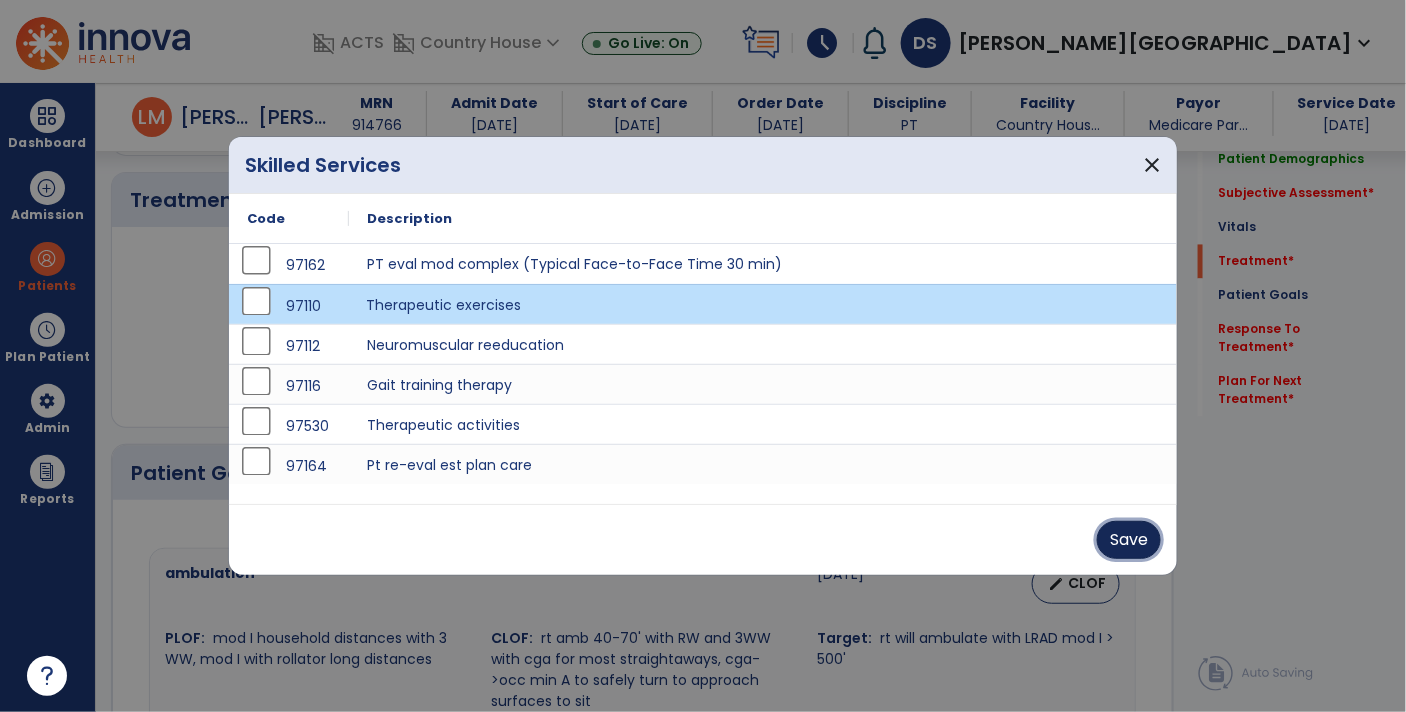 click on "Save" at bounding box center (1129, 540) 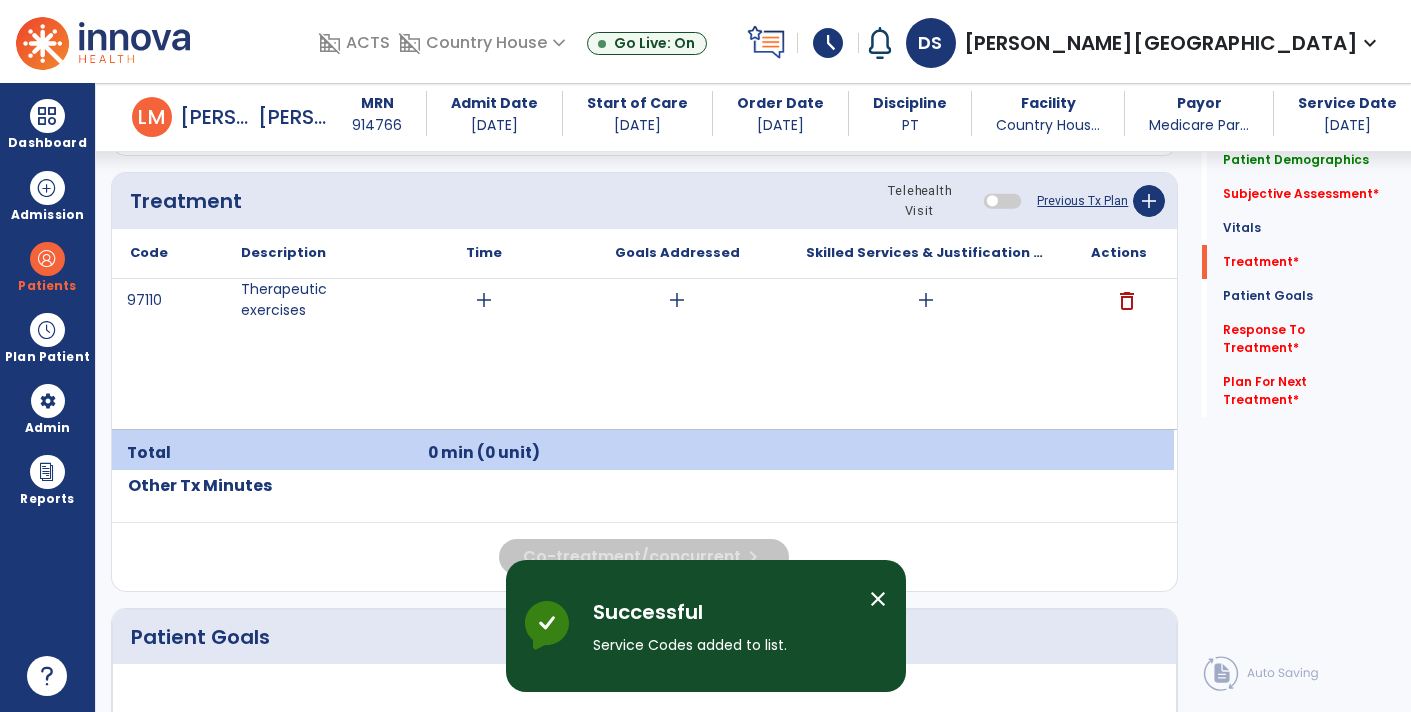 click on "add" at bounding box center (926, 300) 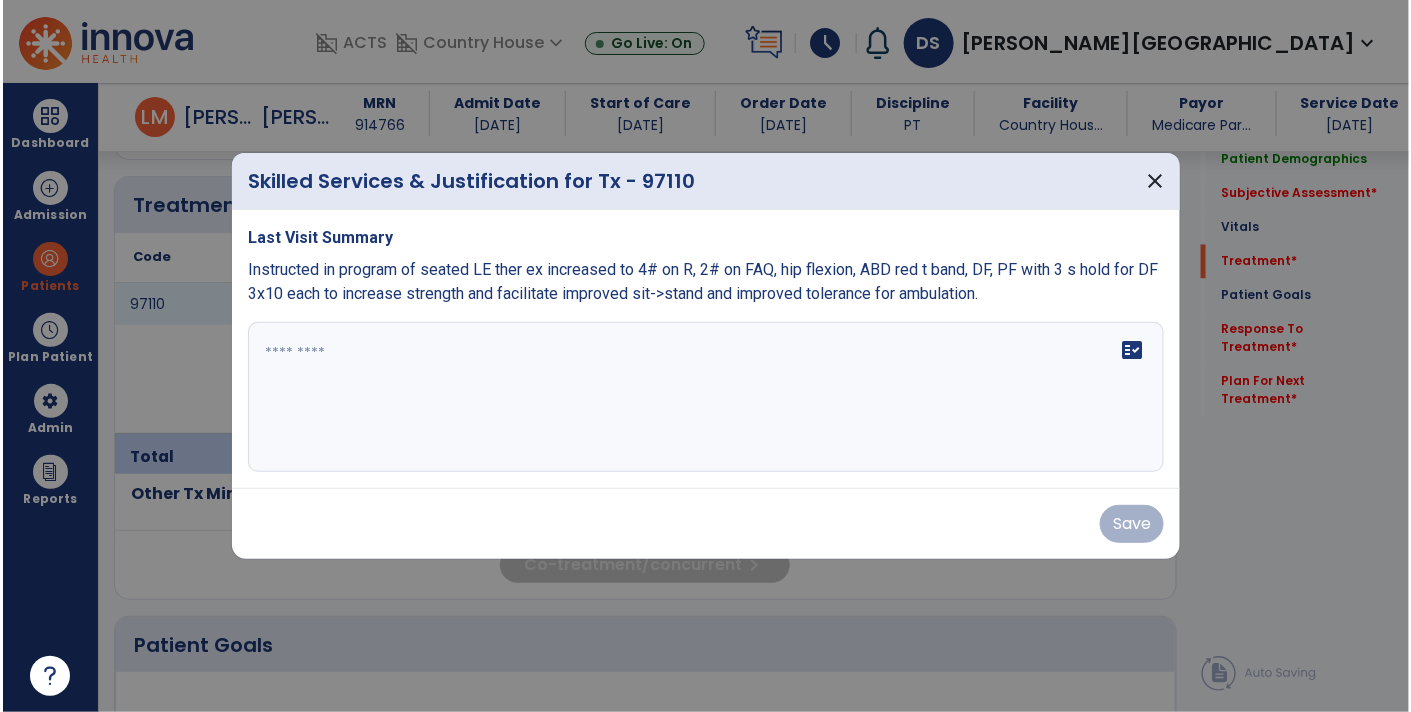 scroll, scrollTop: 1187, scrollLeft: 0, axis: vertical 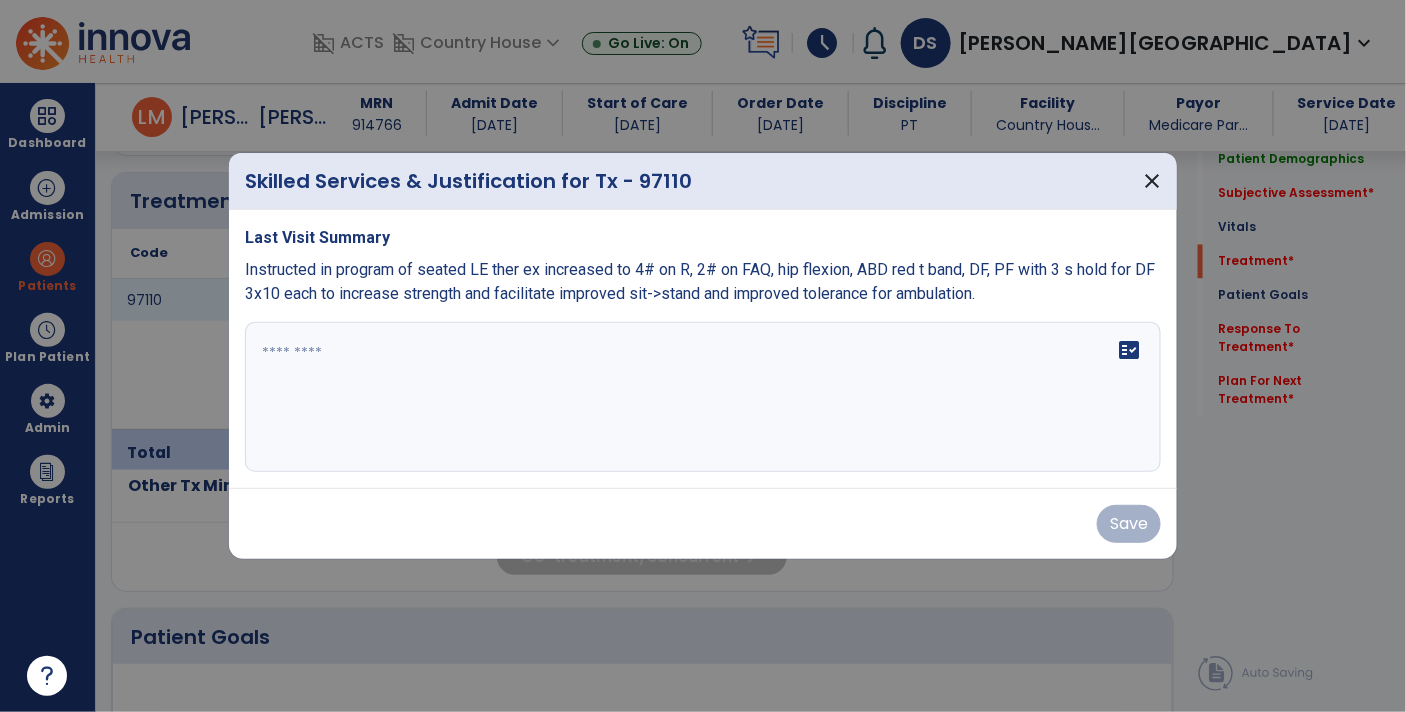 click on "fact_check" at bounding box center [703, 397] 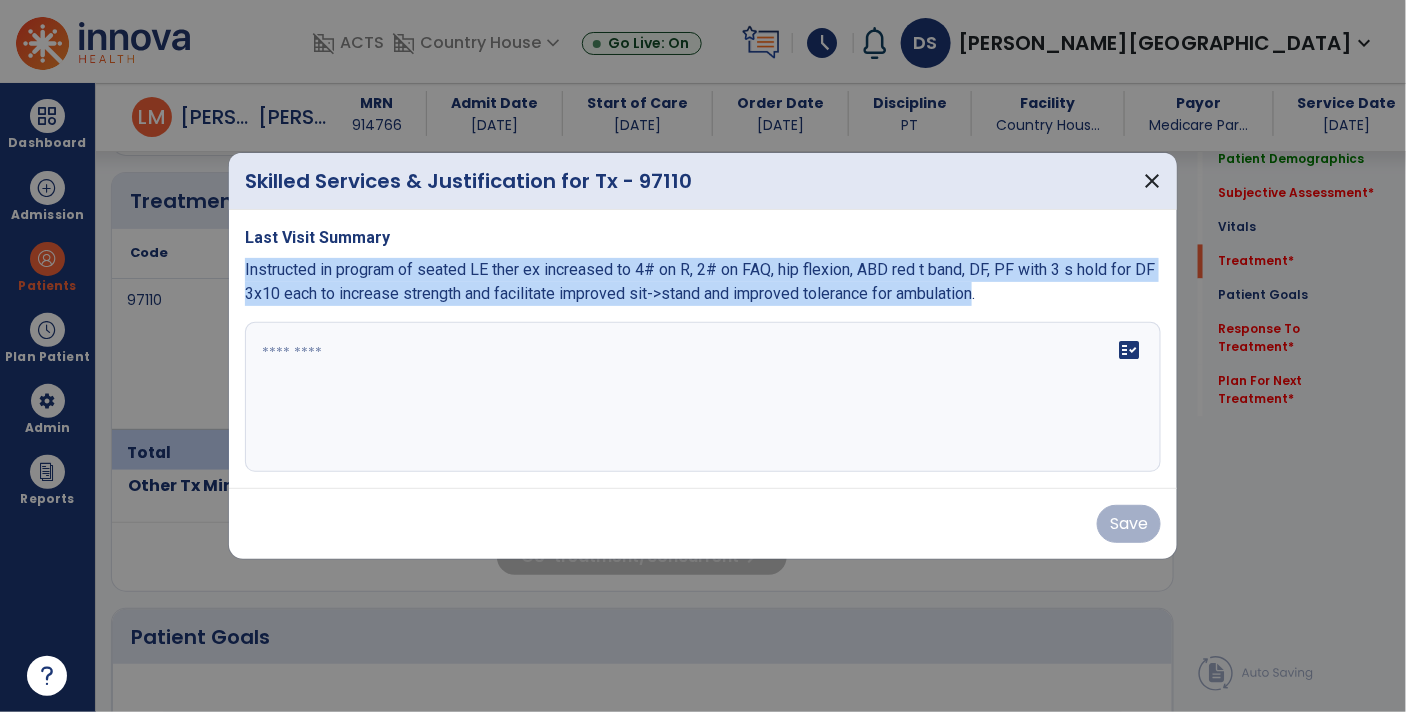 copy on "Instructed in program of seated LE ther ex increased to 4# on R, 2# on FAQ, hip flexion, ABD red t band, DF, PF with 3 s hold for DF 3x10 each to increase strength and facilitate improved sit->stand and improved tolerance for ambulation" 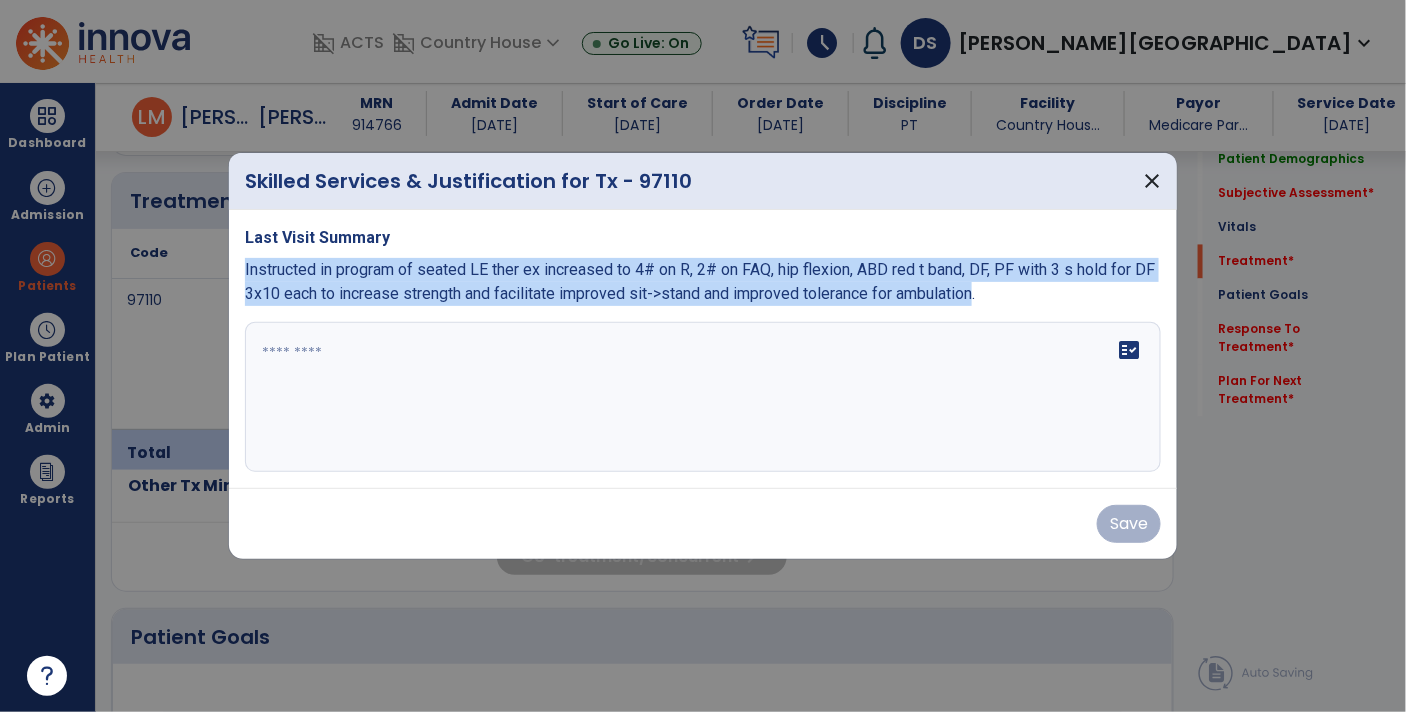 click at bounding box center (703, 397) 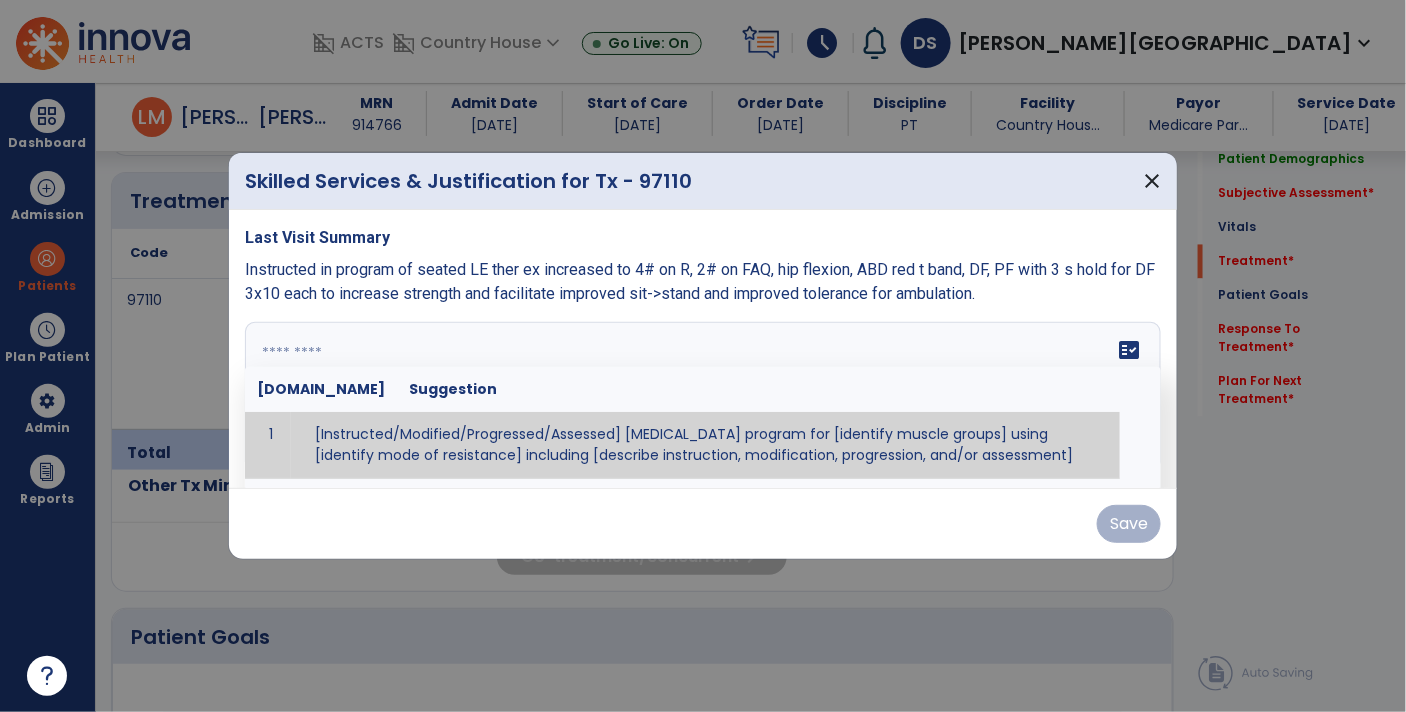 click at bounding box center (701, 397) 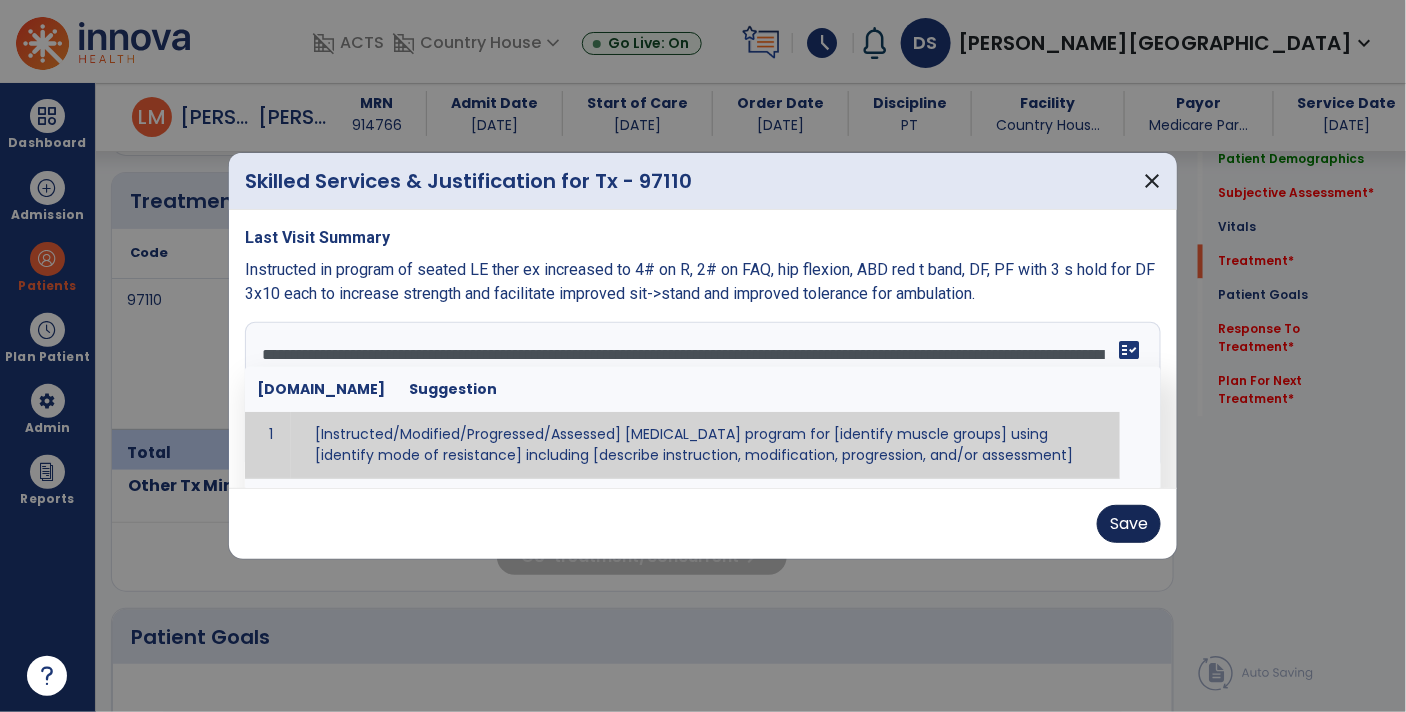 type on "**********" 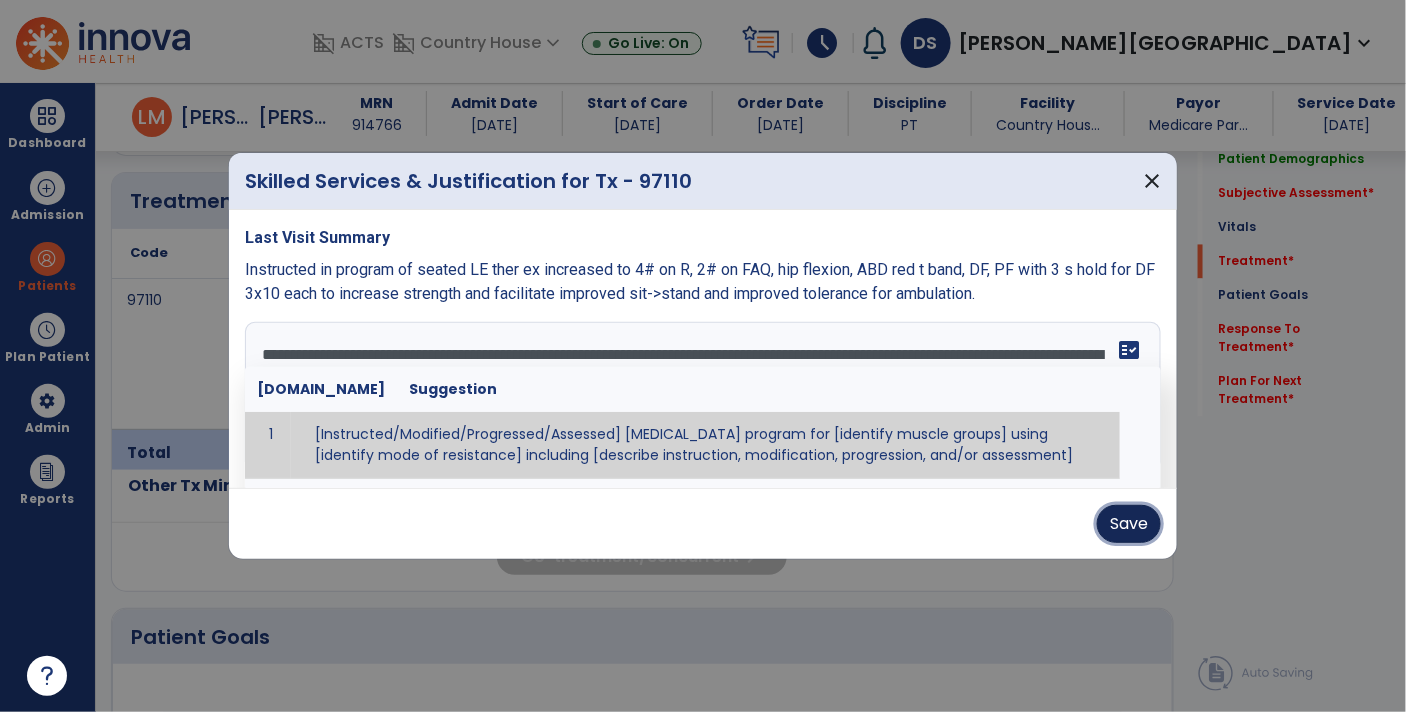 click on "Save" at bounding box center [1129, 524] 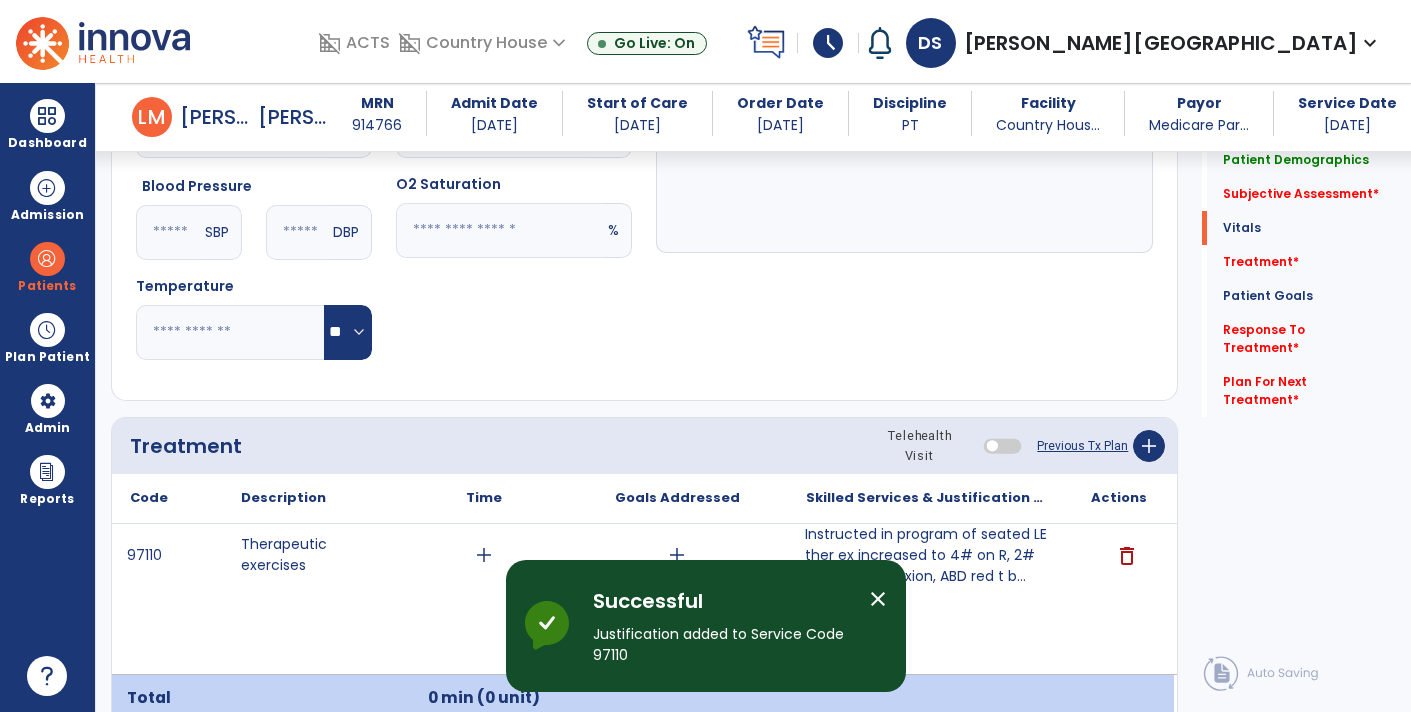 scroll, scrollTop: 940, scrollLeft: 0, axis: vertical 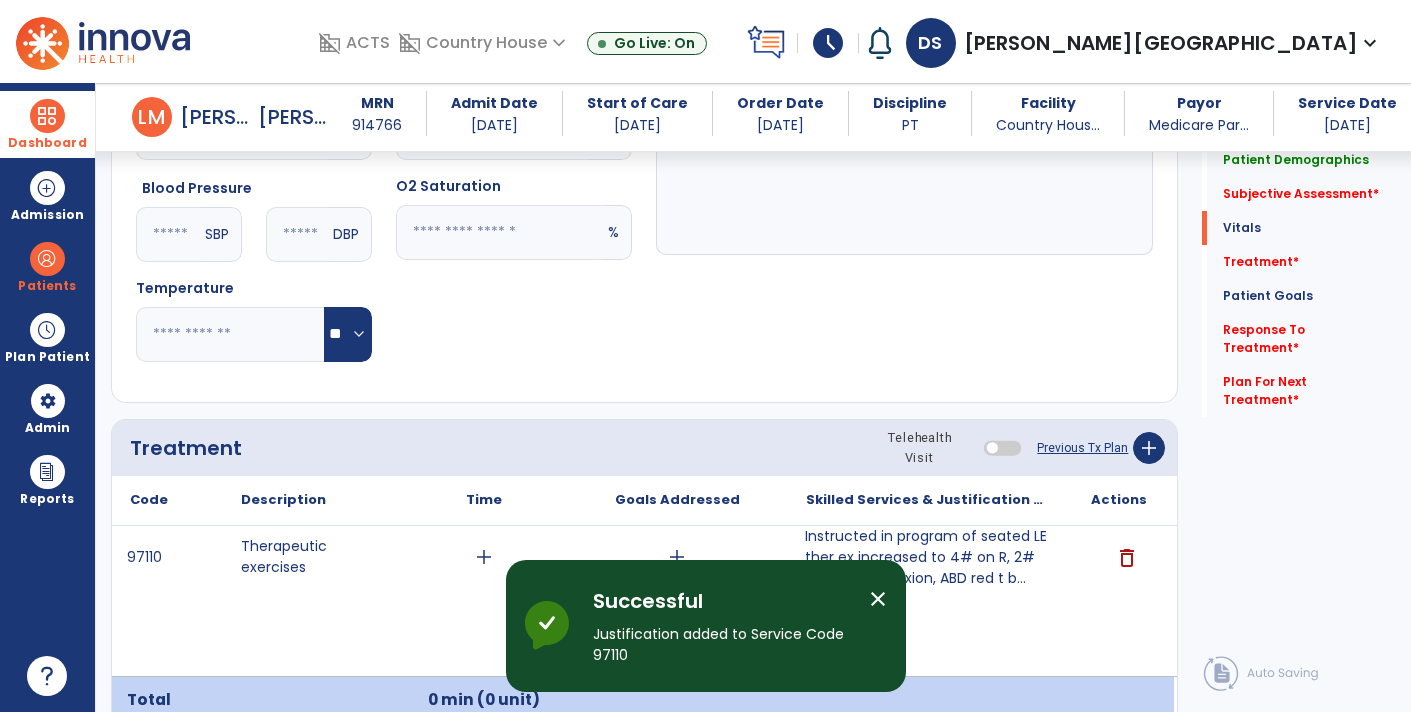 click at bounding box center (47, 116) 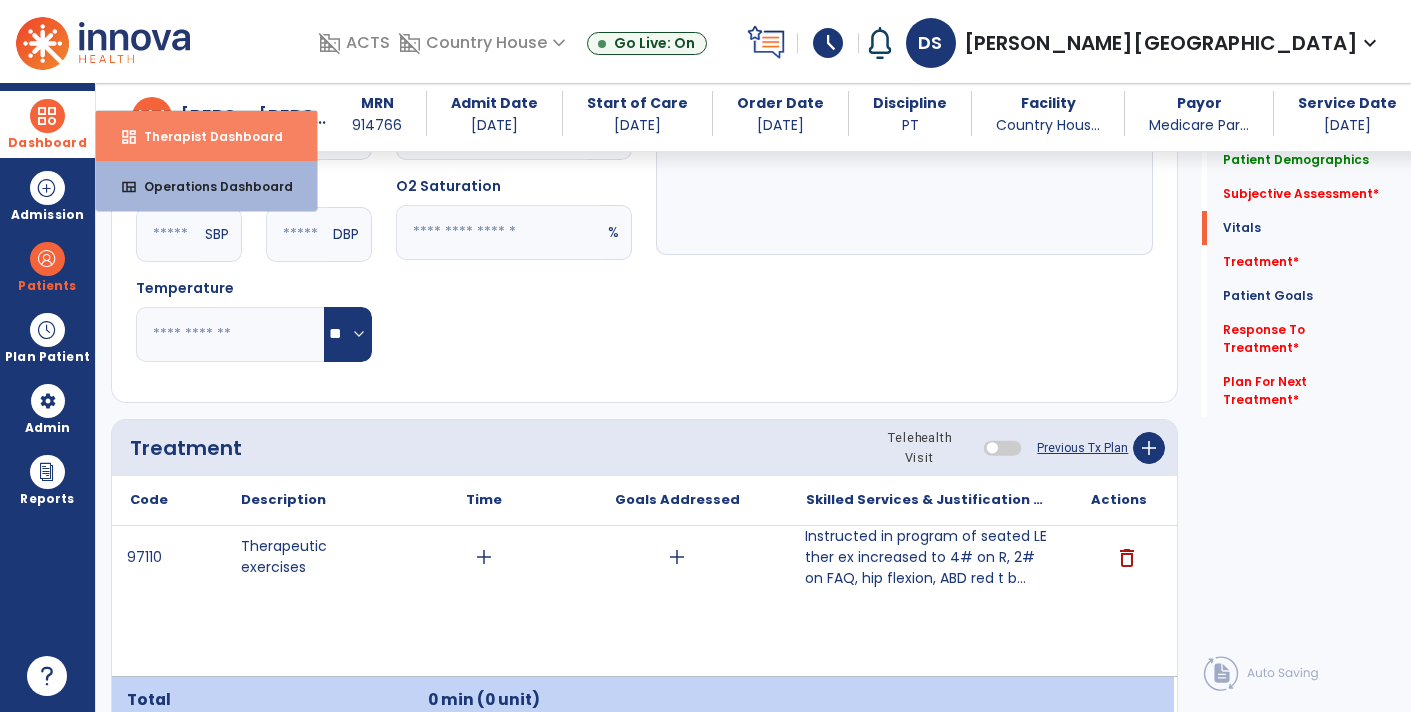 click on "dashboard  Therapist Dashboard" at bounding box center [206, 136] 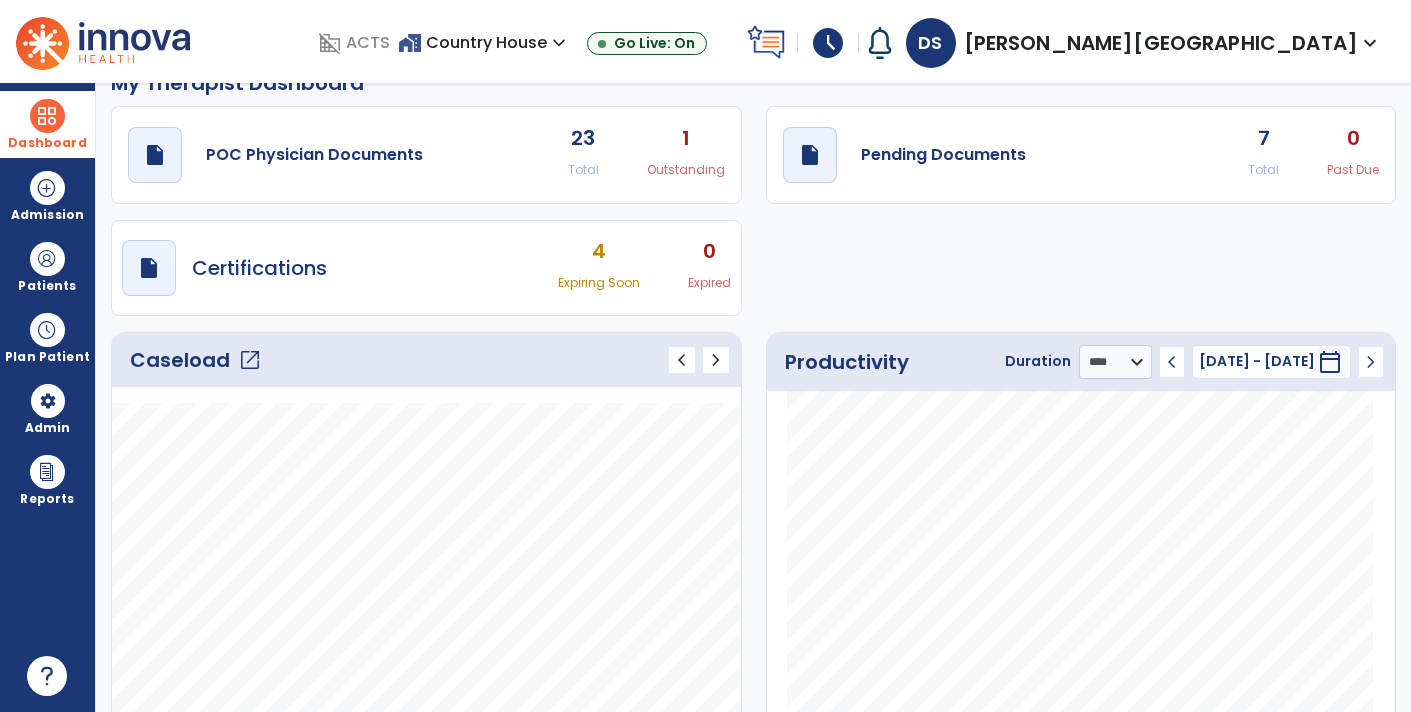 scroll, scrollTop: 0, scrollLeft: 0, axis: both 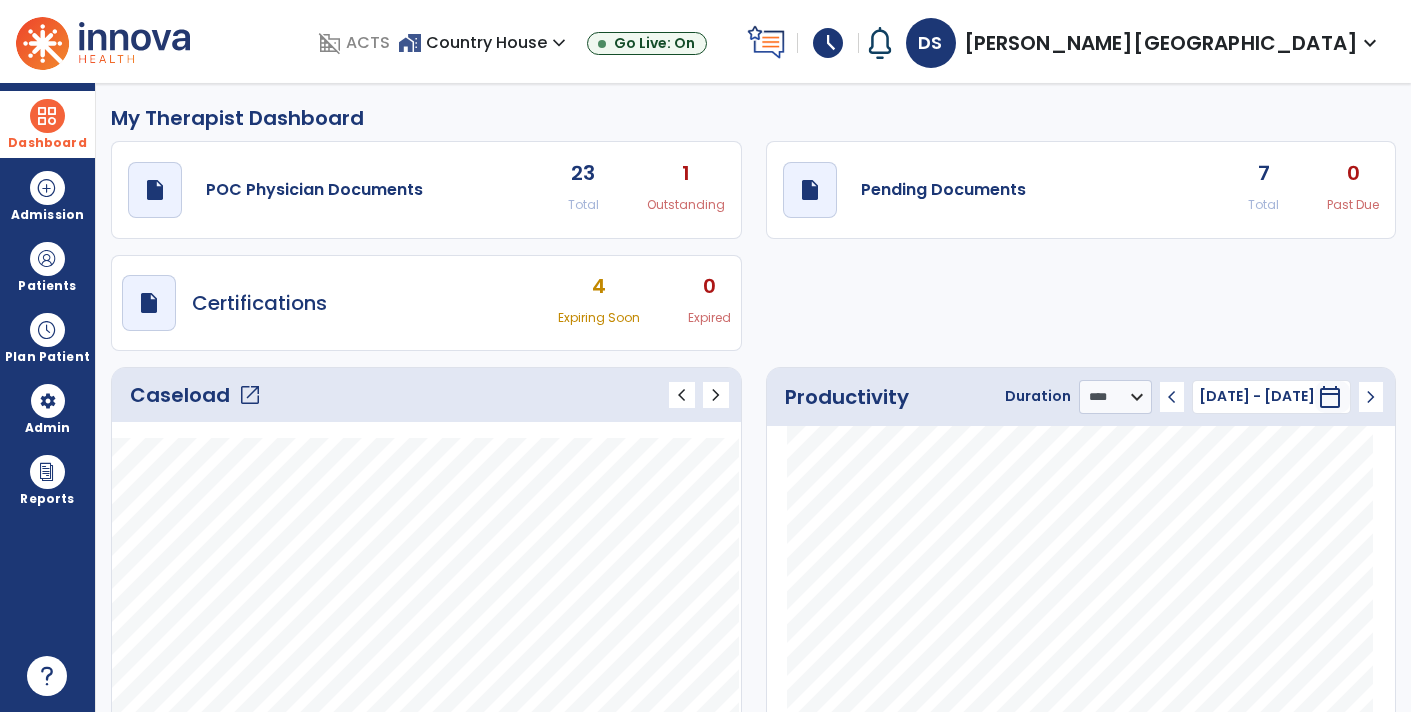 click on "draft   open_in_new  Pending Documents 7 Total 0 Past Due" 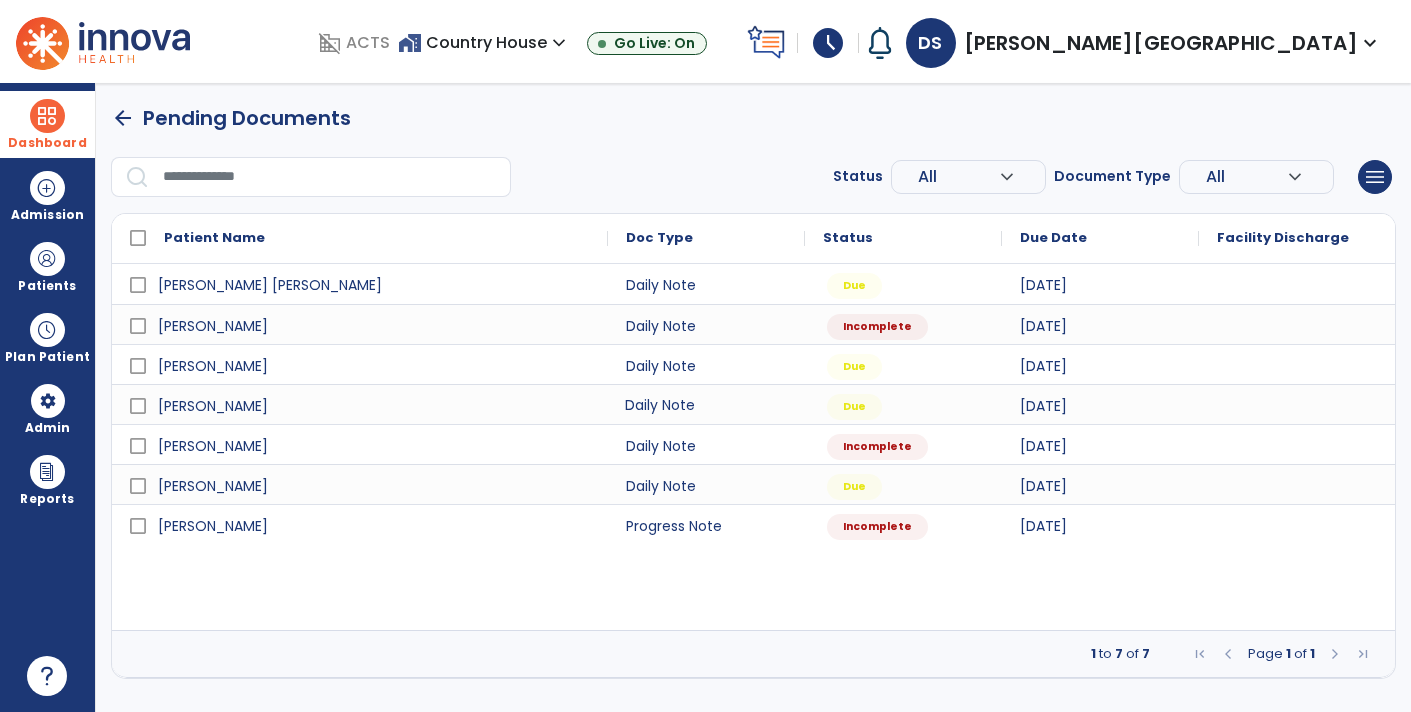 click on "Daily Note" at bounding box center [706, 404] 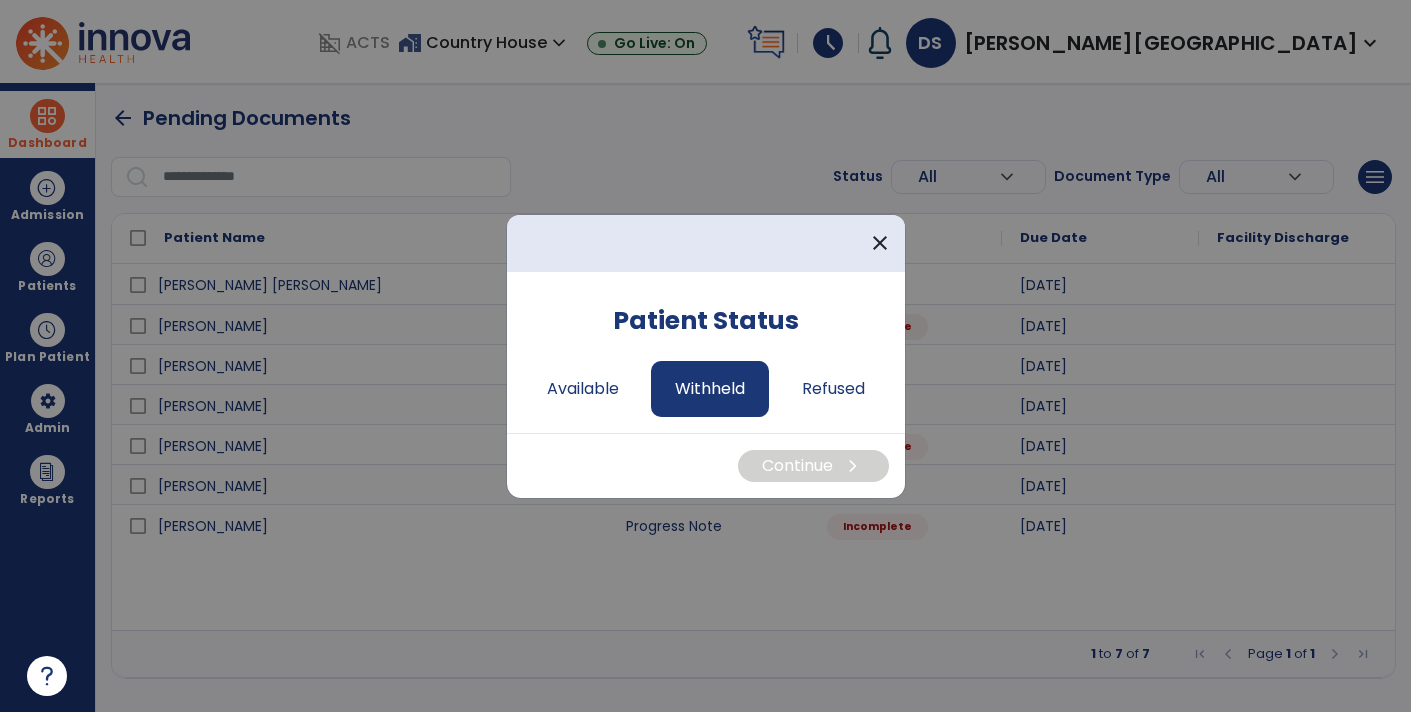 click on "Withheld" at bounding box center [710, 389] 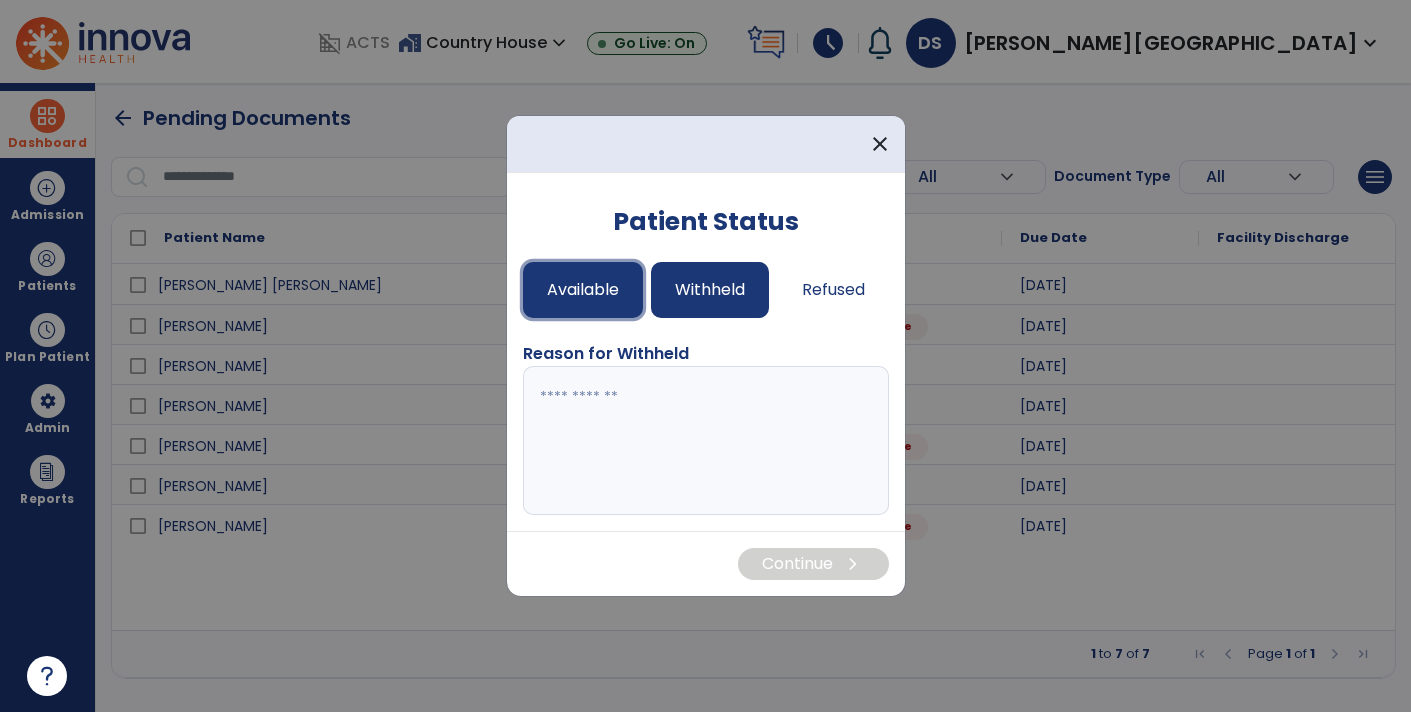 click on "Available" at bounding box center [583, 290] 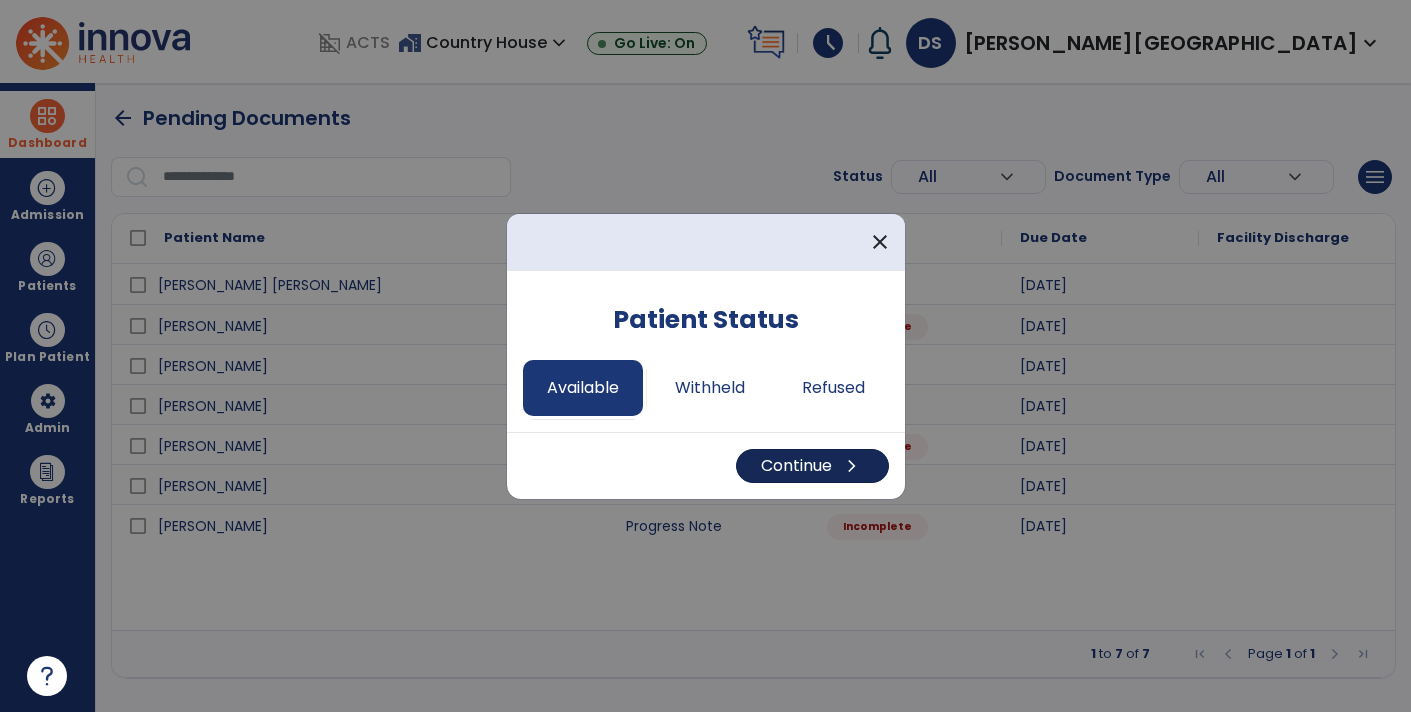 click on "Continue   chevron_right" at bounding box center (812, 466) 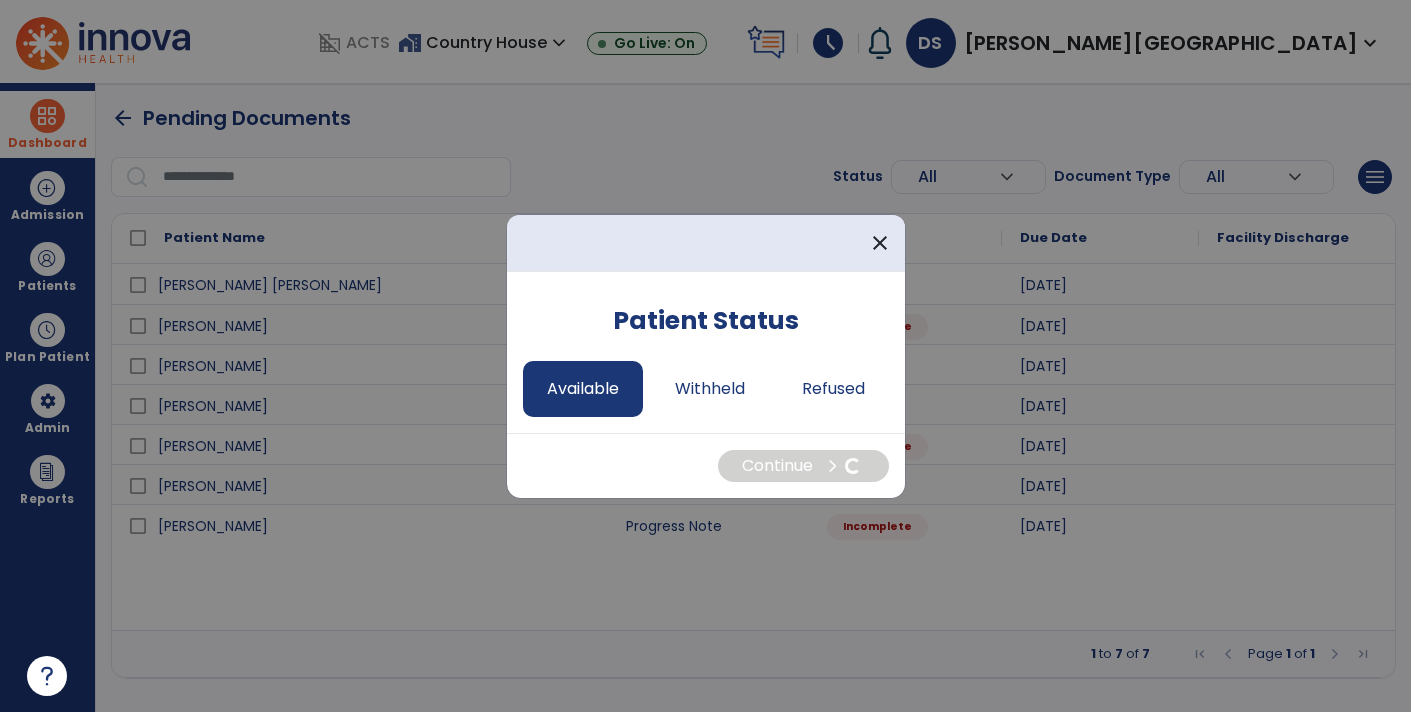 select on "*" 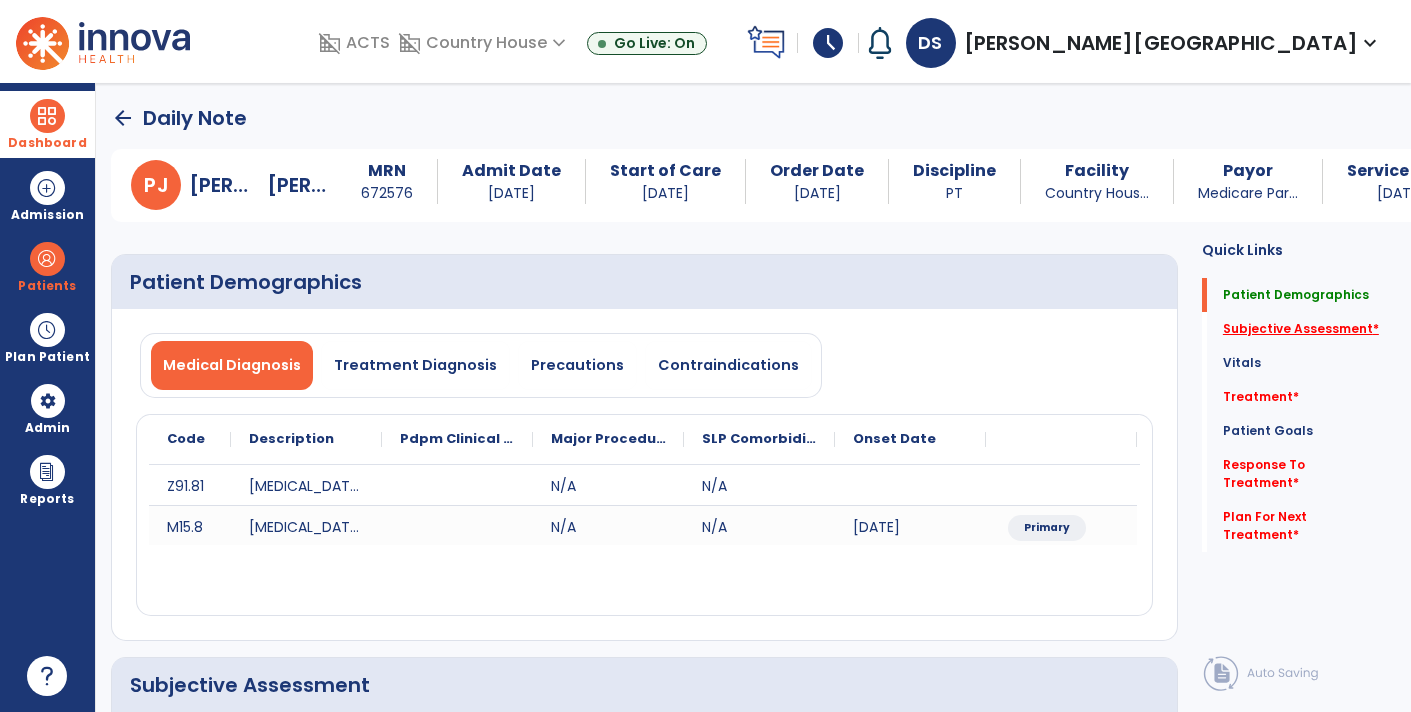 click on "Subjective Assessment   *" 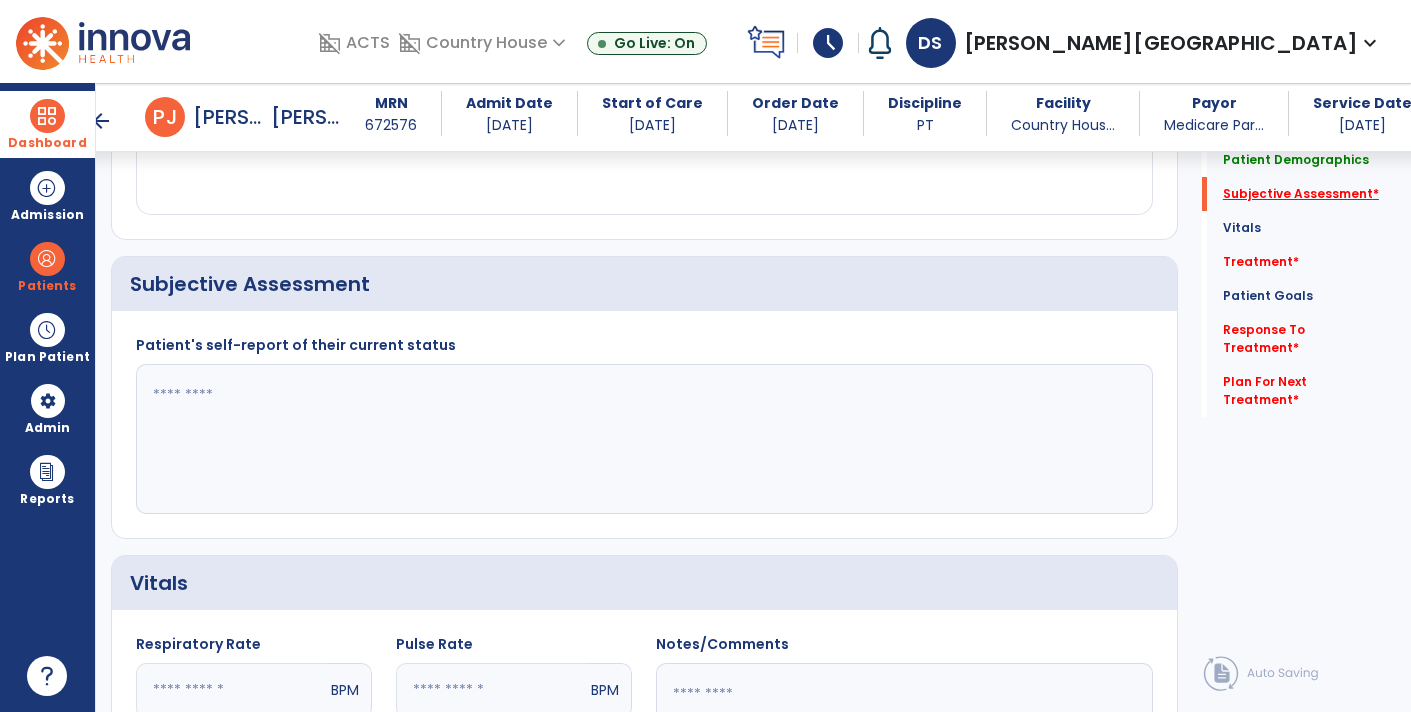 scroll, scrollTop: 399, scrollLeft: 0, axis: vertical 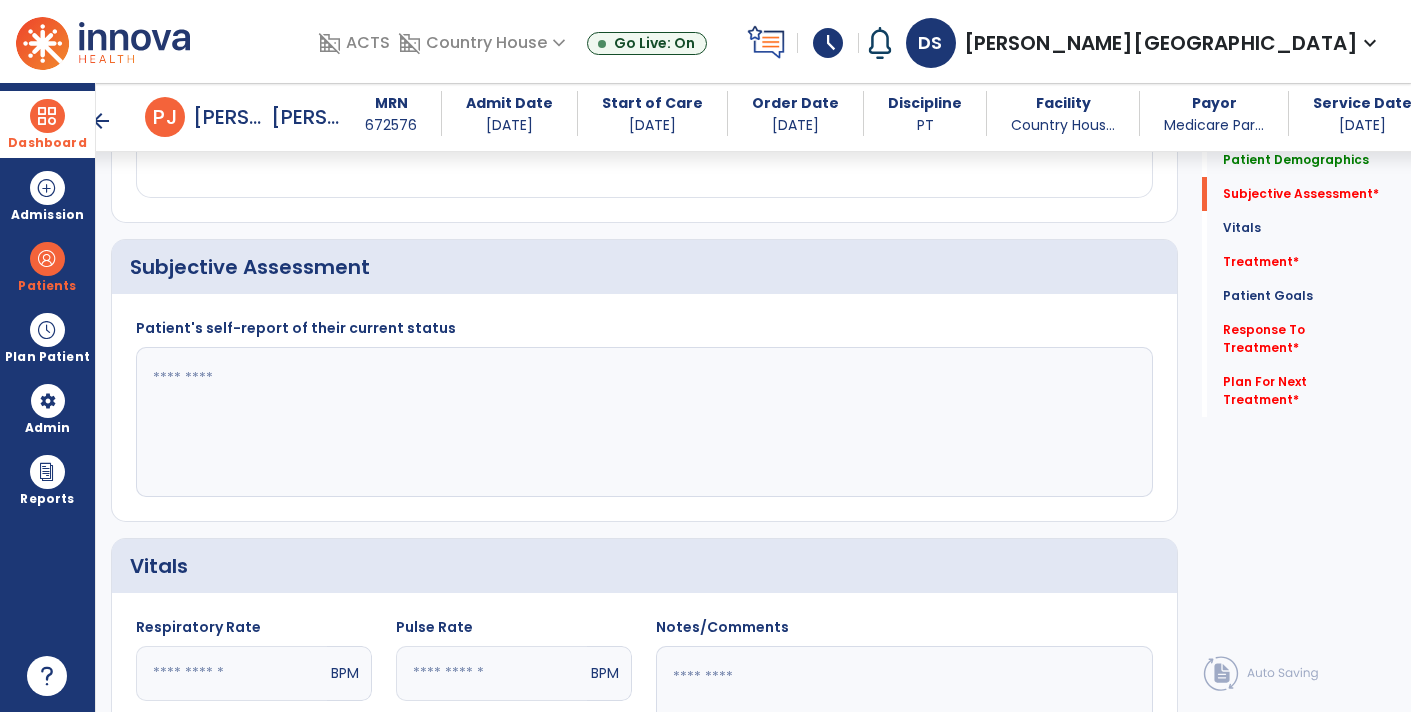 click 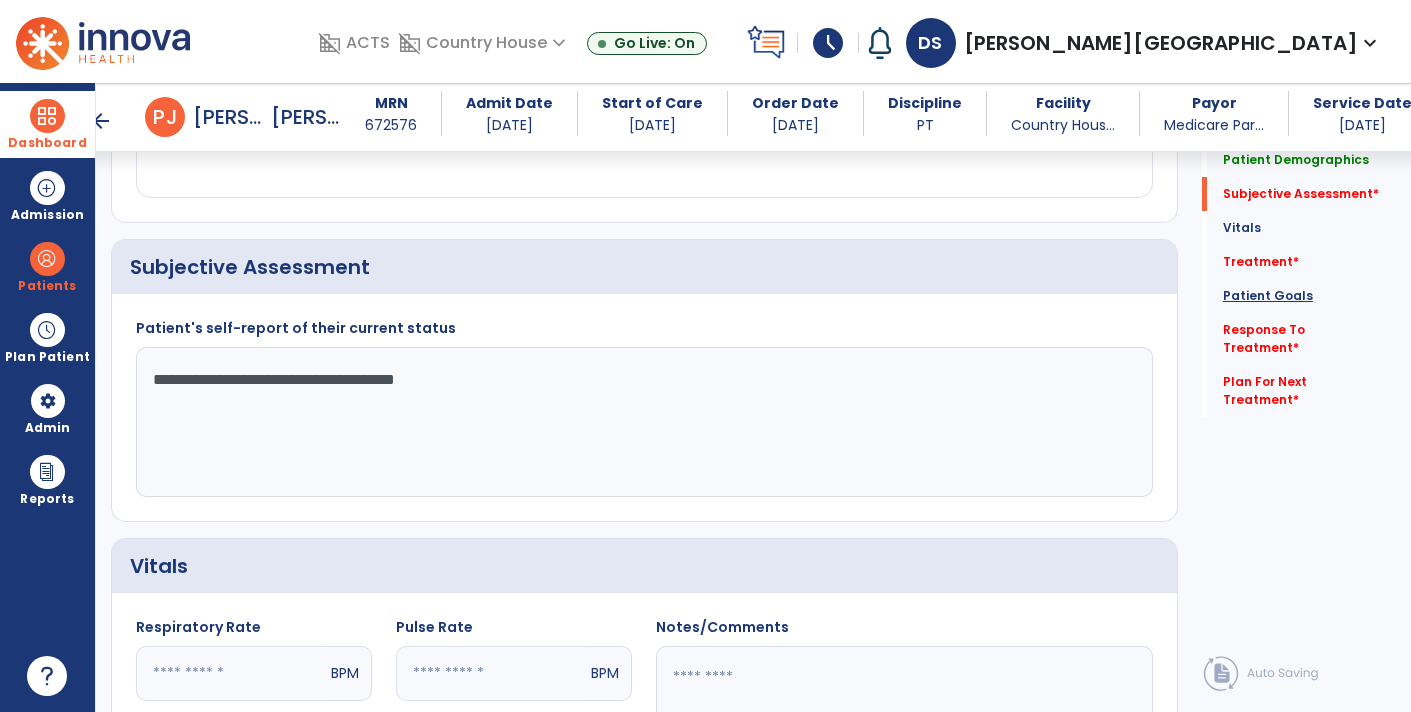 type on "**********" 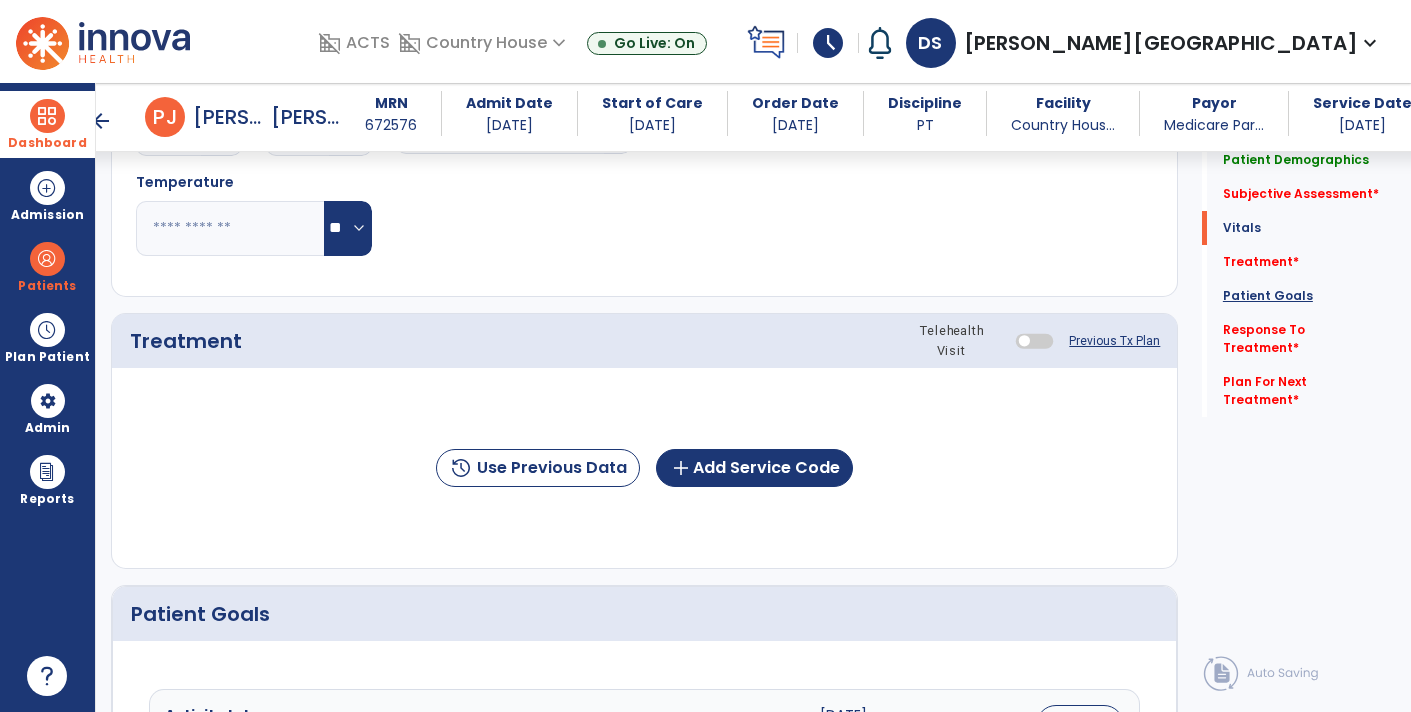 click on "Patient Goals" 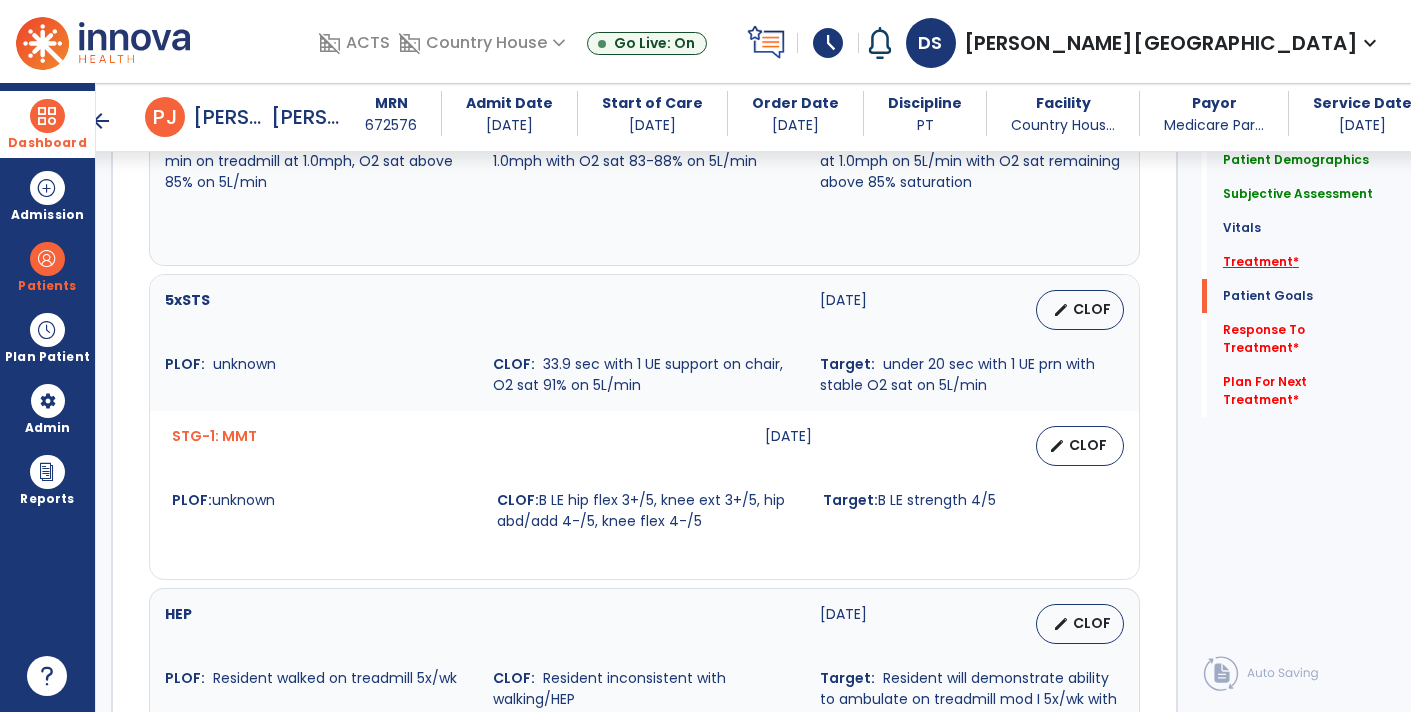 click on "*" 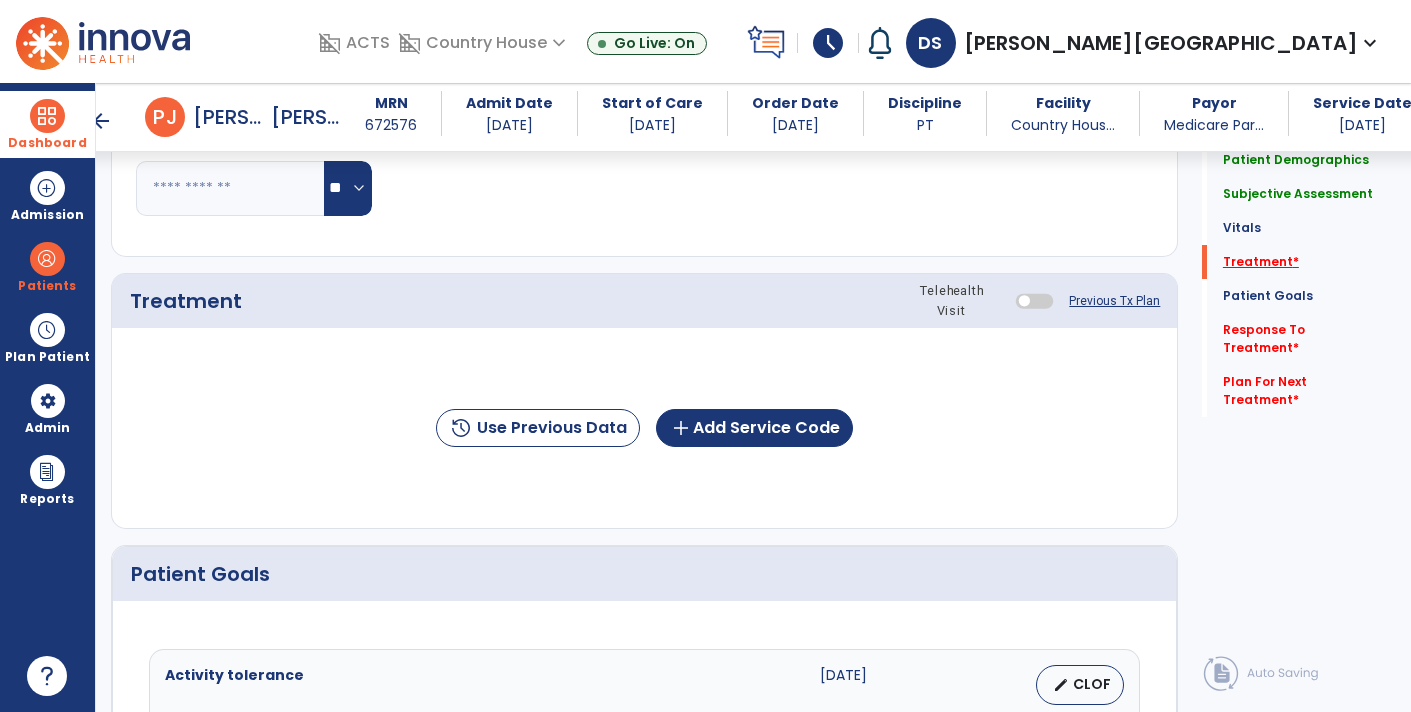 scroll, scrollTop: 1085, scrollLeft: 0, axis: vertical 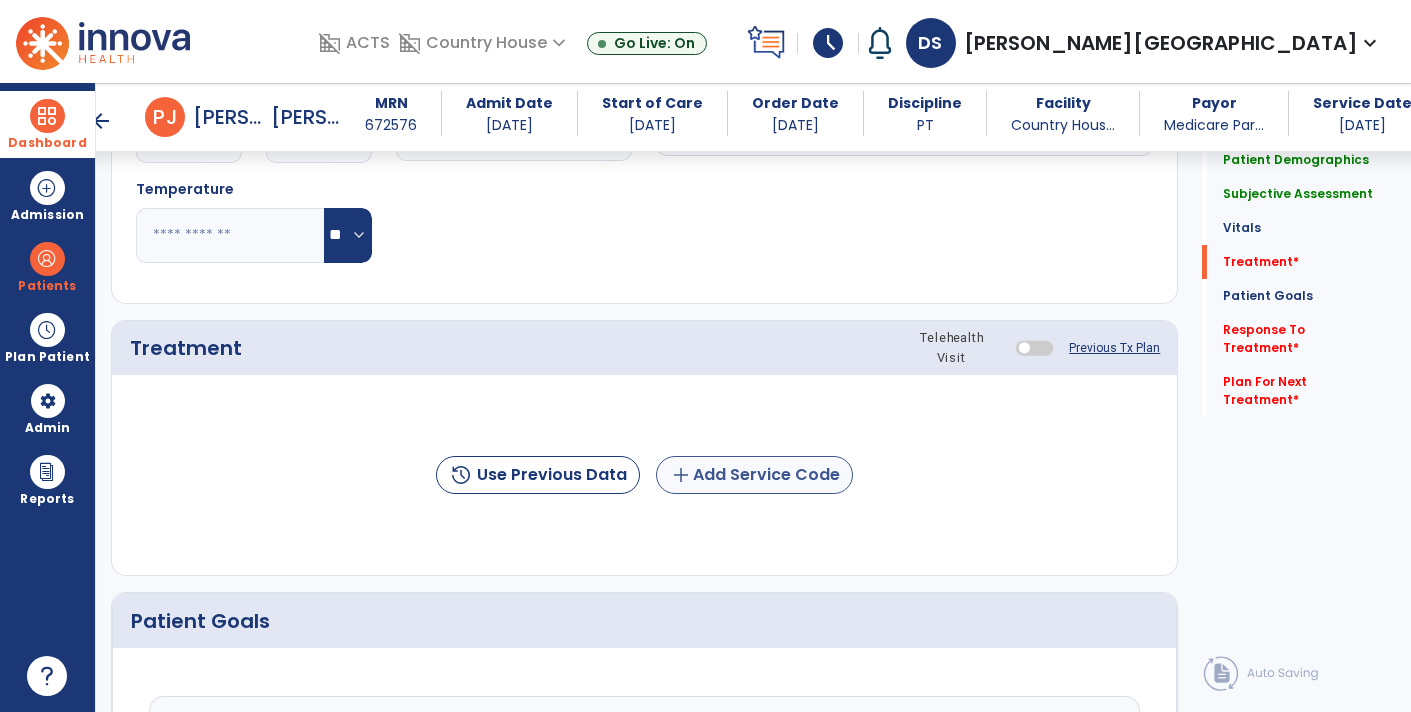 click on "add  Add Service Code" 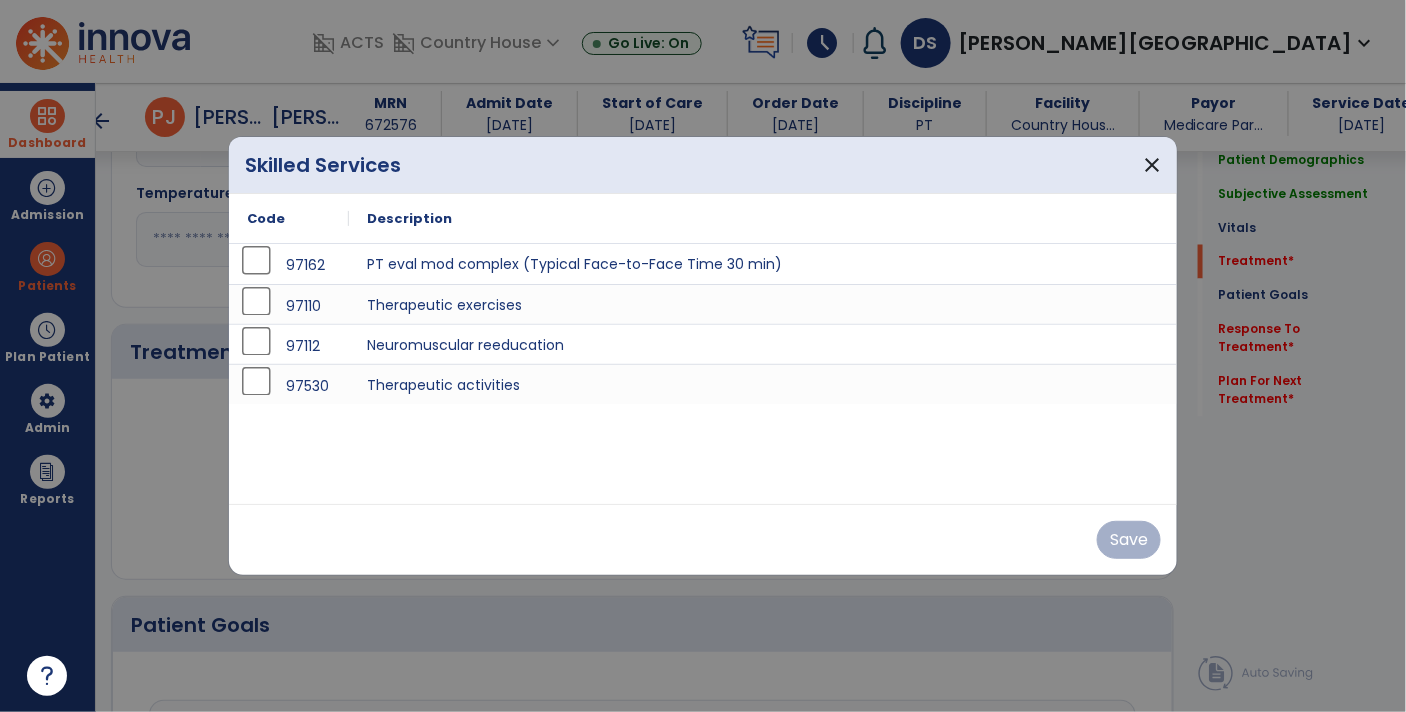 scroll, scrollTop: 1039, scrollLeft: 0, axis: vertical 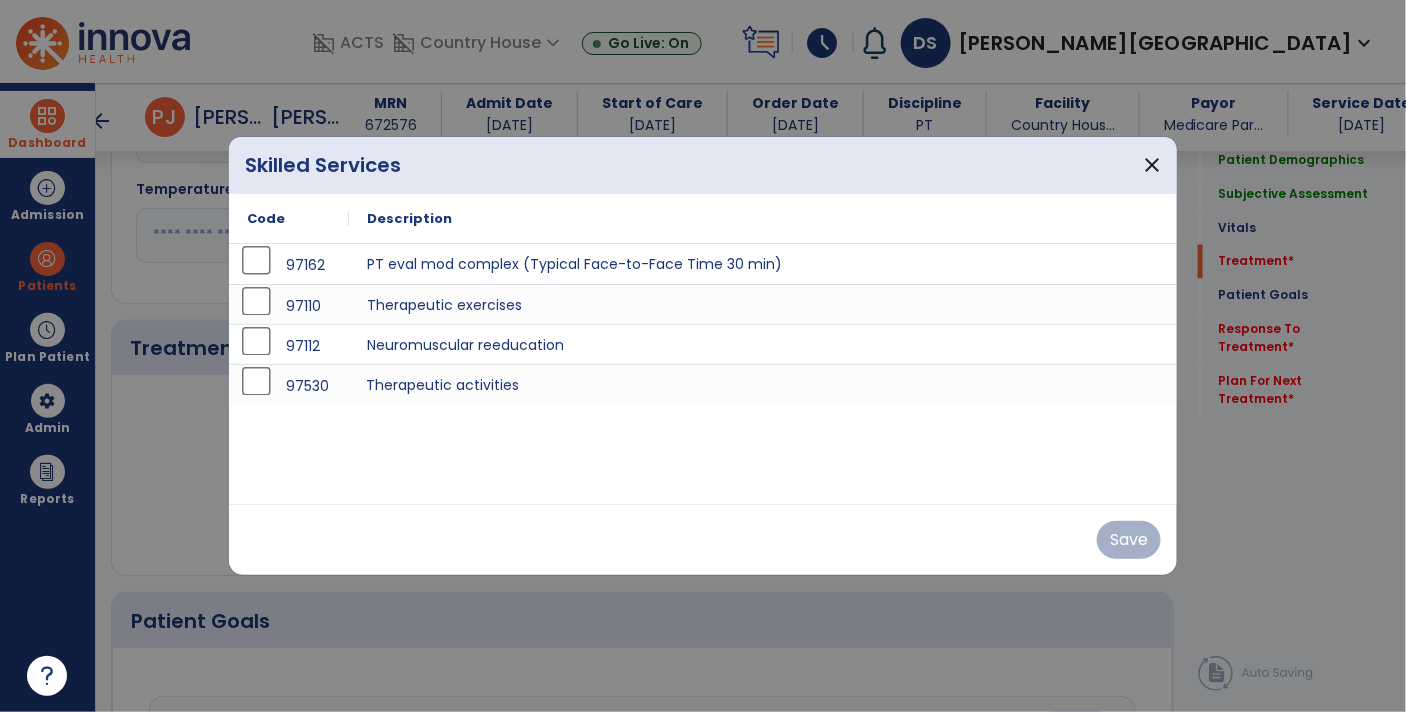 click on "Therapeutic activities" at bounding box center [763, 384] 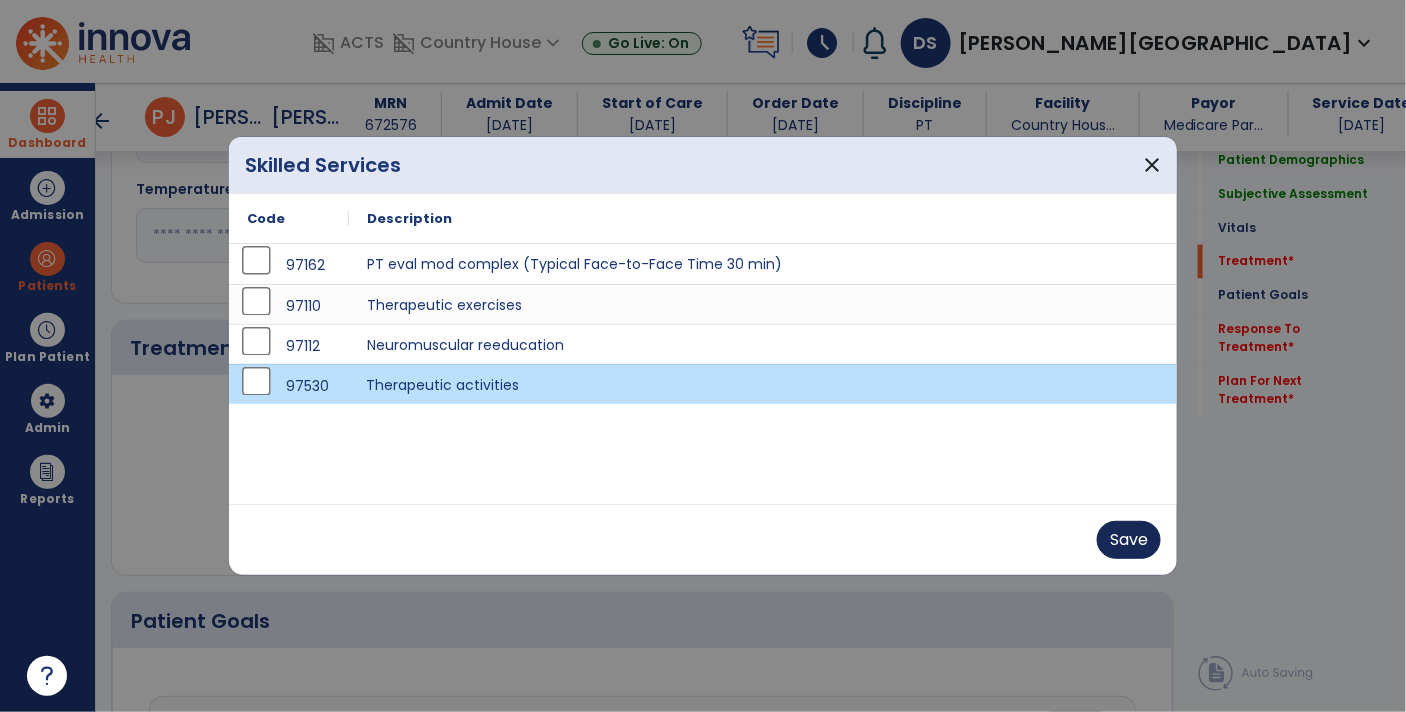 click on "Save" at bounding box center (1129, 540) 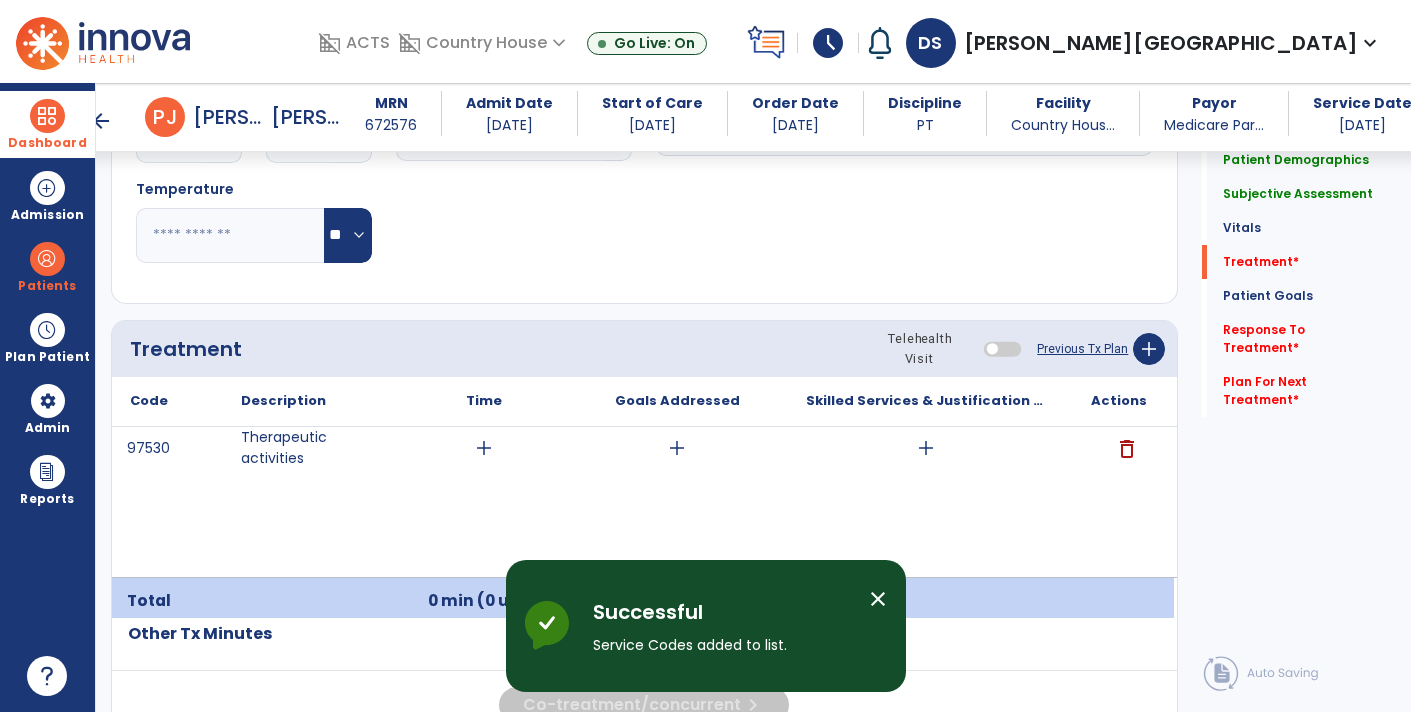 click on "add" at bounding box center (926, 448) 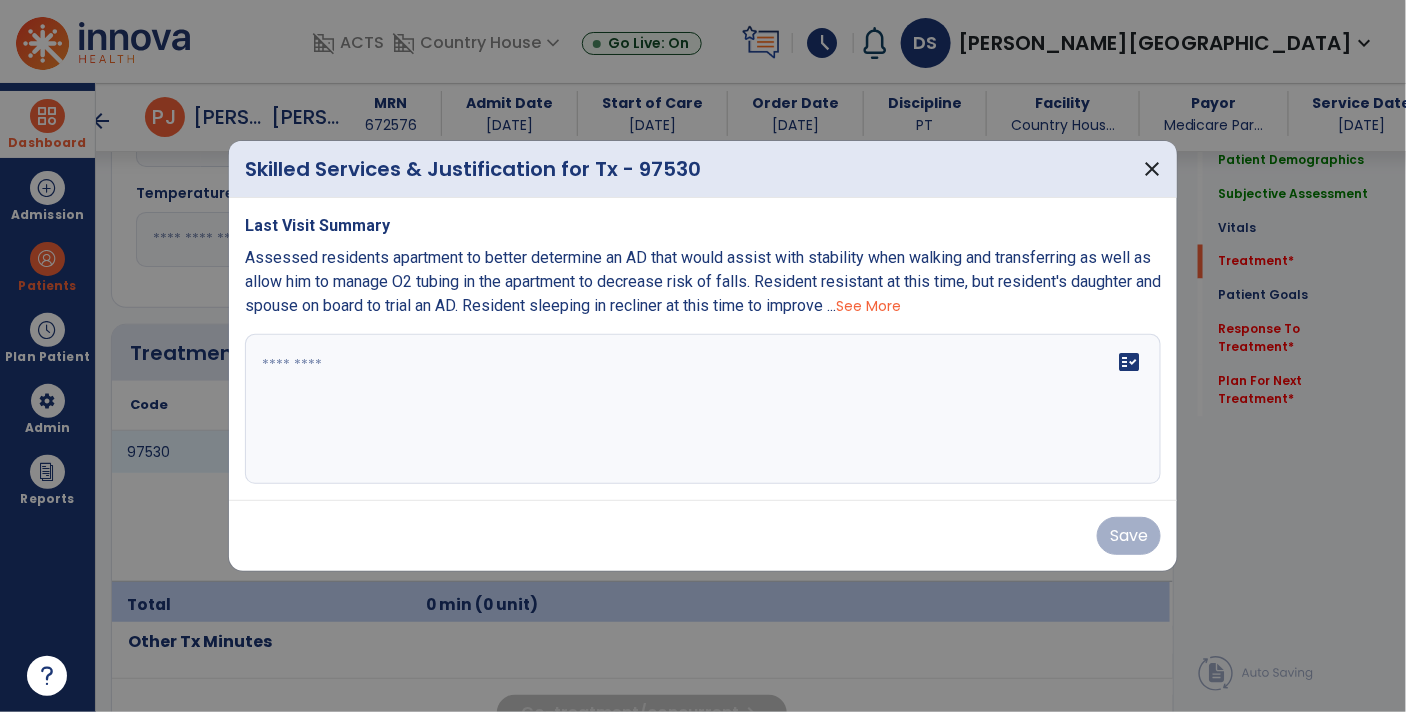 scroll, scrollTop: 1039, scrollLeft: 0, axis: vertical 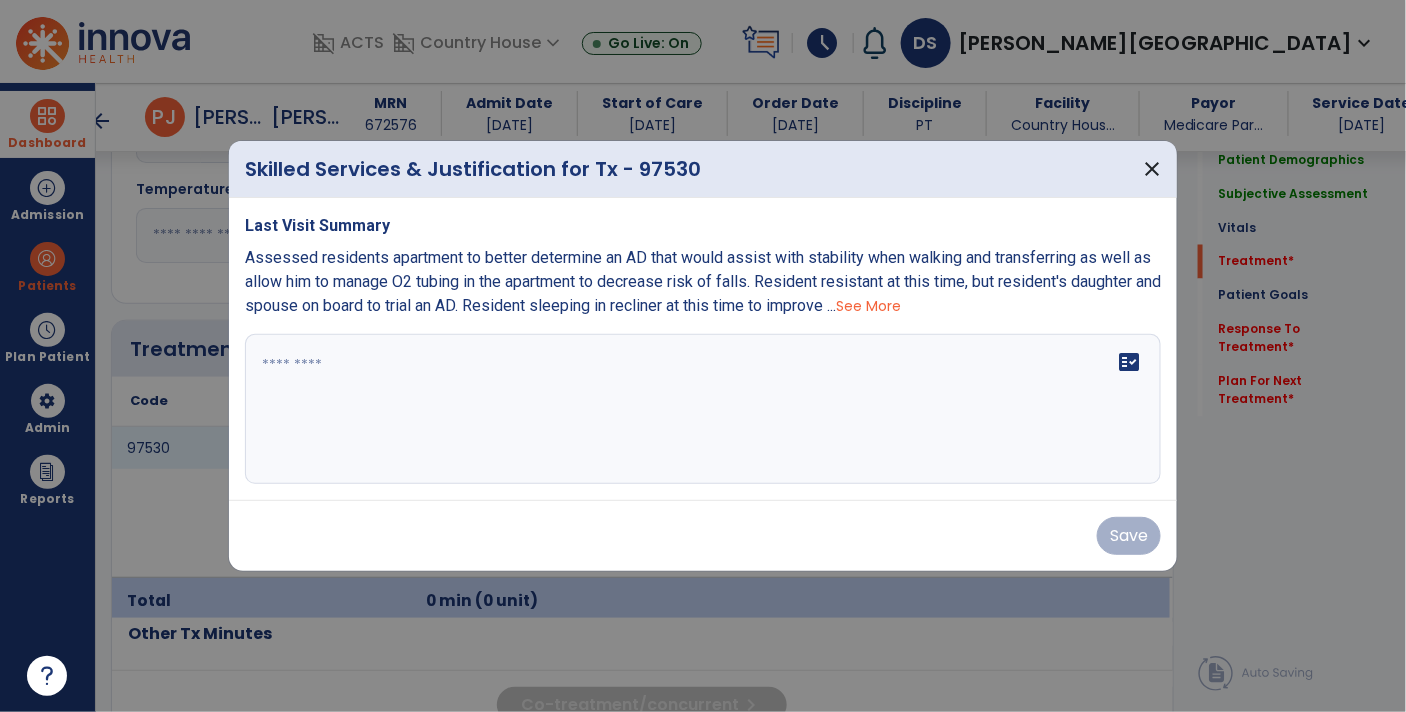 click at bounding box center (703, 409) 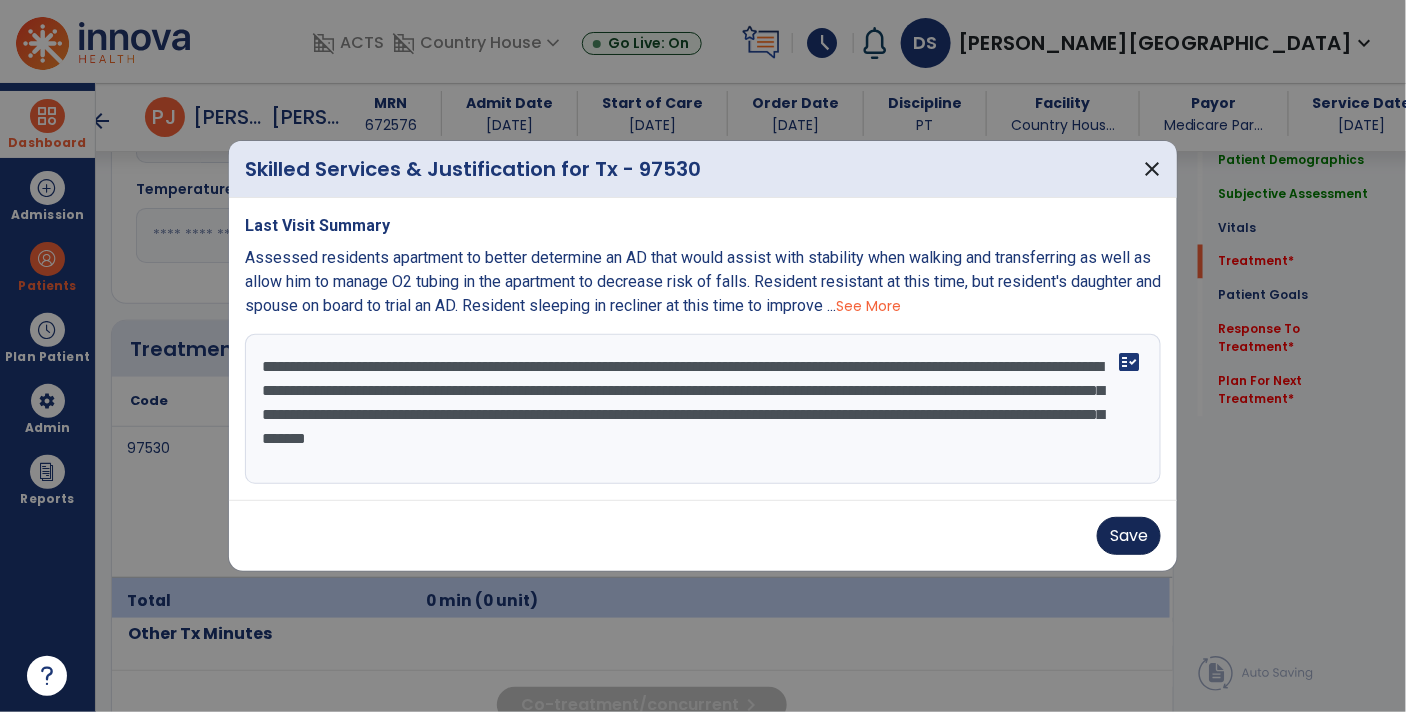 type on "**********" 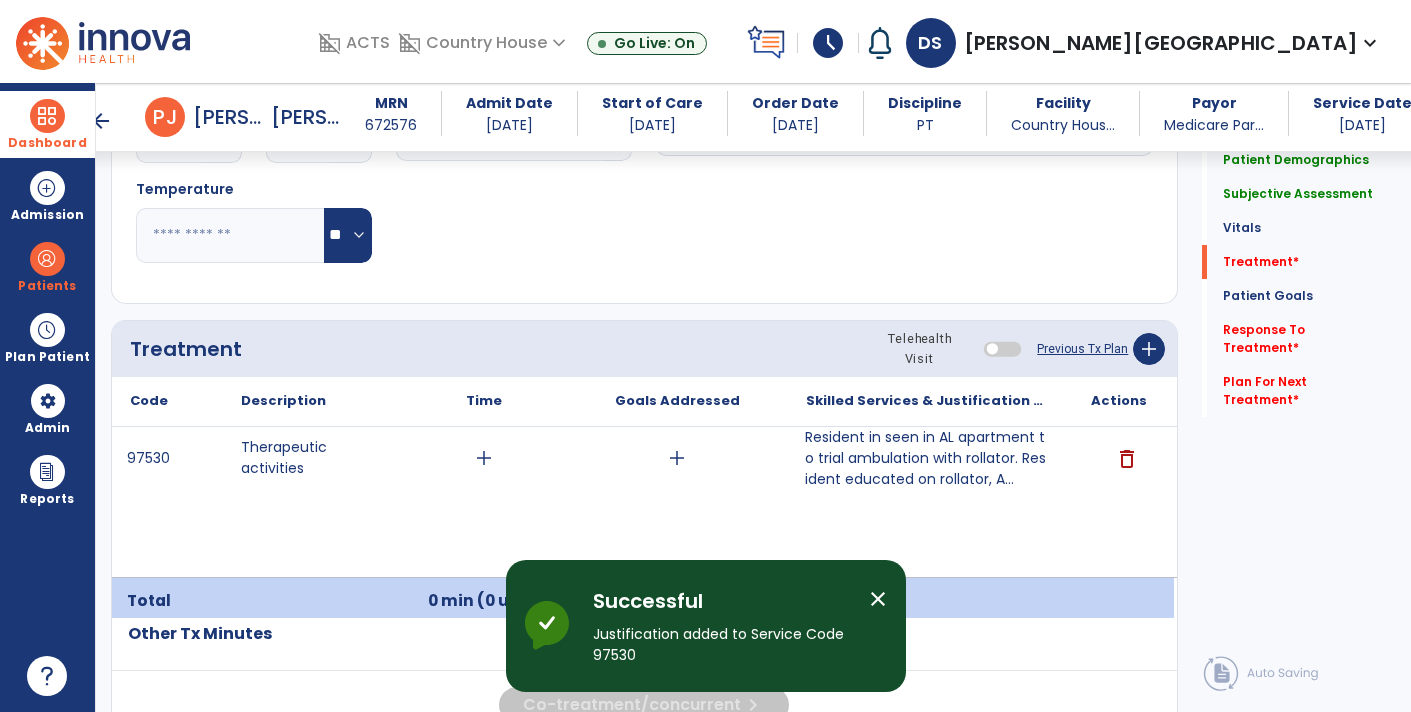 click on "Resident in seen in AL apartment to trial ambulation with rollator. Resident educated on rollator, A..." at bounding box center [926, 458] 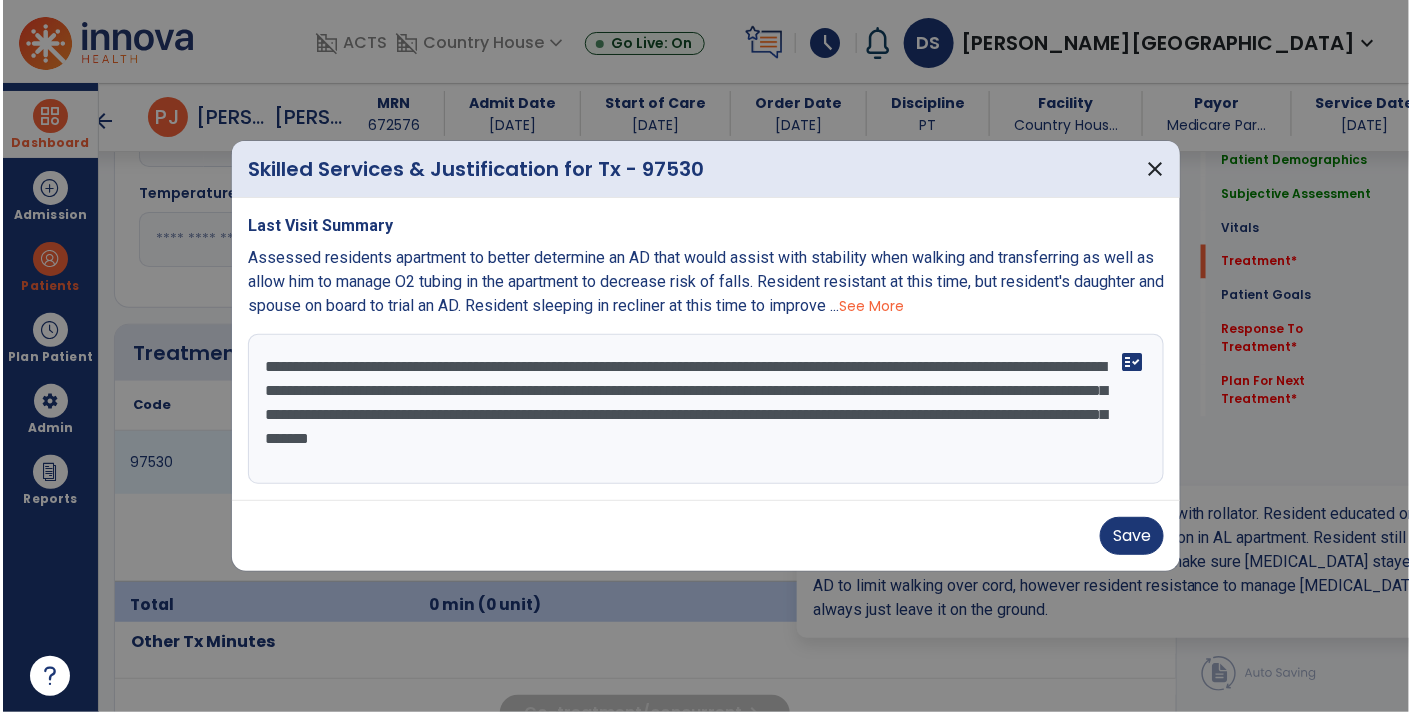 scroll, scrollTop: 1039, scrollLeft: 0, axis: vertical 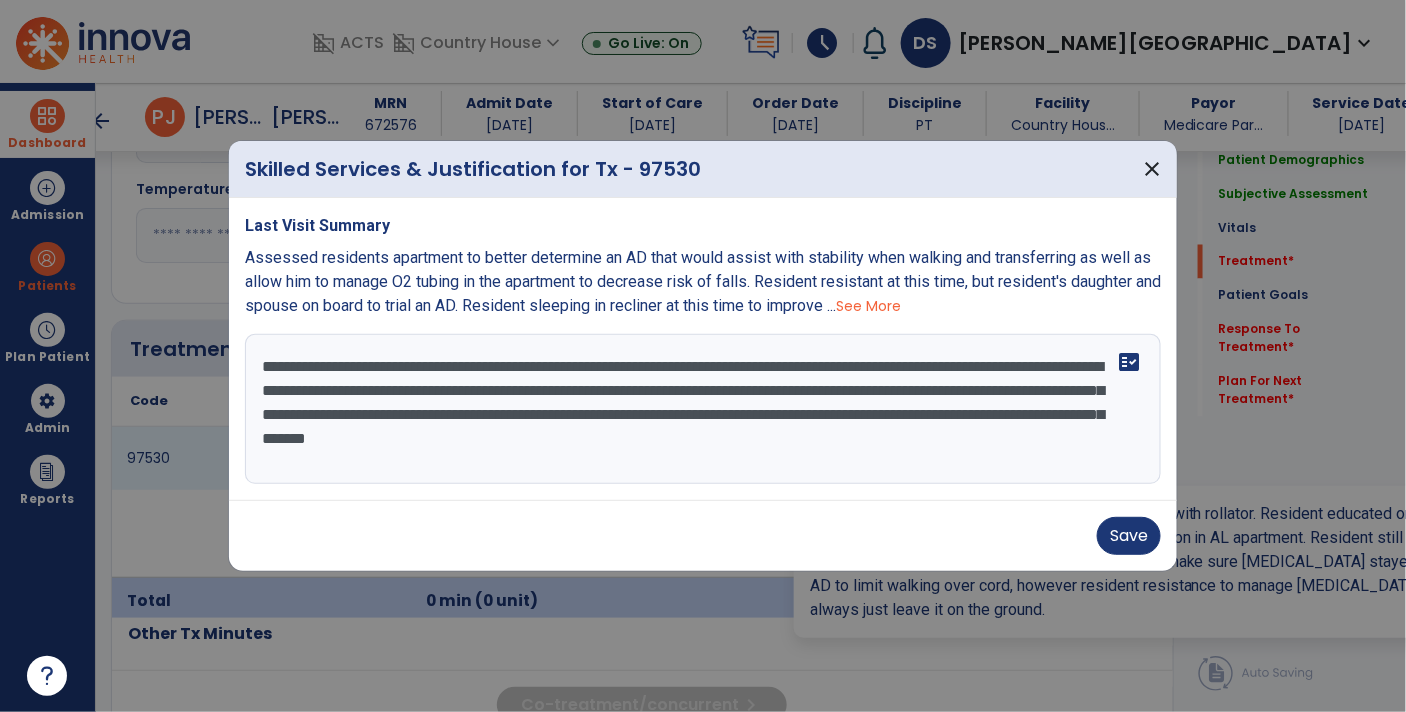 click on "**********" at bounding box center (703, 409) 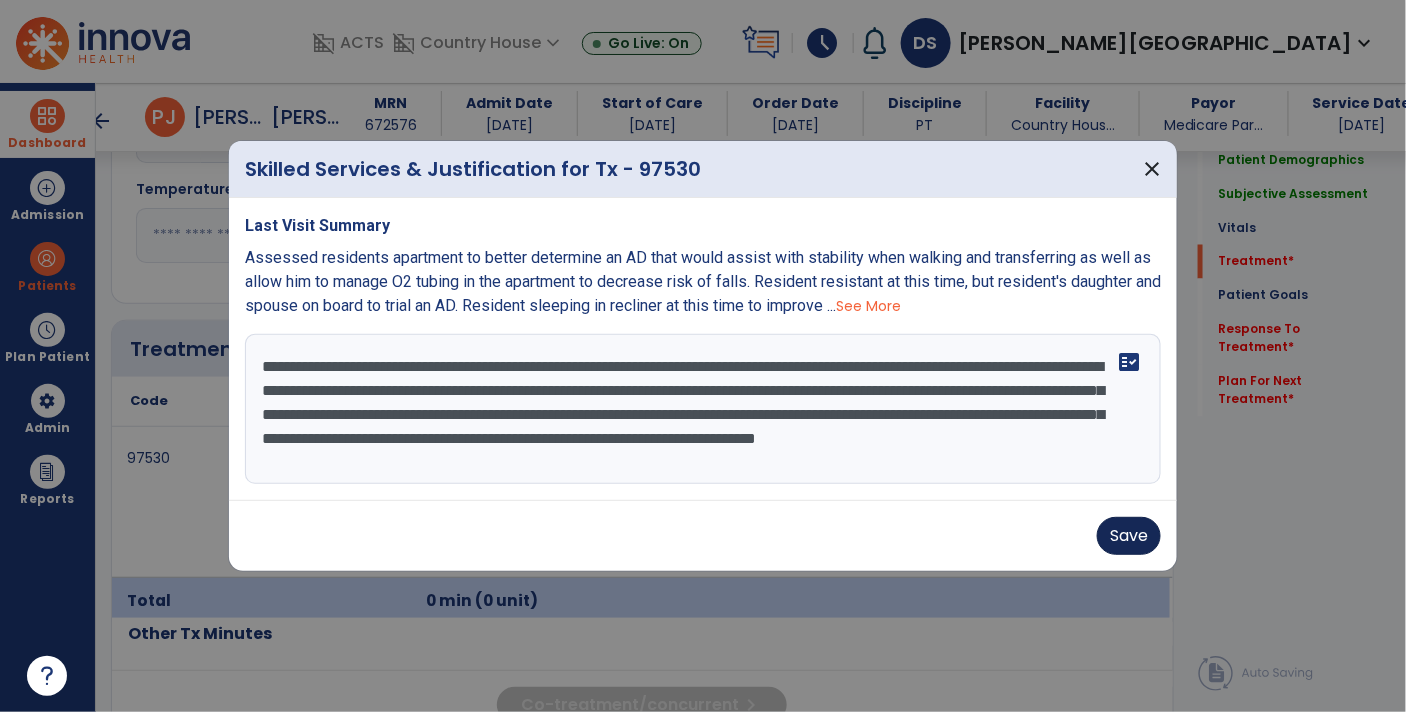 type on "**********" 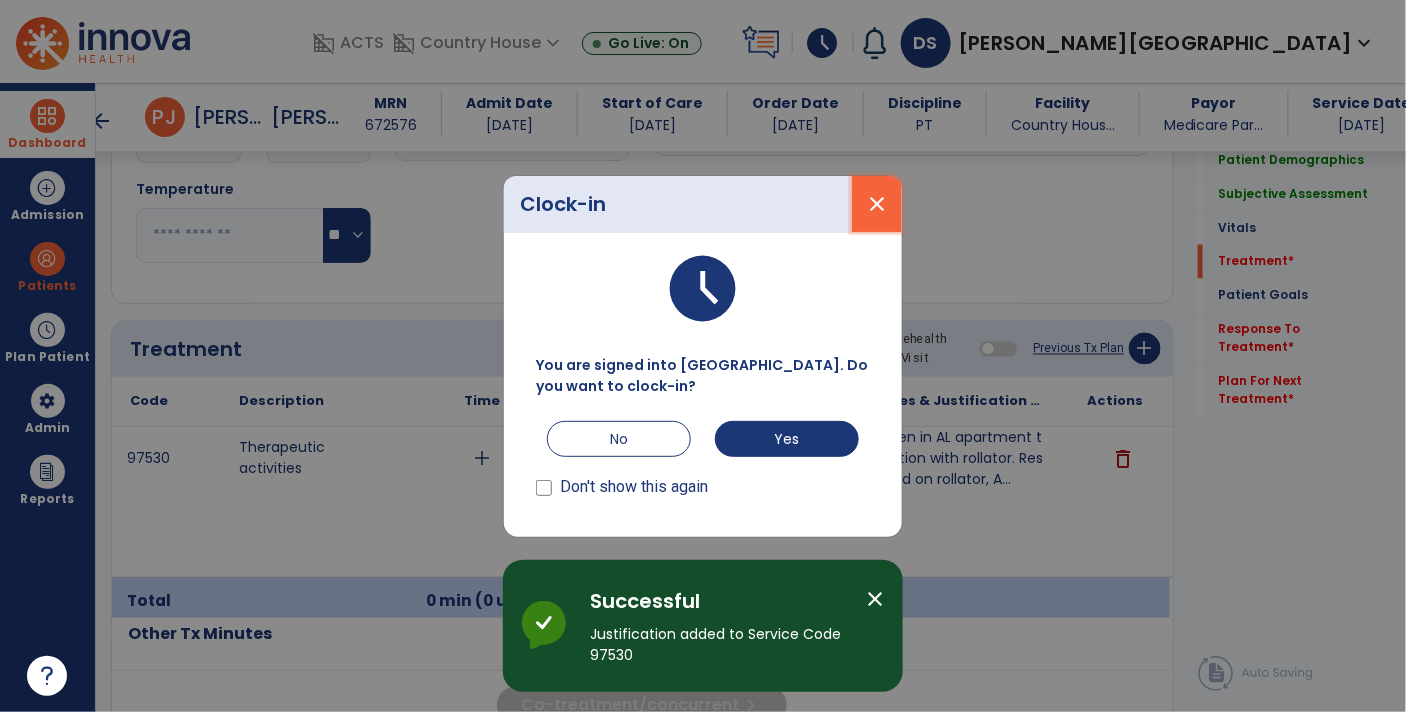 click on "close" at bounding box center (877, 204) 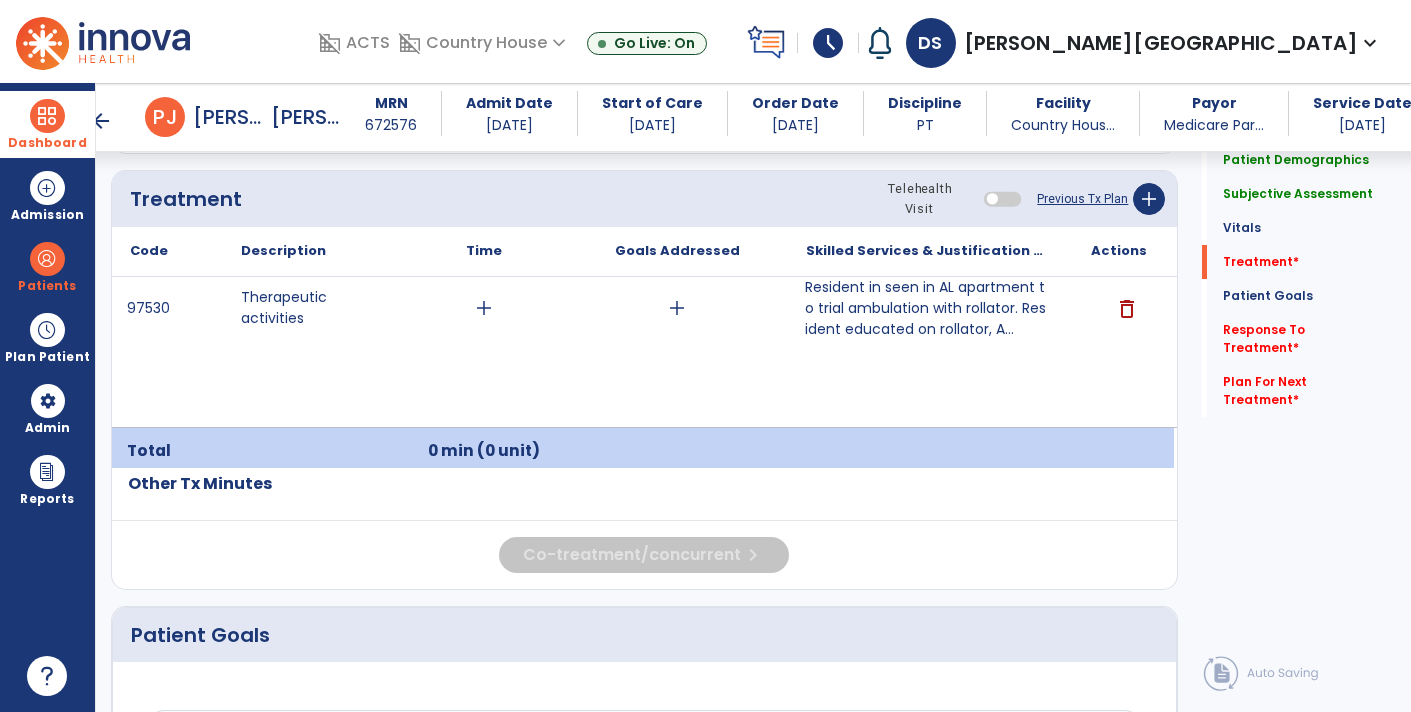 scroll, scrollTop: 1188, scrollLeft: 0, axis: vertical 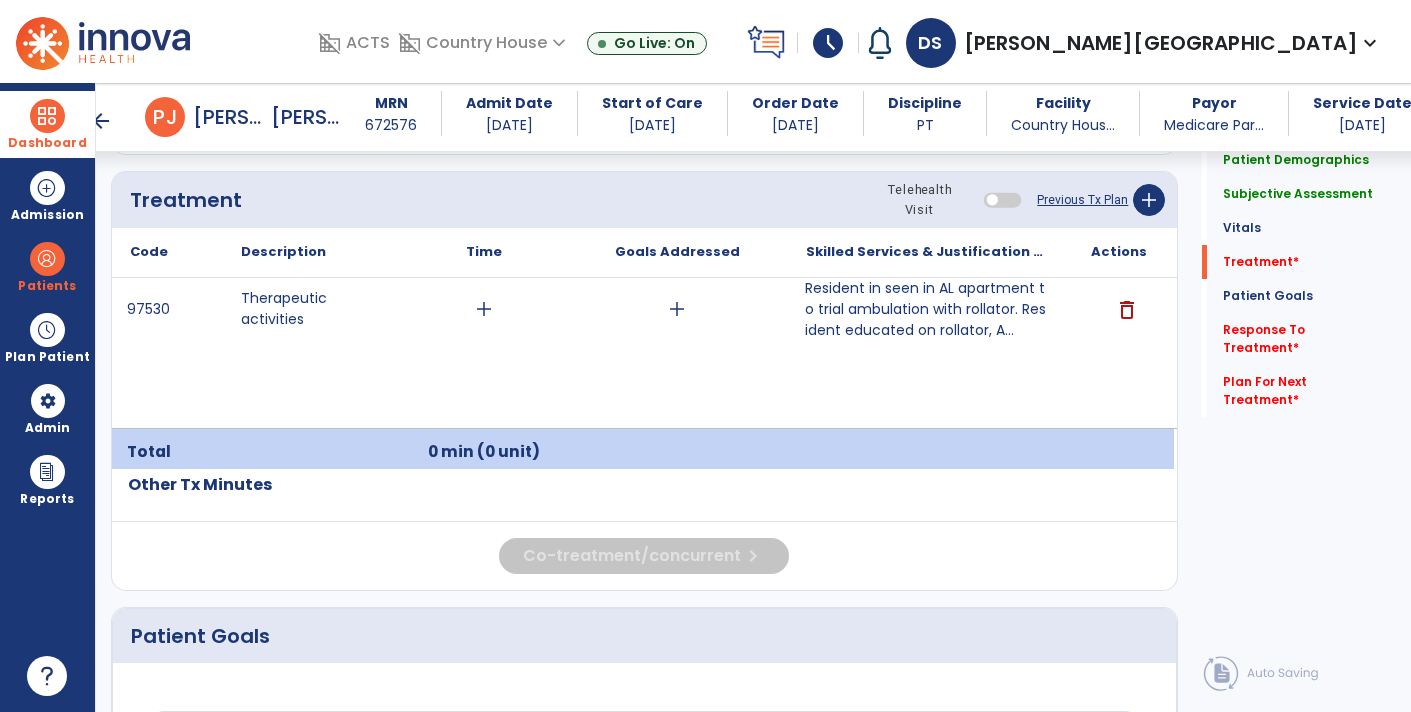 click on "add" at bounding box center (484, 309) 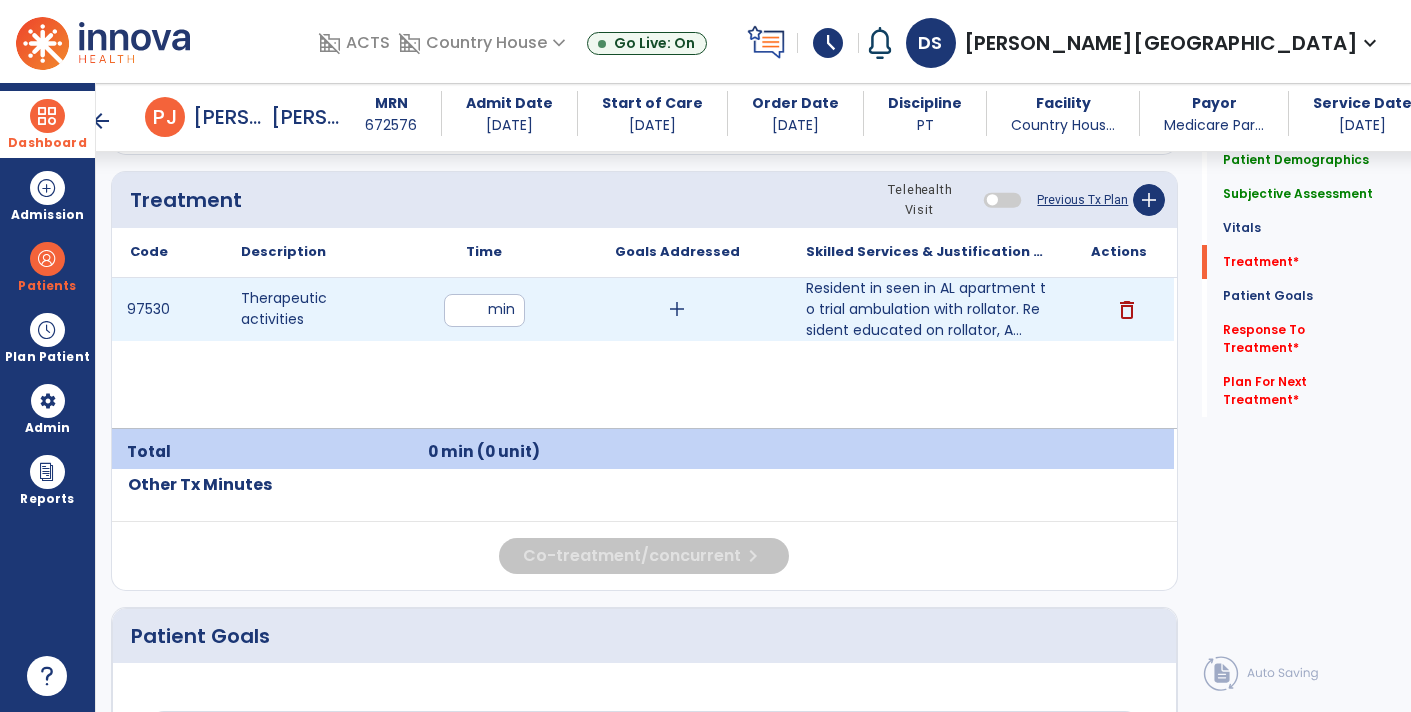 type on "**" 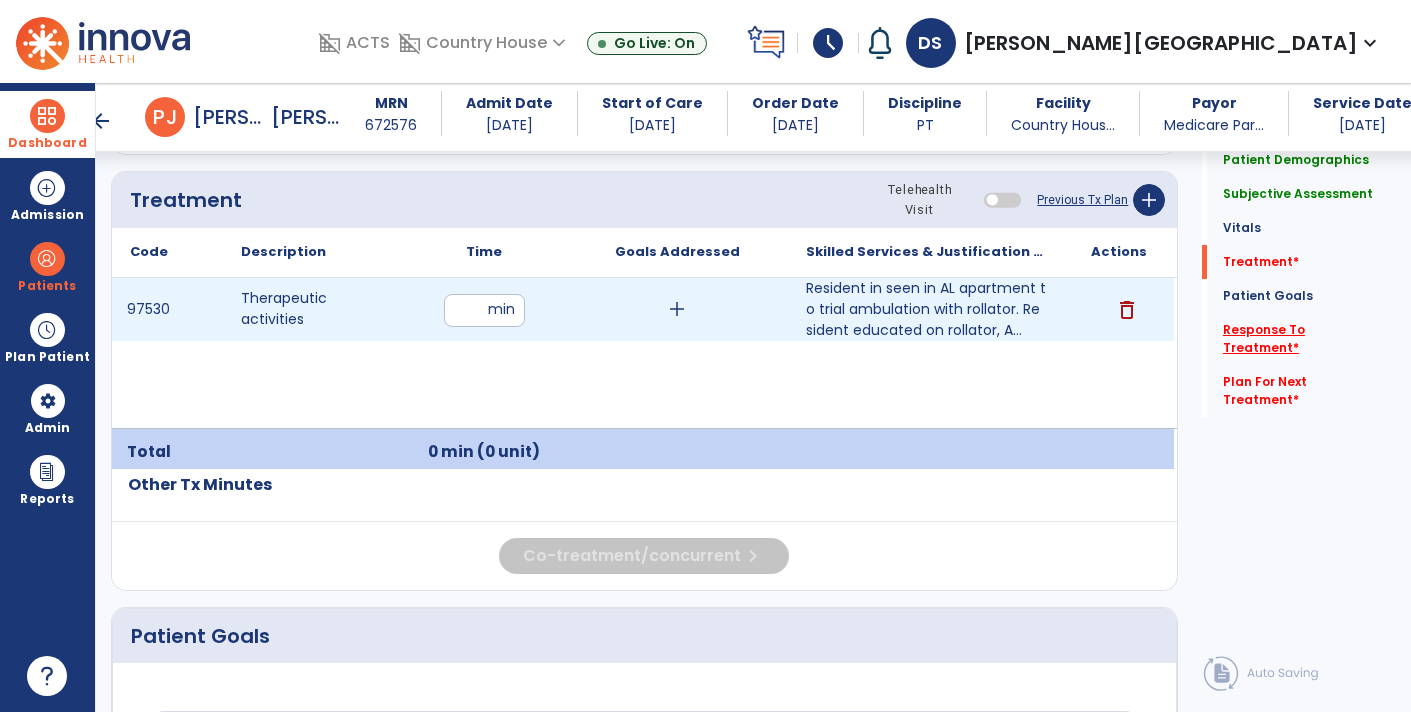click on "Response To Treatment   *" 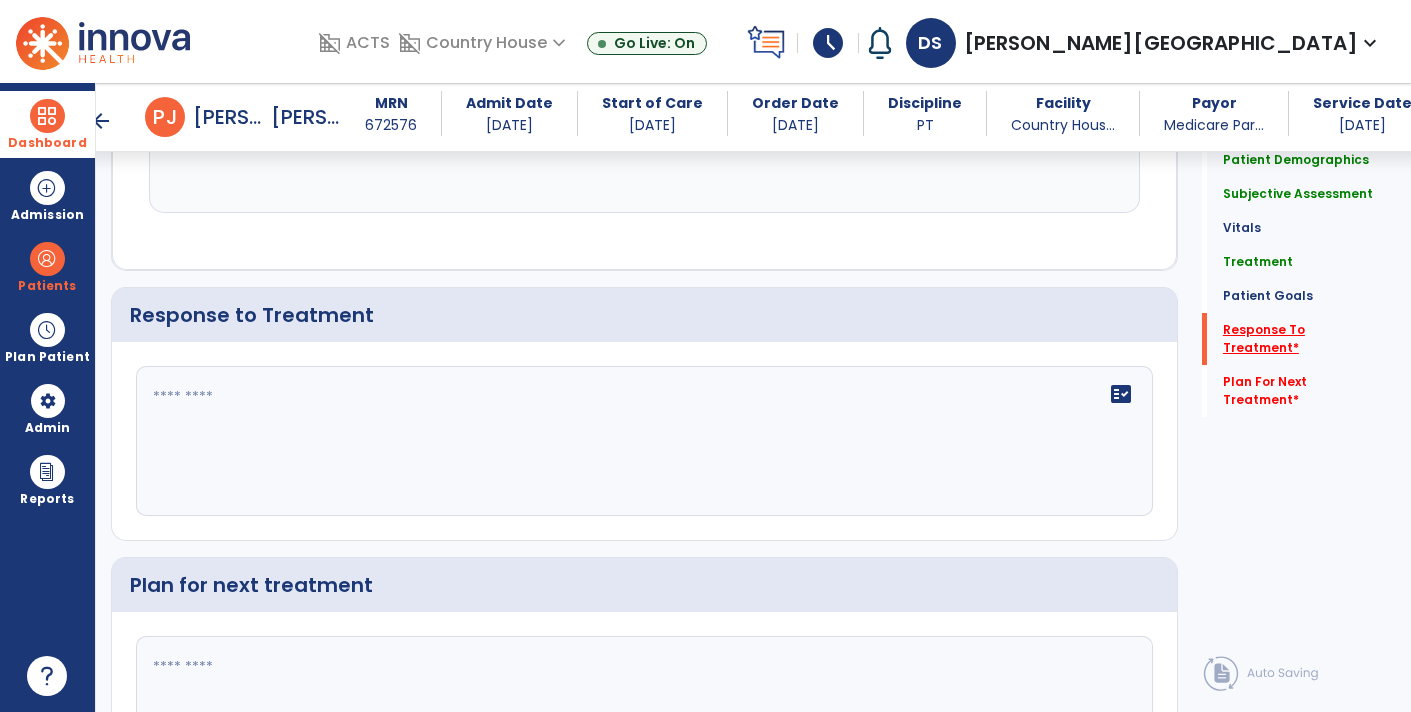 scroll, scrollTop: 2448, scrollLeft: 0, axis: vertical 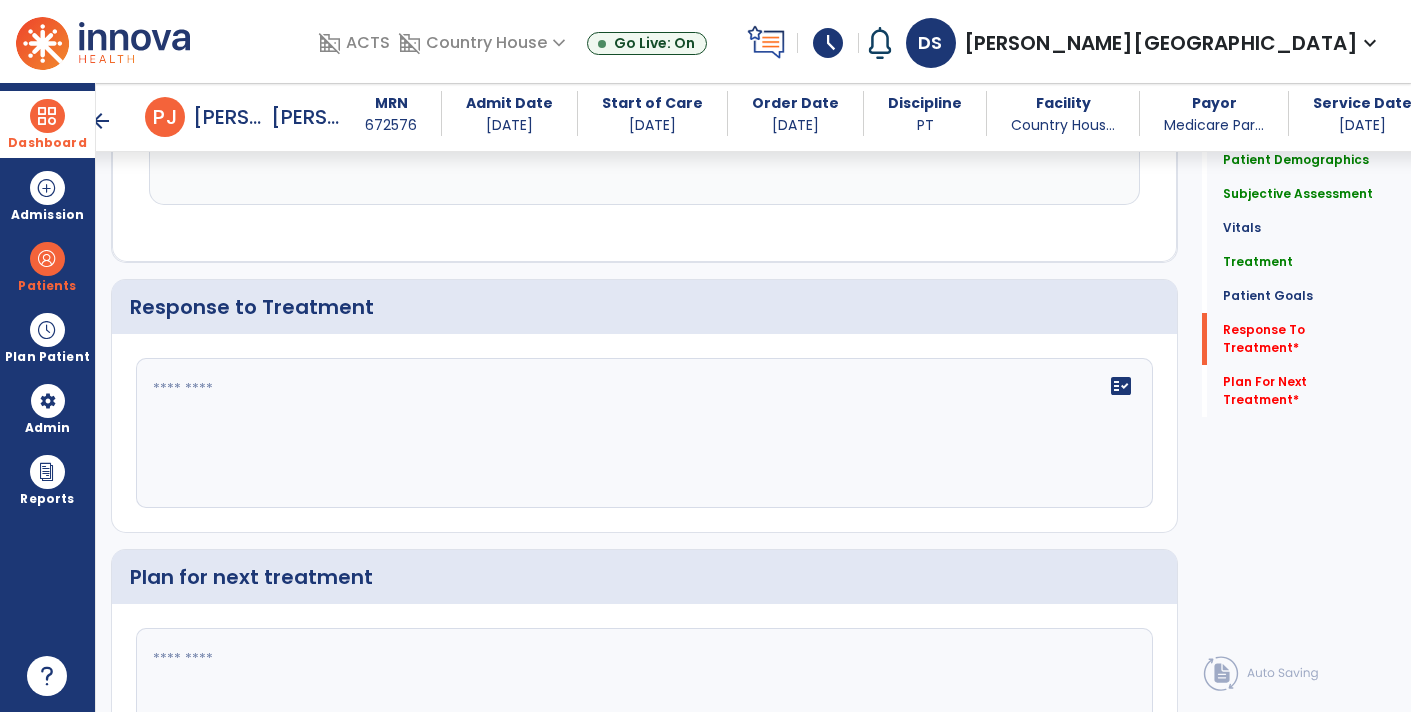 click on "fact_check" 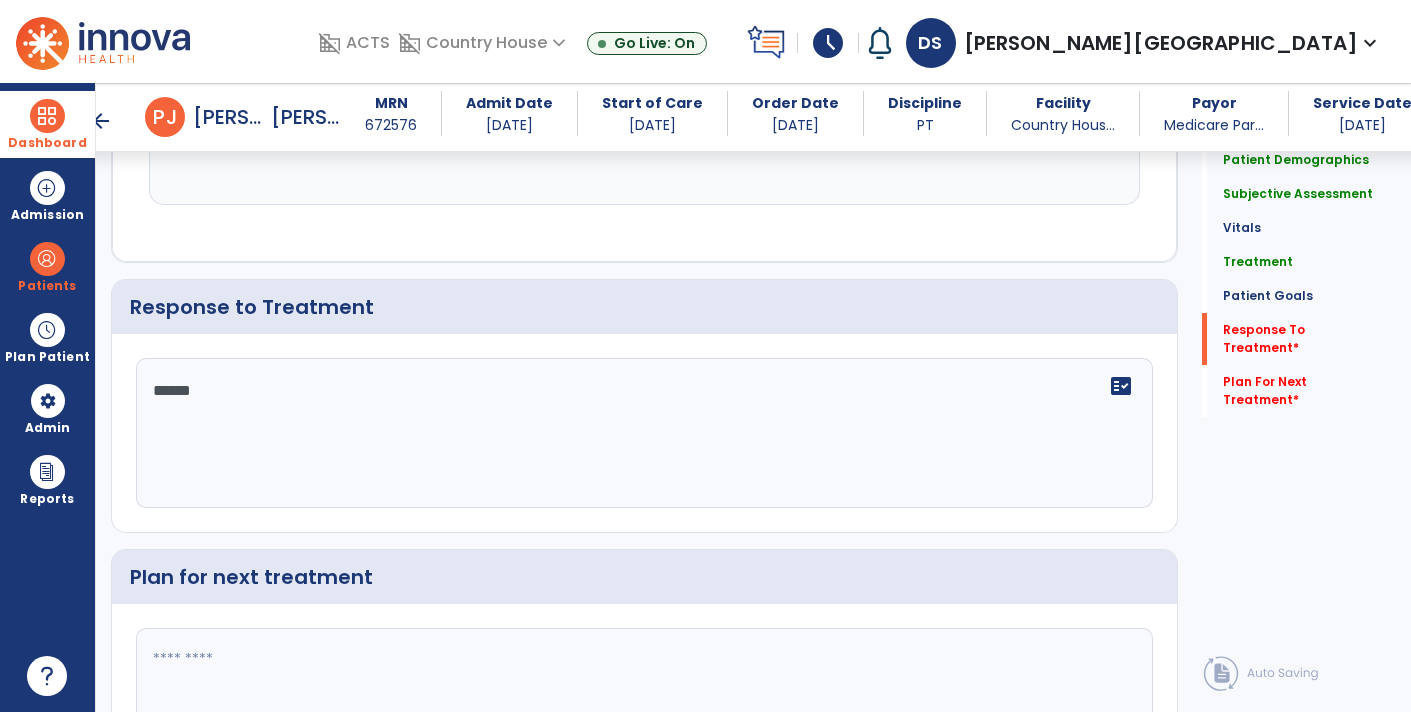 type on "*******" 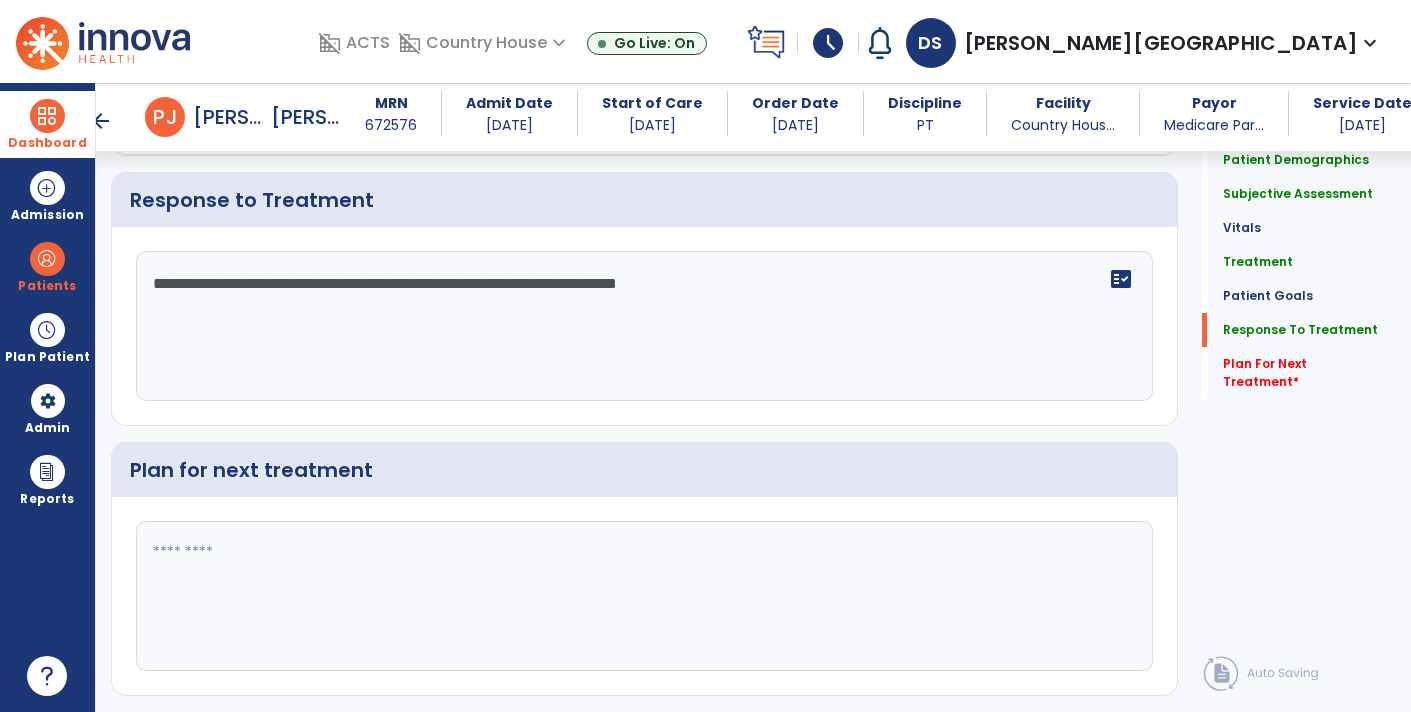 scroll, scrollTop: 2567, scrollLeft: 0, axis: vertical 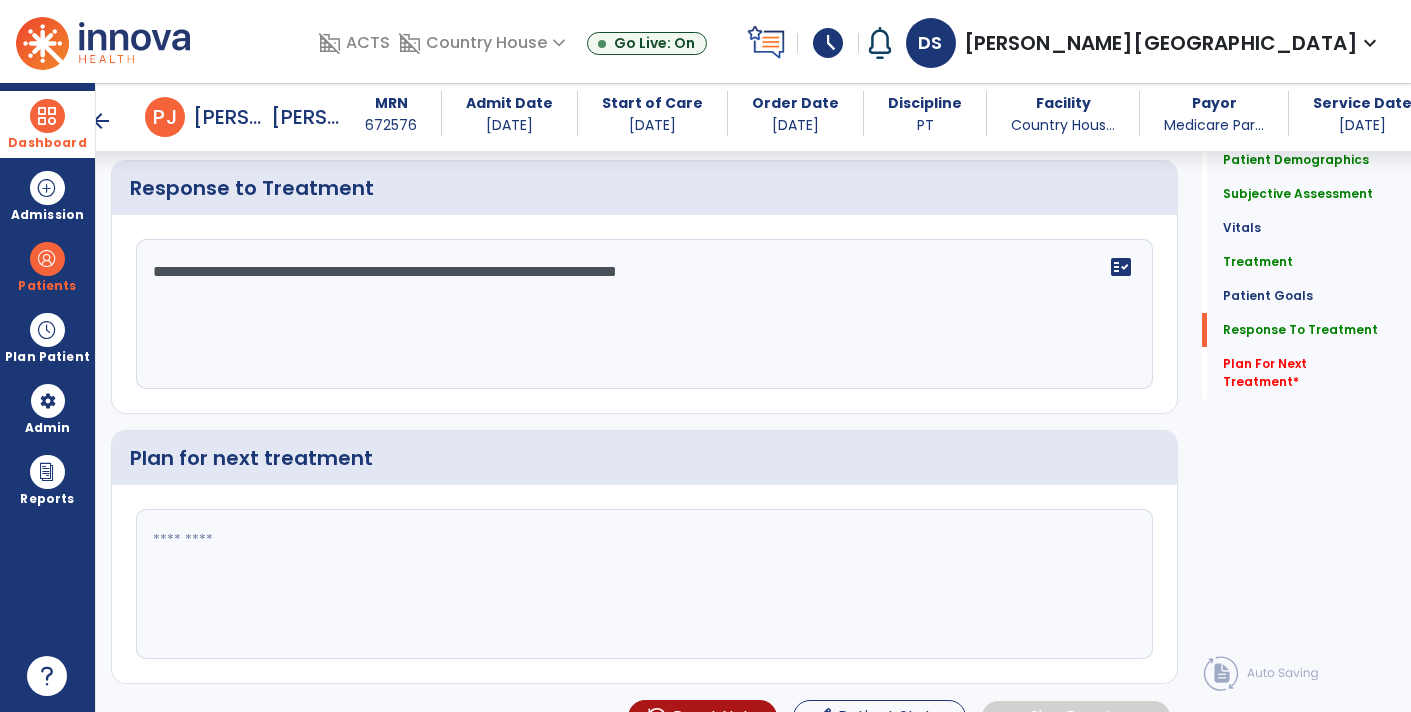 type on "**********" 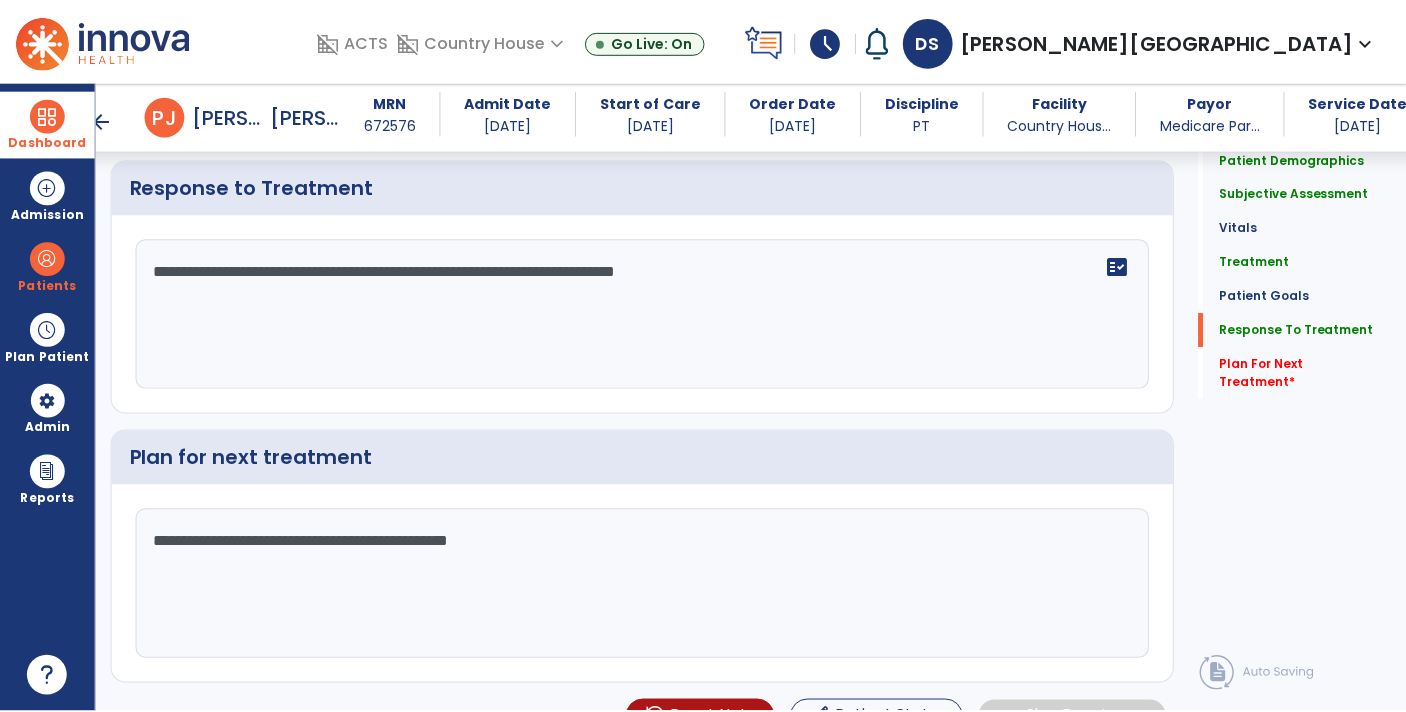 scroll, scrollTop: 2594, scrollLeft: 0, axis: vertical 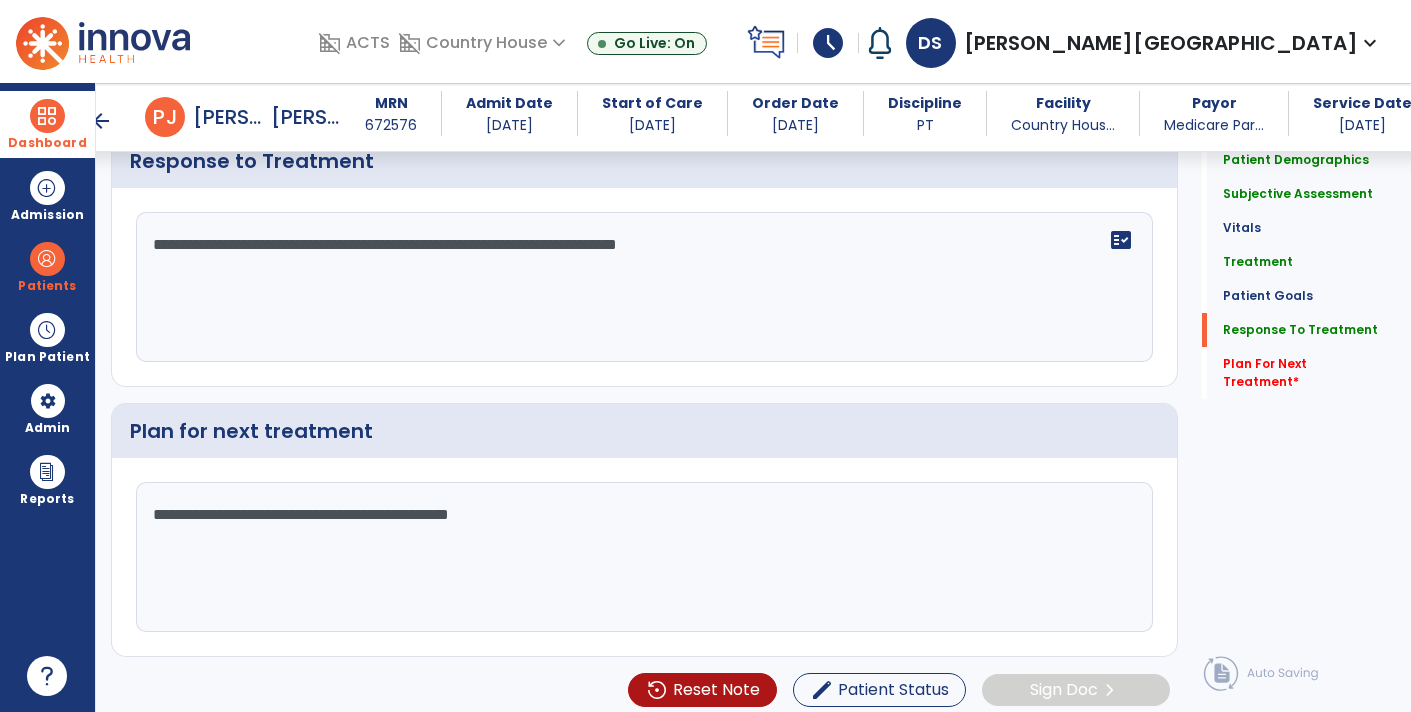 click on "**********" 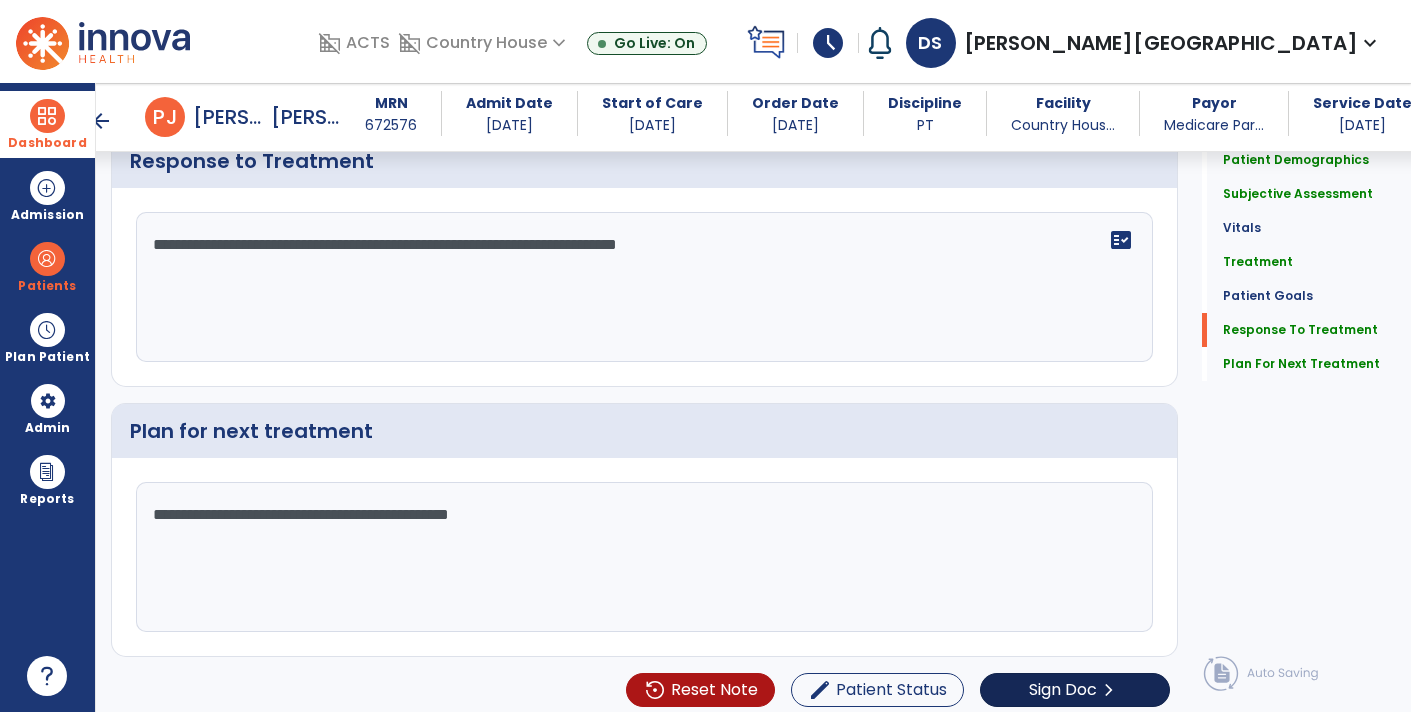 type on "**********" 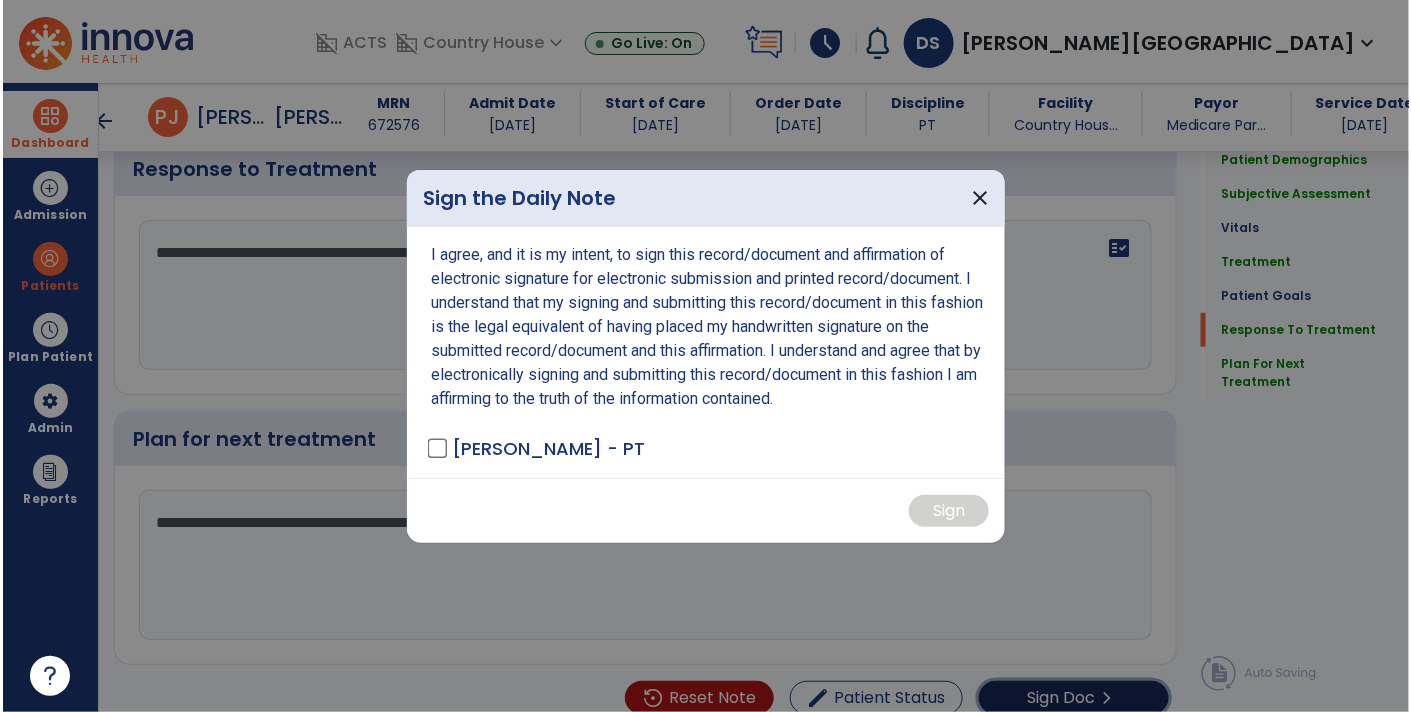 scroll, scrollTop: 2594, scrollLeft: 0, axis: vertical 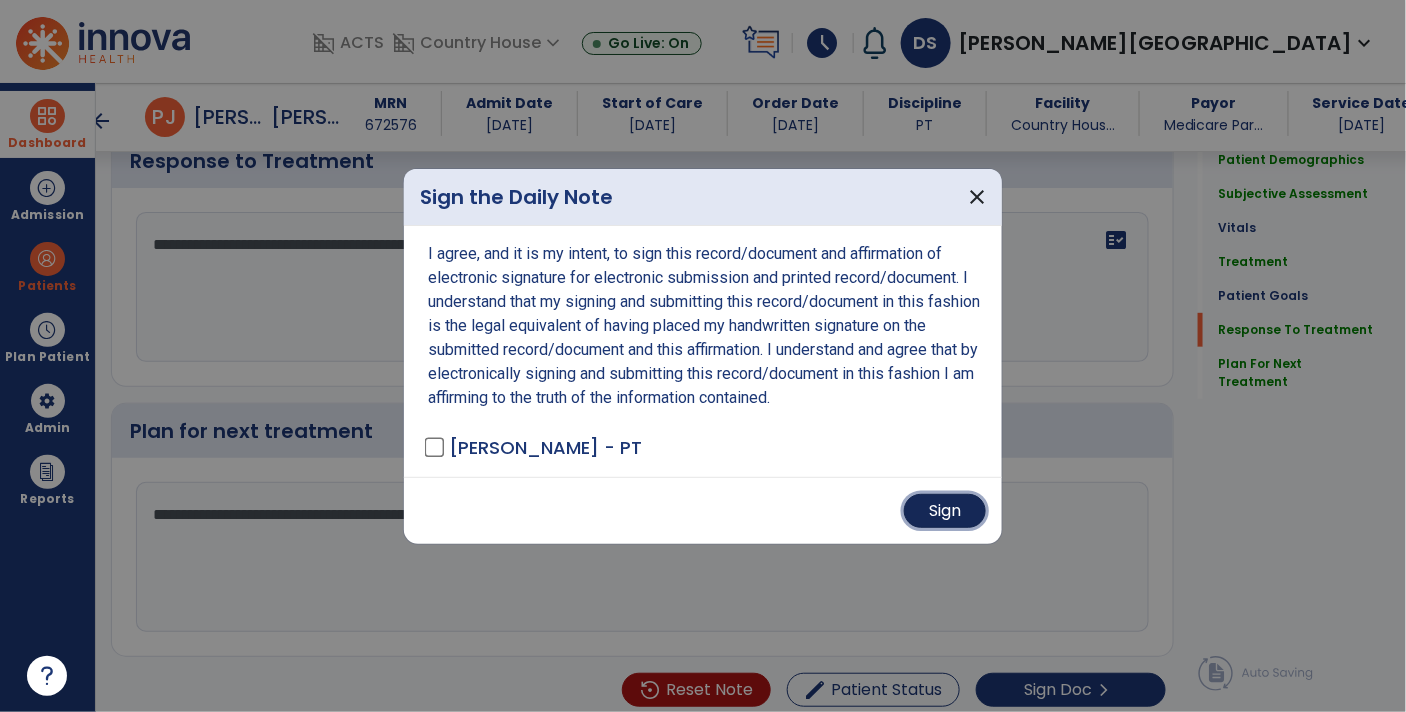 click on "Sign" at bounding box center [945, 511] 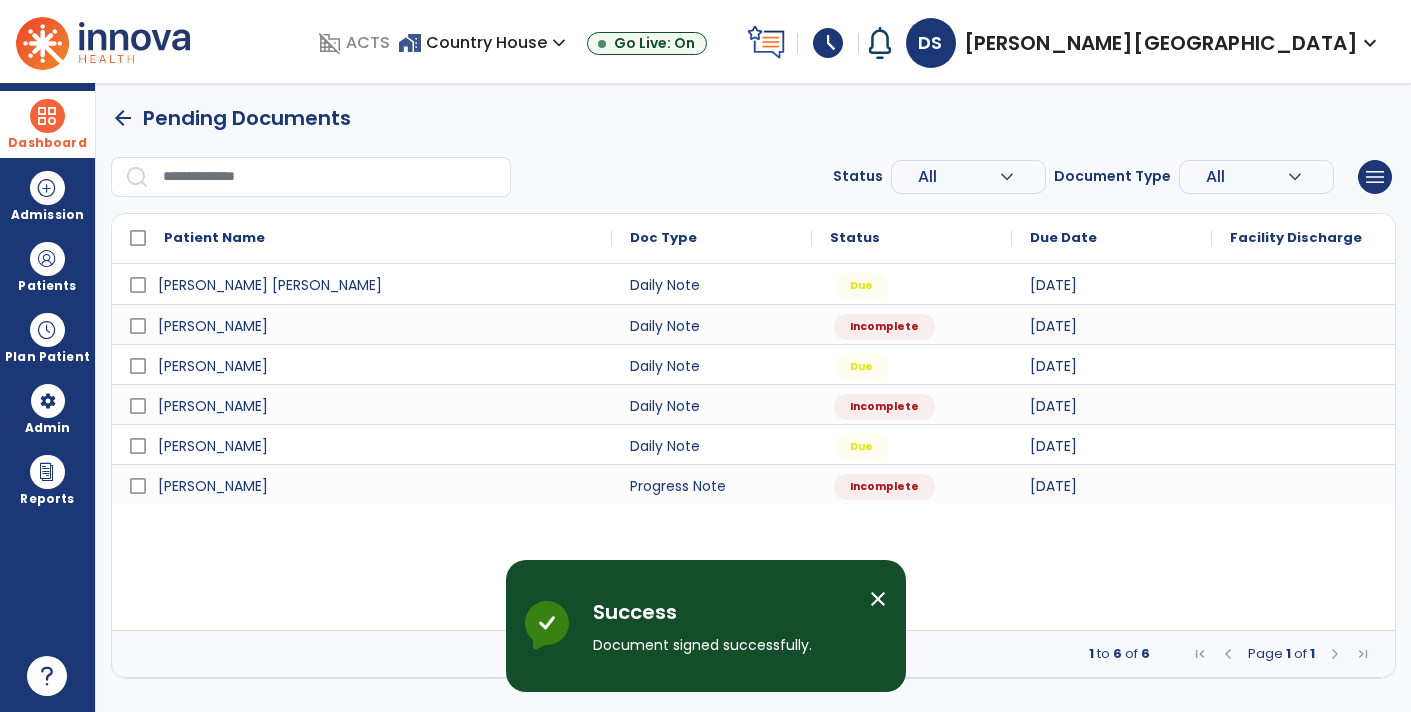 scroll, scrollTop: 0, scrollLeft: 0, axis: both 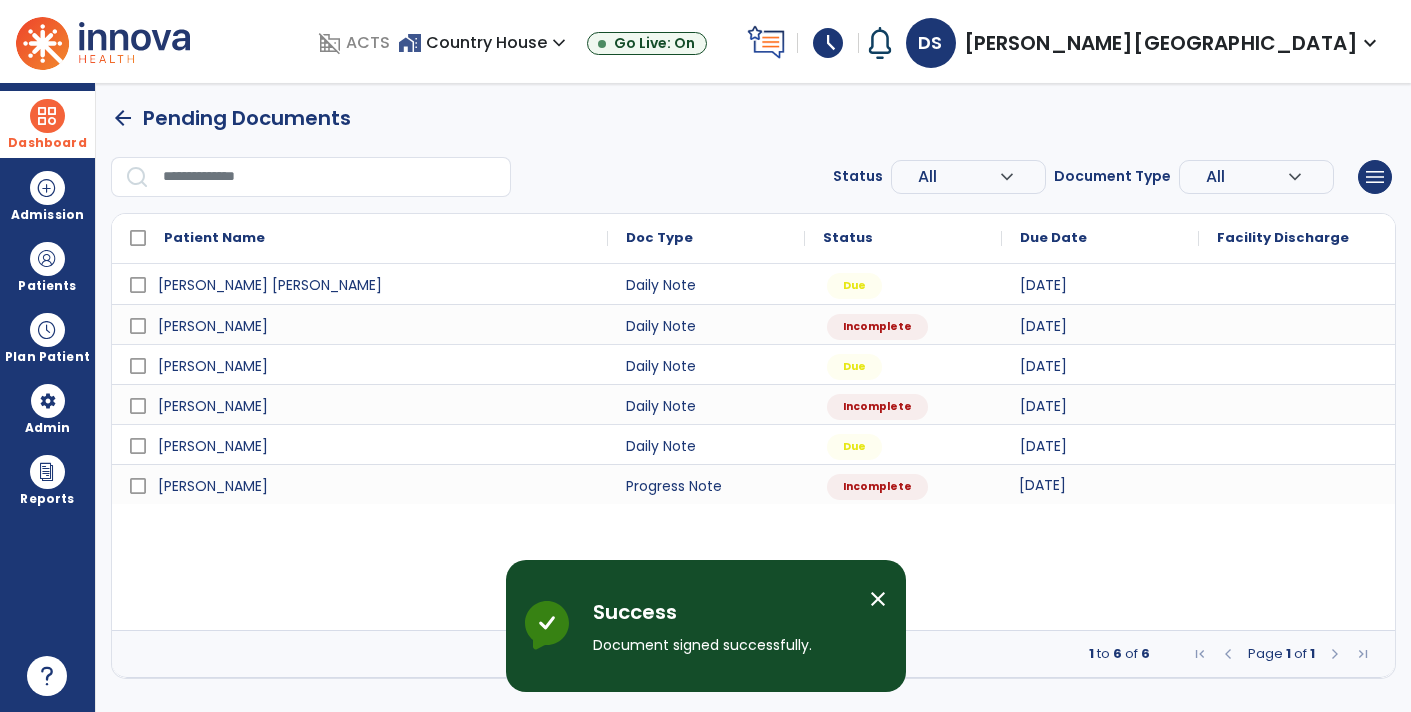 click on "[DATE]" at bounding box center [1100, 484] 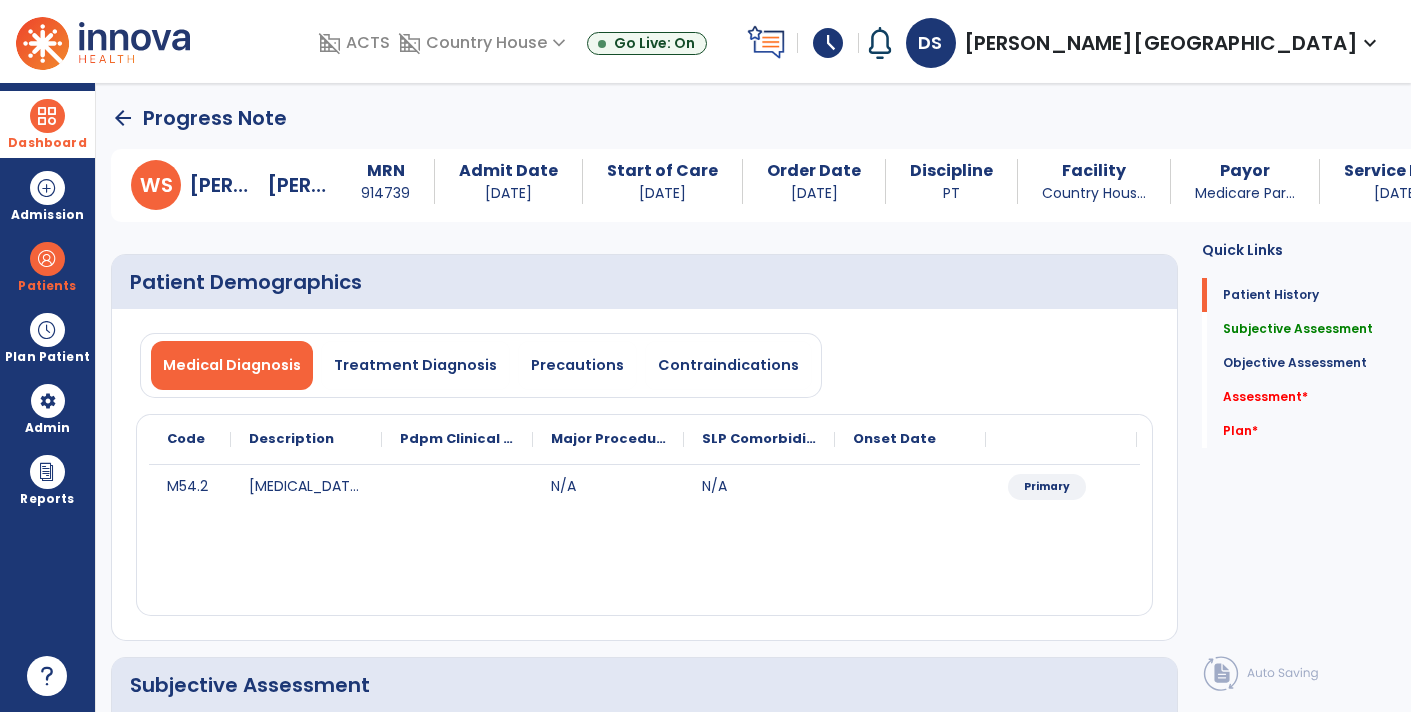 click on "arrow_back" 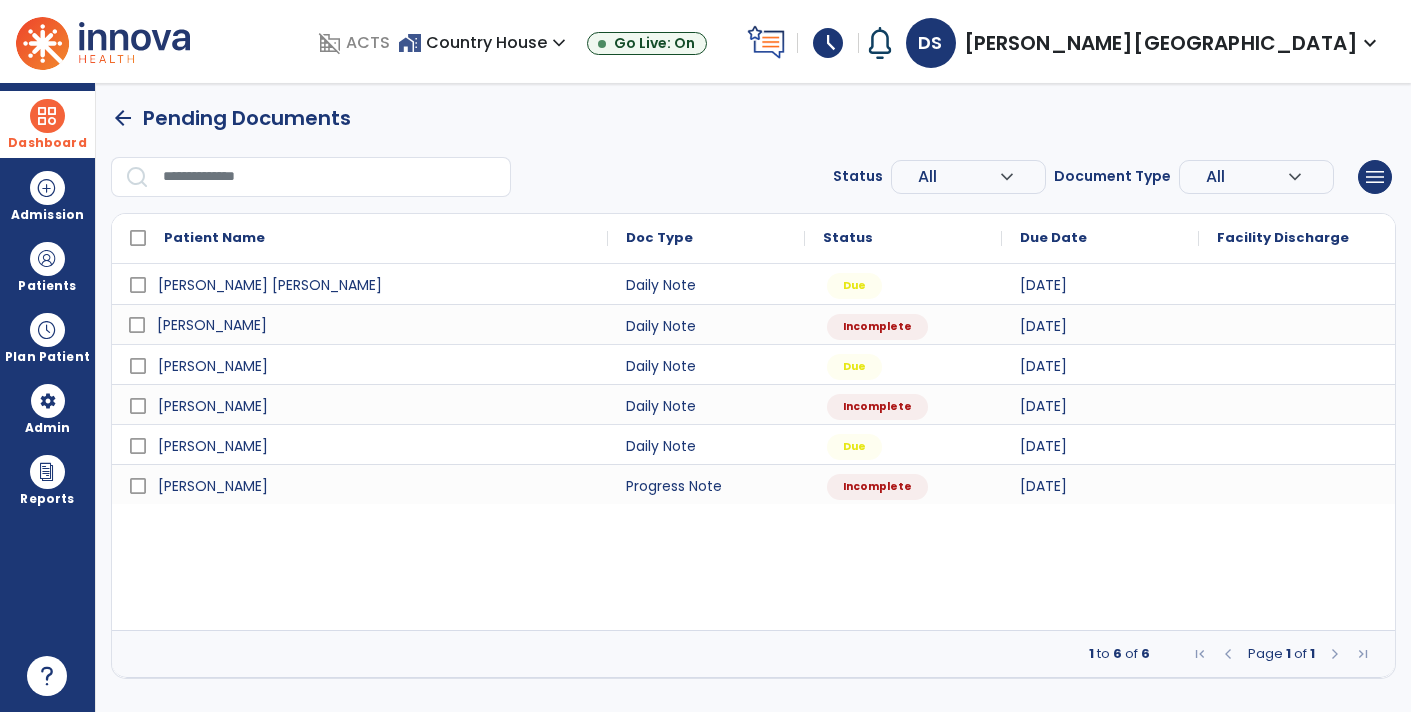 click on "[PERSON_NAME]" at bounding box center [212, 325] 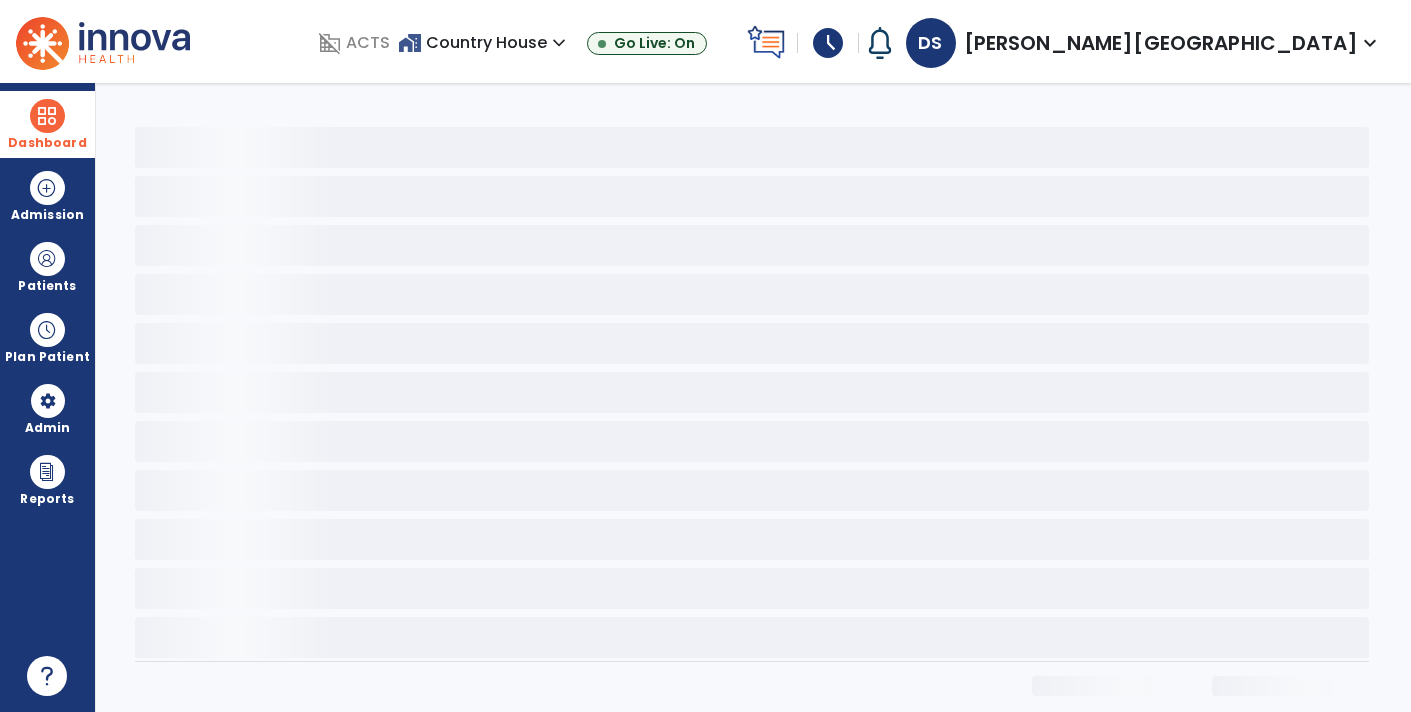 select on "*" 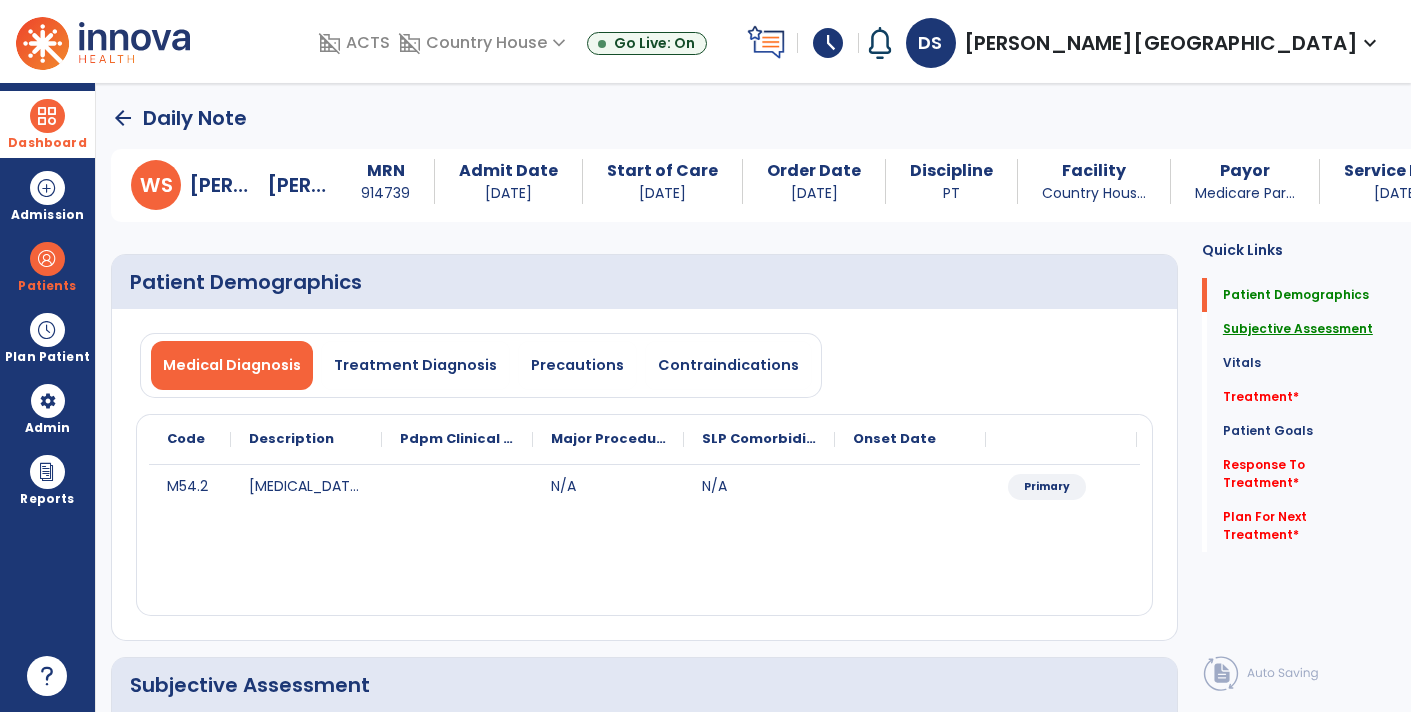 click on "Subjective Assessment" 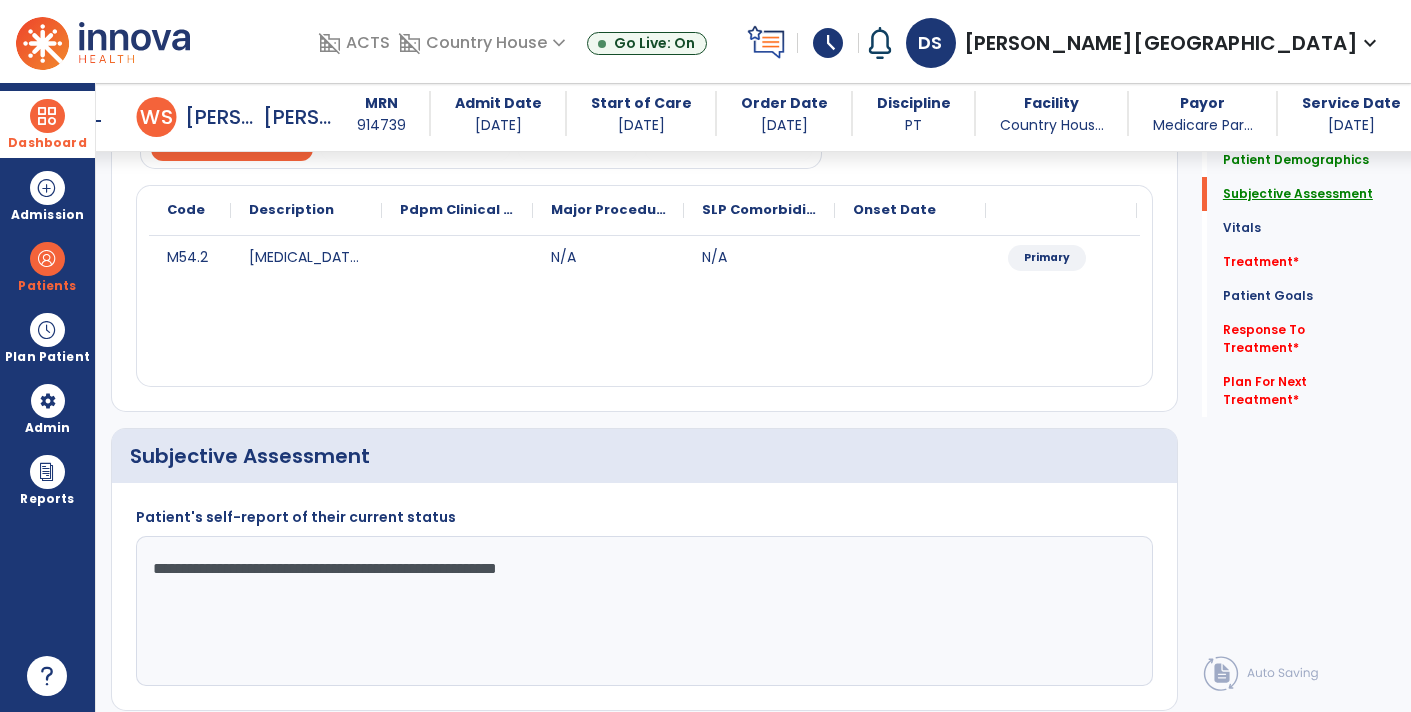 scroll, scrollTop: 399, scrollLeft: 0, axis: vertical 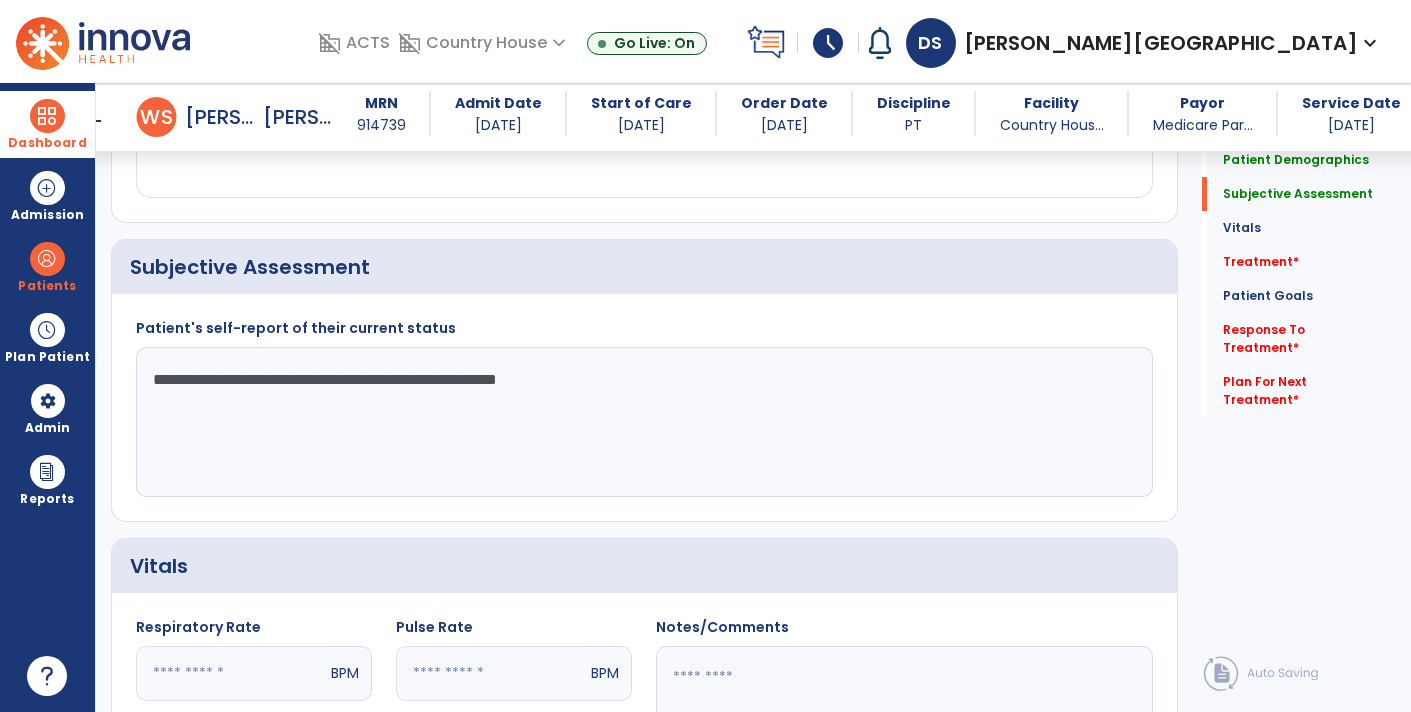 click on "**********" 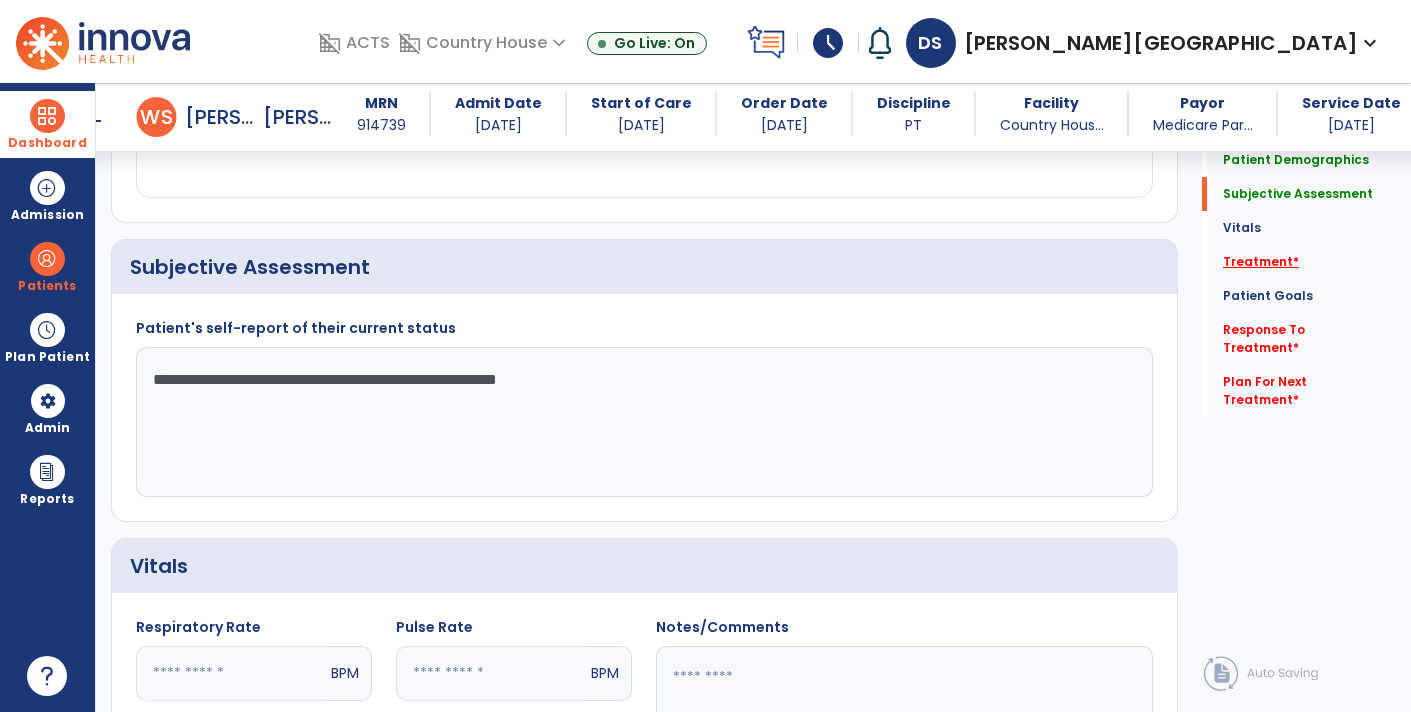 click on "*" 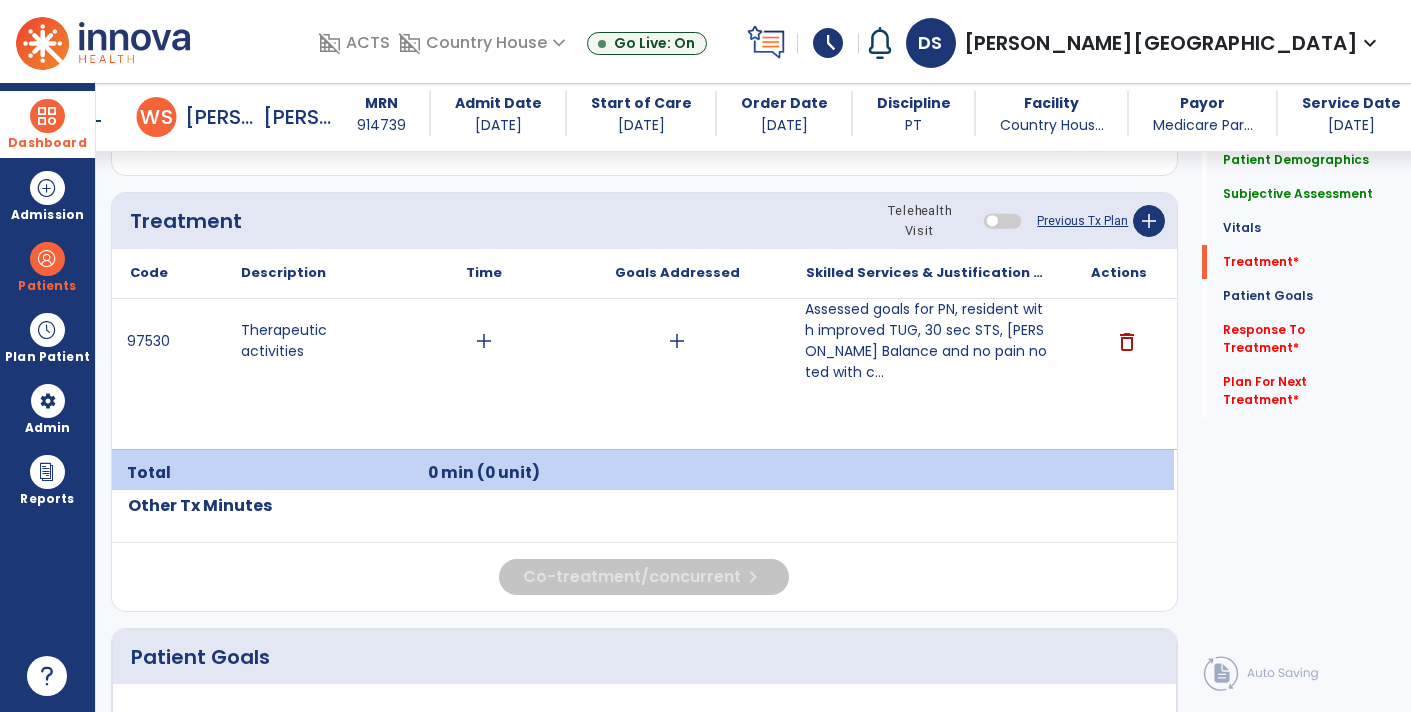 click on "Assessed goals for PN, resident with improved TUG, 30 sec STS, [PERSON_NAME] Balance and no pain noted with c..." at bounding box center [926, 341] 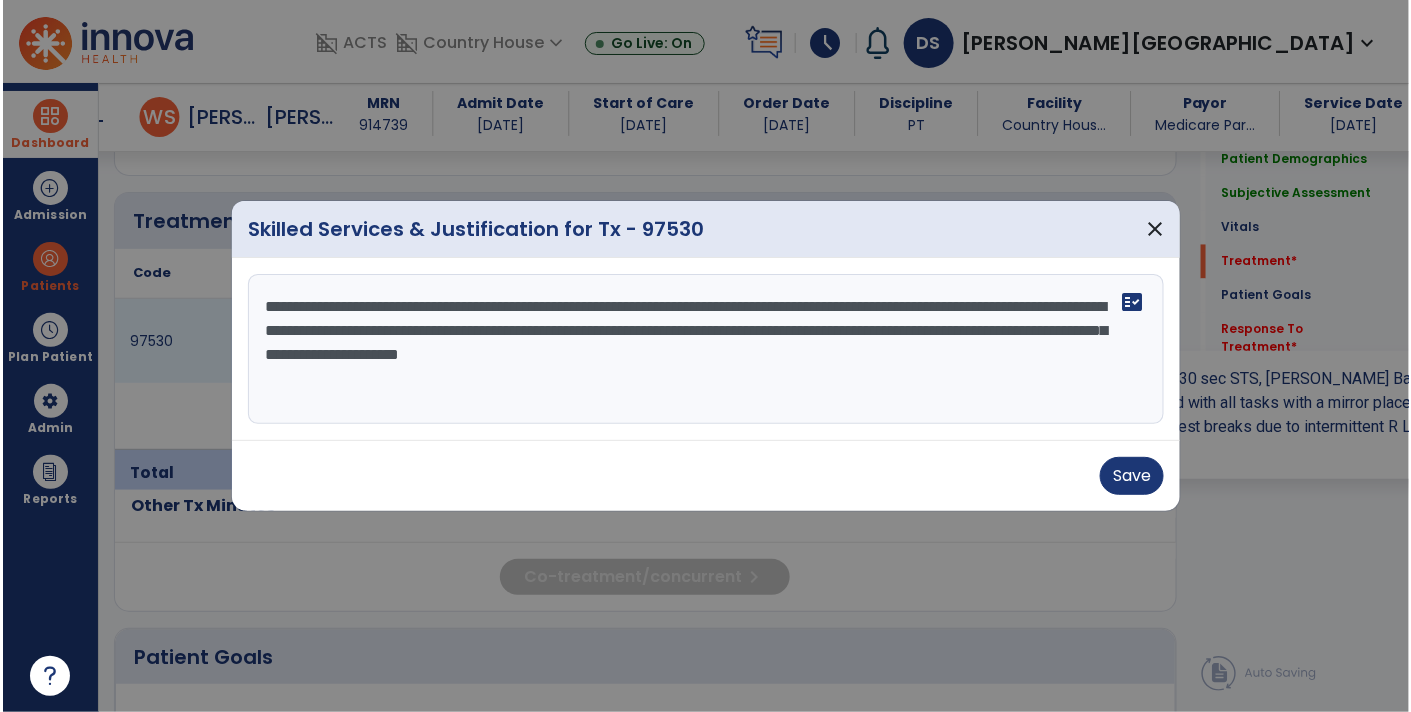 scroll, scrollTop: 1167, scrollLeft: 0, axis: vertical 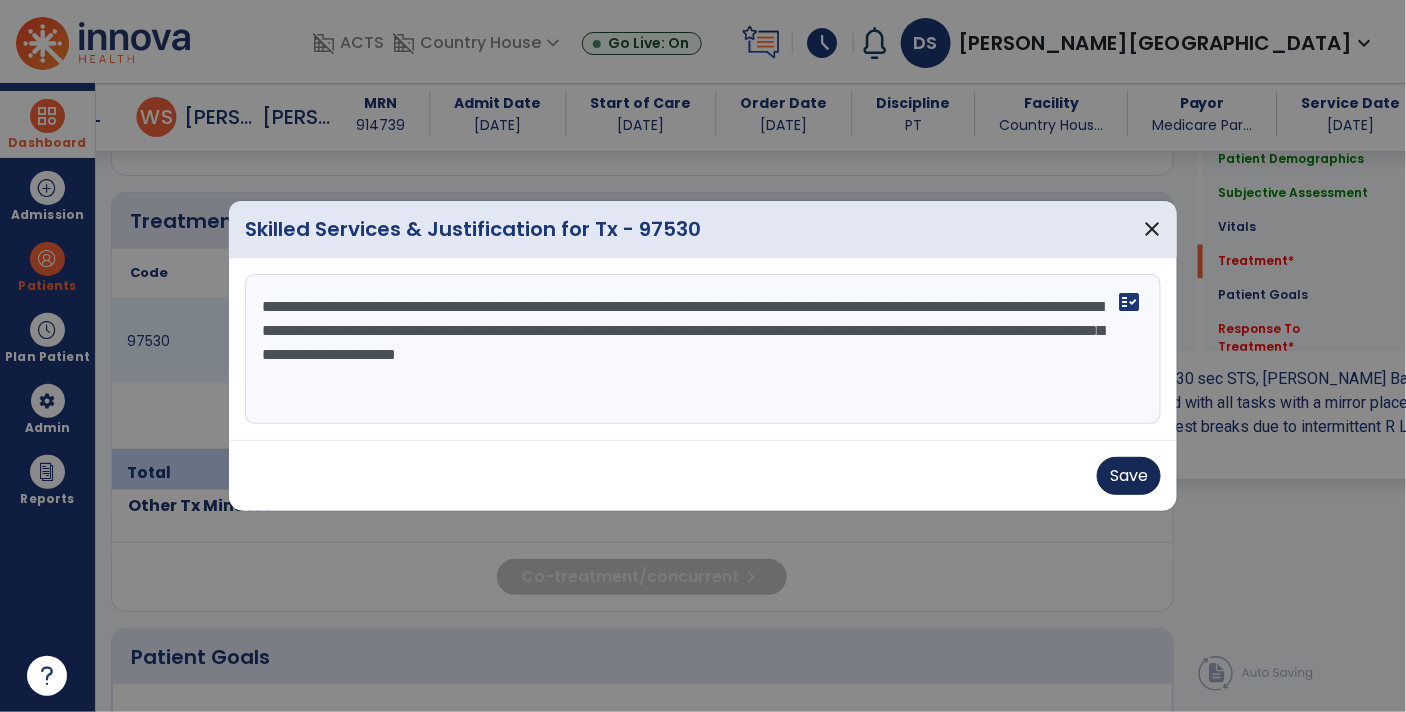 click on "Save" at bounding box center (1129, 476) 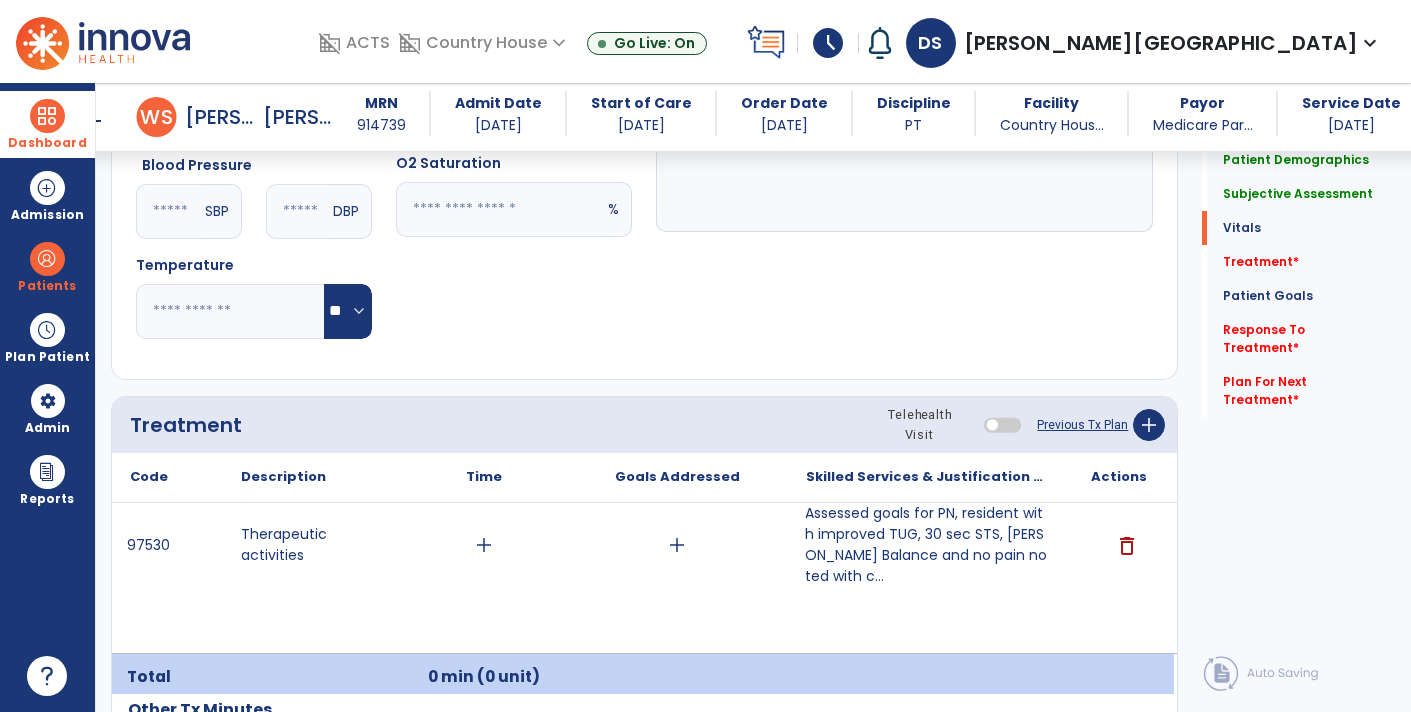 click on "Assessed goals for PN, resident with improved TUG, 30 sec STS, [PERSON_NAME] Balance and no pain noted with c..." at bounding box center (926, 545) 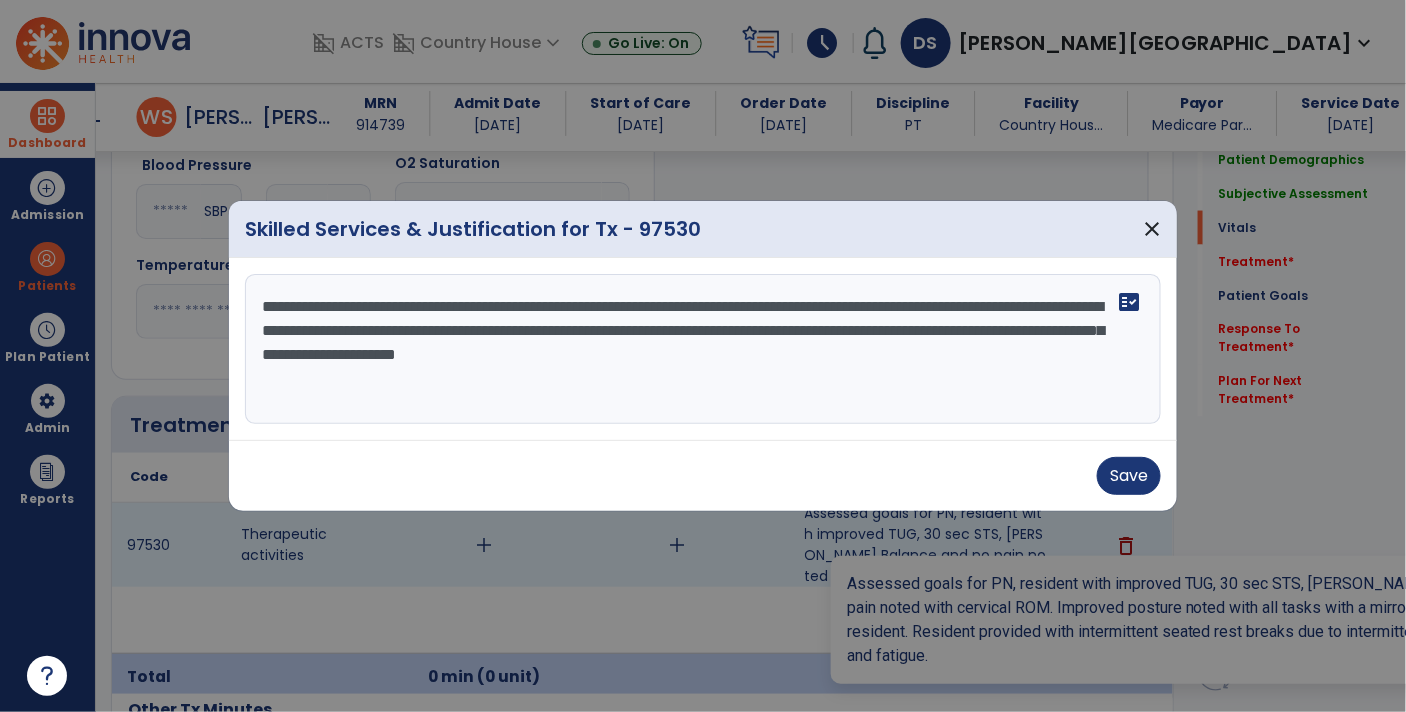 scroll, scrollTop: 963, scrollLeft: 0, axis: vertical 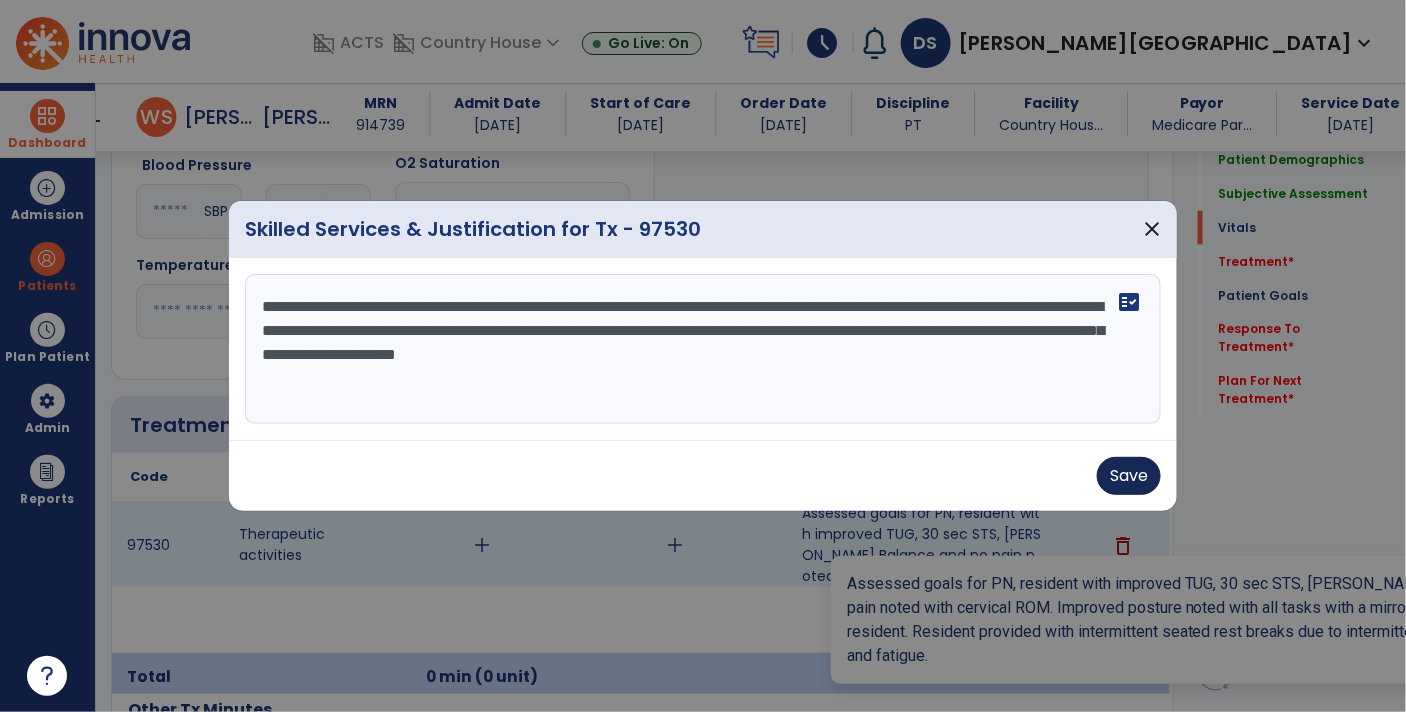 click on "Save" at bounding box center [1129, 476] 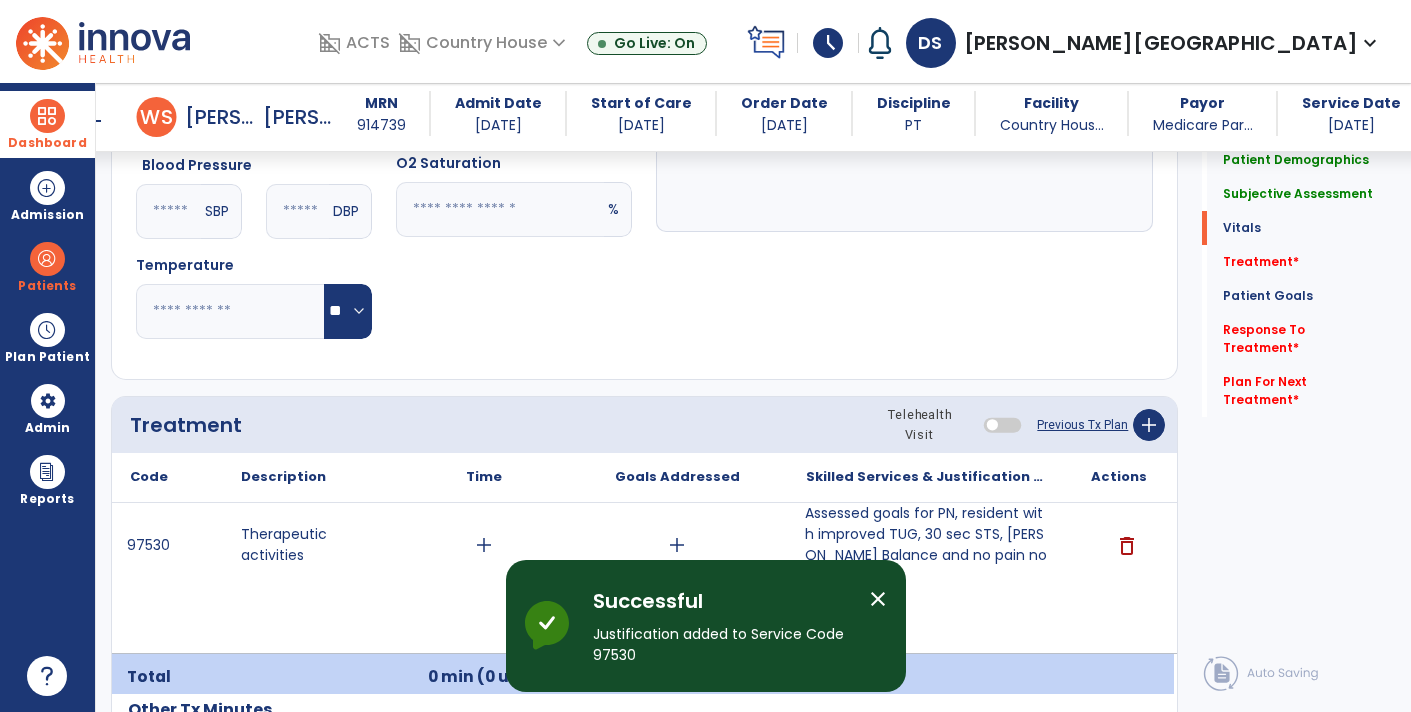 click on "add" at bounding box center [484, 545] 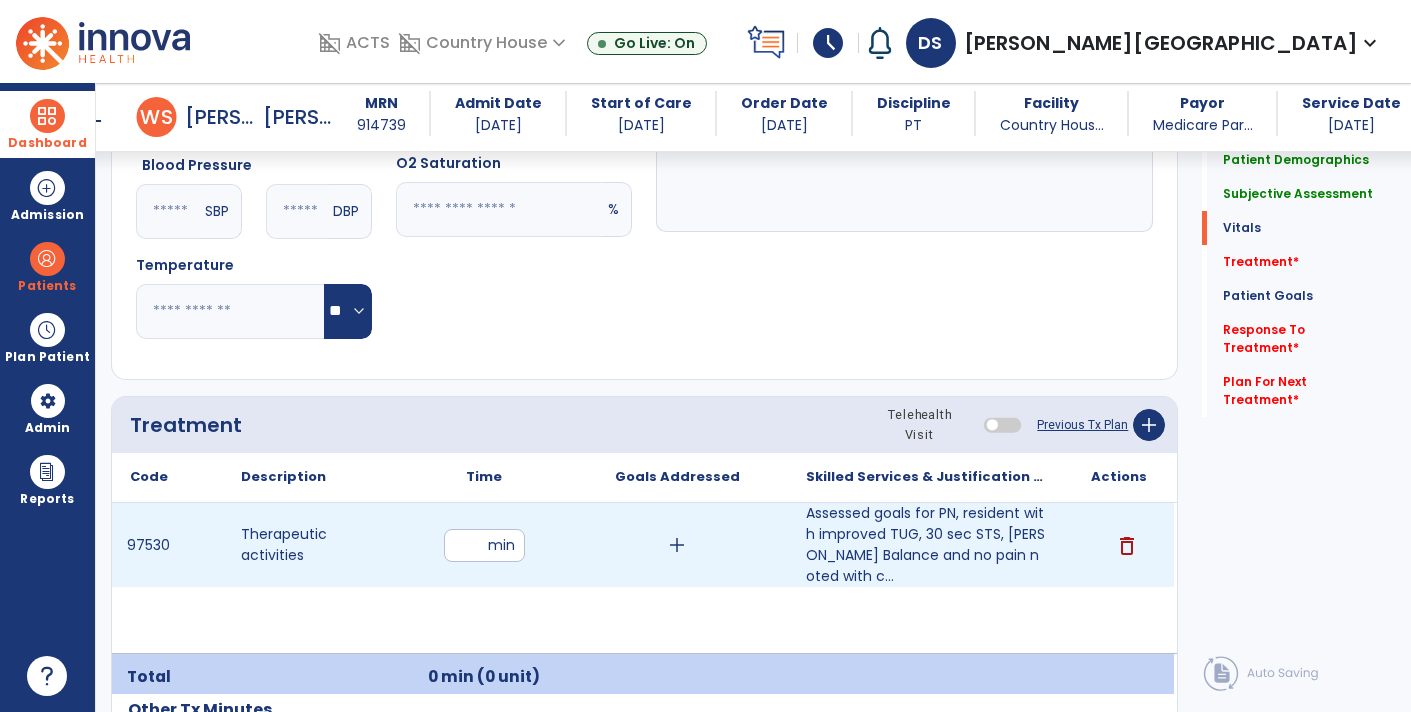 type on "**" 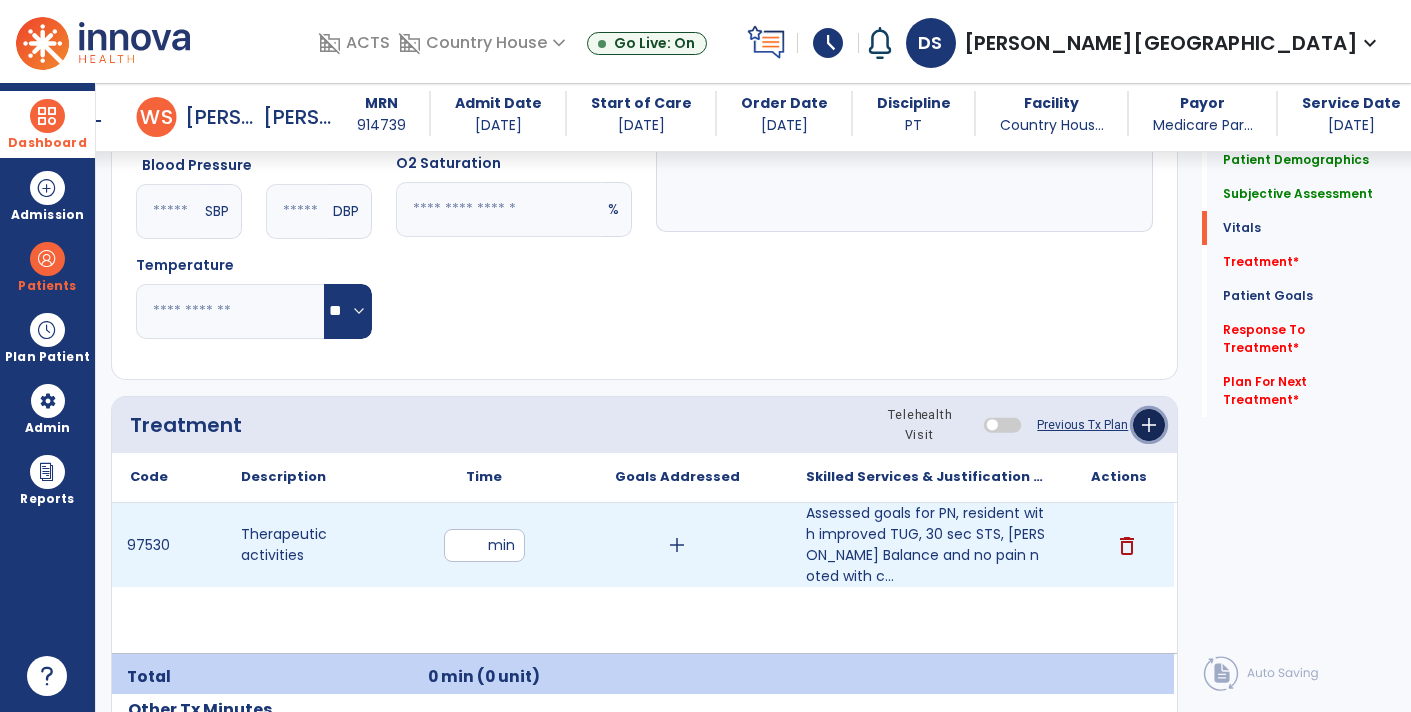 click on "add" 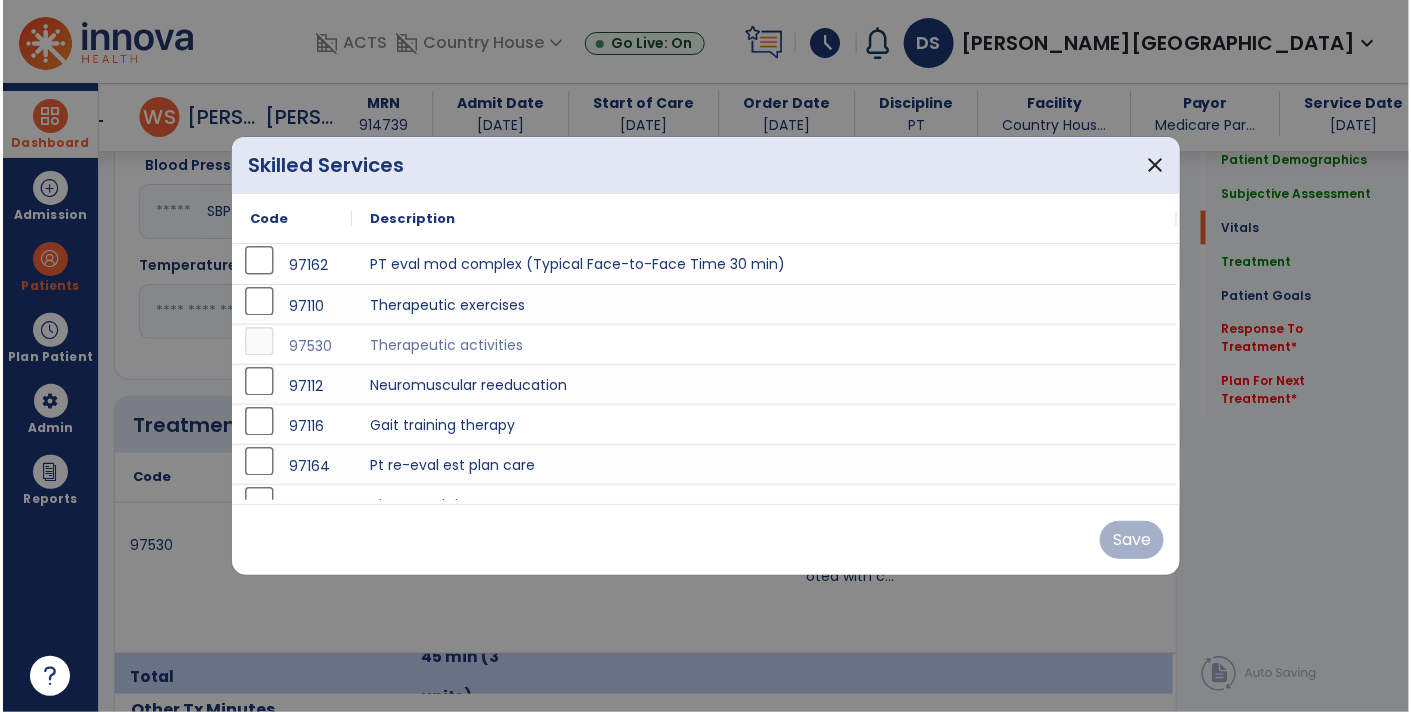 scroll, scrollTop: 963, scrollLeft: 0, axis: vertical 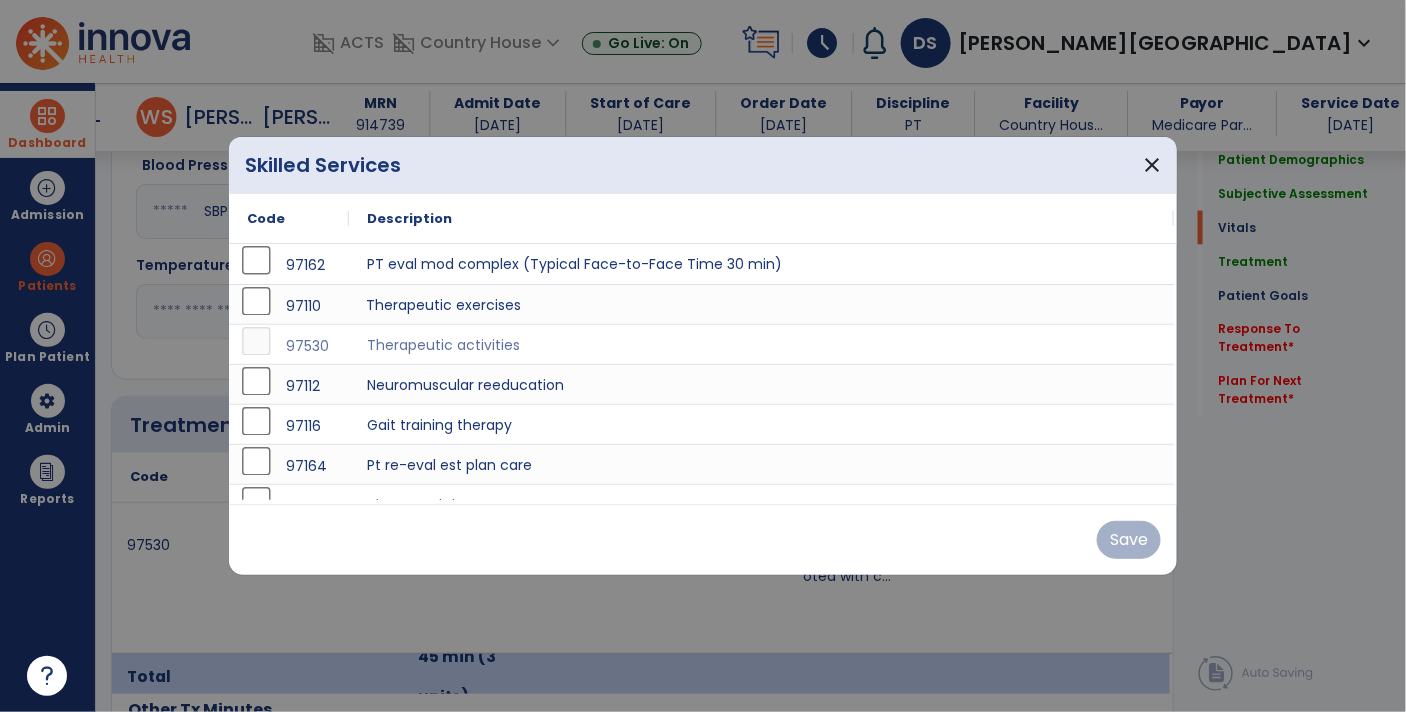 click on "Therapeutic exercises" at bounding box center (761, 304) 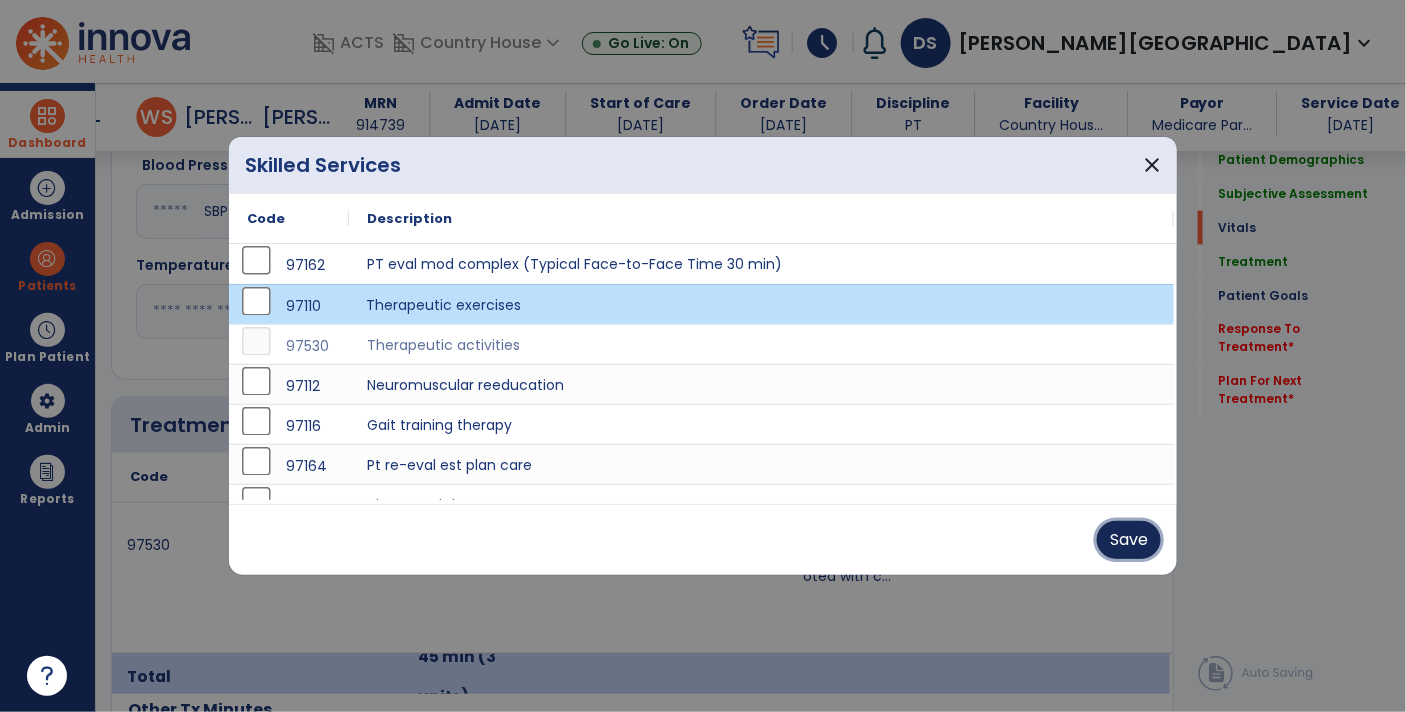 click on "Save" at bounding box center [1129, 540] 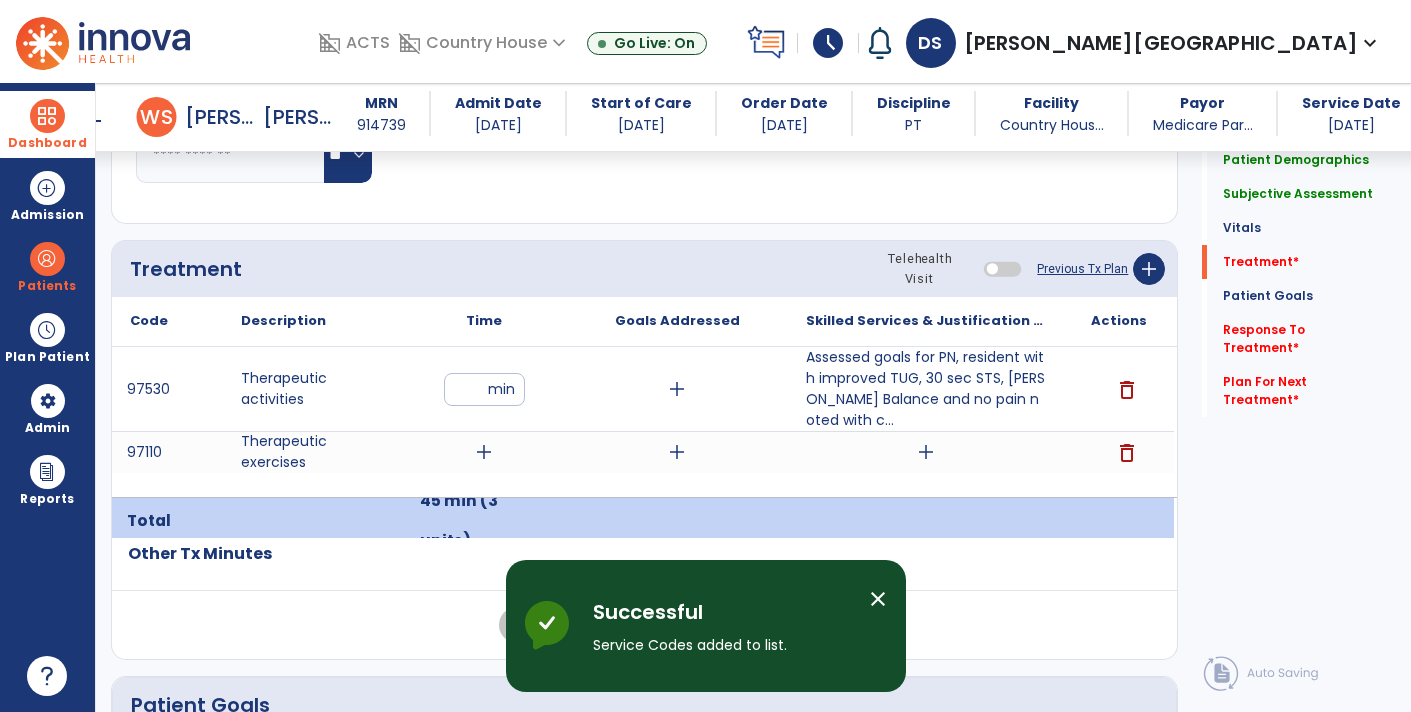 click on "add" at bounding box center [926, 452] 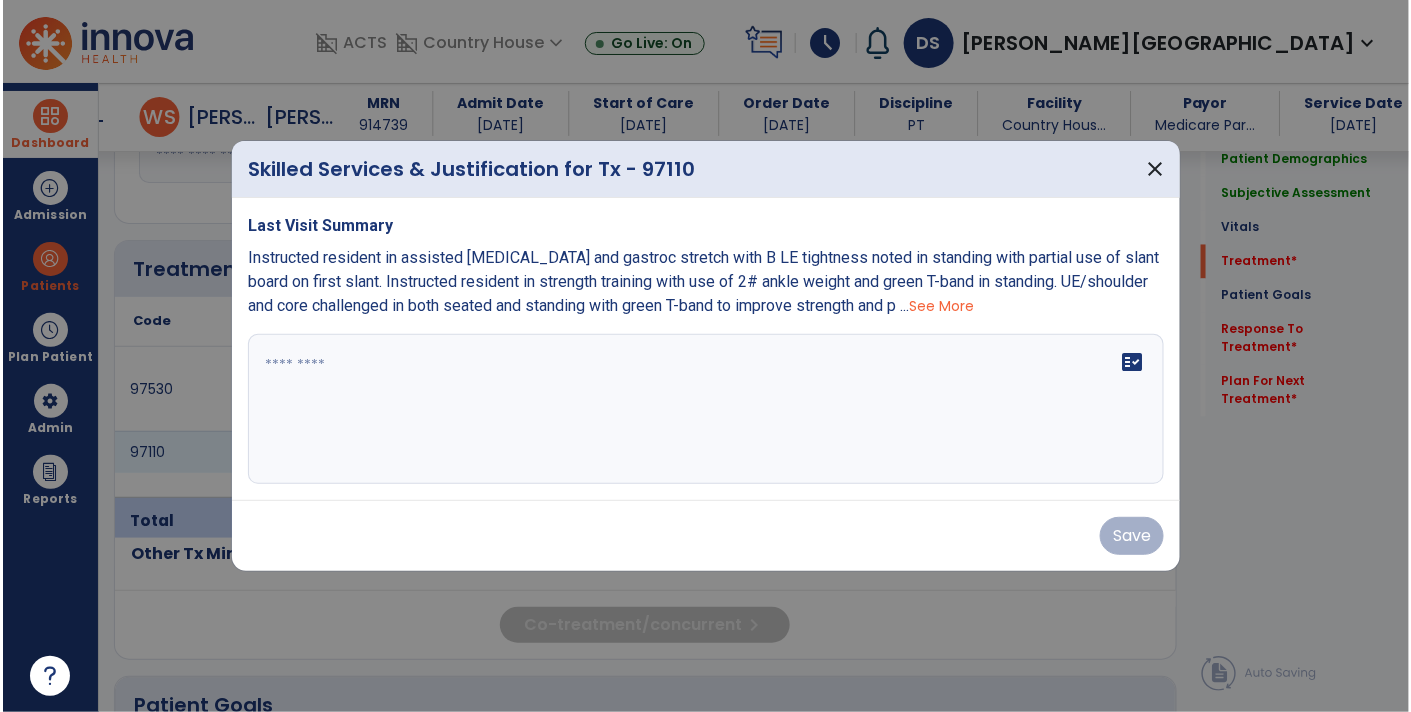 scroll, scrollTop: 1119, scrollLeft: 0, axis: vertical 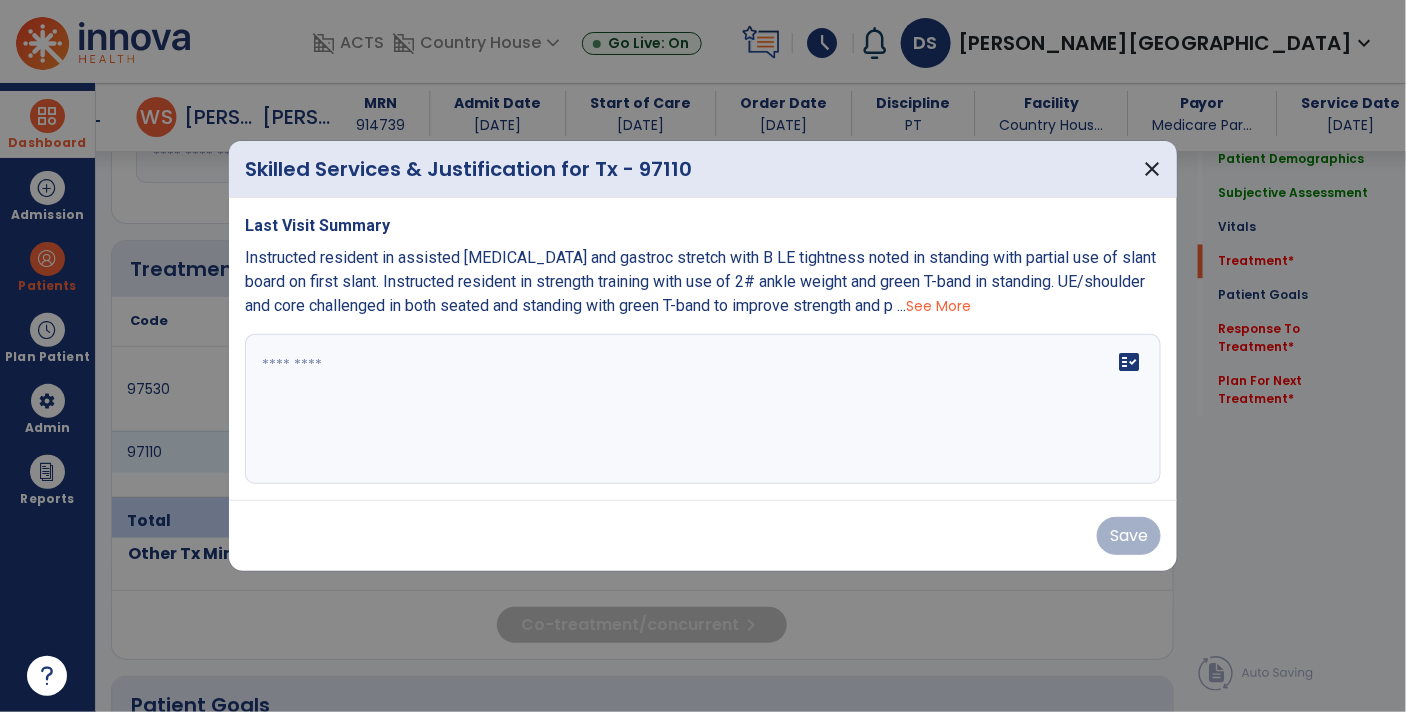 click at bounding box center (703, 409) 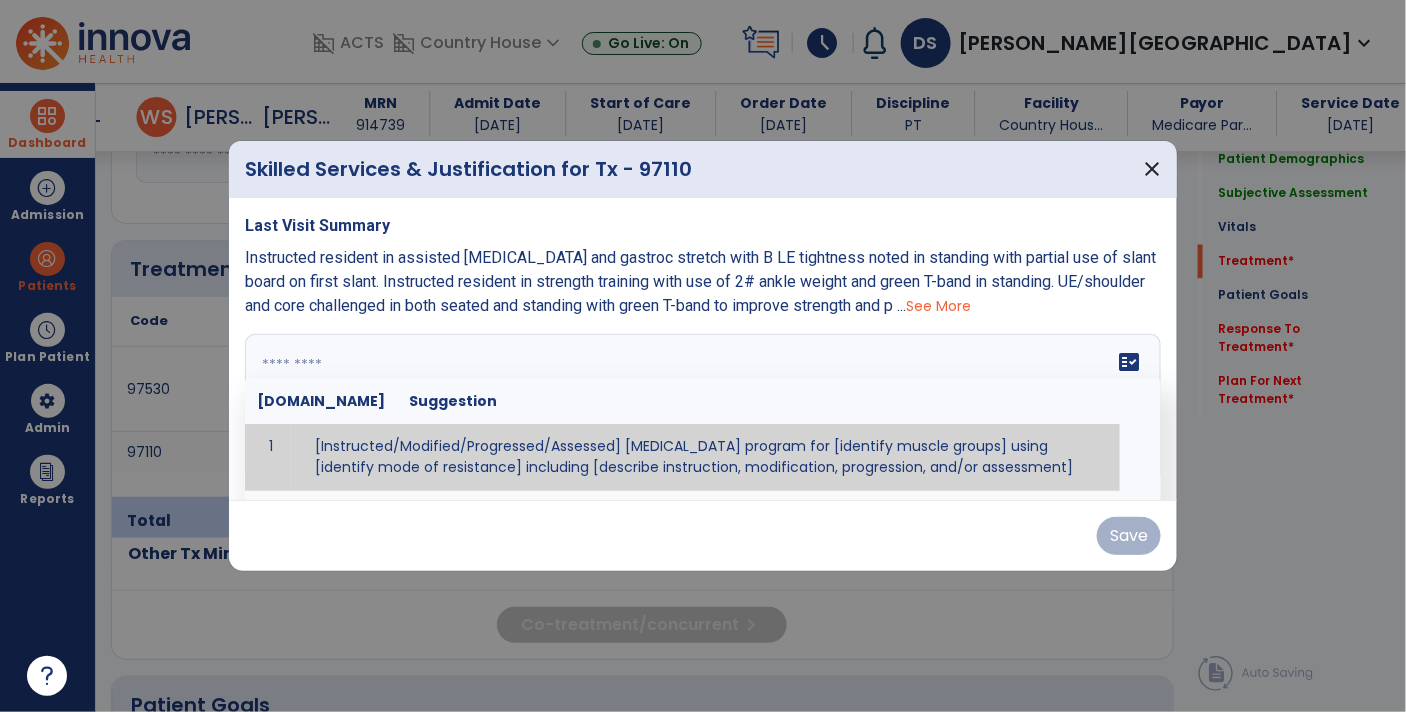 click at bounding box center [701, 409] 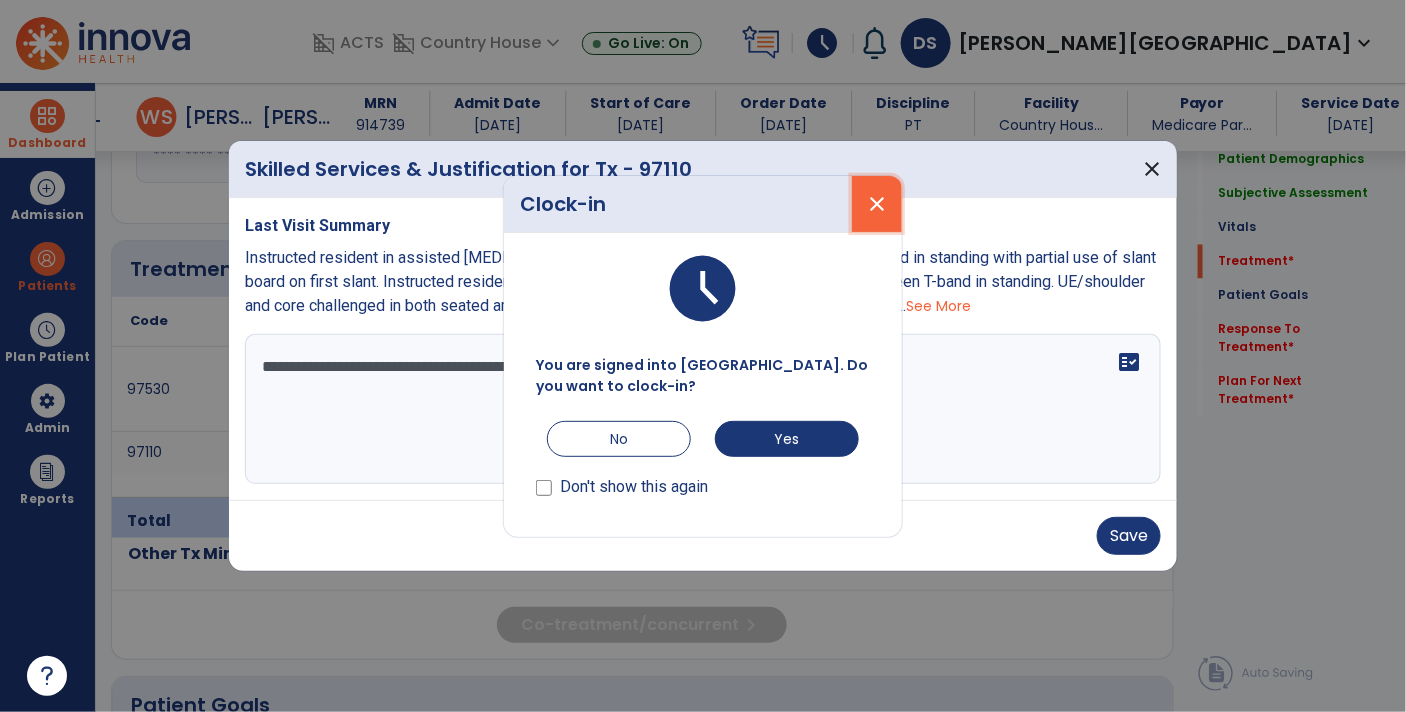 click on "close" at bounding box center [877, 204] 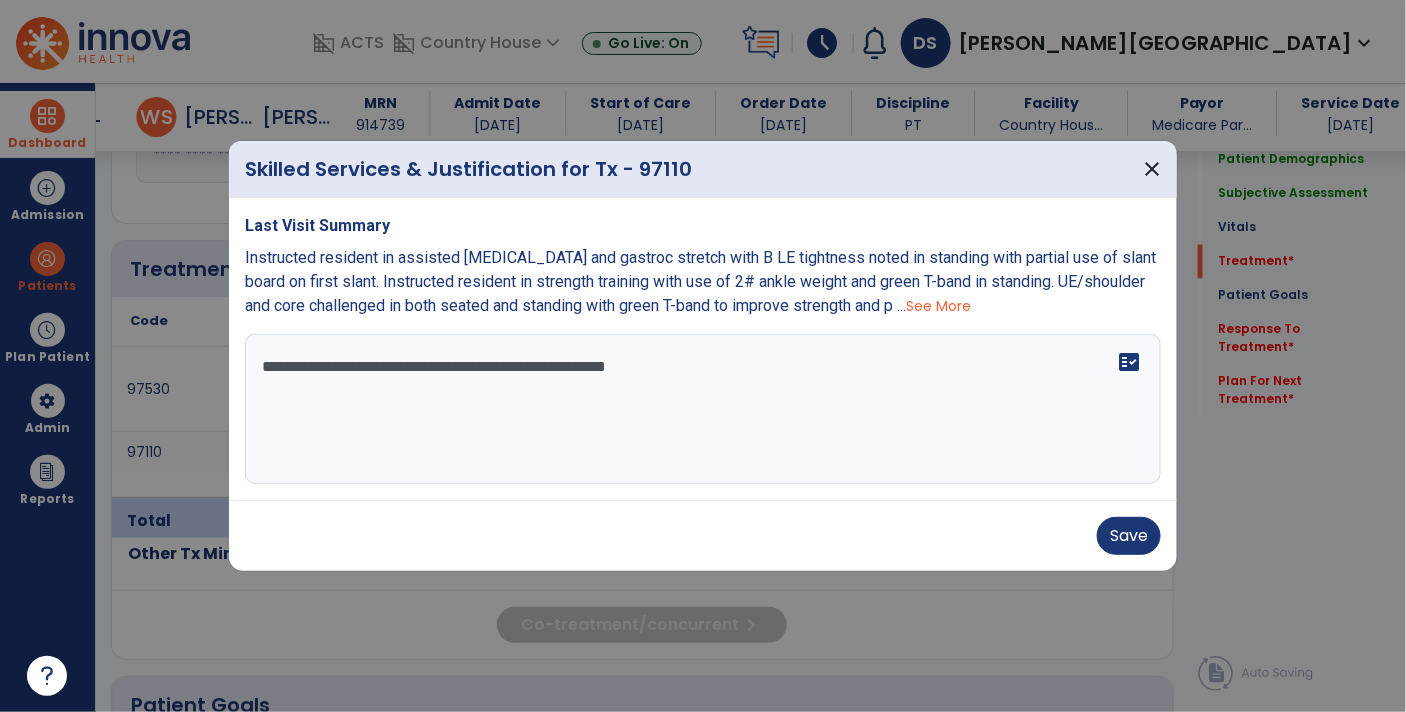 click on "**********" at bounding box center [703, 409] 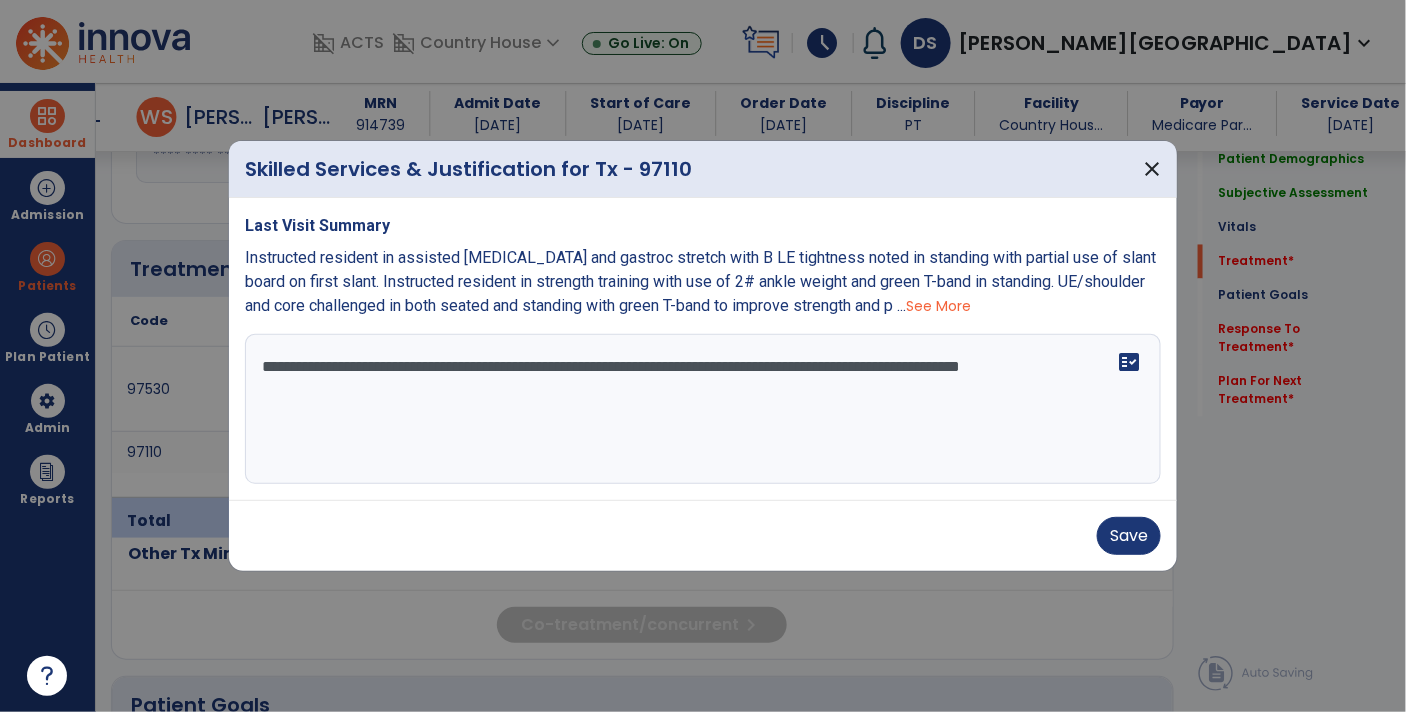click on "**********" at bounding box center [703, 409] 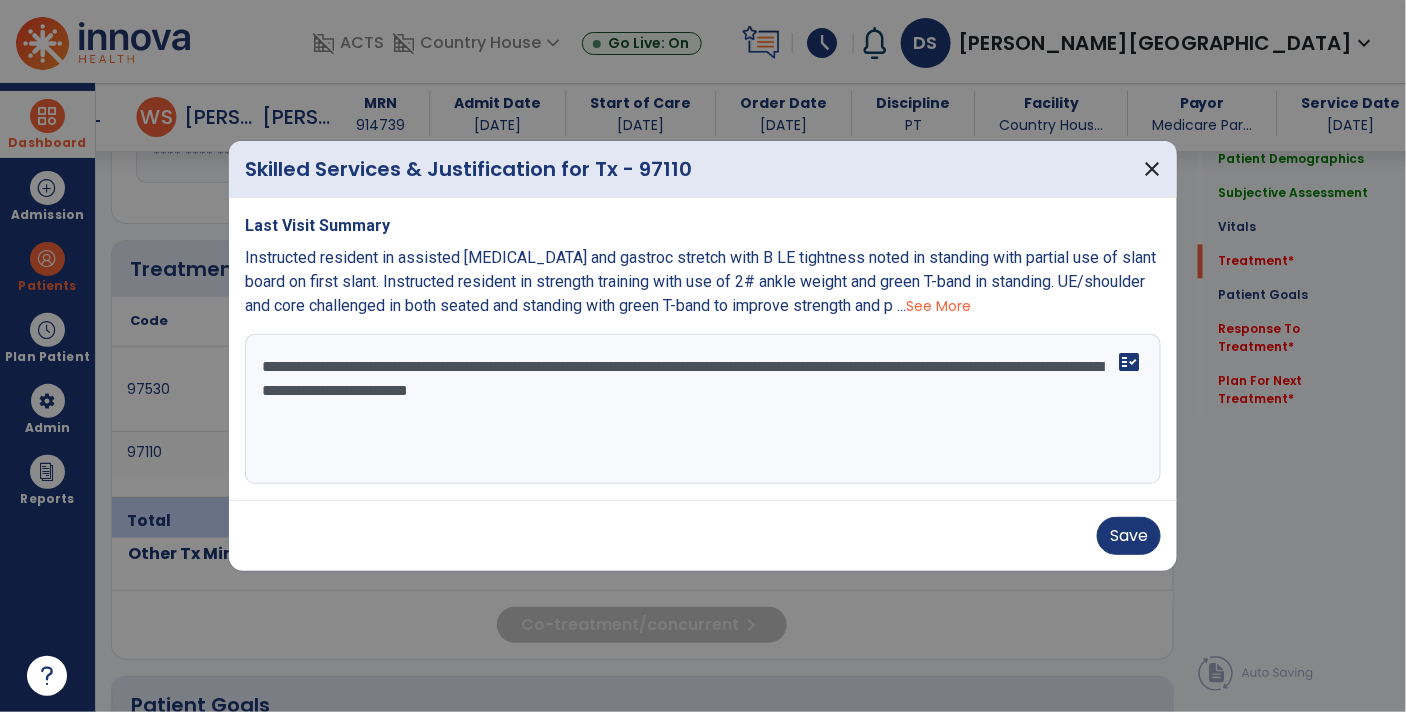 click on "**********" at bounding box center (703, 409) 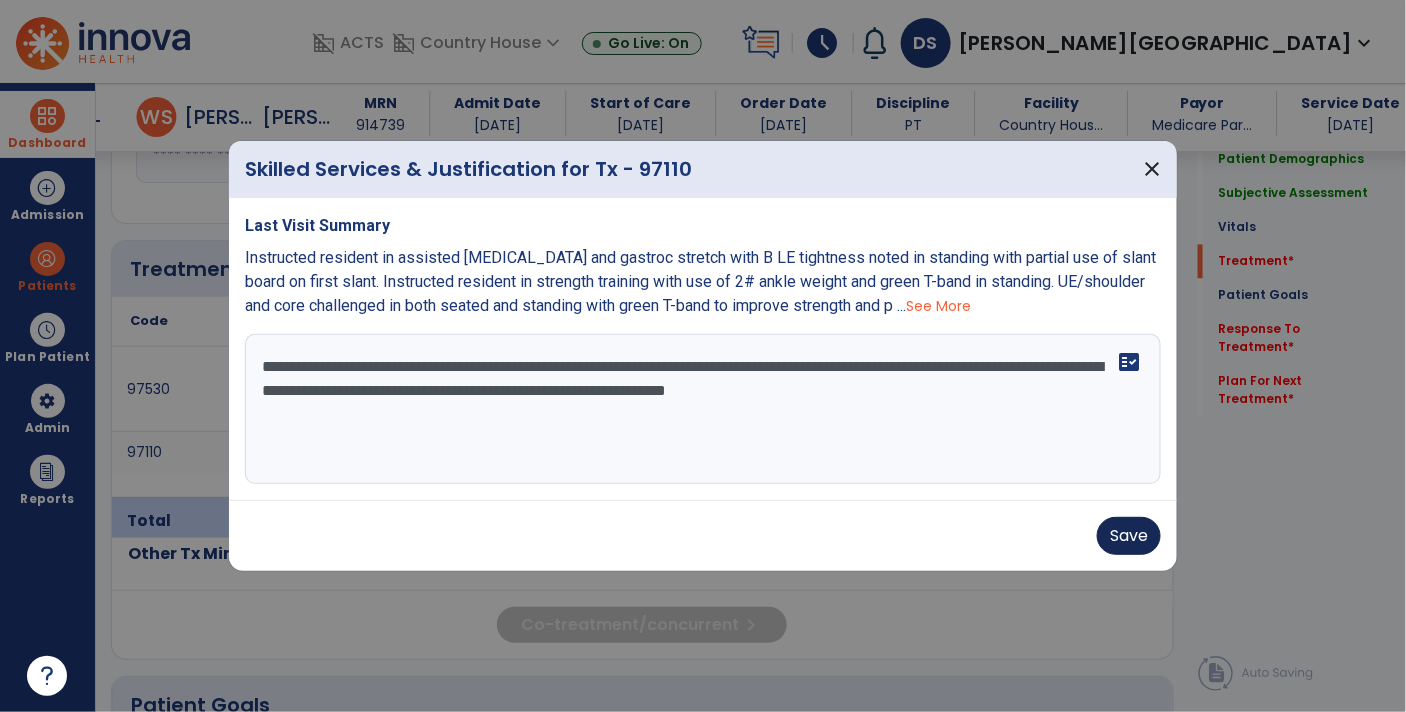 type on "**********" 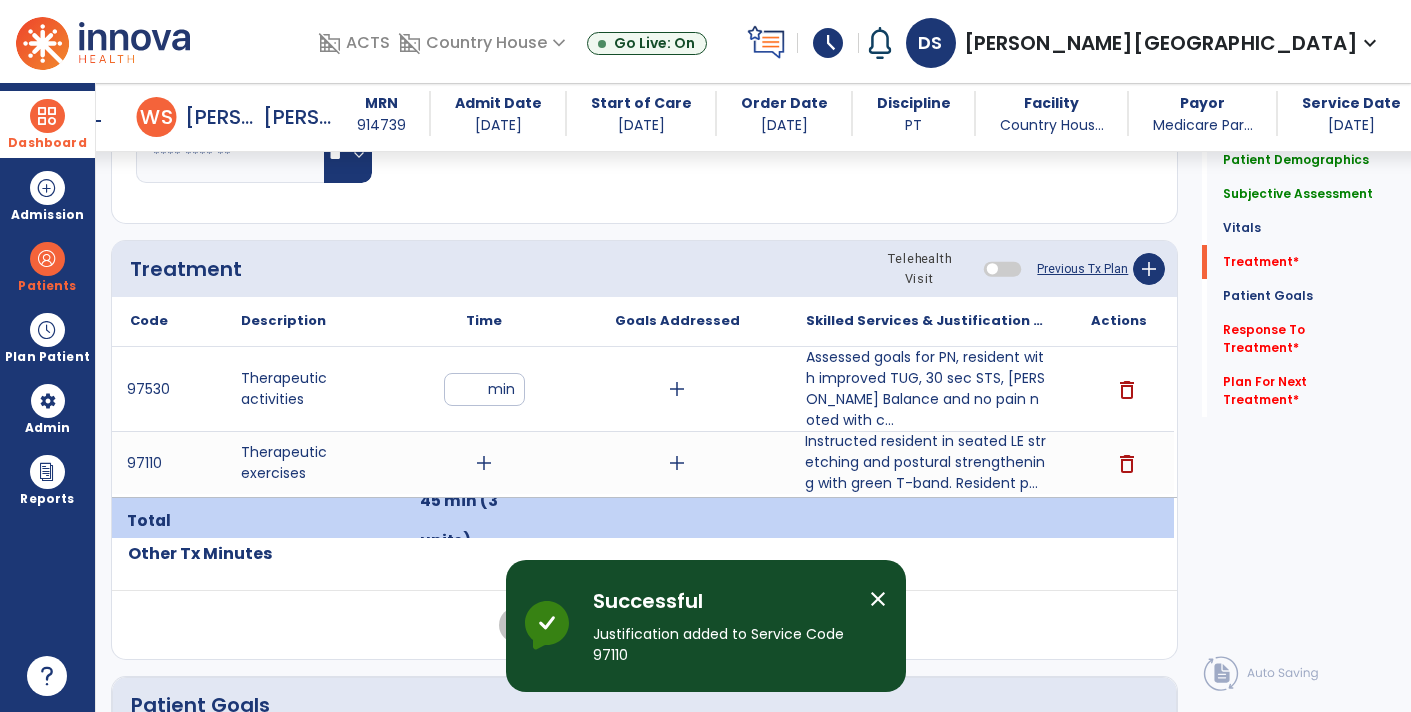 click on "add" at bounding box center (484, 463) 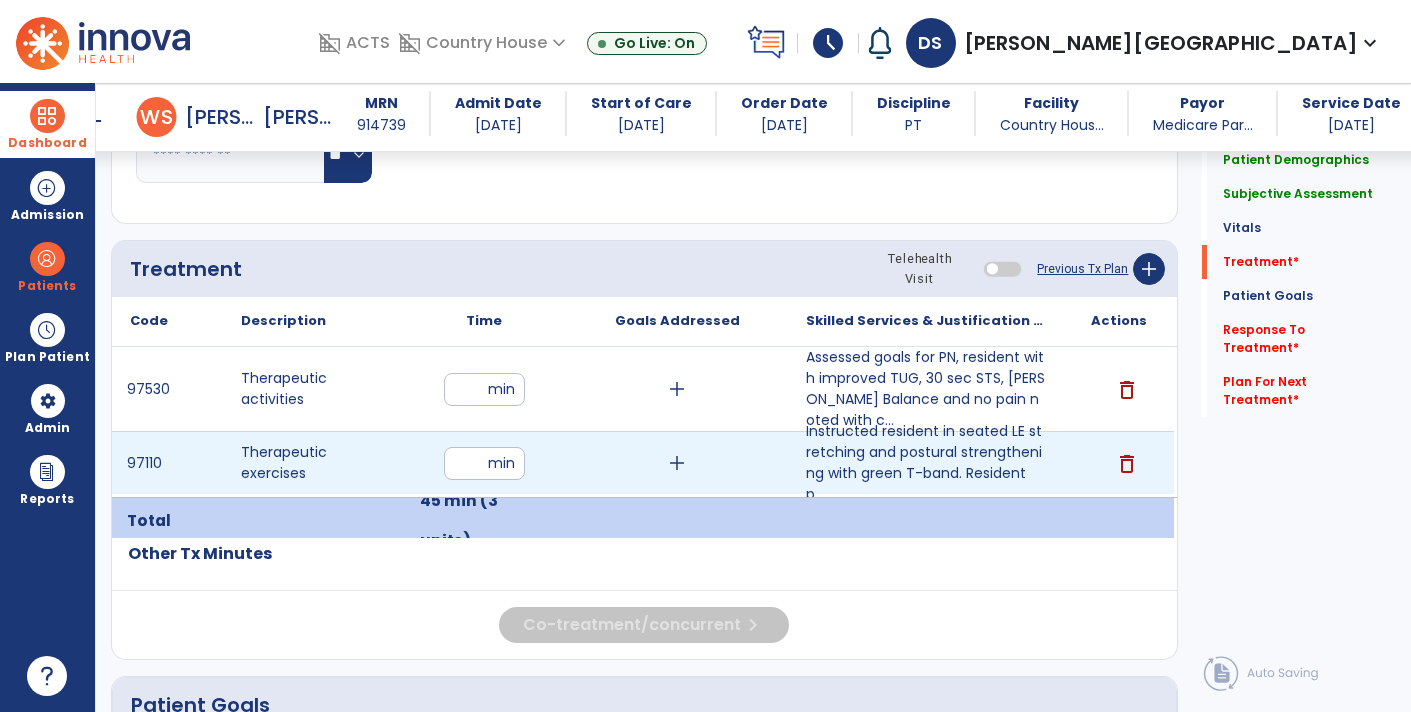 type on "**" 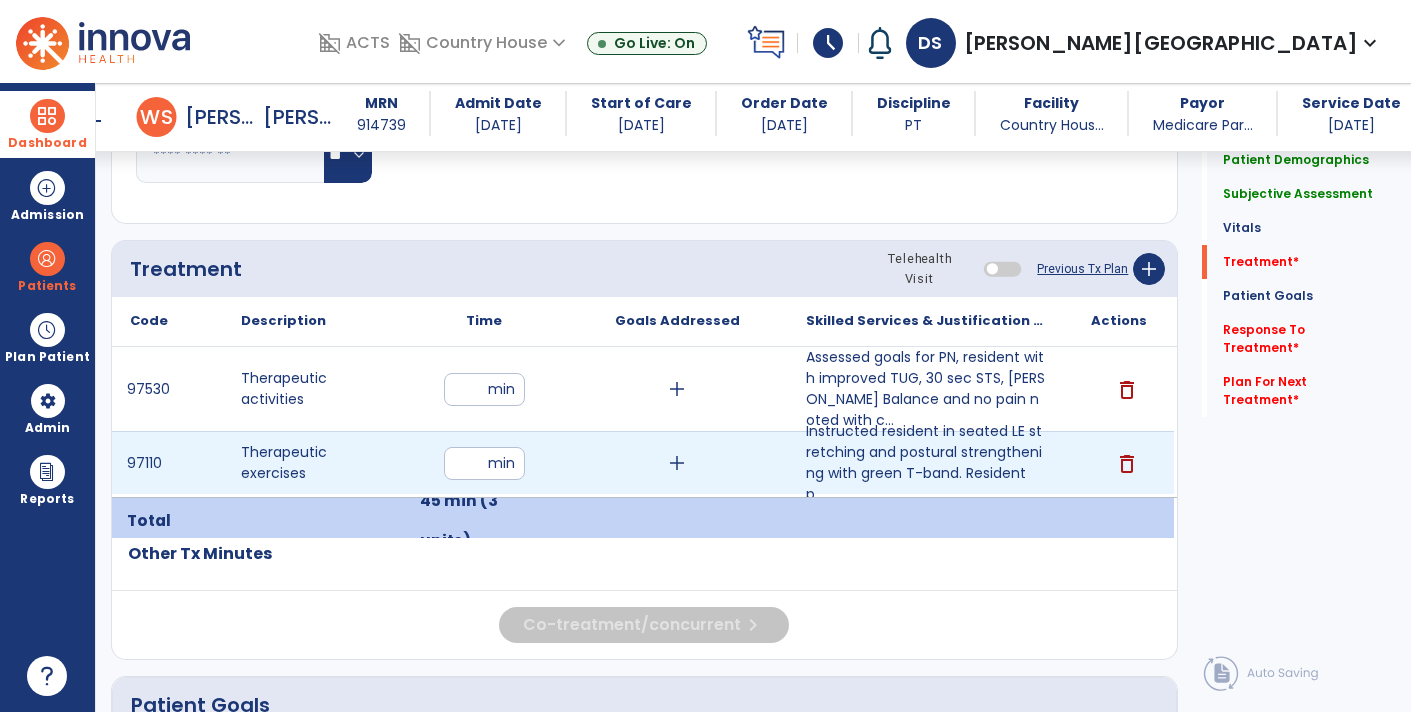 click on "Quick Links  Patient Demographics   Patient Demographics   Subjective Assessment   Subjective Assessment   Vitals   Vitals   Treatment   *  Treatment   *  Patient Goals   Patient Goals   Response To Treatment   *  Response To Treatment   *  Plan For Next Treatment   *  Plan For Next Treatment   *" 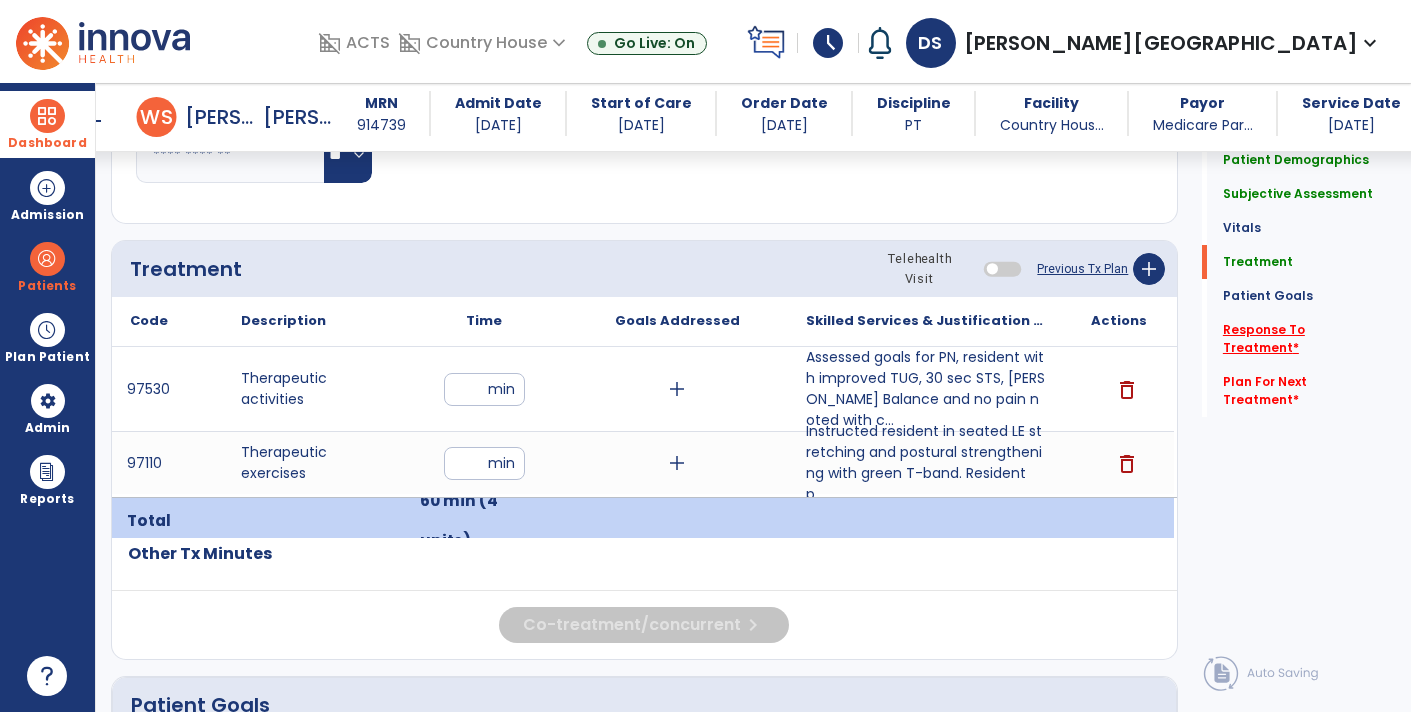 click on "Response To Treatment   *" 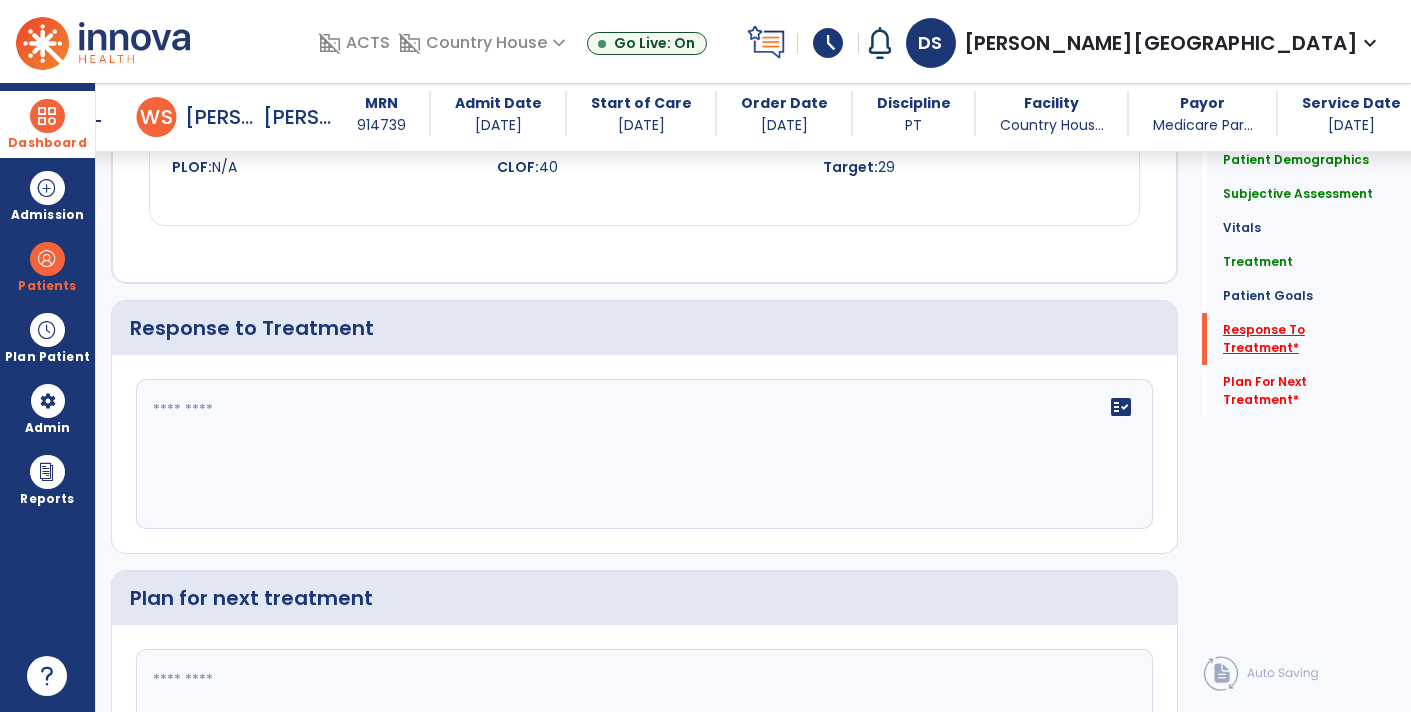 scroll, scrollTop: 3137, scrollLeft: 0, axis: vertical 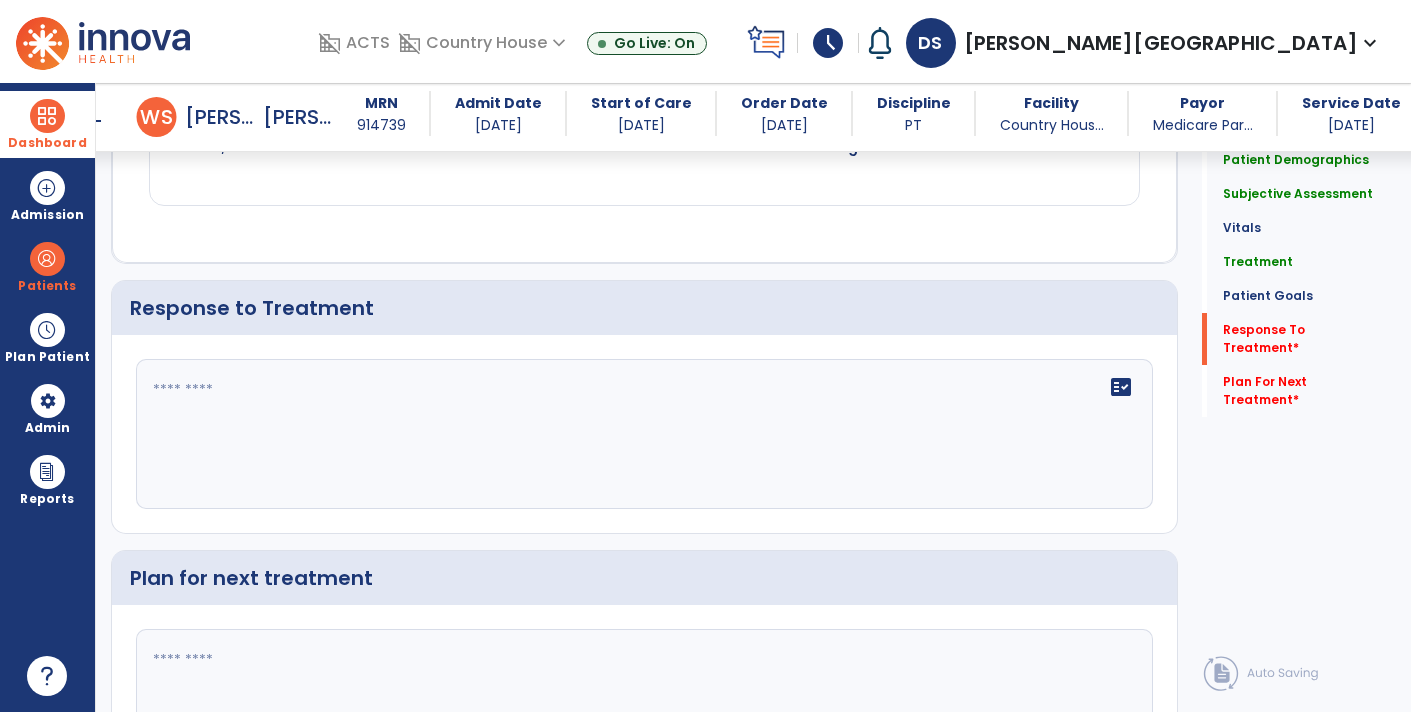 click 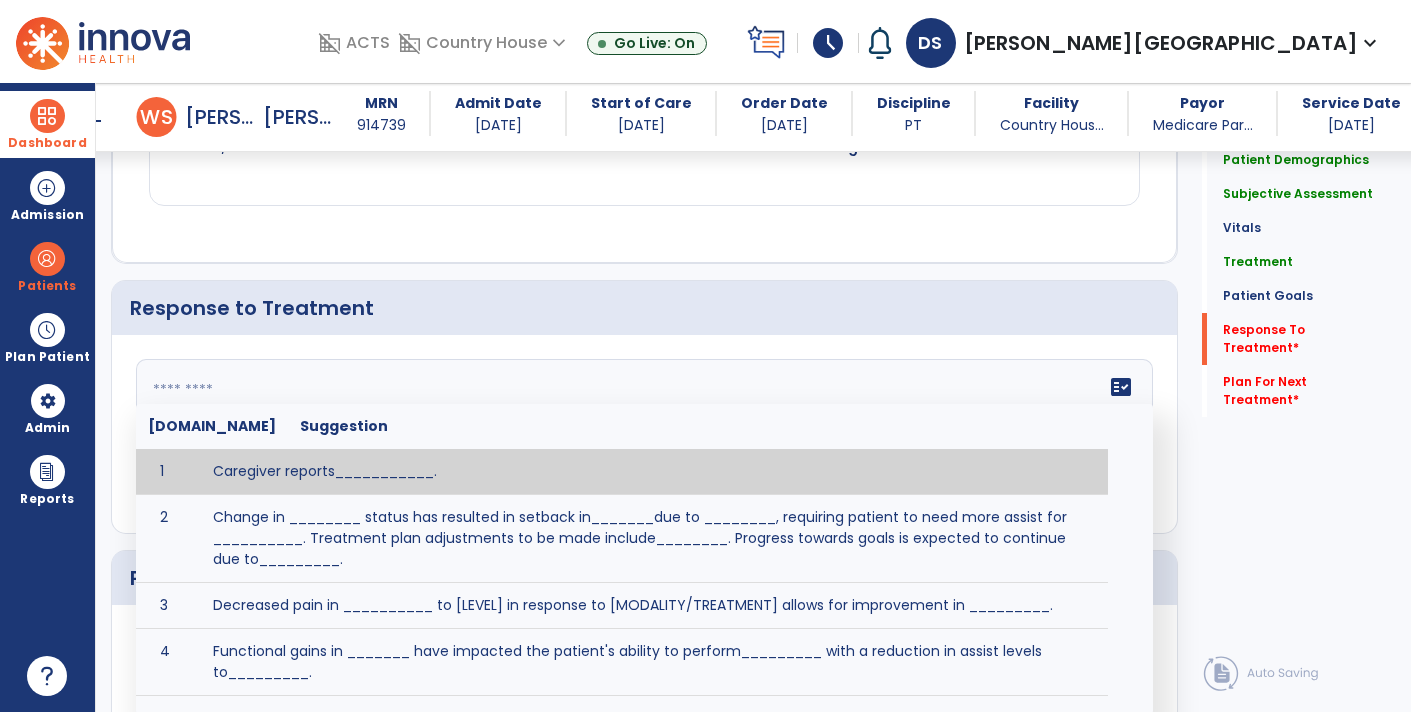 type on "*" 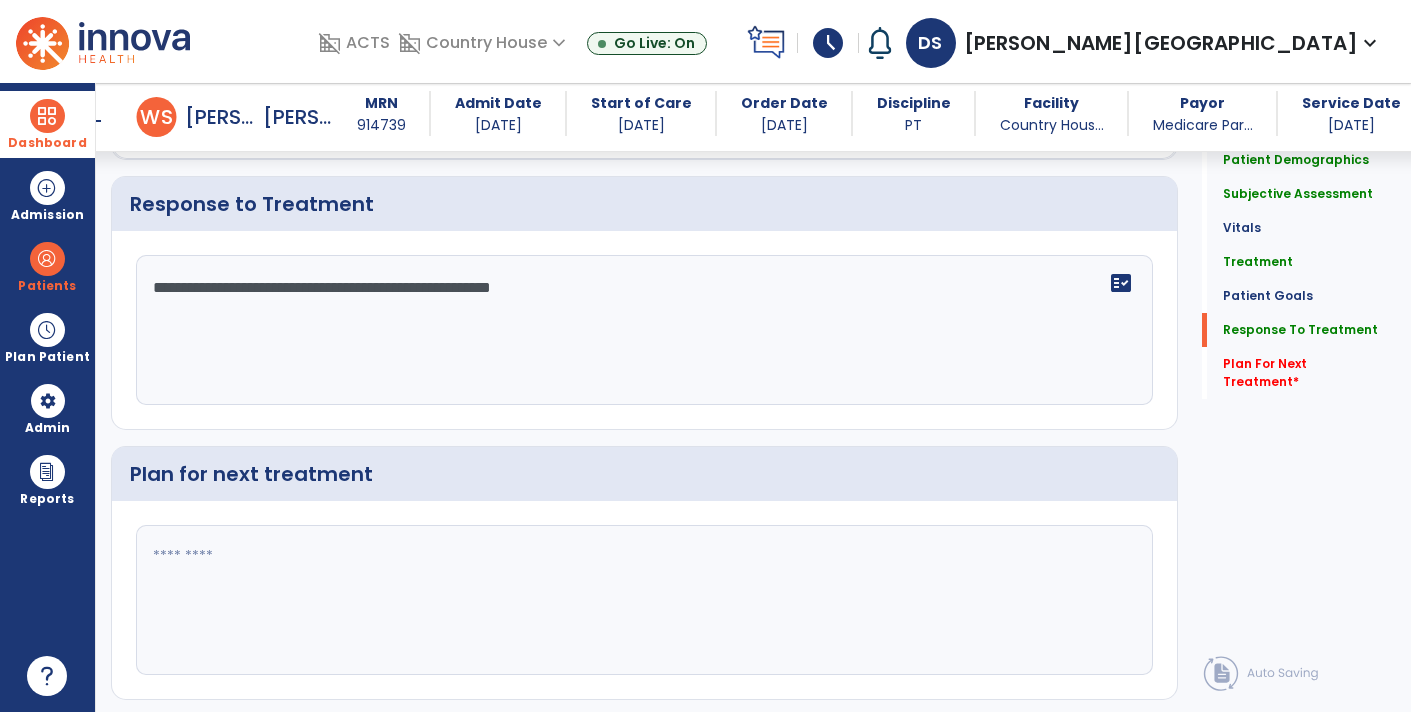 scroll, scrollTop: 3243, scrollLeft: 0, axis: vertical 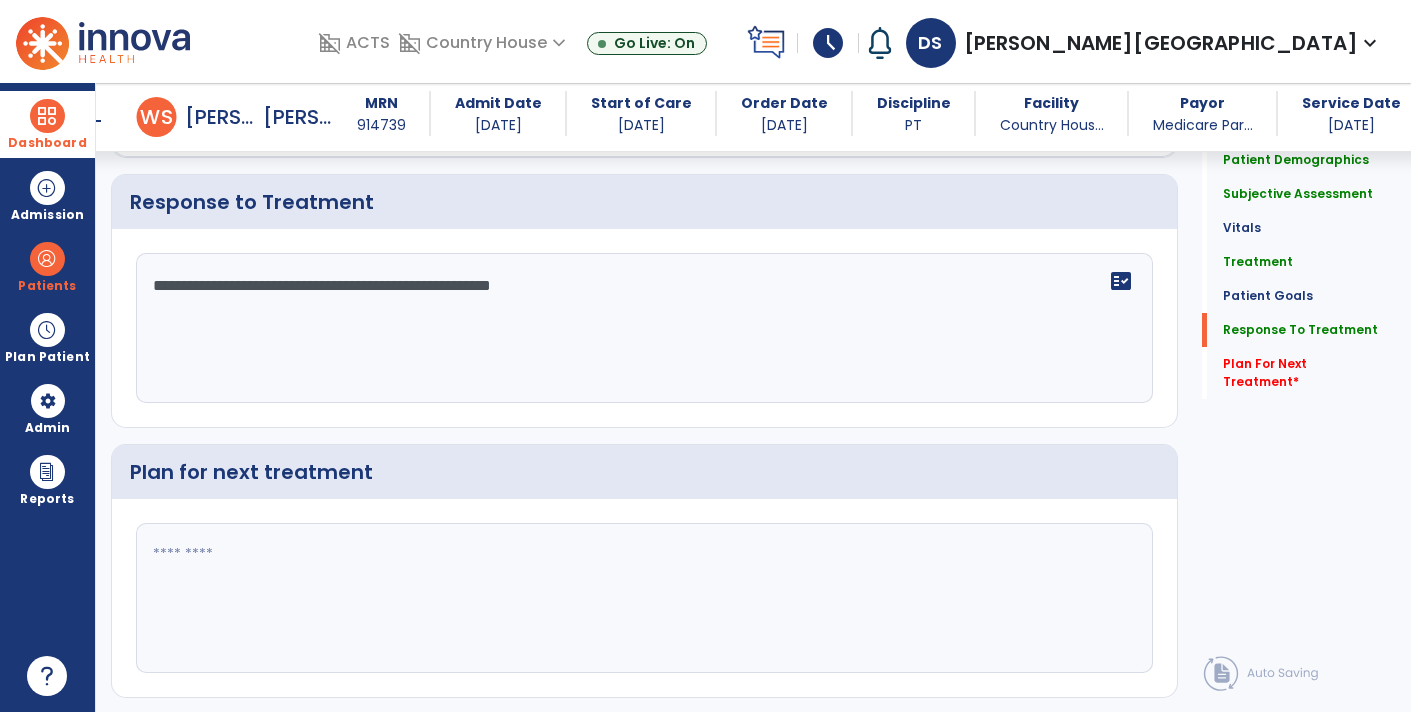 click 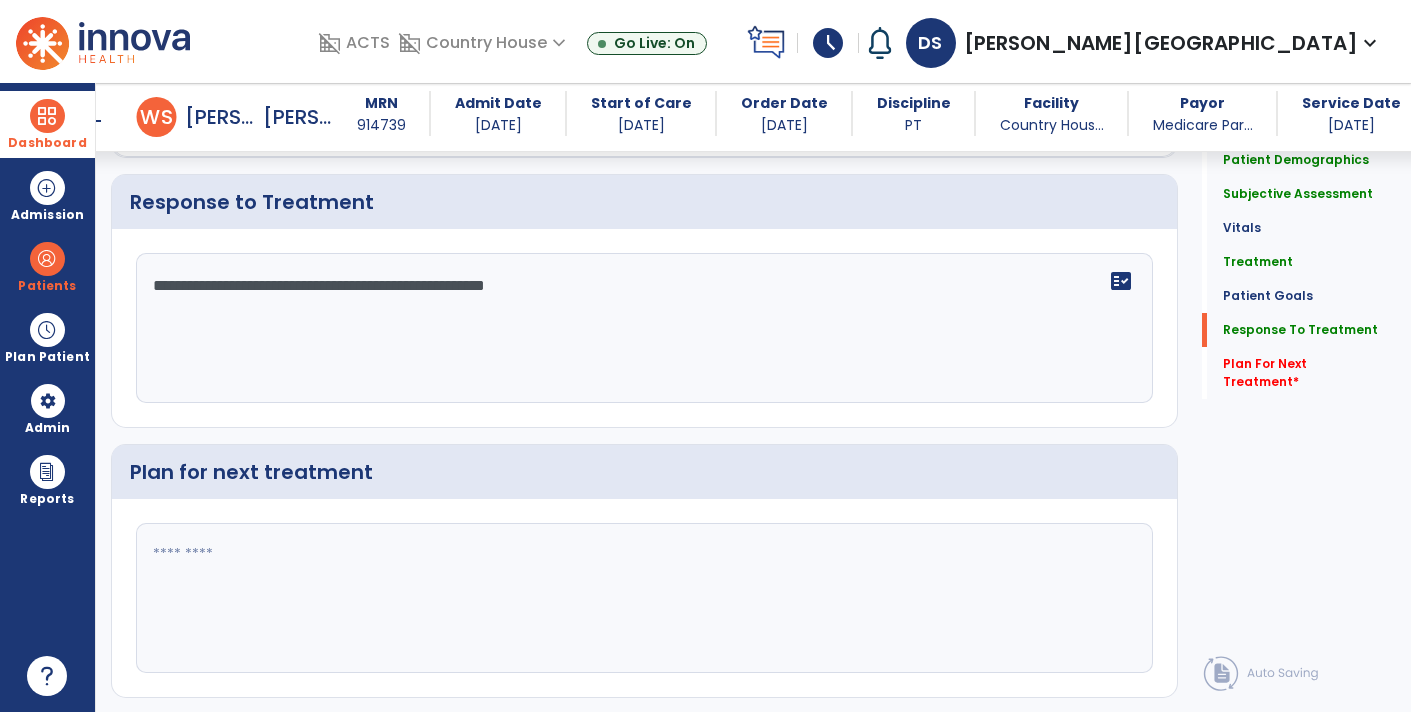 type on "**********" 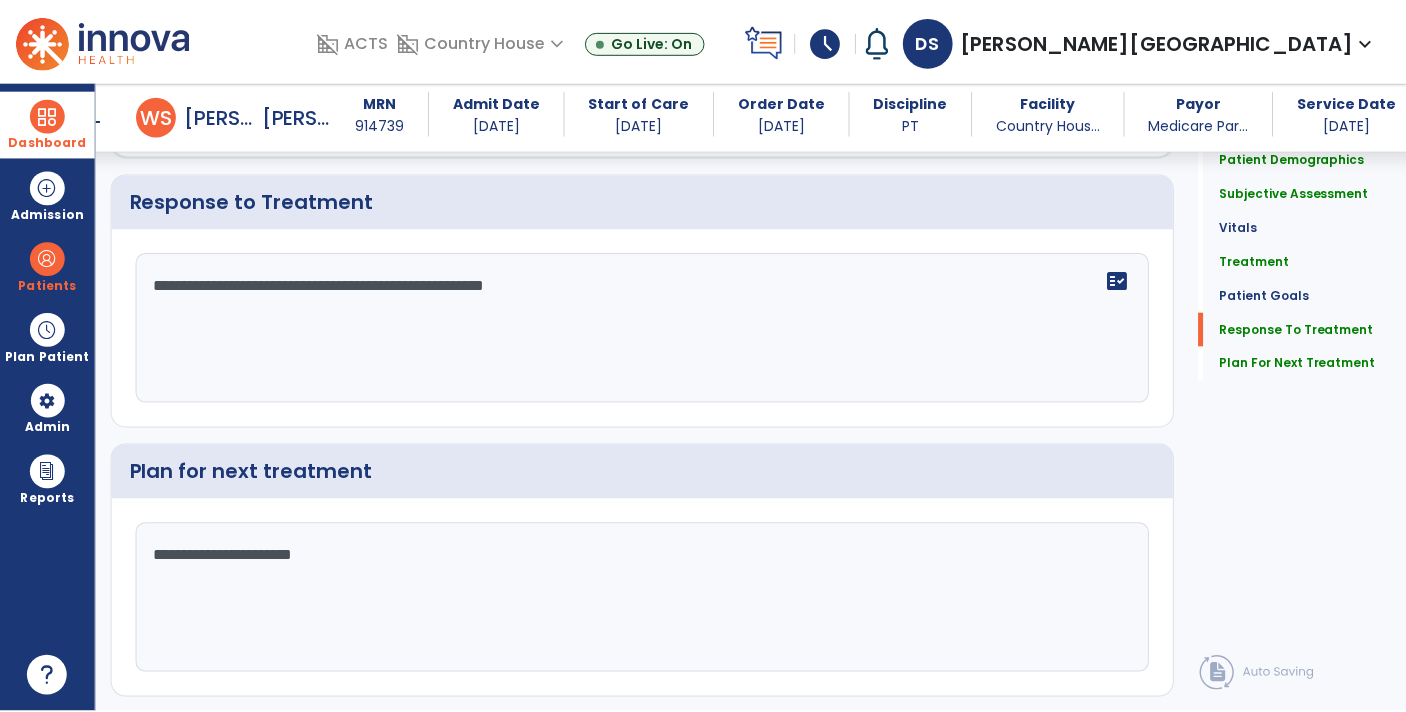 scroll, scrollTop: 3283, scrollLeft: 0, axis: vertical 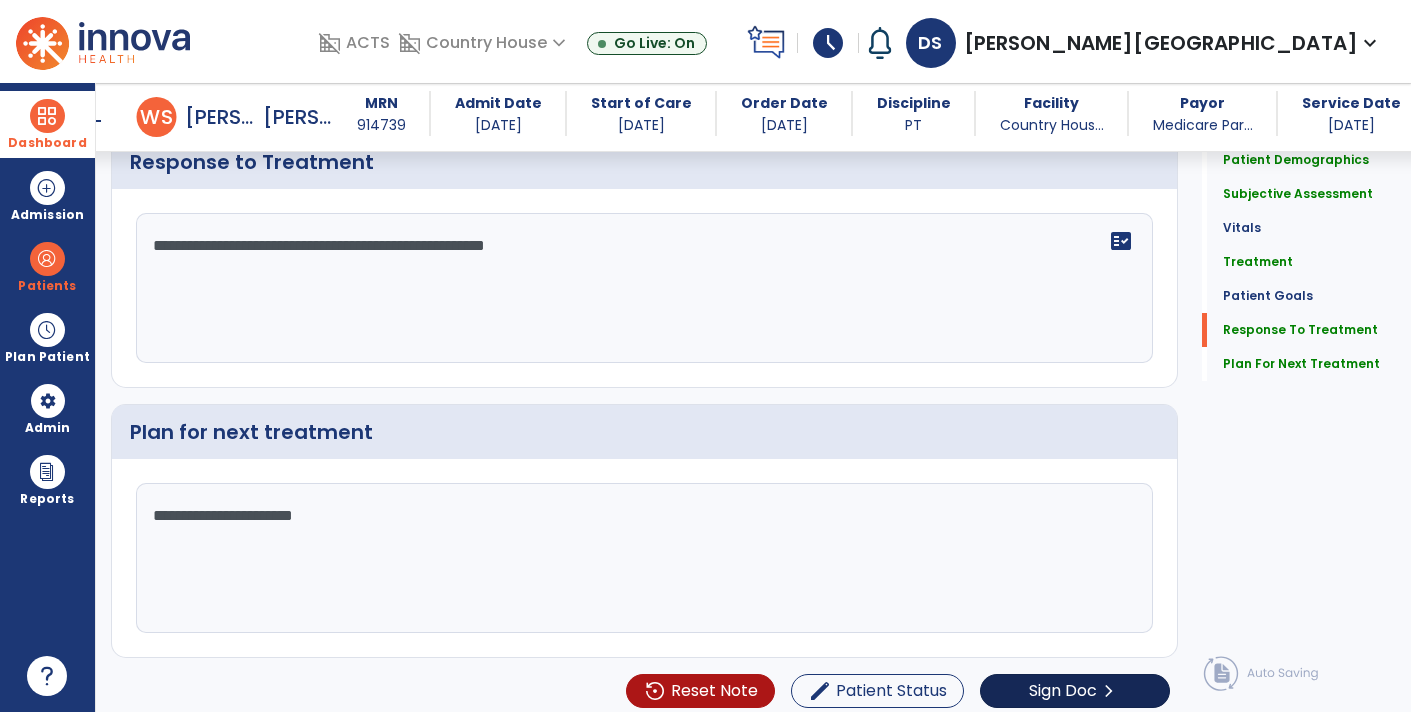 type on "**********" 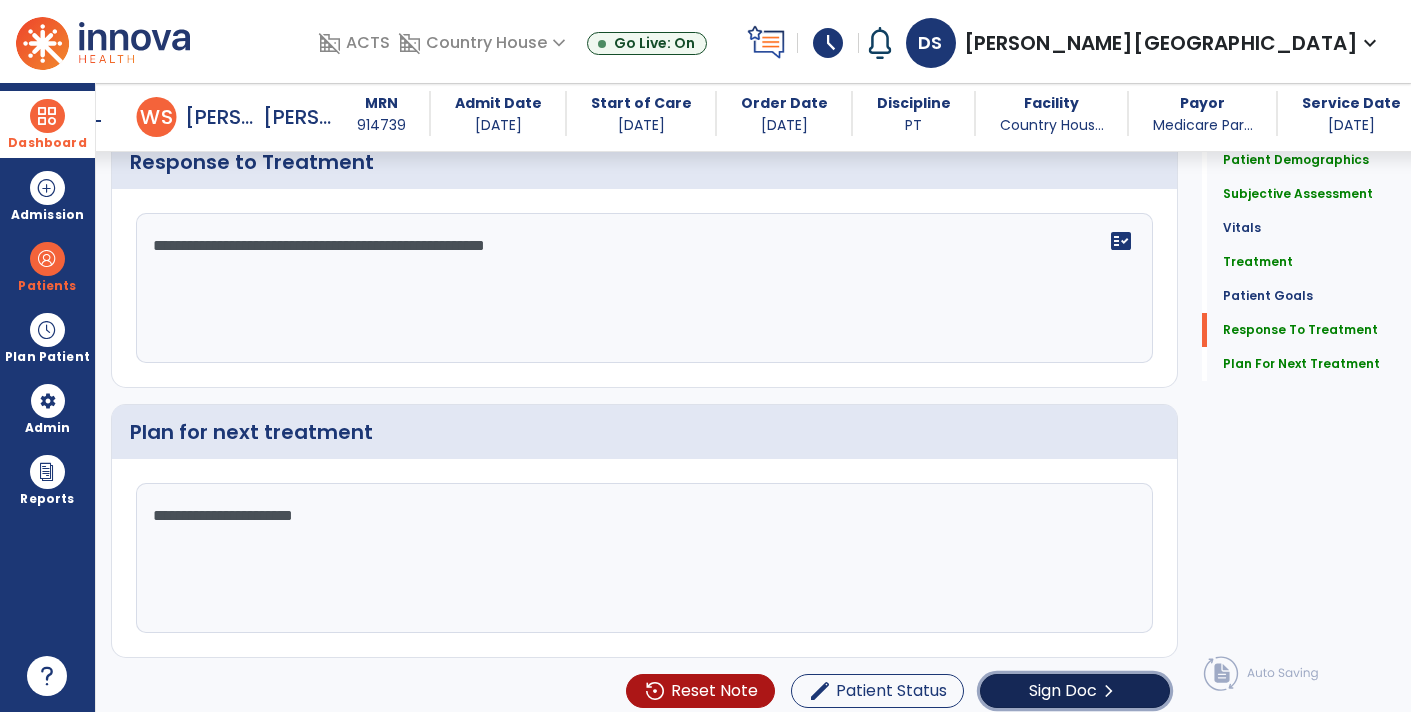 click on "Sign Doc  chevron_right" 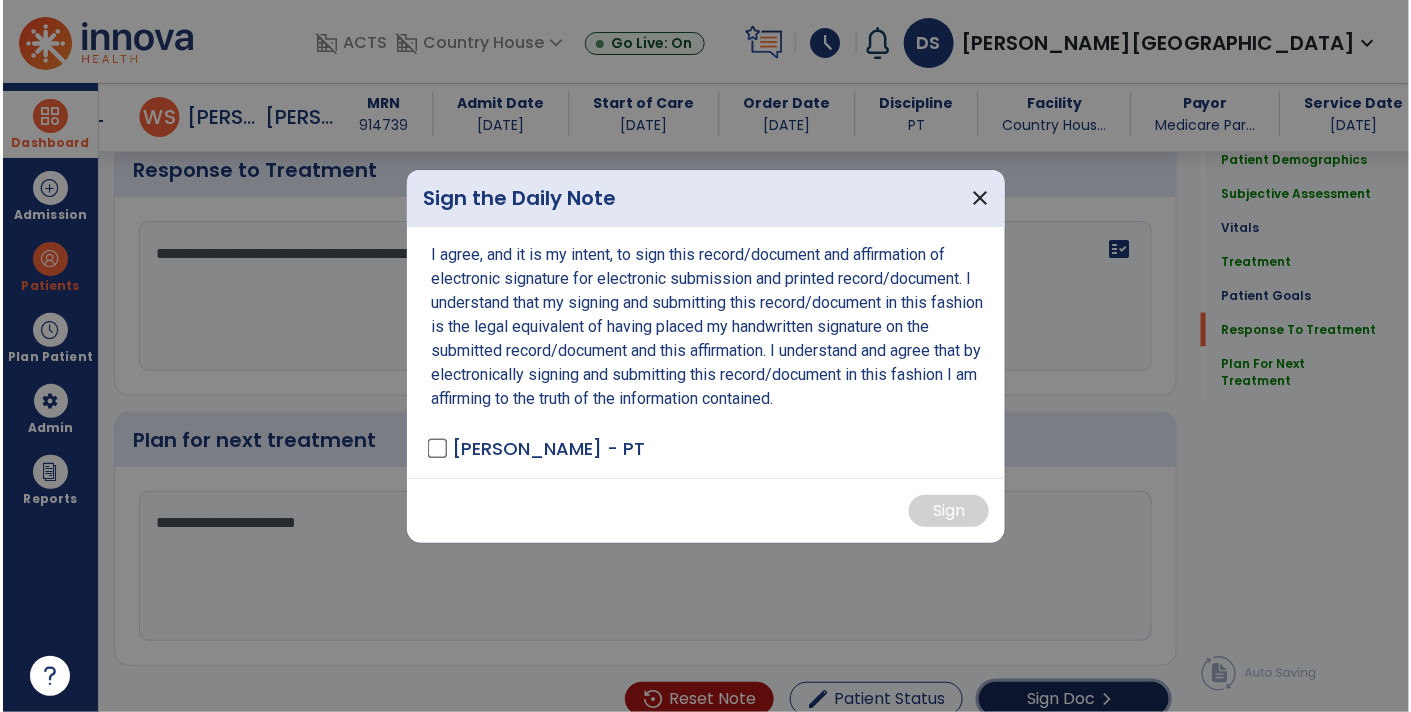 scroll, scrollTop: 3283, scrollLeft: 0, axis: vertical 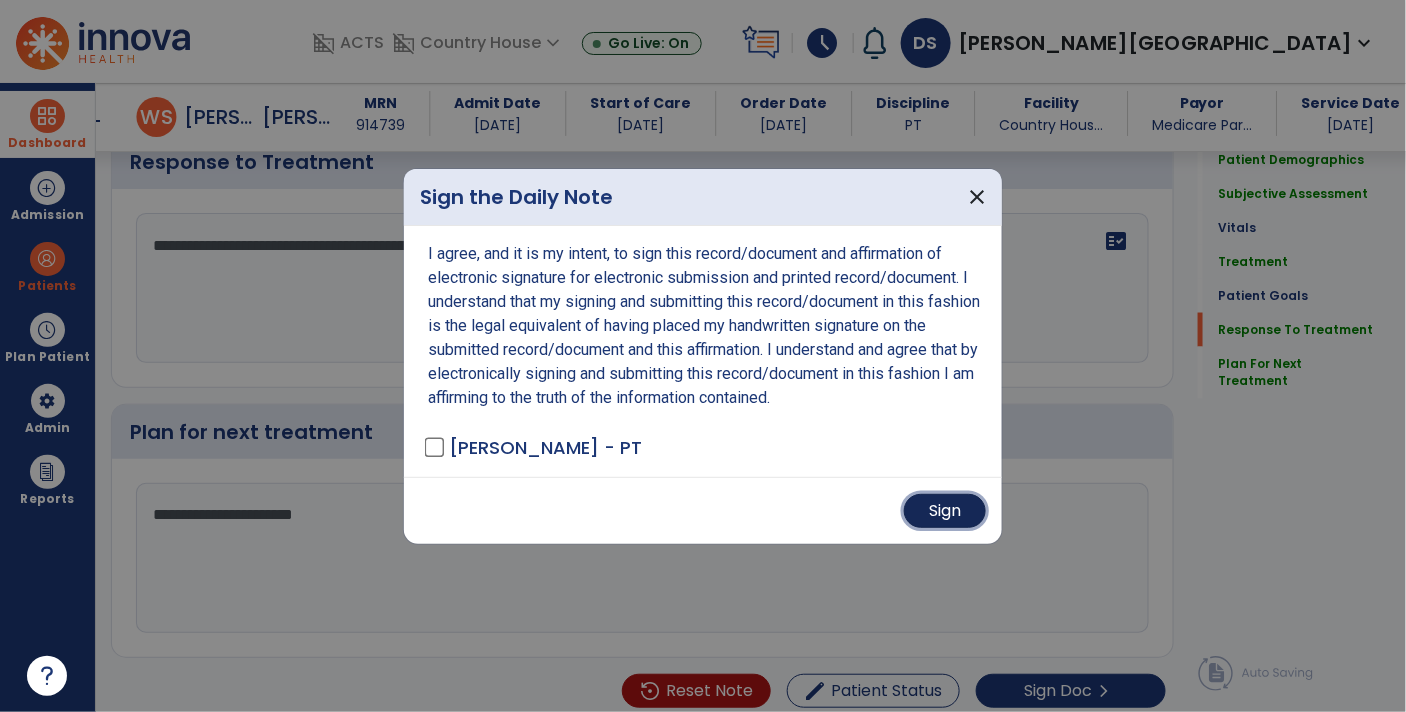 click on "Sign" at bounding box center [945, 511] 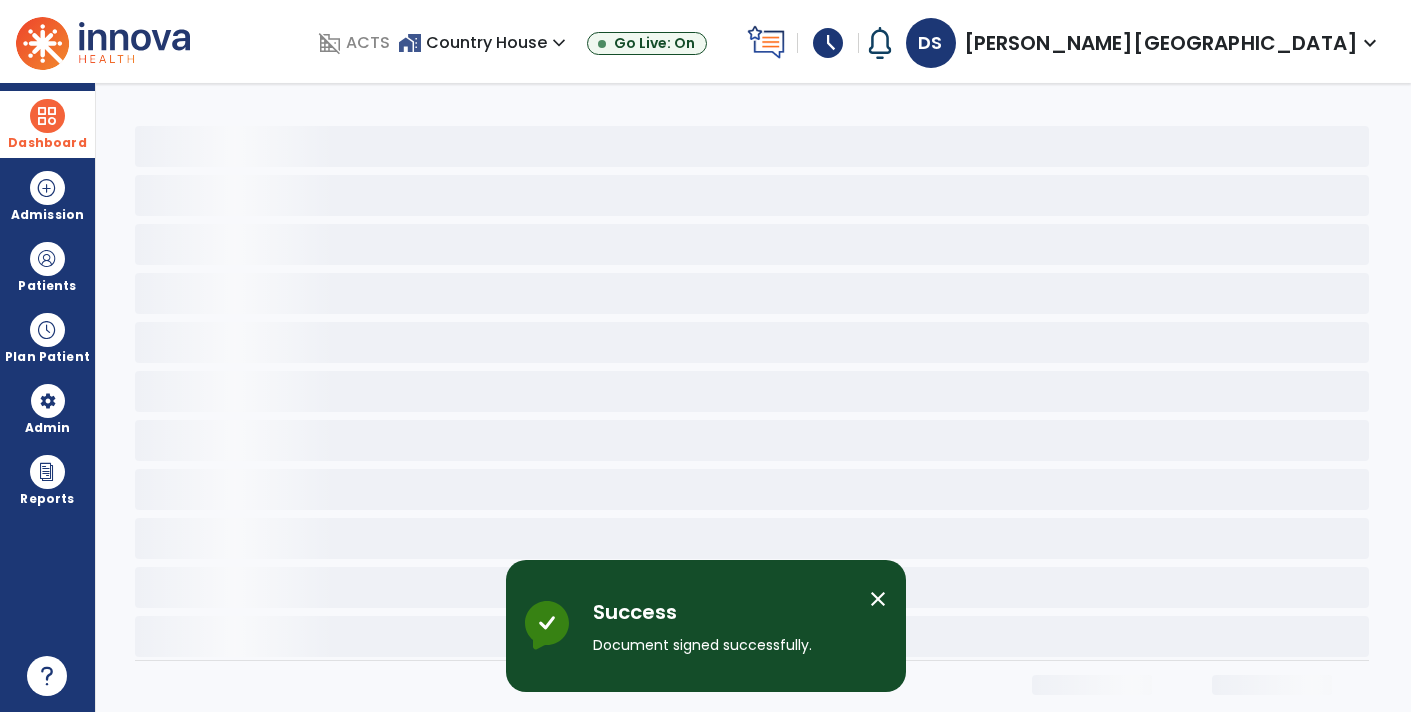 scroll, scrollTop: 0, scrollLeft: 0, axis: both 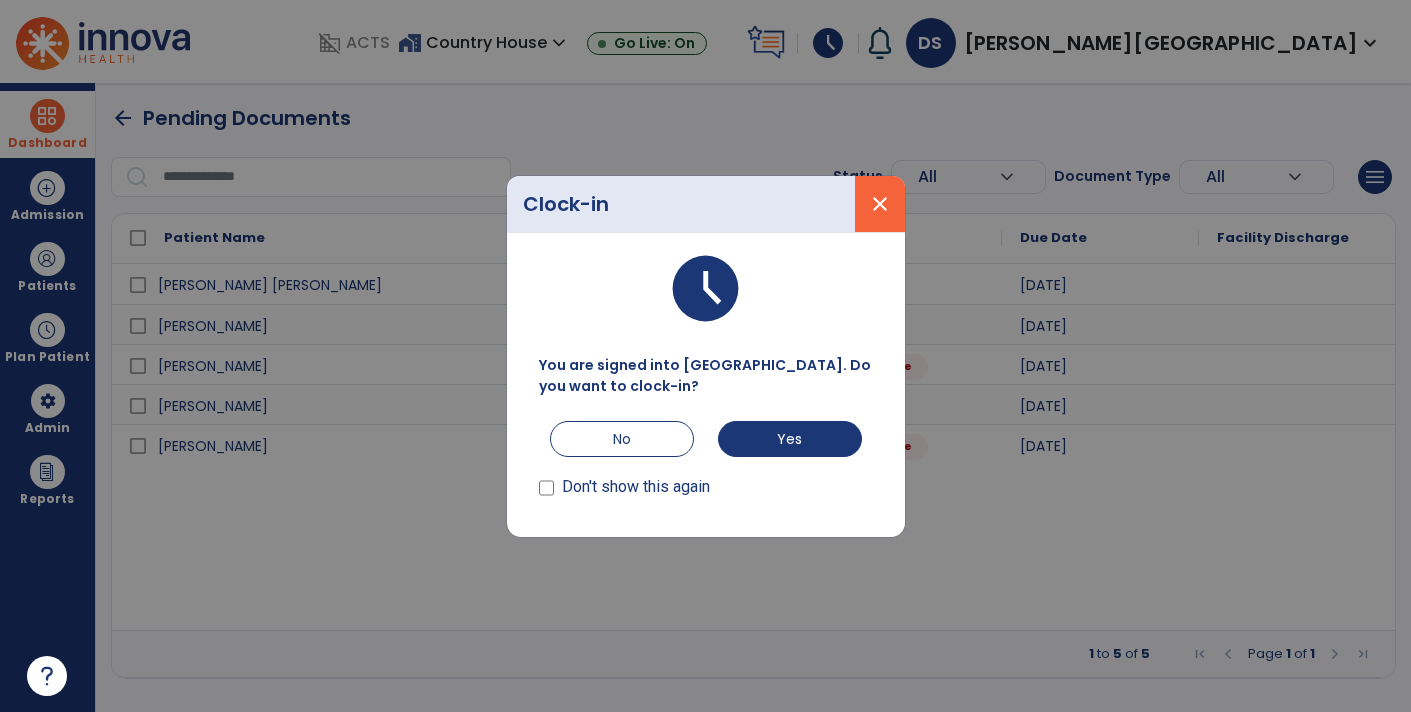 click on "close" at bounding box center (880, 204) 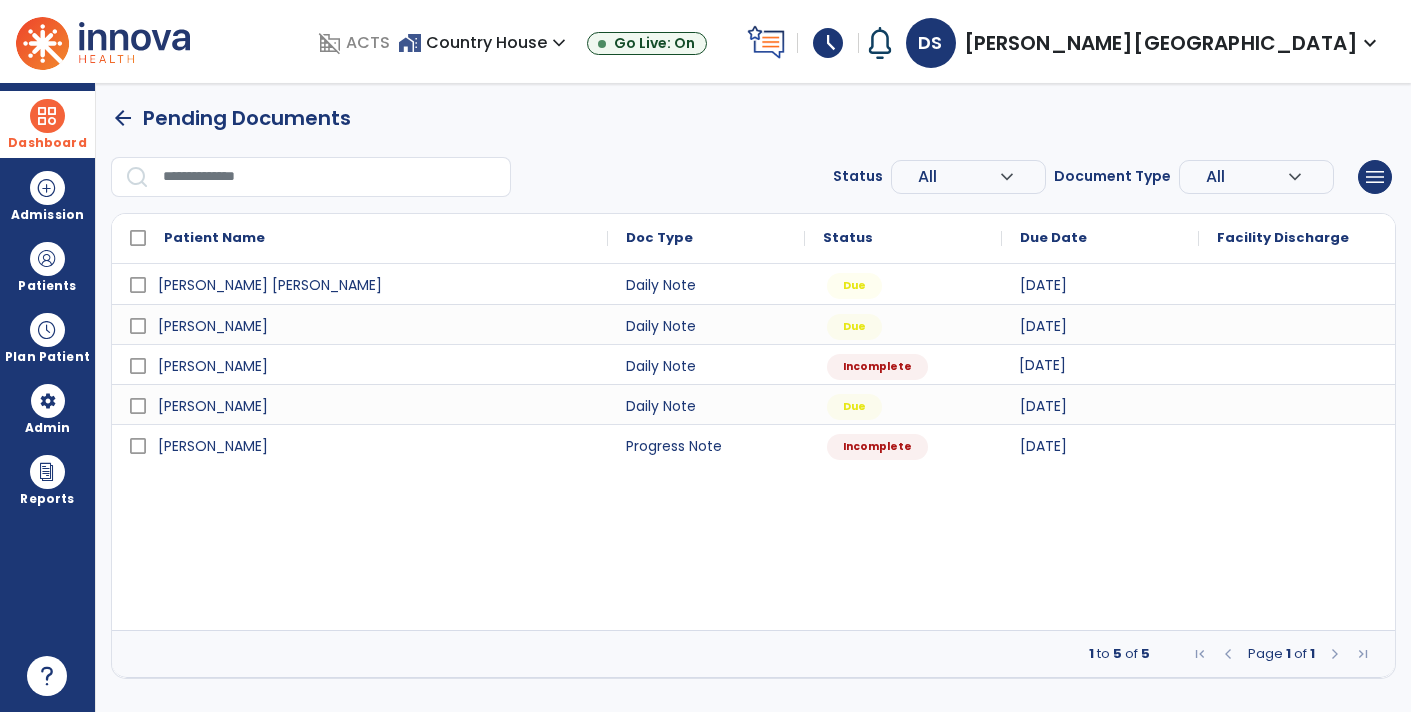 click on "[DATE]" at bounding box center [1100, 364] 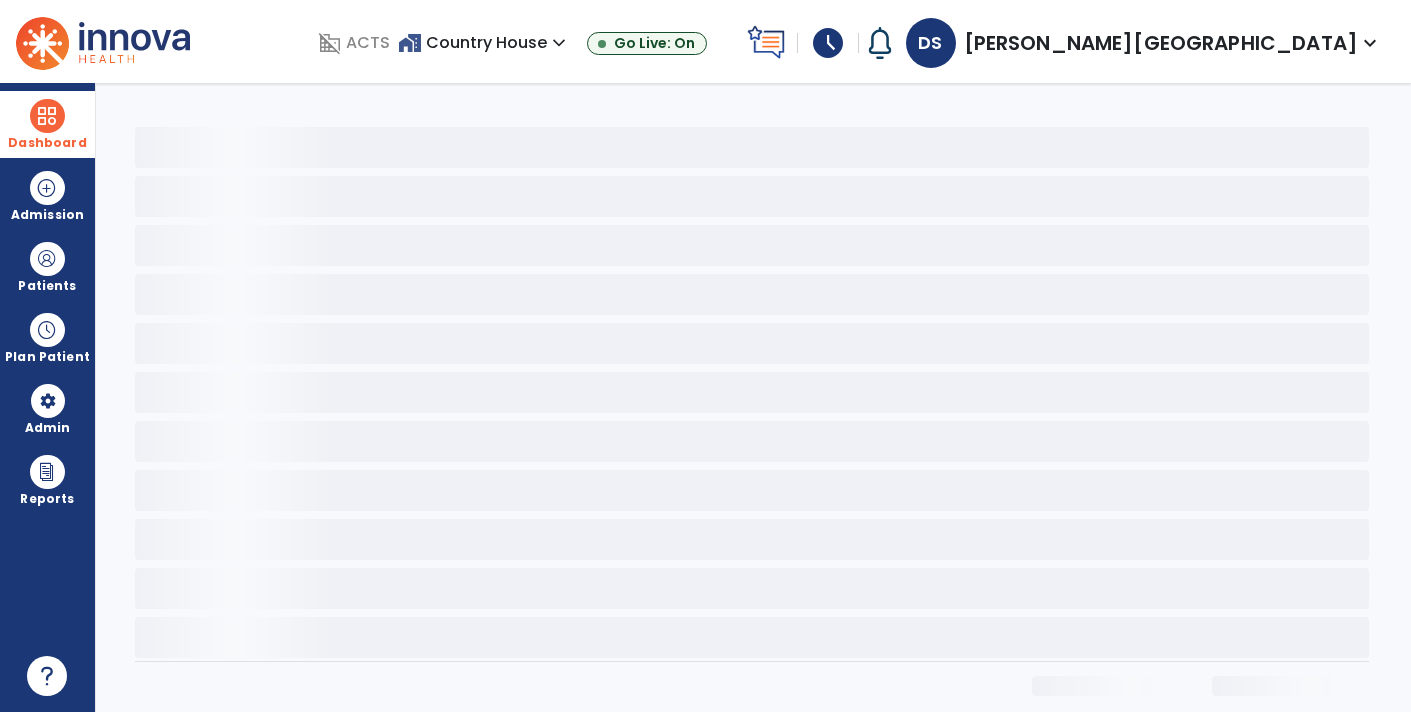 select on "*" 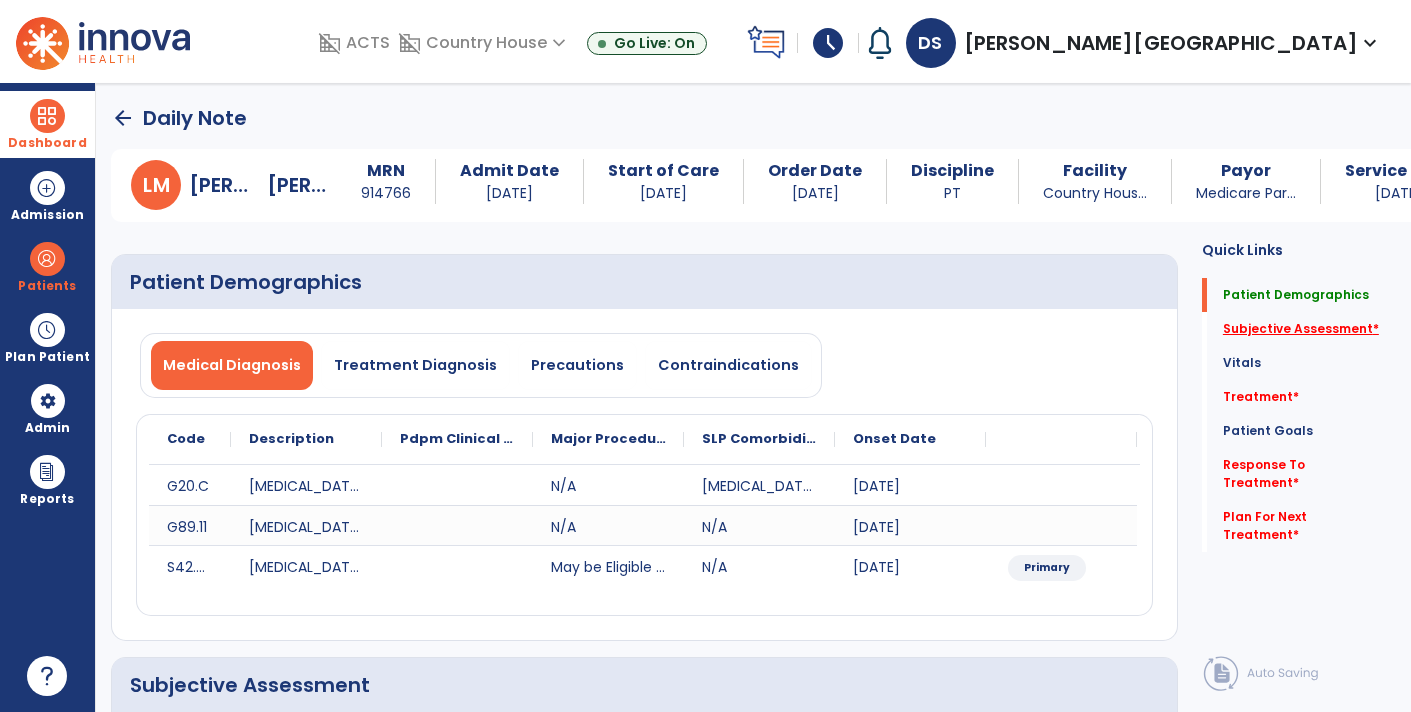 click on "Subjective Assessment   *" 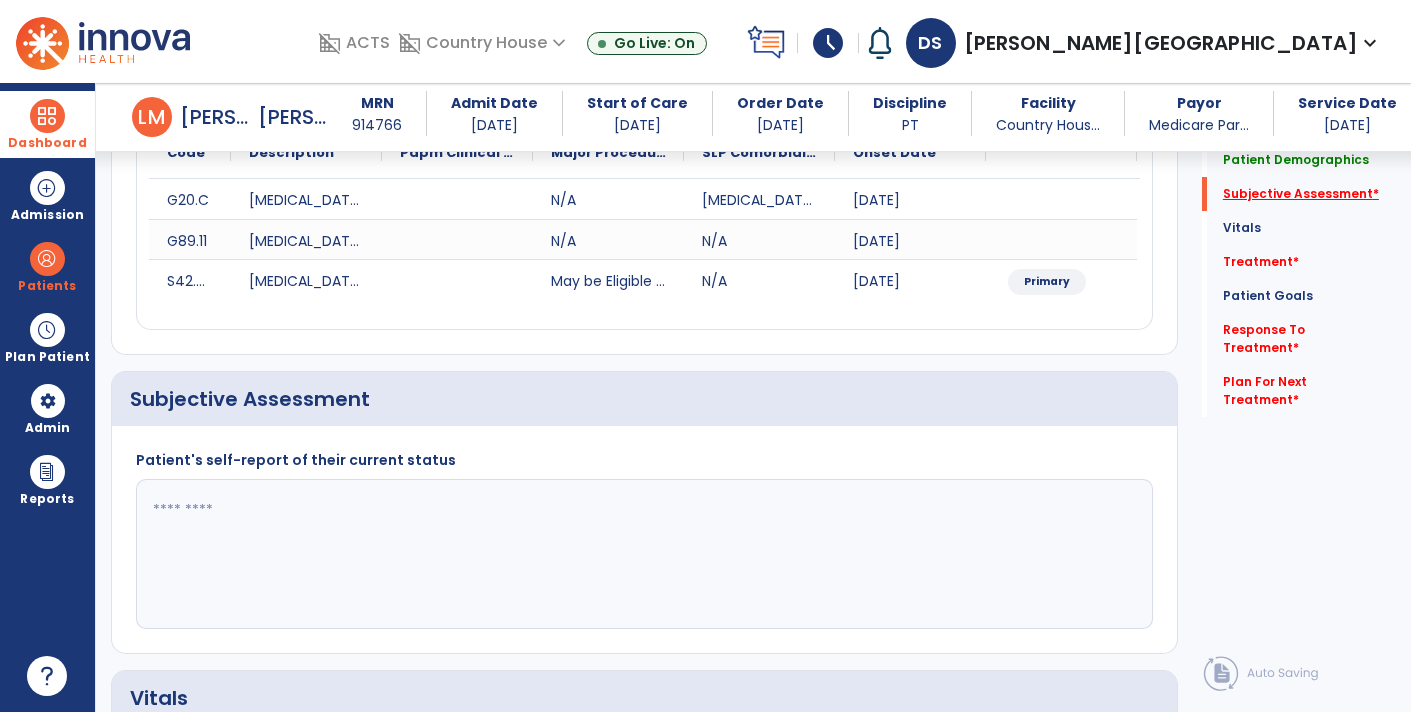 scroll, scrollTop: 399, scrollLeft: 0, axis: vertical 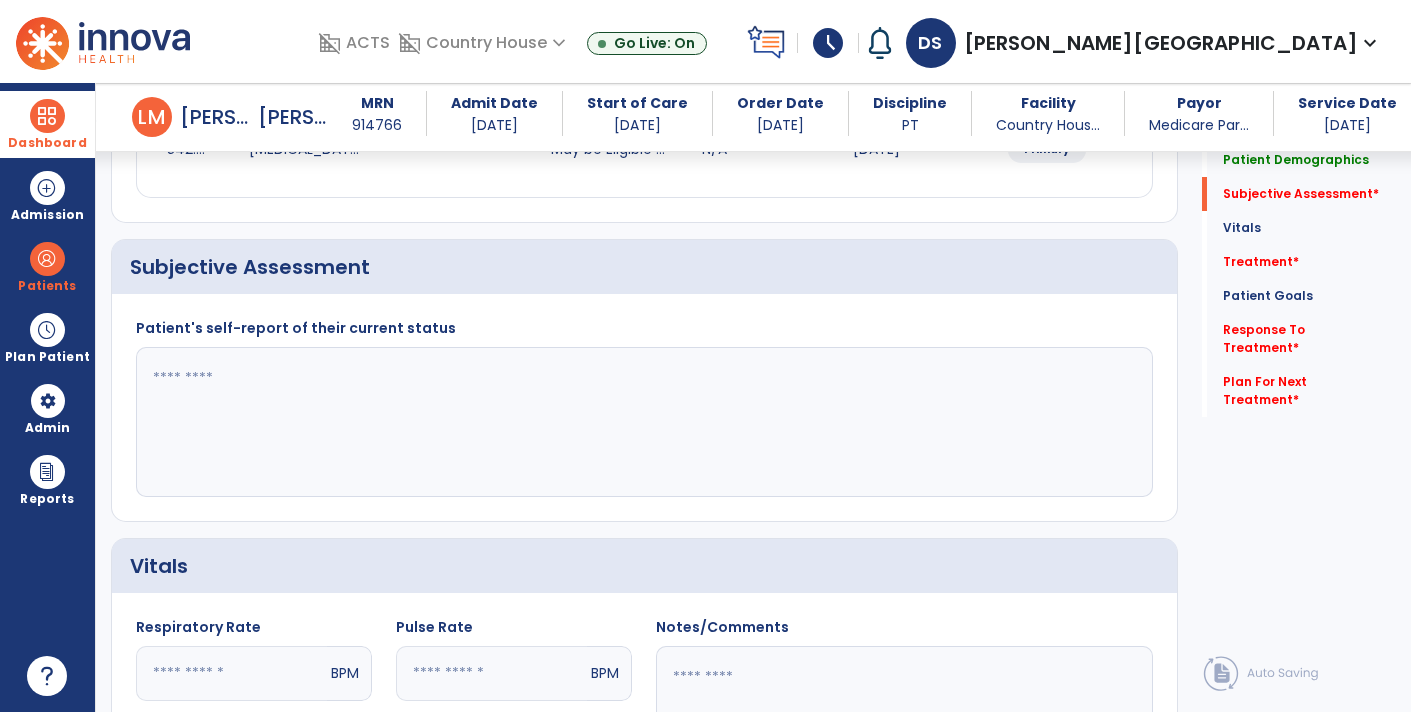 click 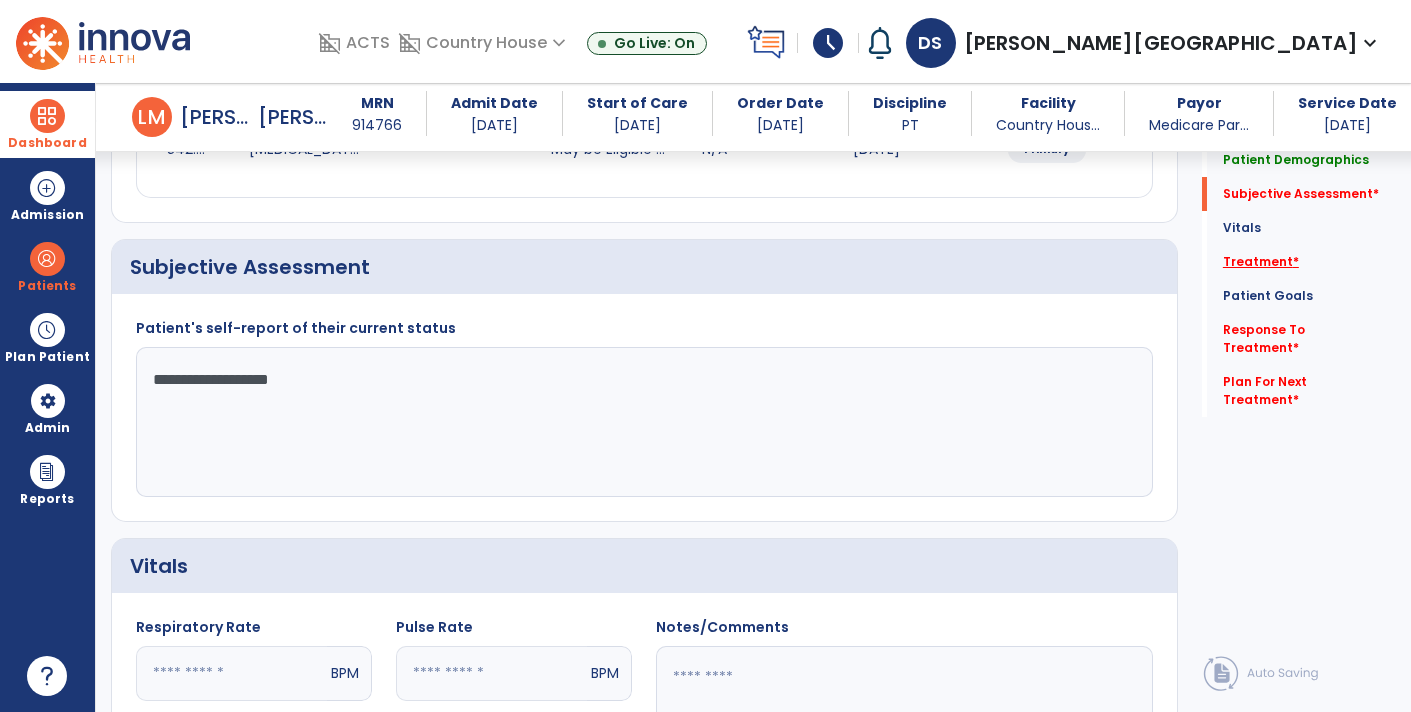 type on "**********" 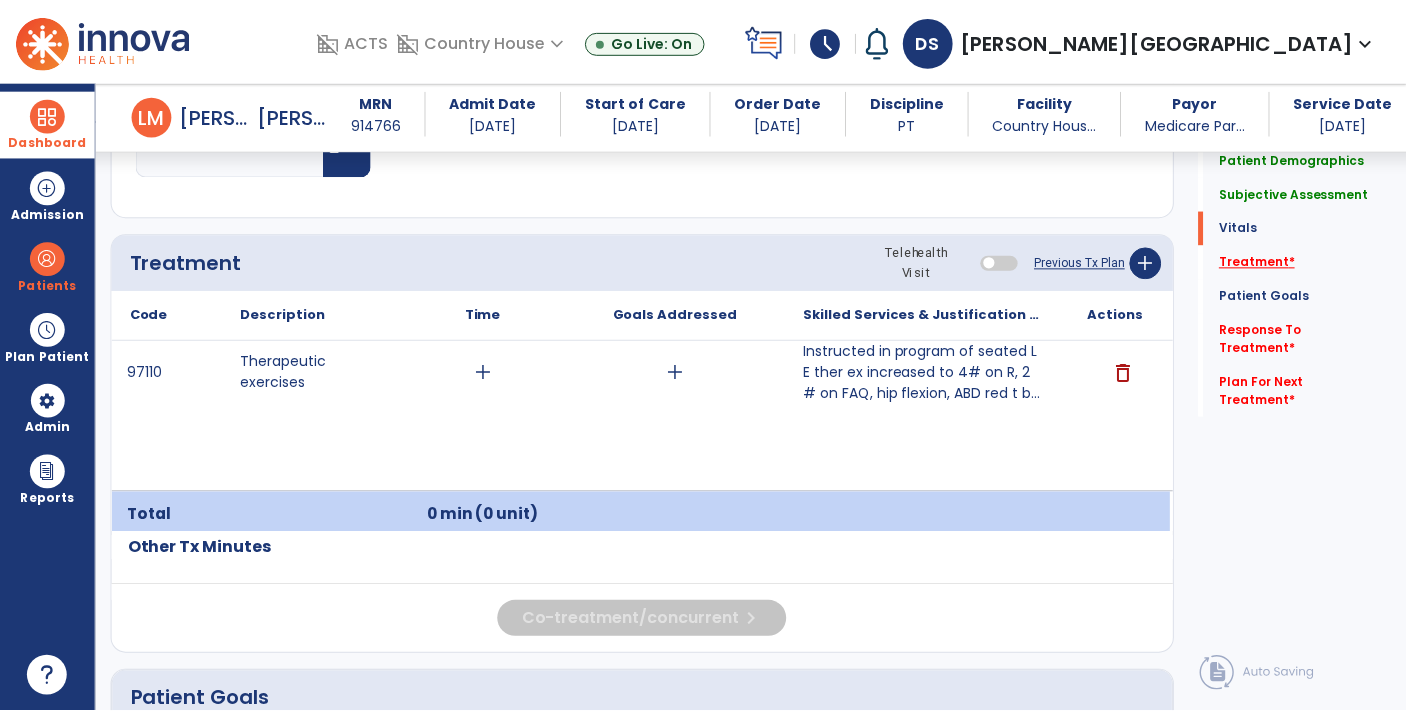scroll, scrollTop: 1167, scrollLeft: 0, axis: vertical 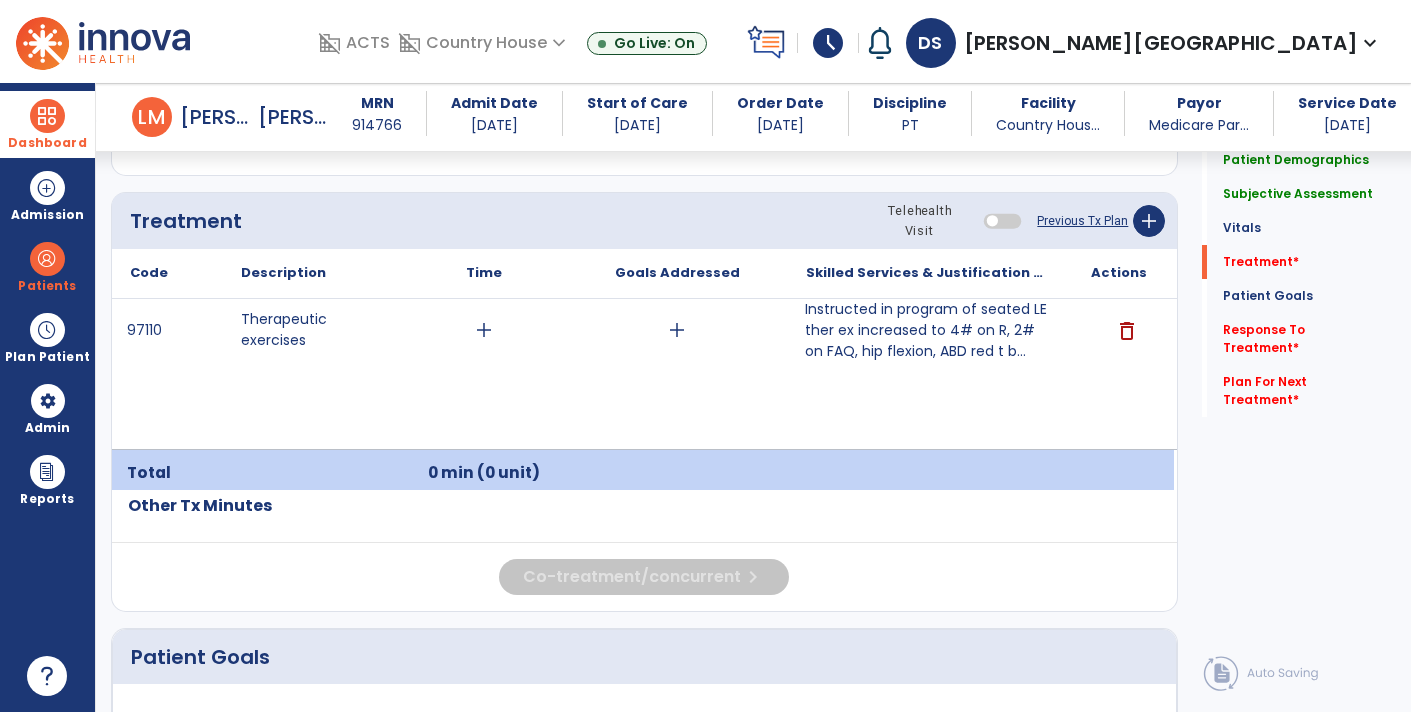 click on "Instructed in program of seated LE ther ex increased to 4# on R, 2# on FAQ, hip flexion, ABD red t b..." at bounding box center (926, 330) 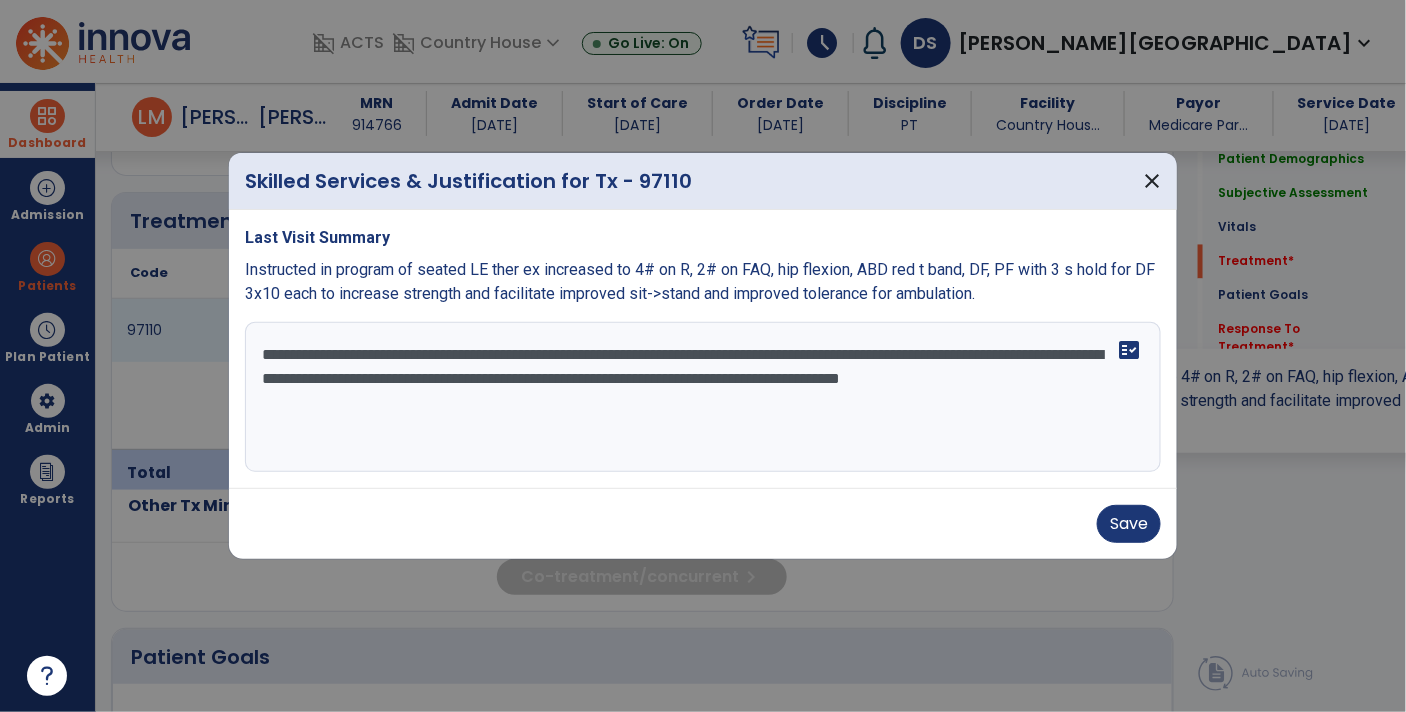 scroll, scrollTop: 1167, scrollLeft: 0, axis: vertical 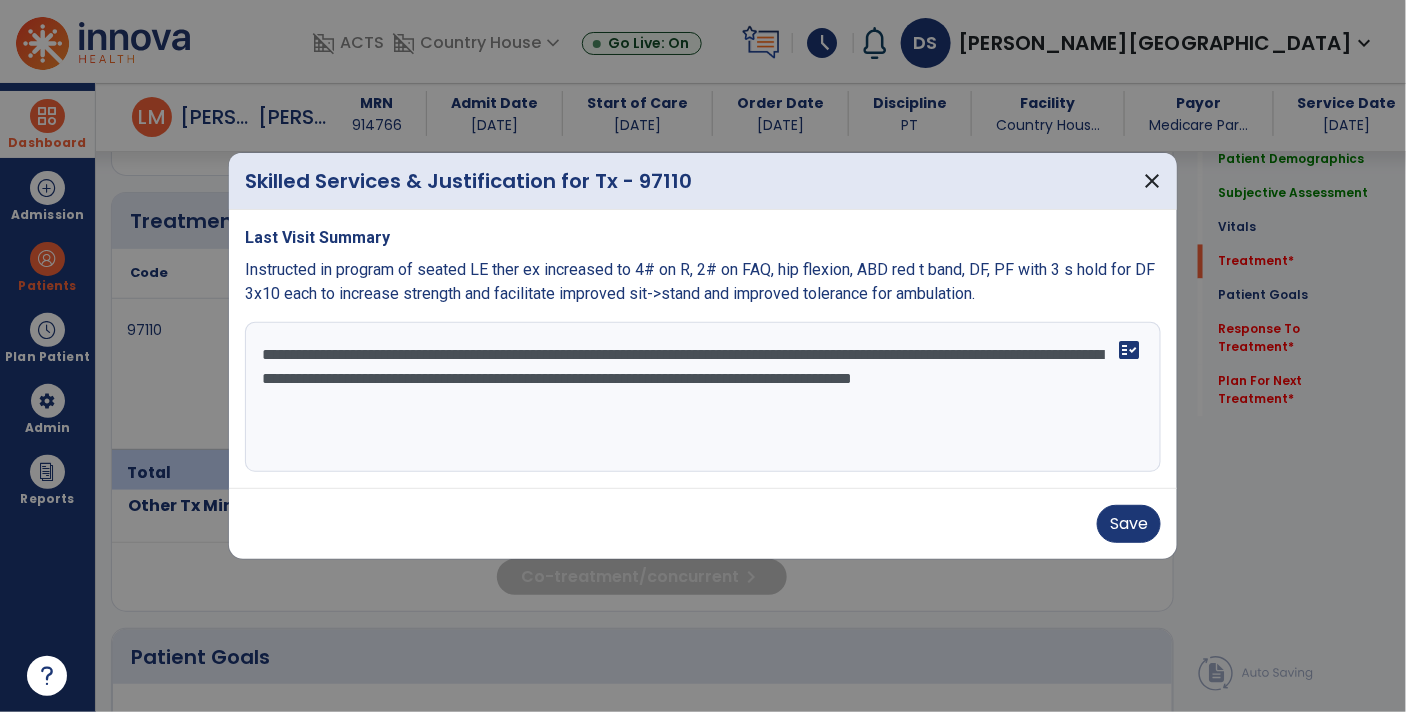 click on "**********" at bounding box center (703, 397) 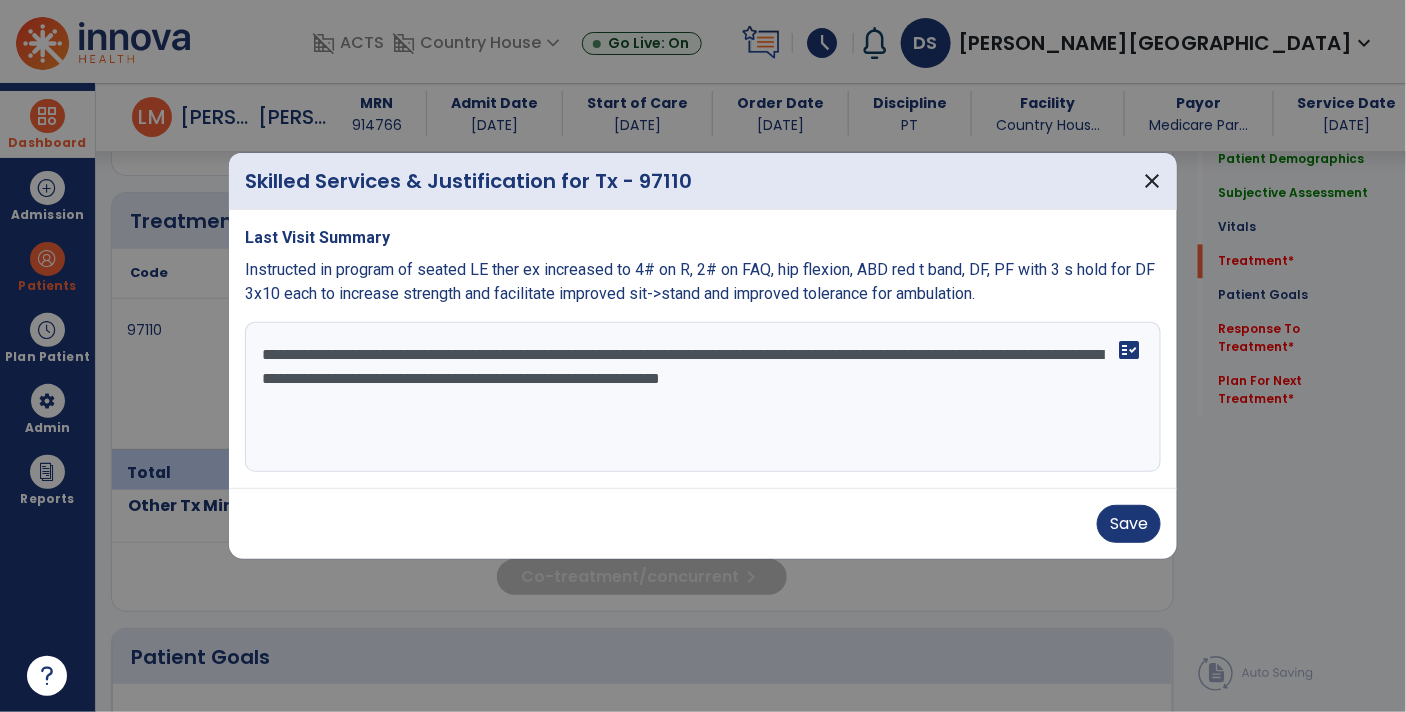 type on "**********" 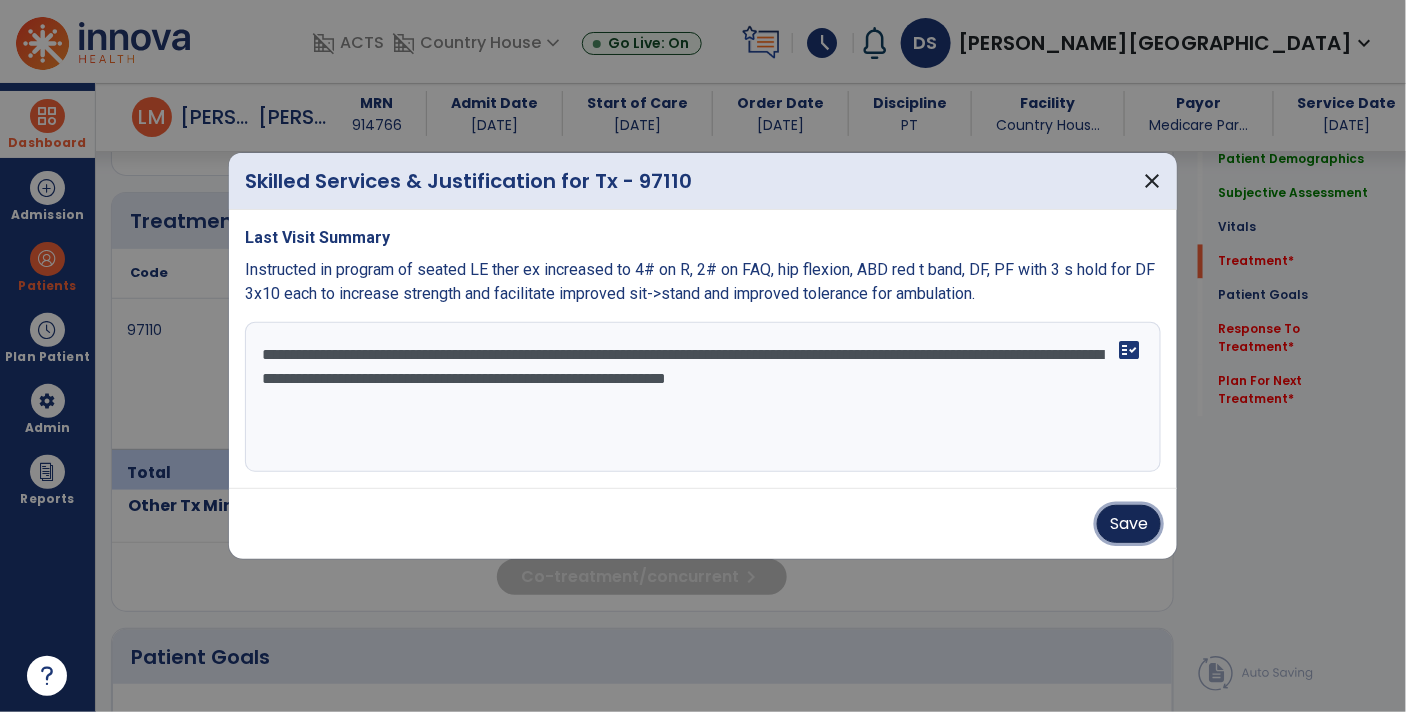 click on "Save" at bounding box center [1129, 524] 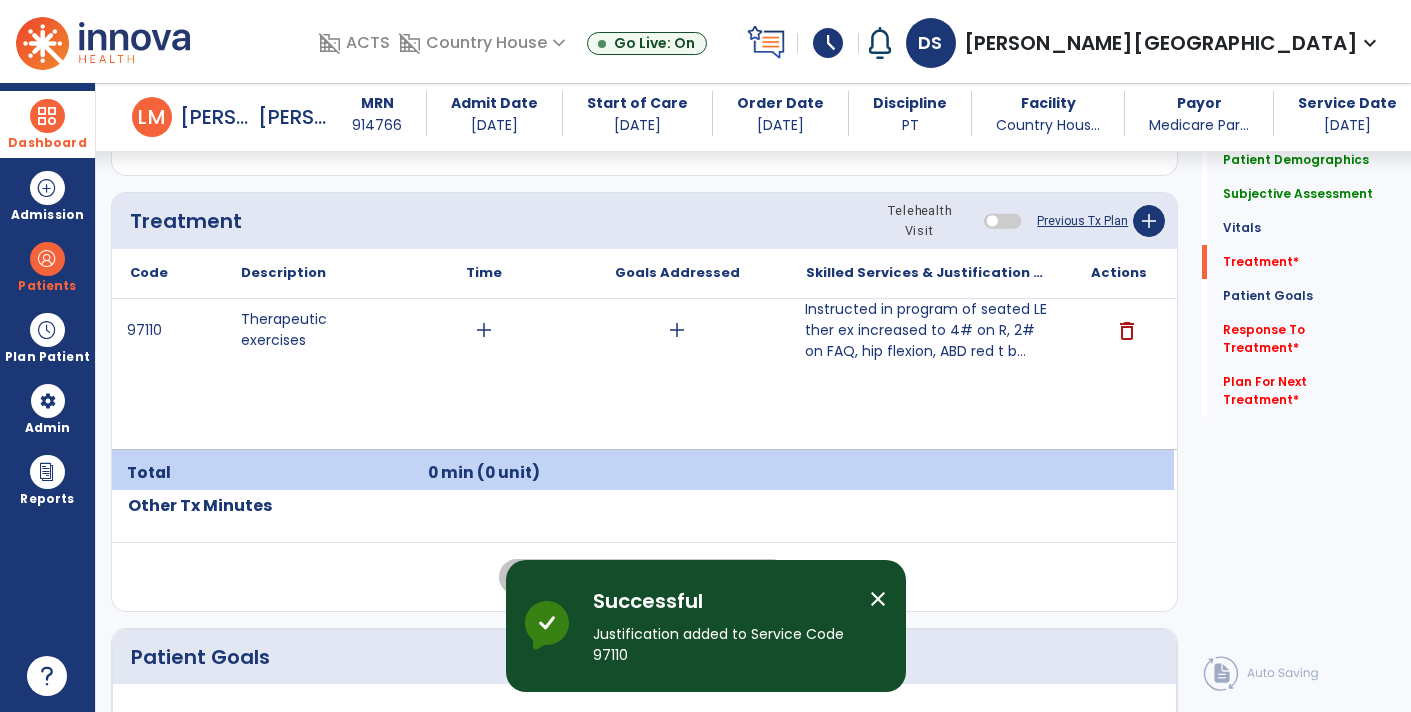 click on "add" at bounding box center (484, 330) 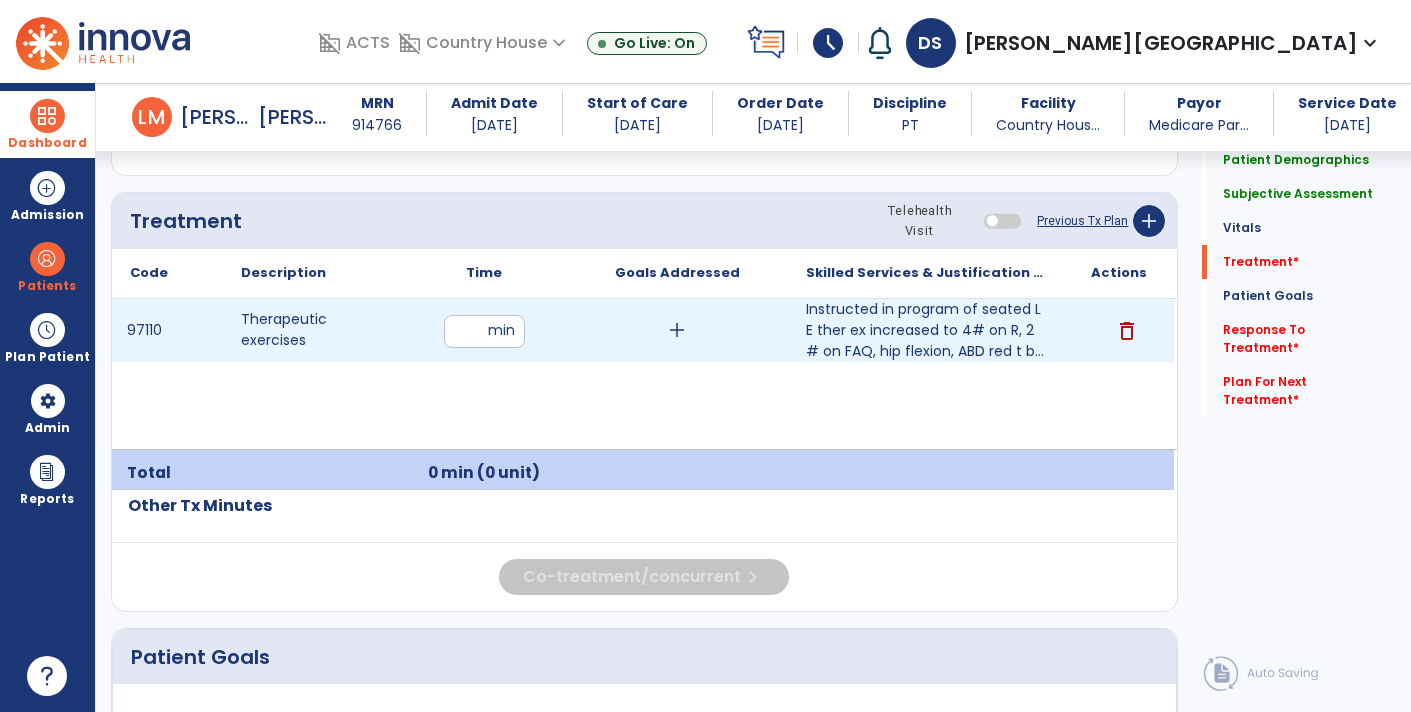 type on "**" 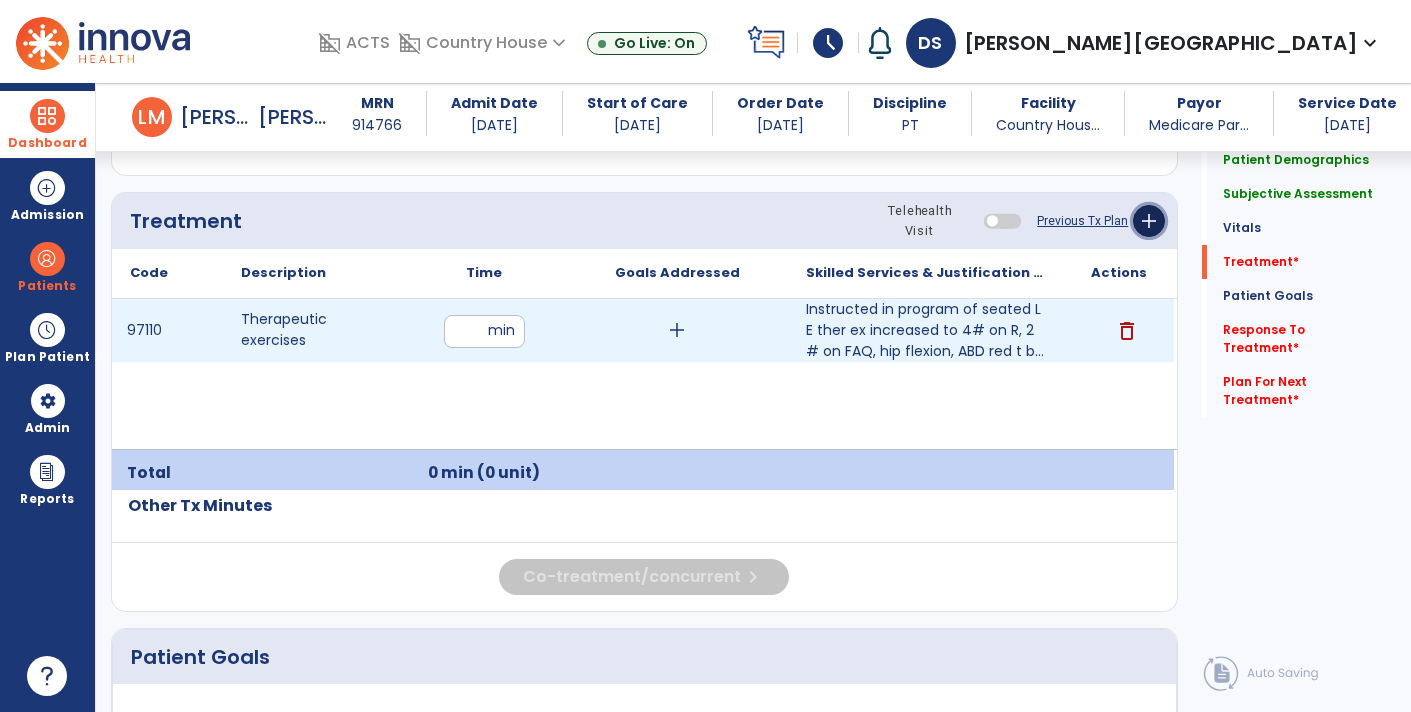 click on "add" 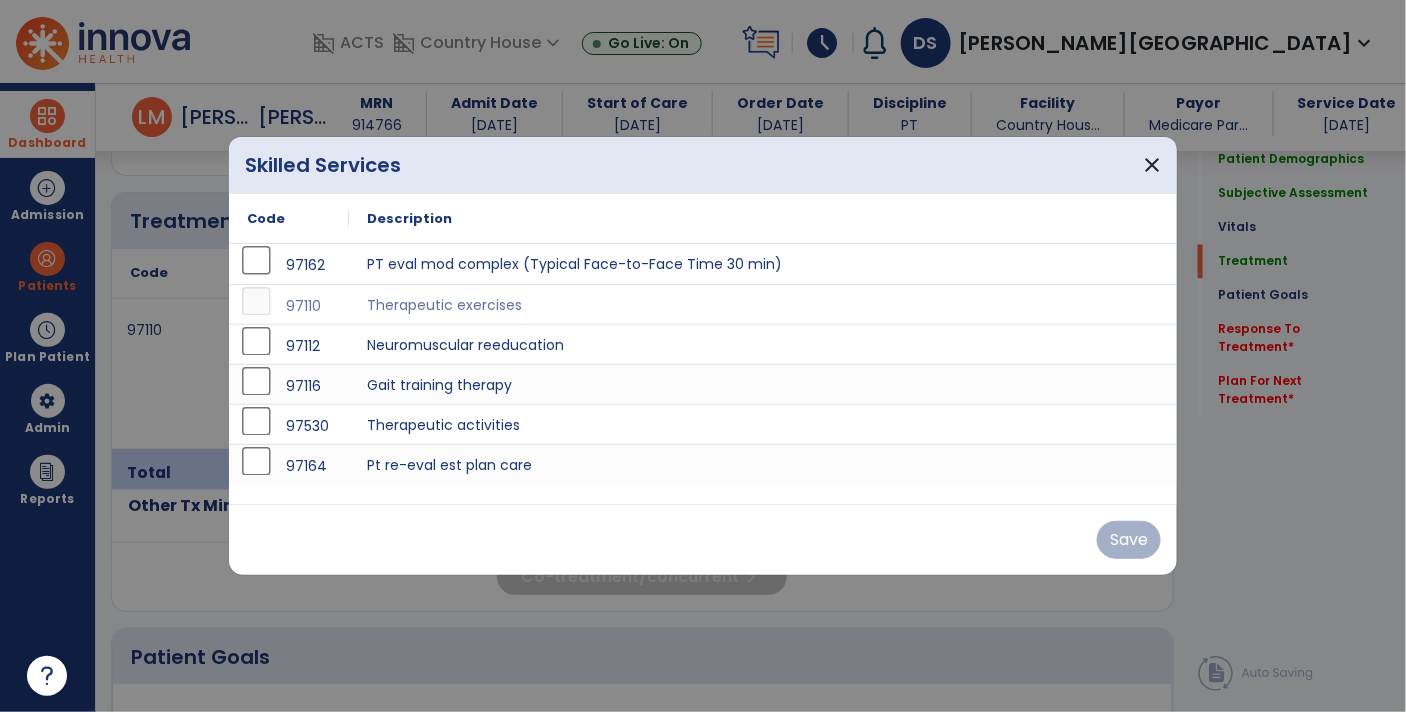scroll, scrollTop: 1167, scrollLeft: 0, axis: vertical 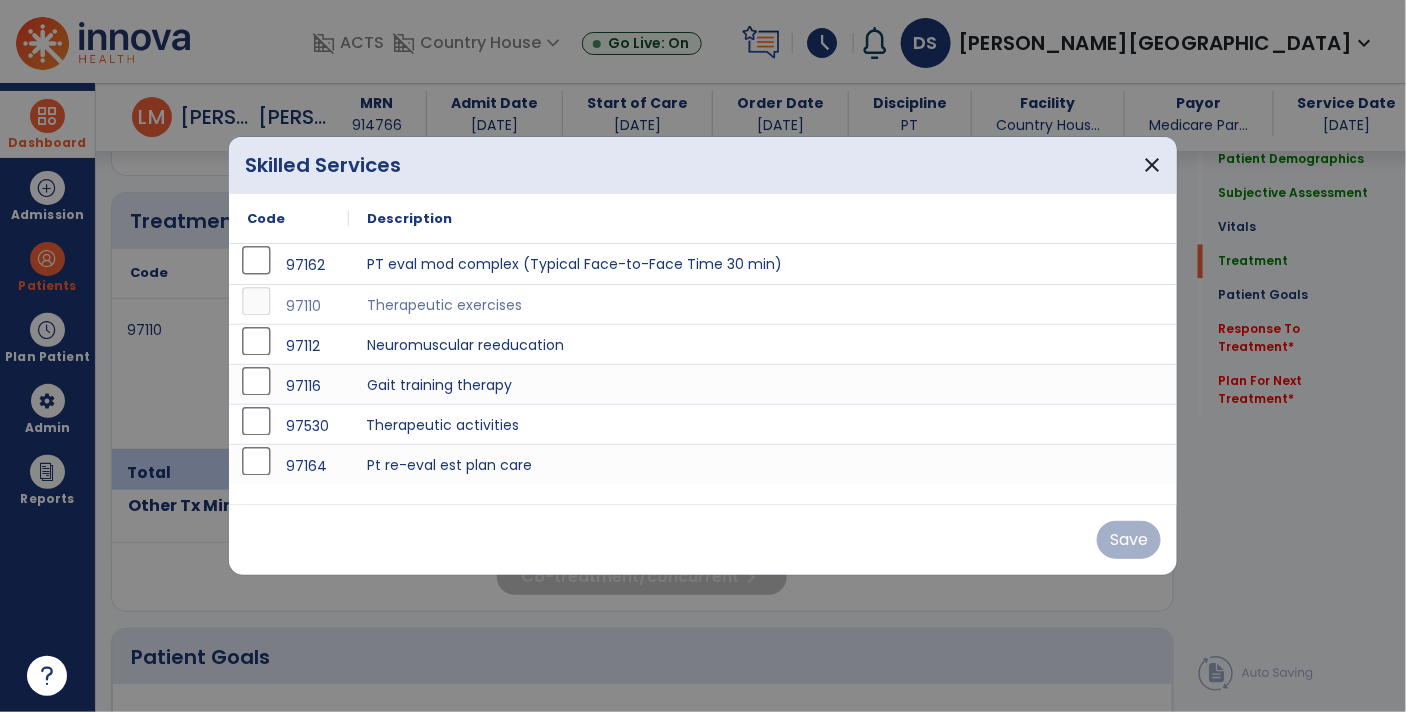 click on "Therapeutic activities" at bounding box center [763, 424] 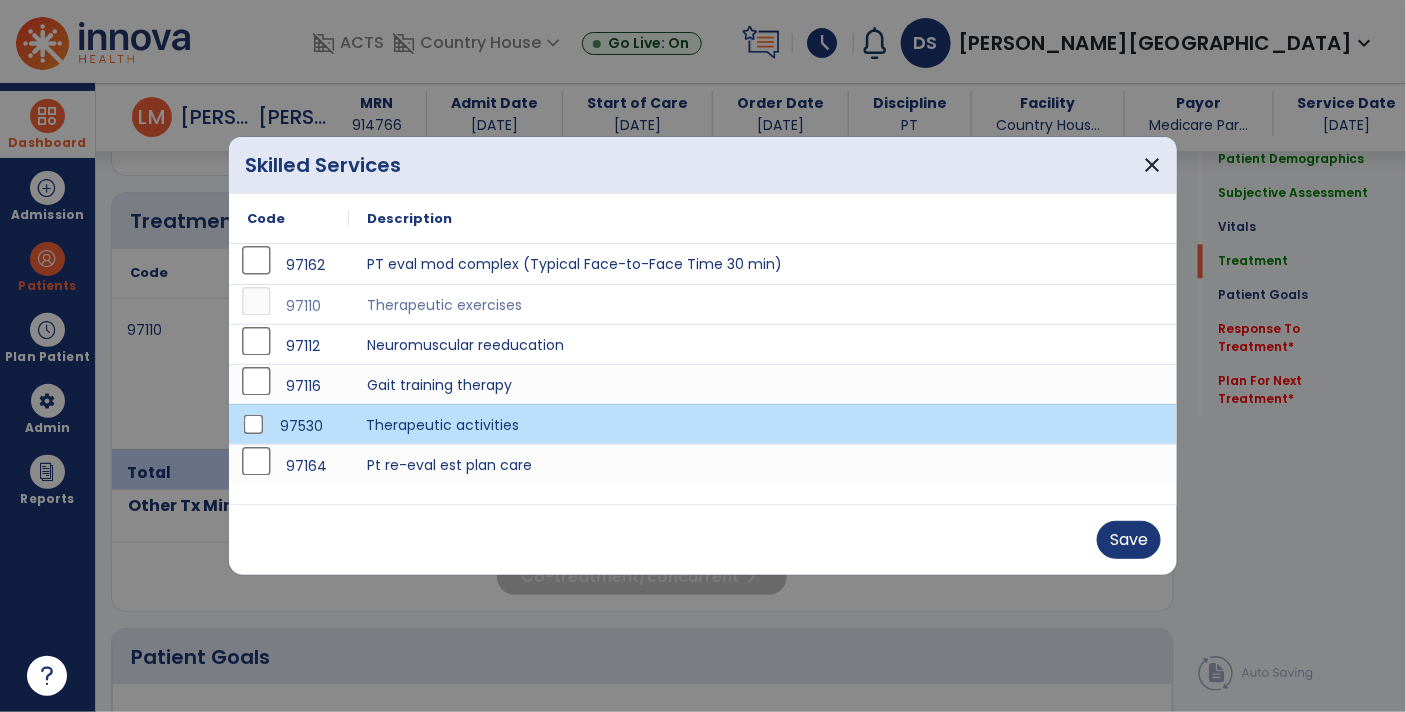 click on "Therapeutic activities" at bounding box center (763, 424) 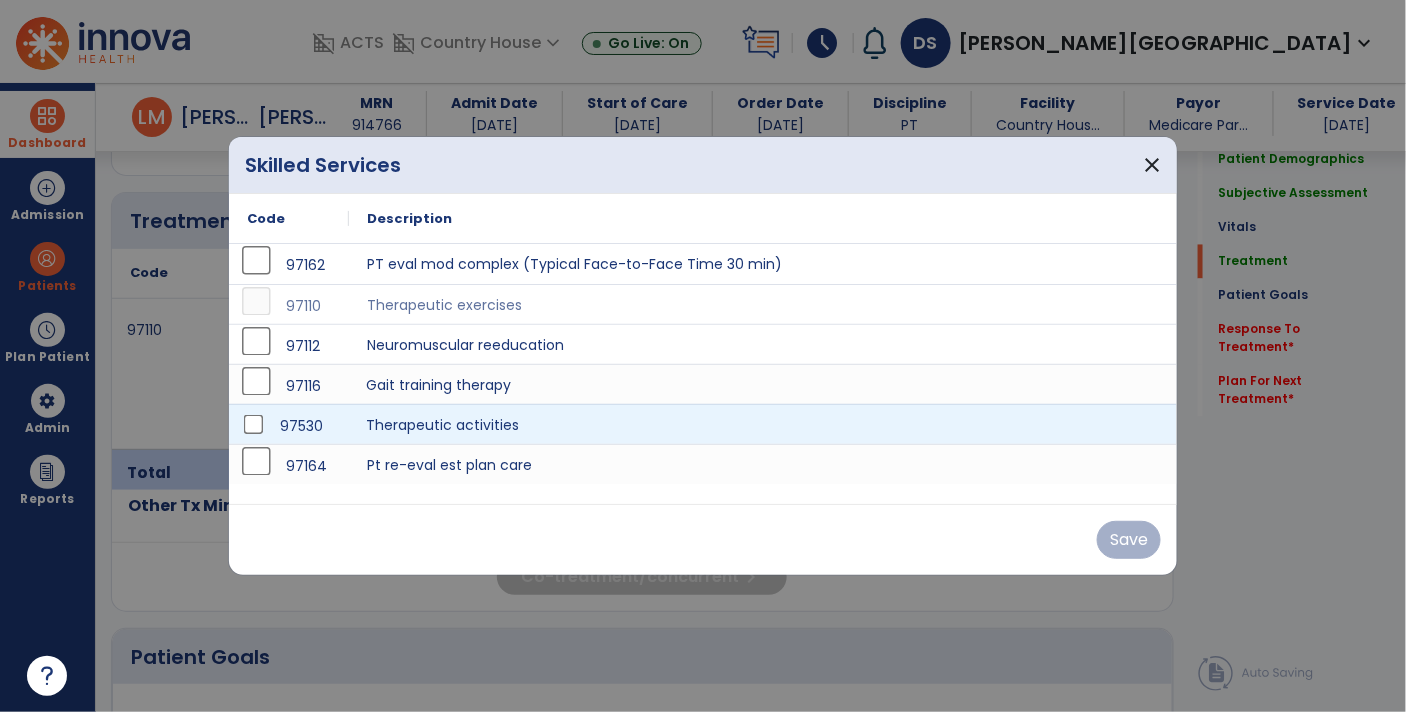 click on "Gait training therapy" at bounding box center (763, 384) 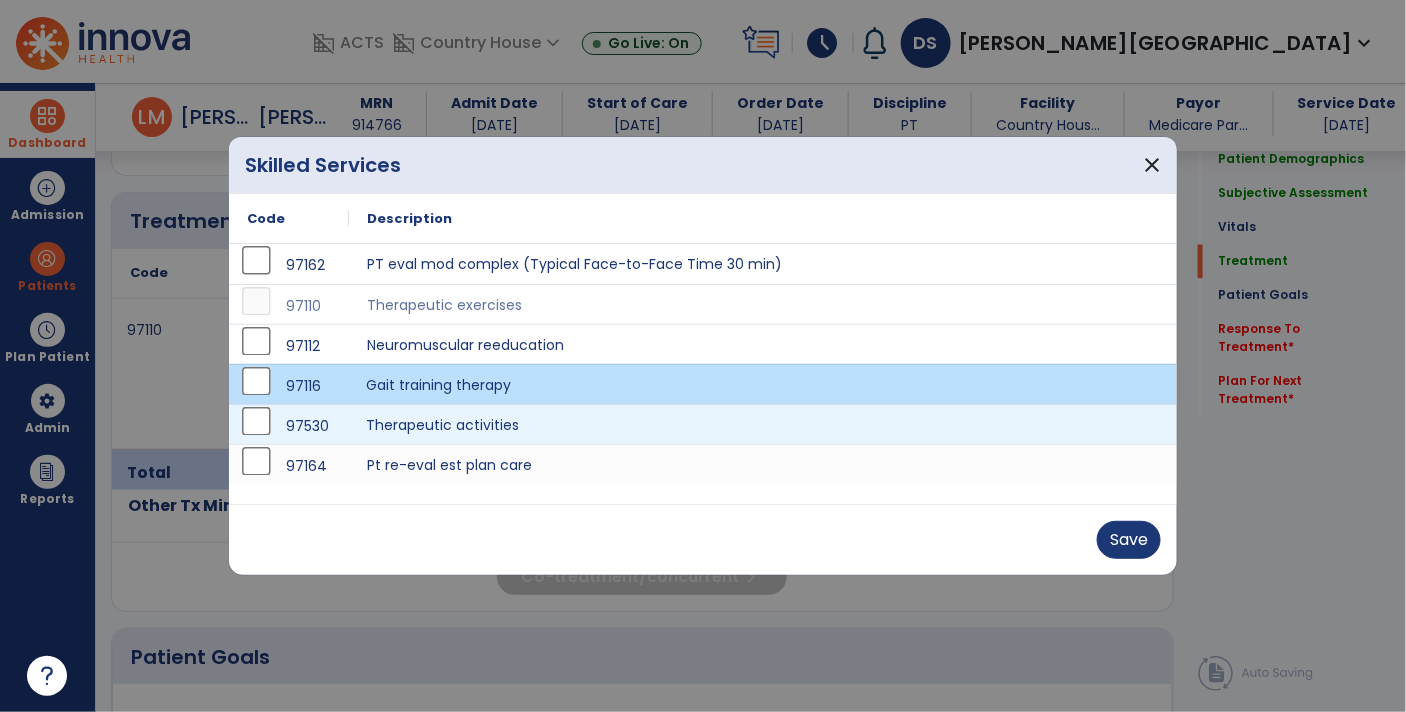 click on "Therapeutic activities" at bounding box center [763, 424] 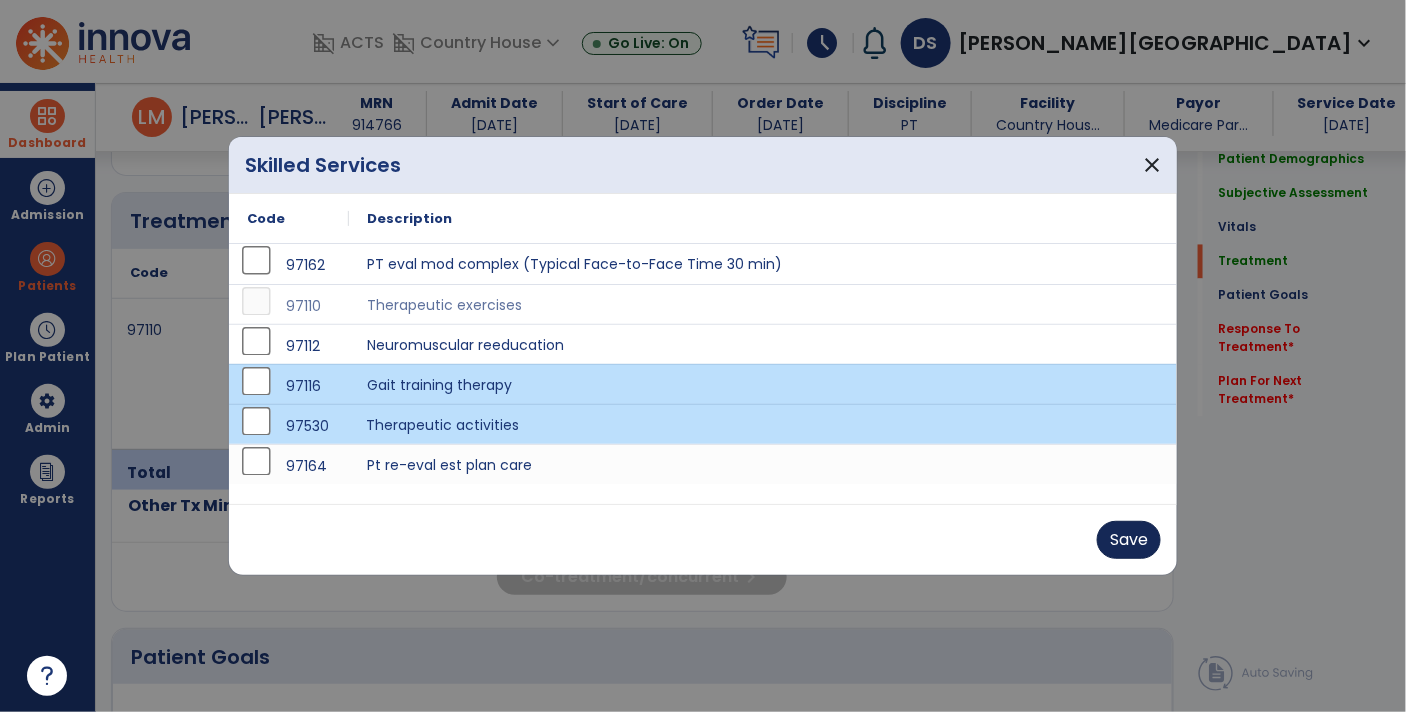 click on "Save" at bounding box center [1129, 540] 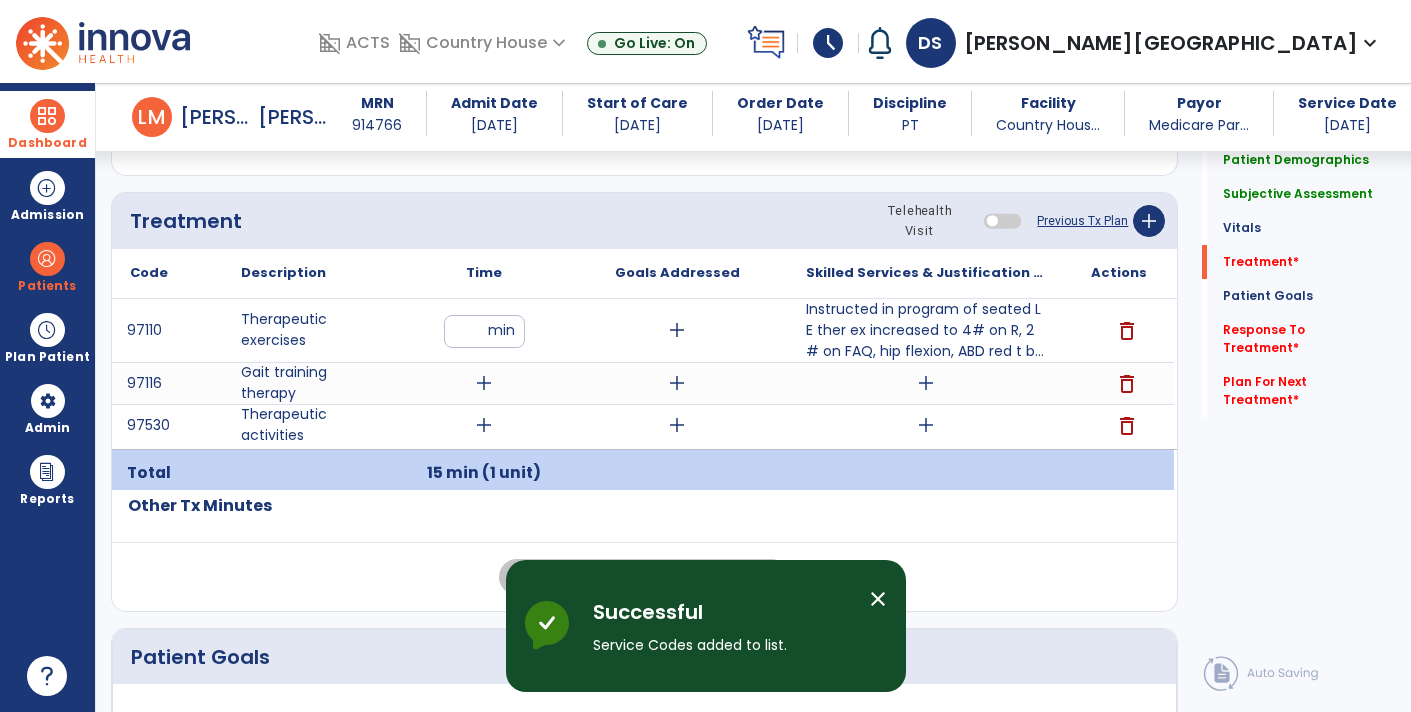 click on "add" at bounding box center (926, 425) 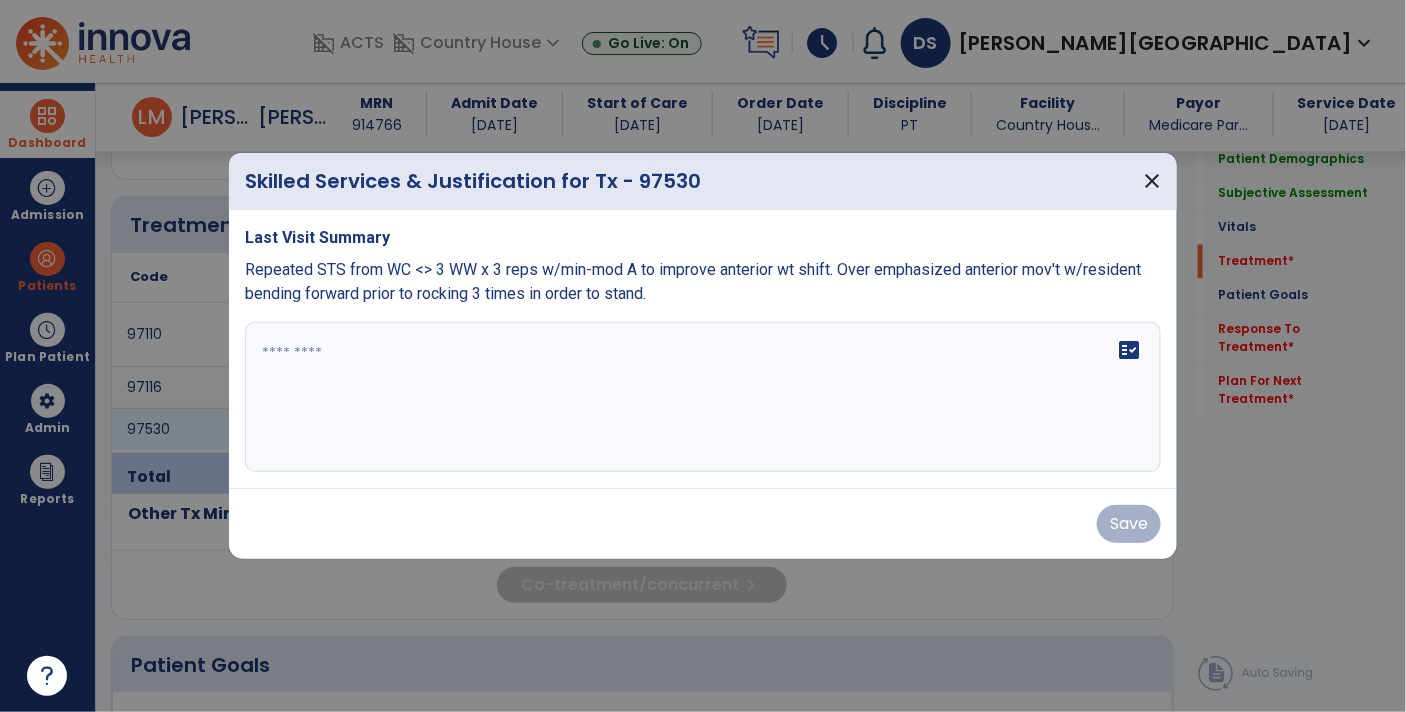 scroll, scrollTop: 1167, scrollLeft: 0, axis: vertical 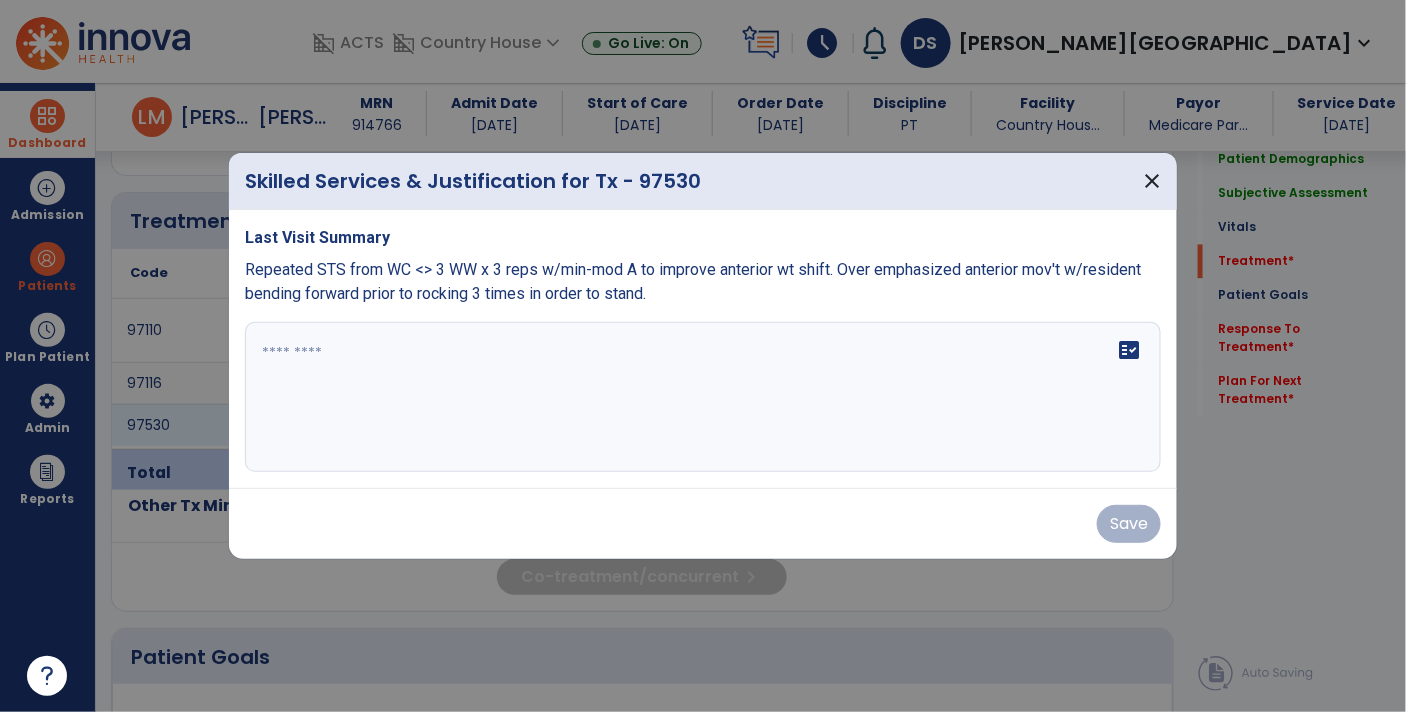 click on "fact_check" at bounding box center [703, 397] 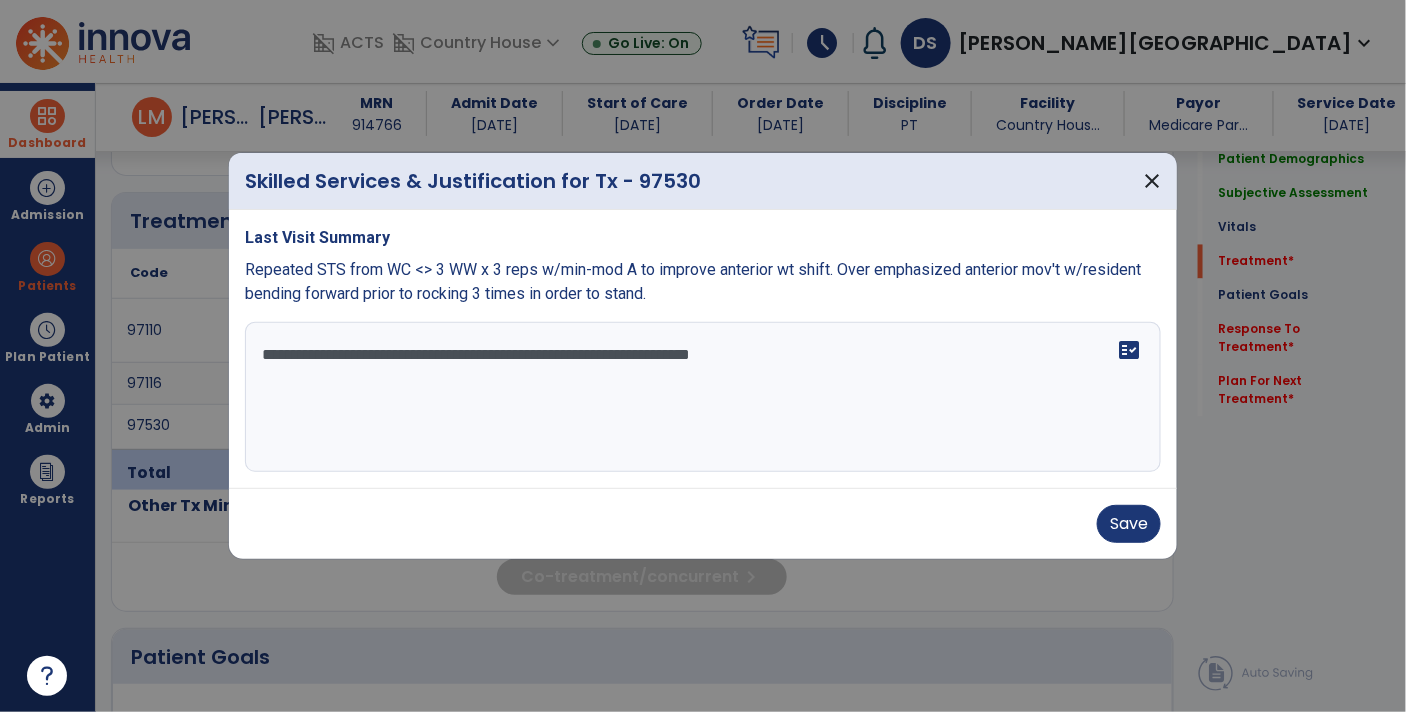 click on "**********" at bounding box center [703, 397] 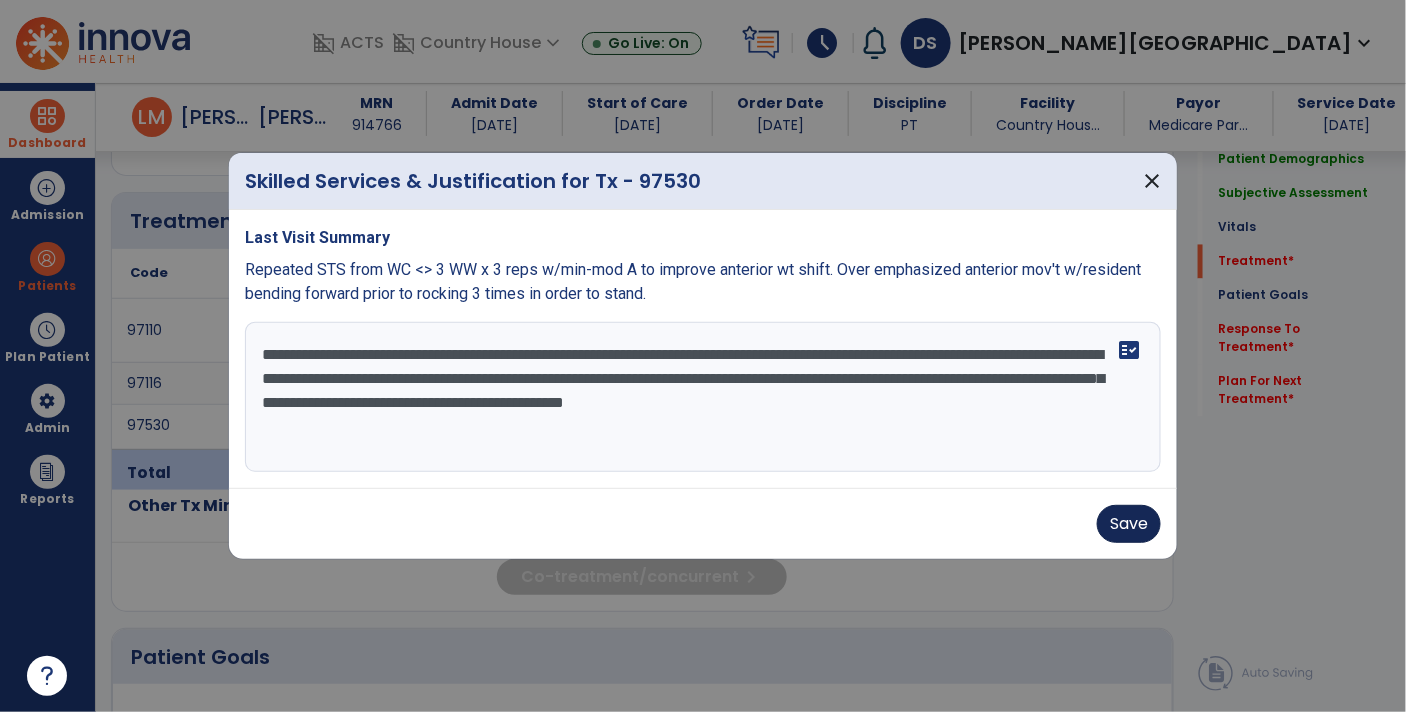 type on "**********" 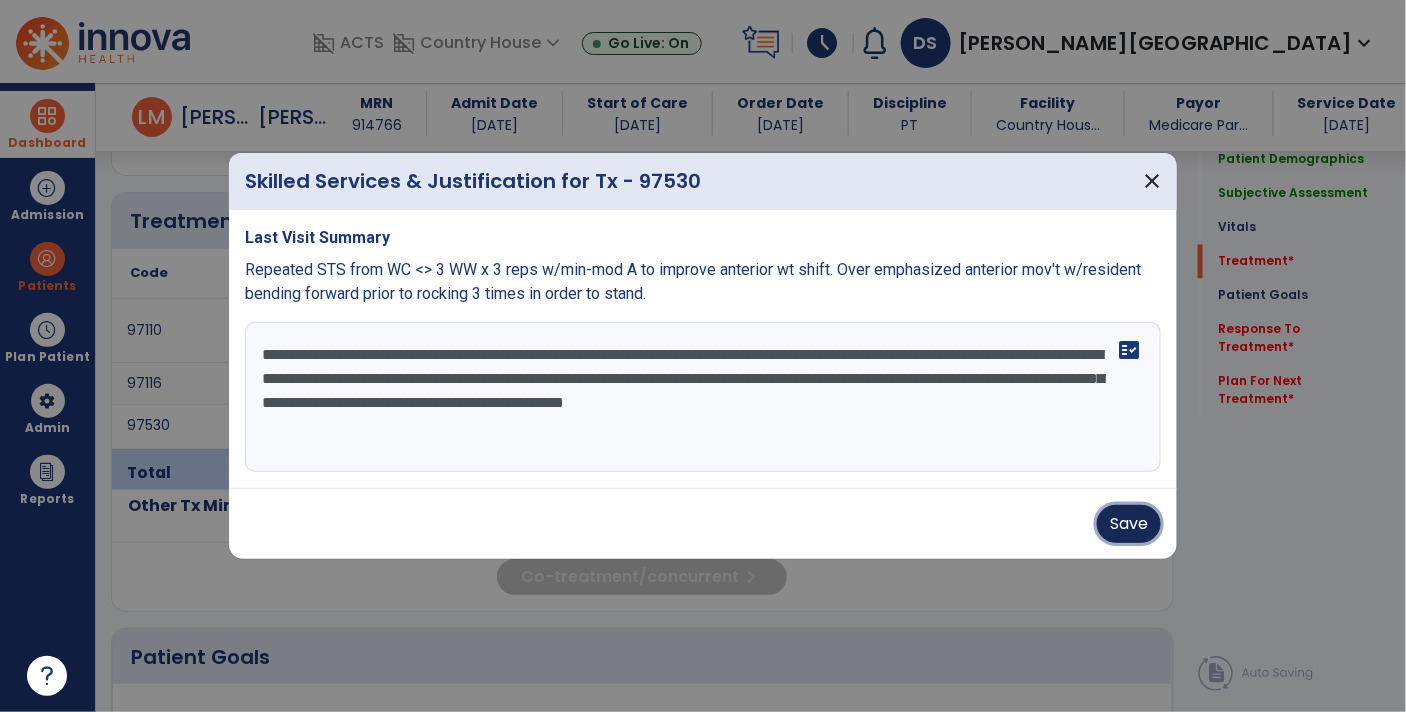 click on "Save" at bounding box center [1129, 524] 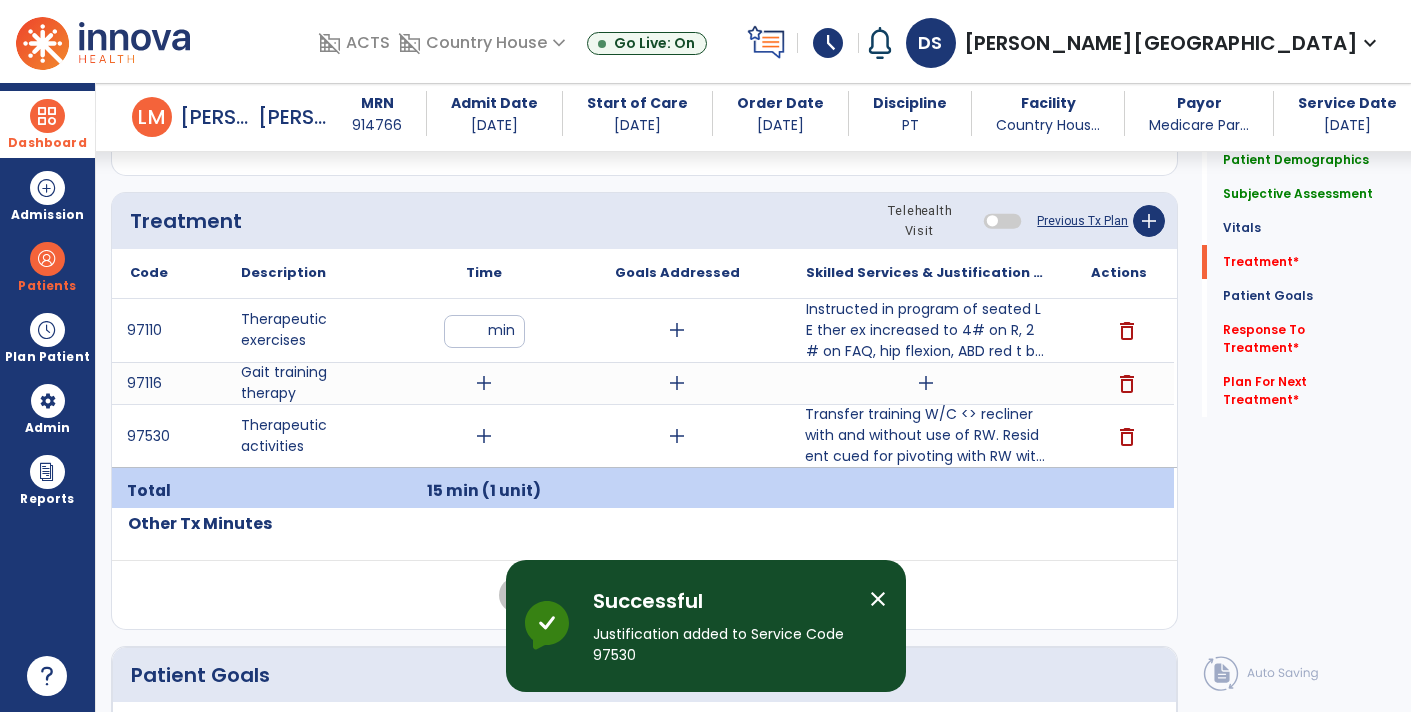 click on "add" at bounding box center (484, 436) 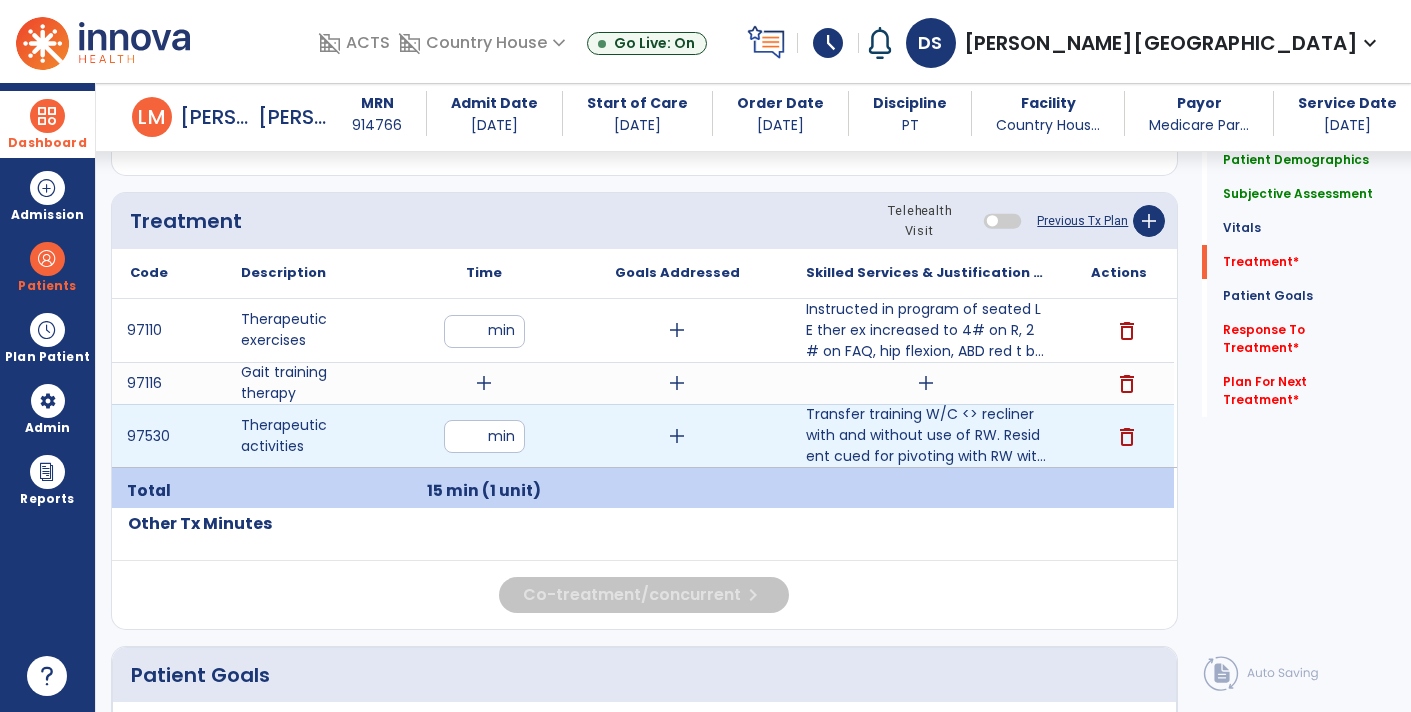 type on "**" 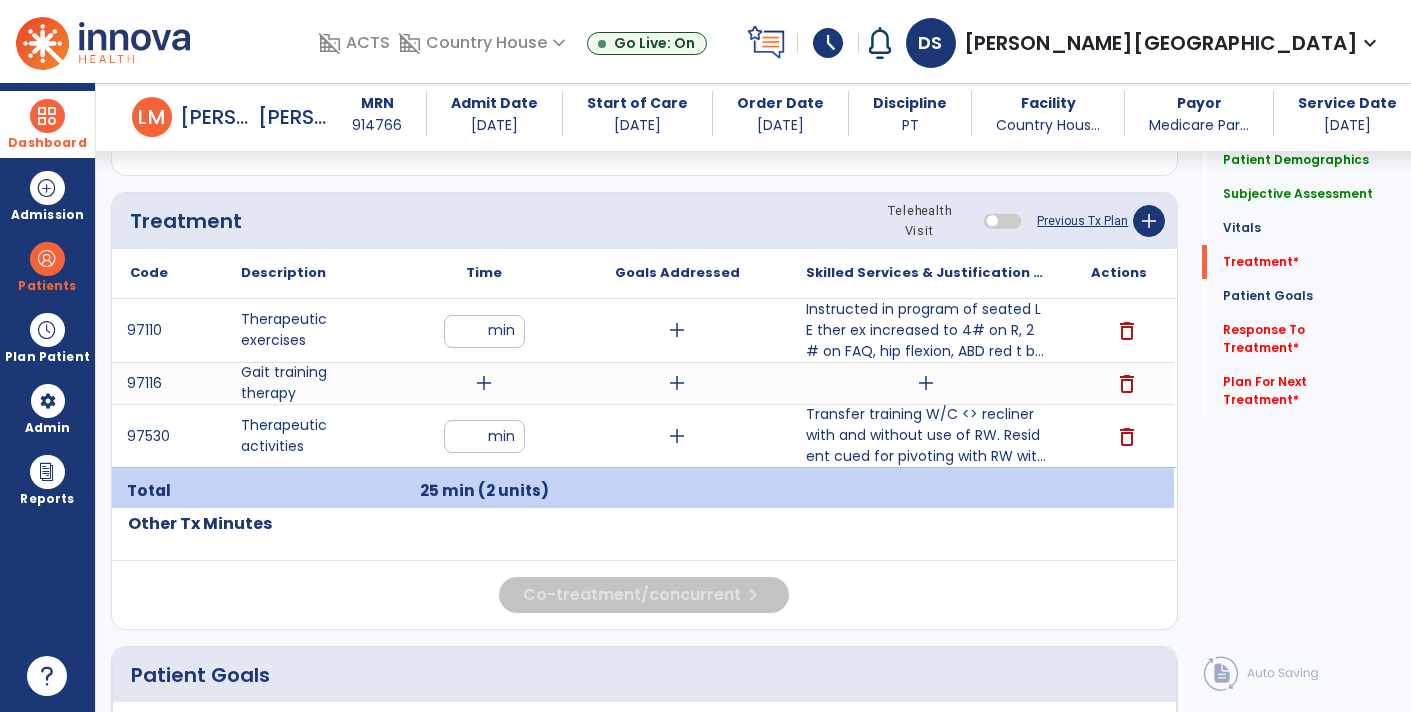 click on "add" at bounding box center [926, 383] 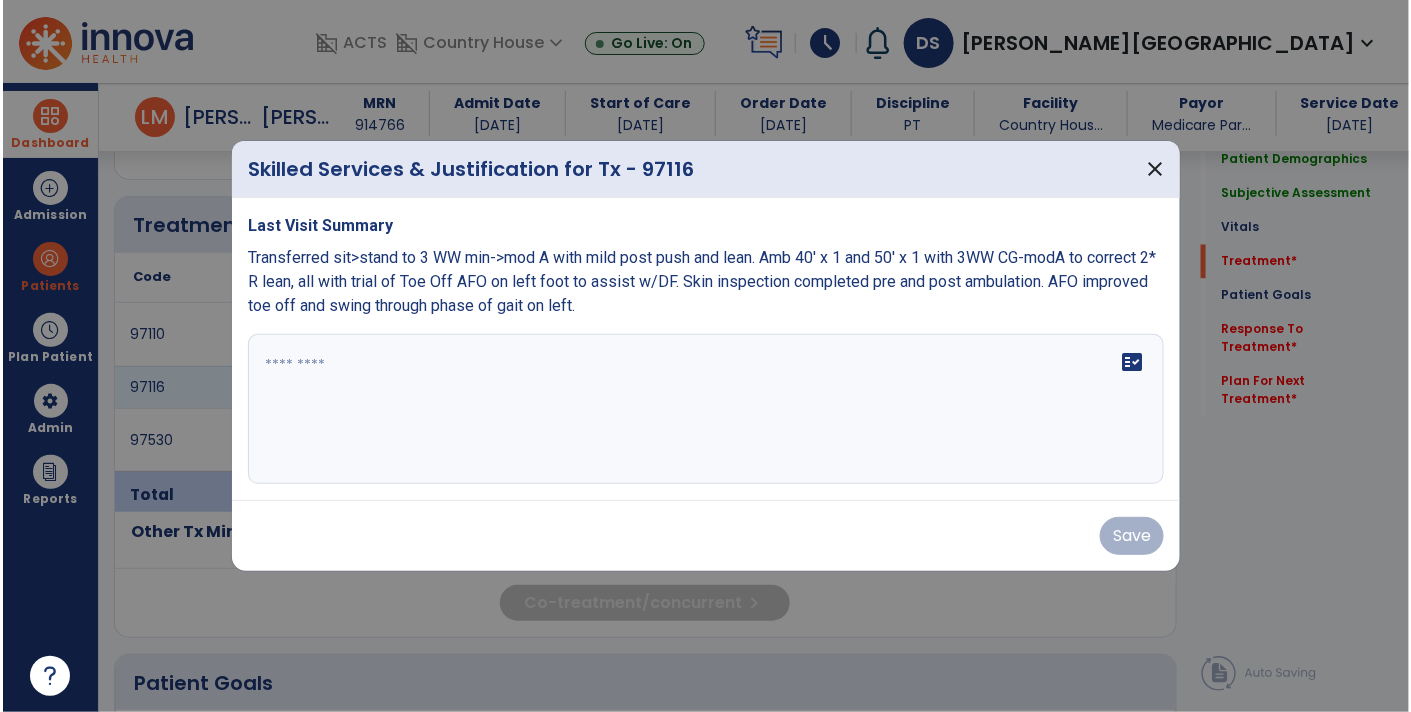 scroll, scrollTop: 1167, scrollLeft: 0, axis: vertical 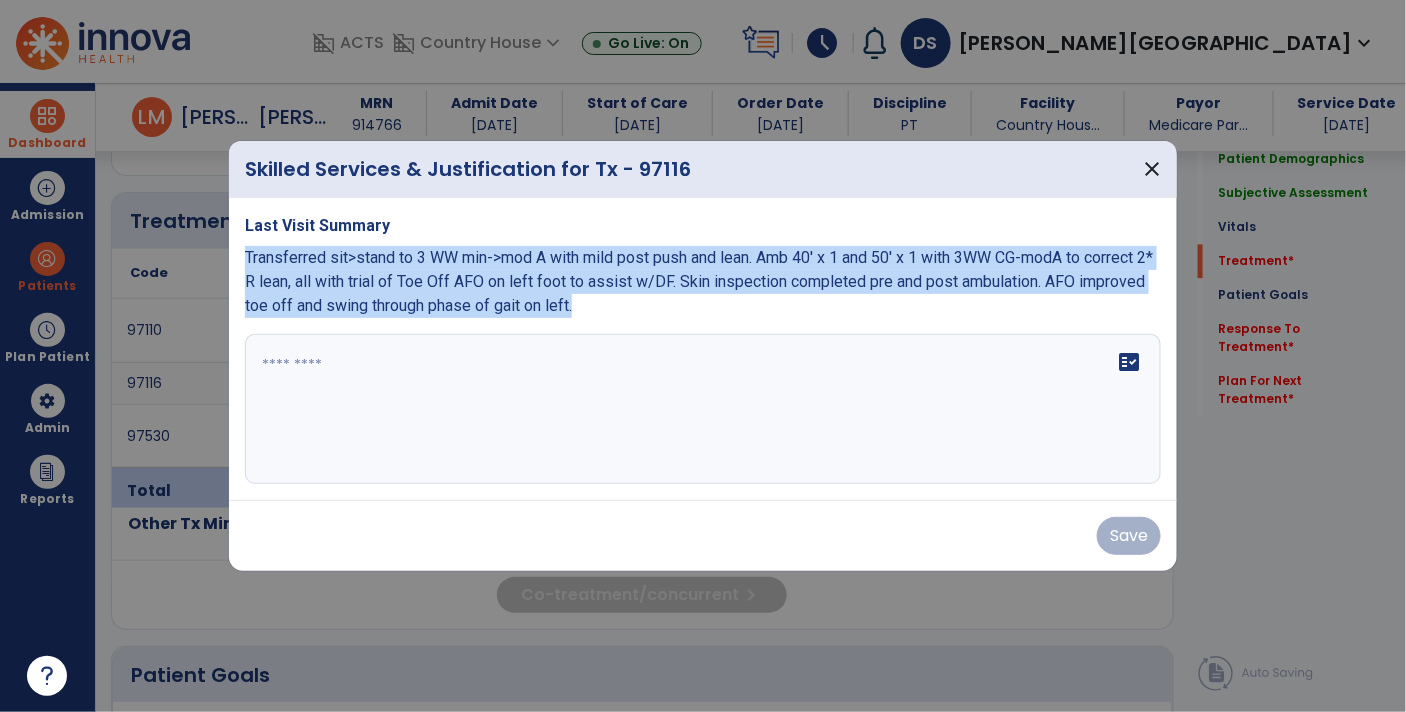 copy on "Transferred sit>stand to 3 WW min->mod A with mild post push and lean. Amb 40' x 1 and 50' x 1 with 3WW CG-modA to correct 2* R lean, all with trial of Toe Off AFO on left foot to assist w/DF. Skin inspection completed pre and post ambulation. AFO improved toe off and swing through phase of gait on left." 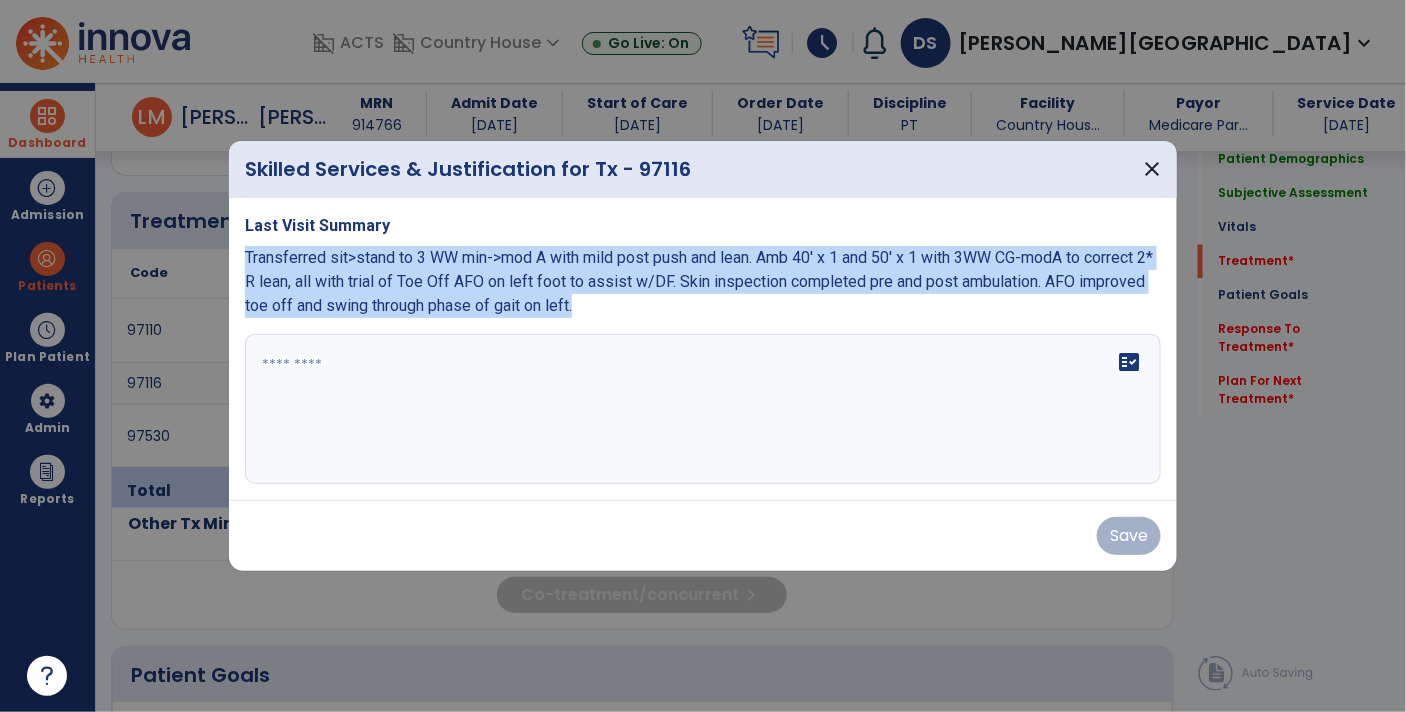 click on "fact_check" at bounding box center (703, 409) 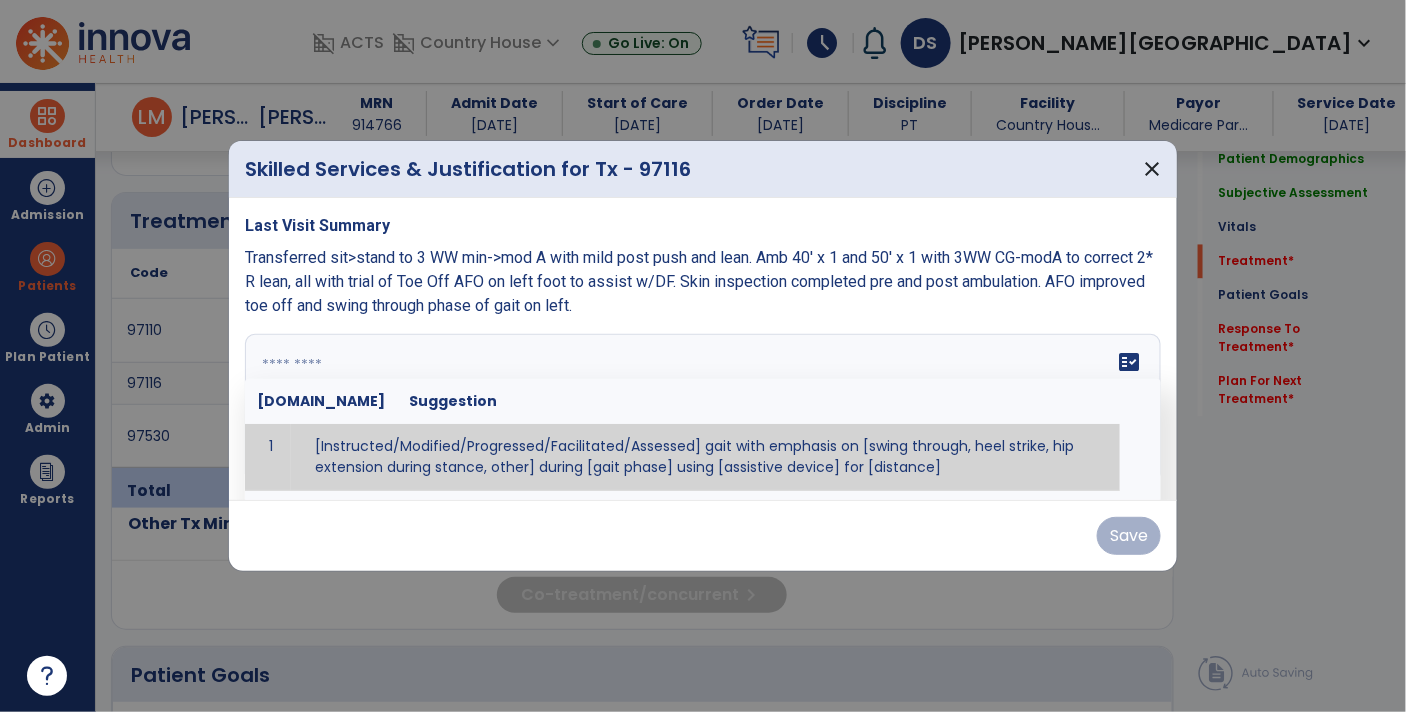 paste on "**********" 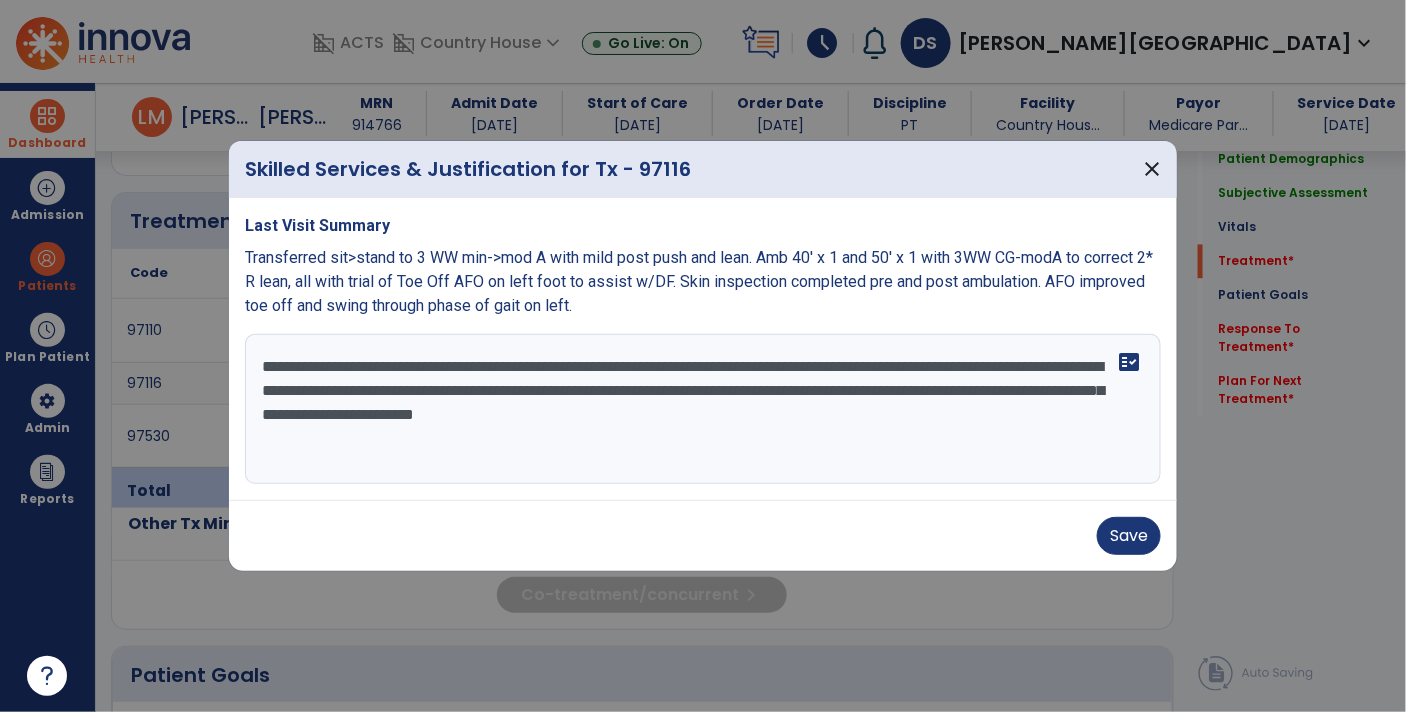click on "**********" at bounding box center [703, 409] 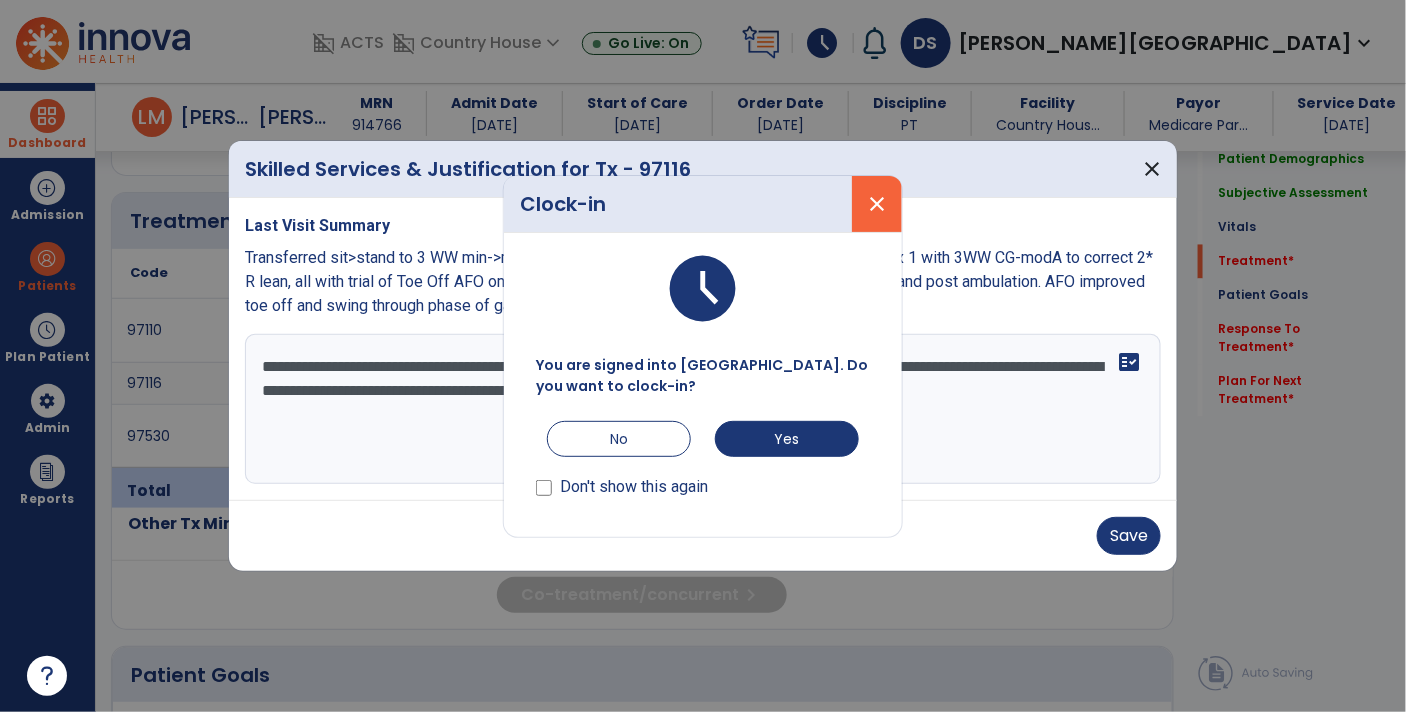 click on "close" at bounding box center [877, 204] 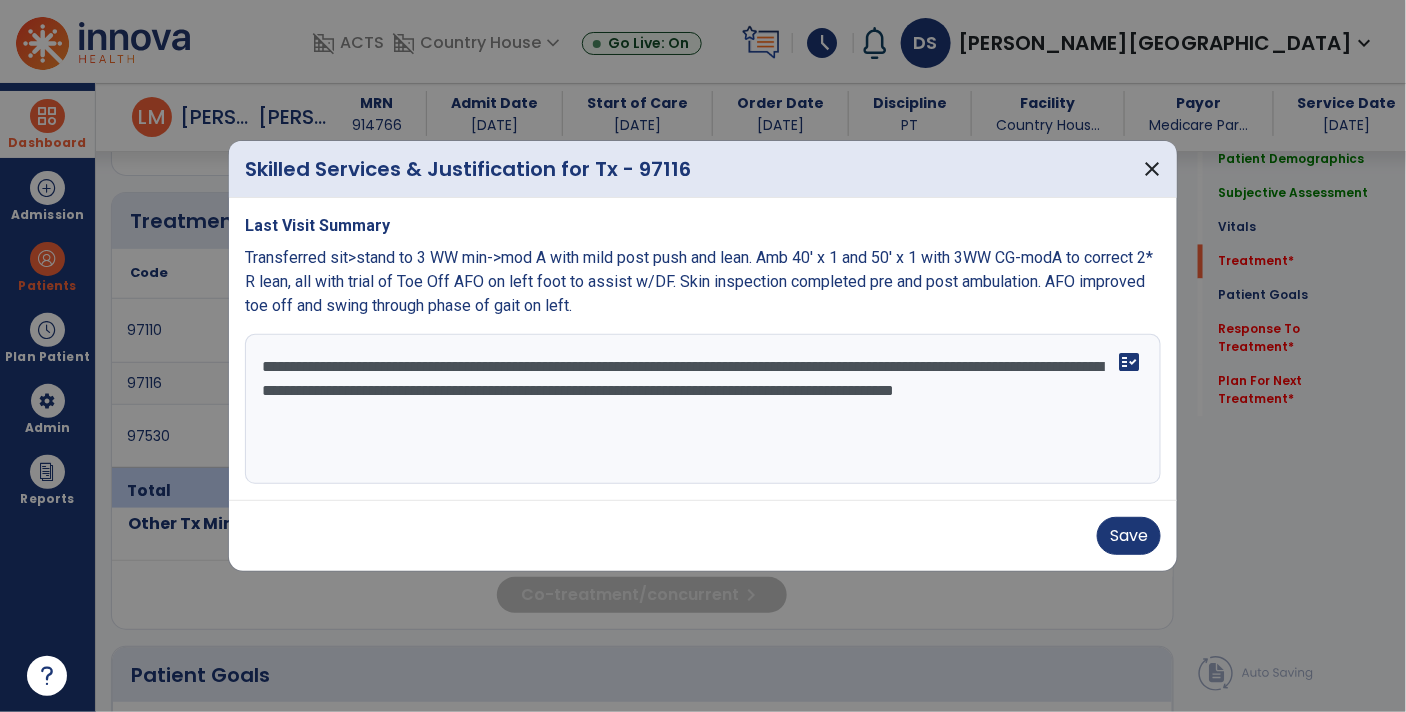click on "**********" at bounding box center [703, 409] 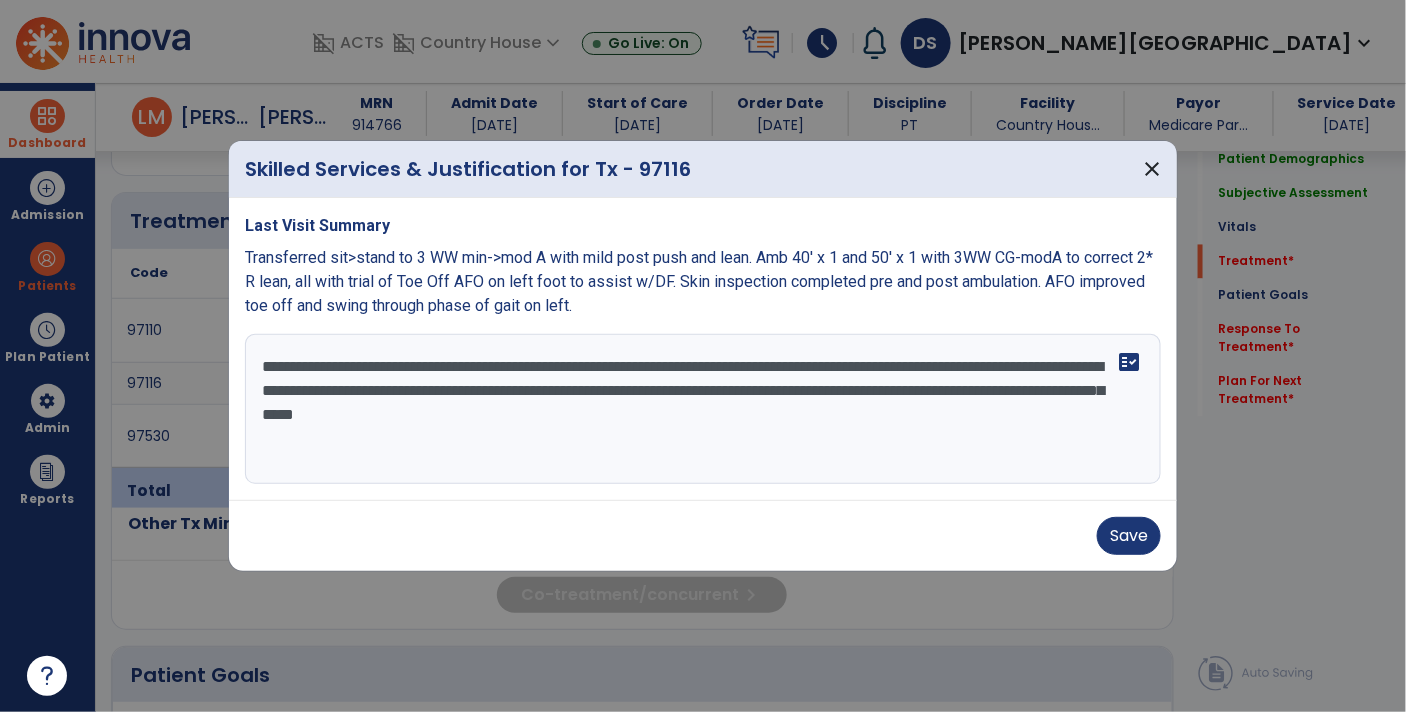 click on "**********" at bounding box center [703, 409] 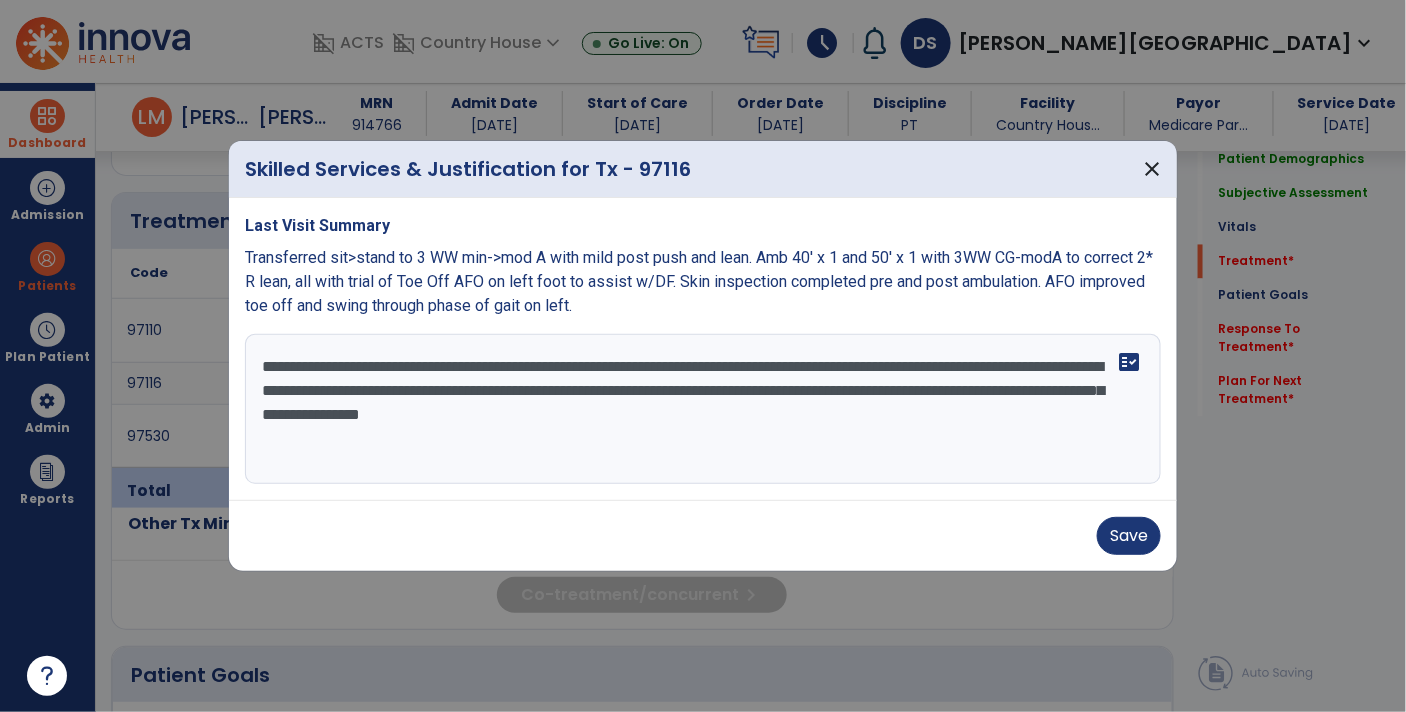 click on "**********" at bounding box center (703, 409) 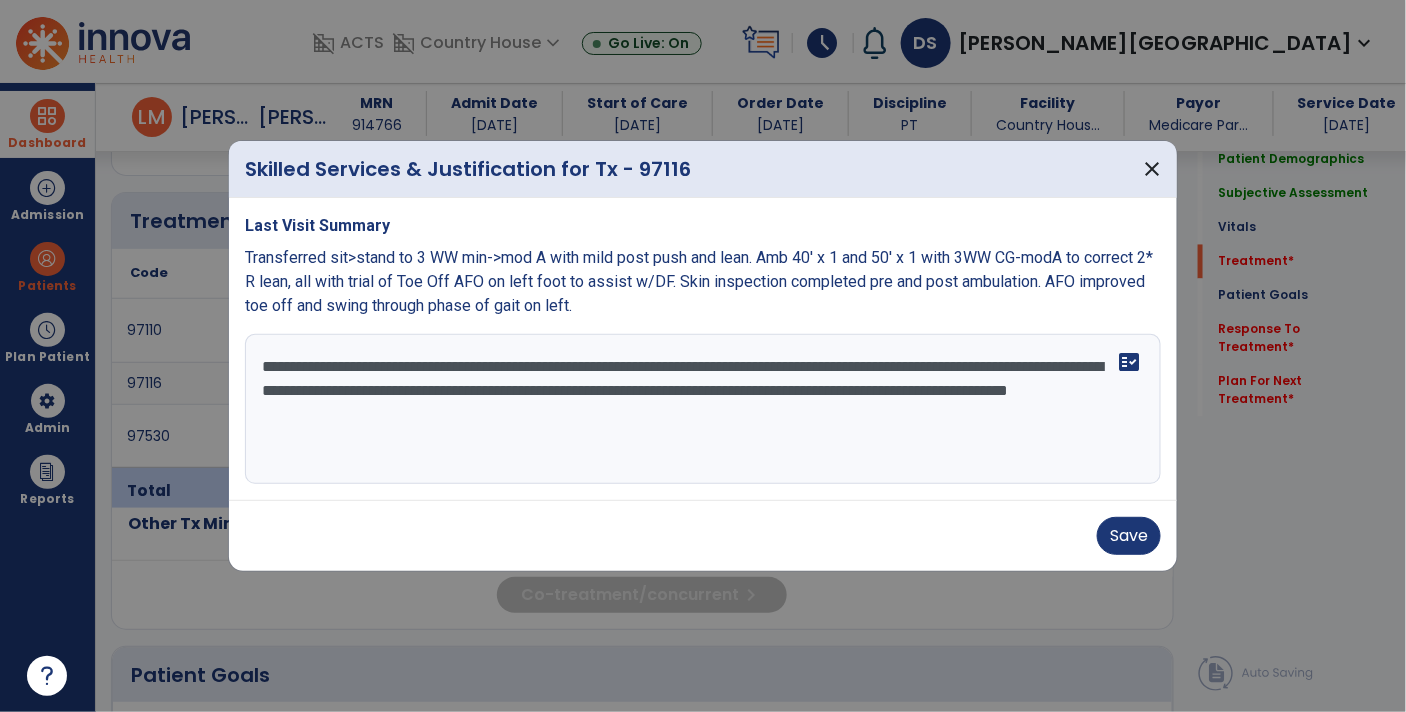 click on "**********" at bounding box center [703, 409] 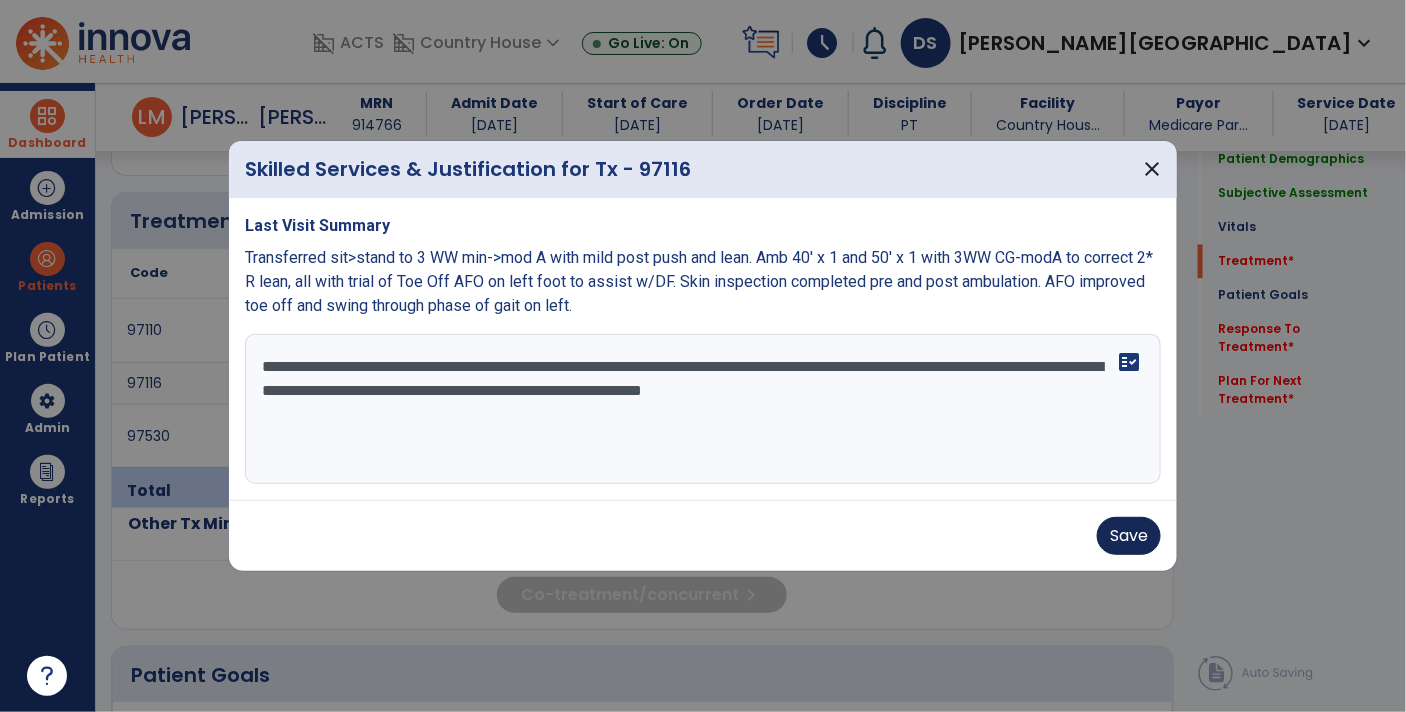type on "**********" 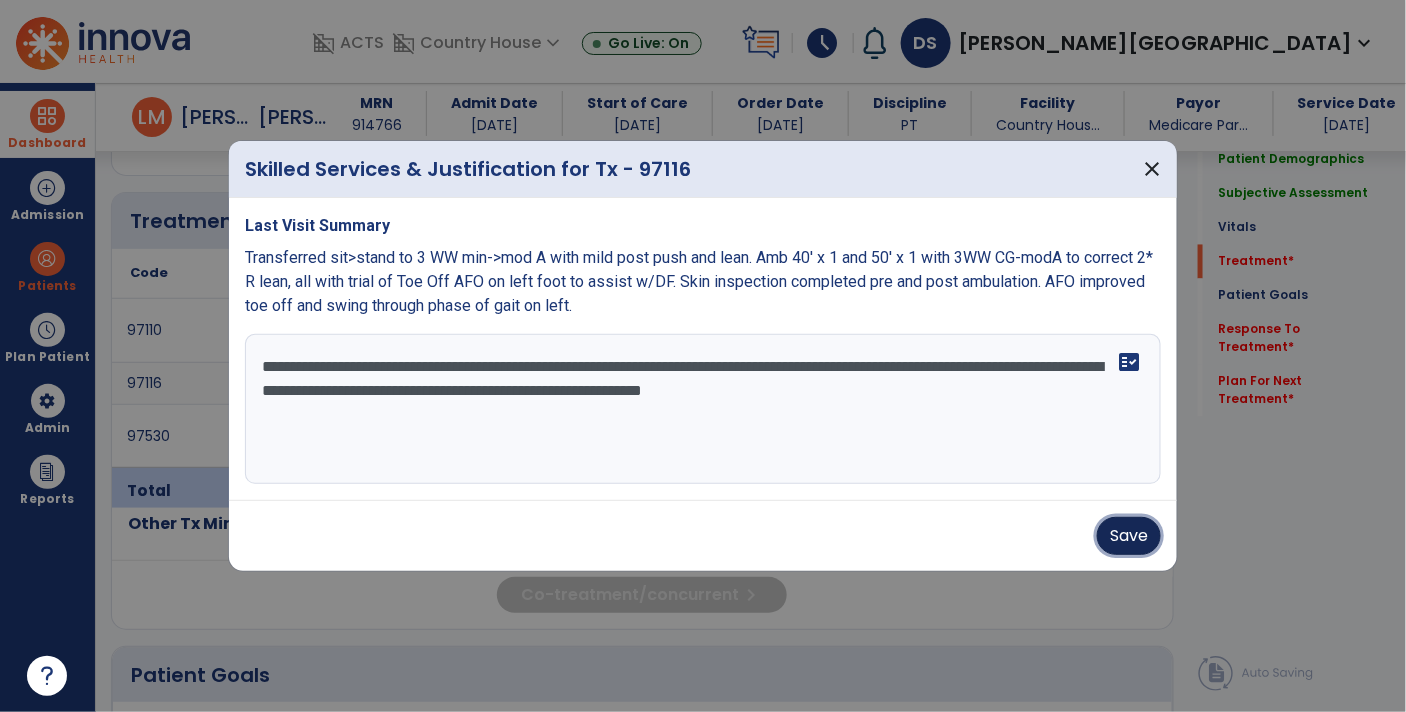 click on "Save" at bounding box center (1129, 536) 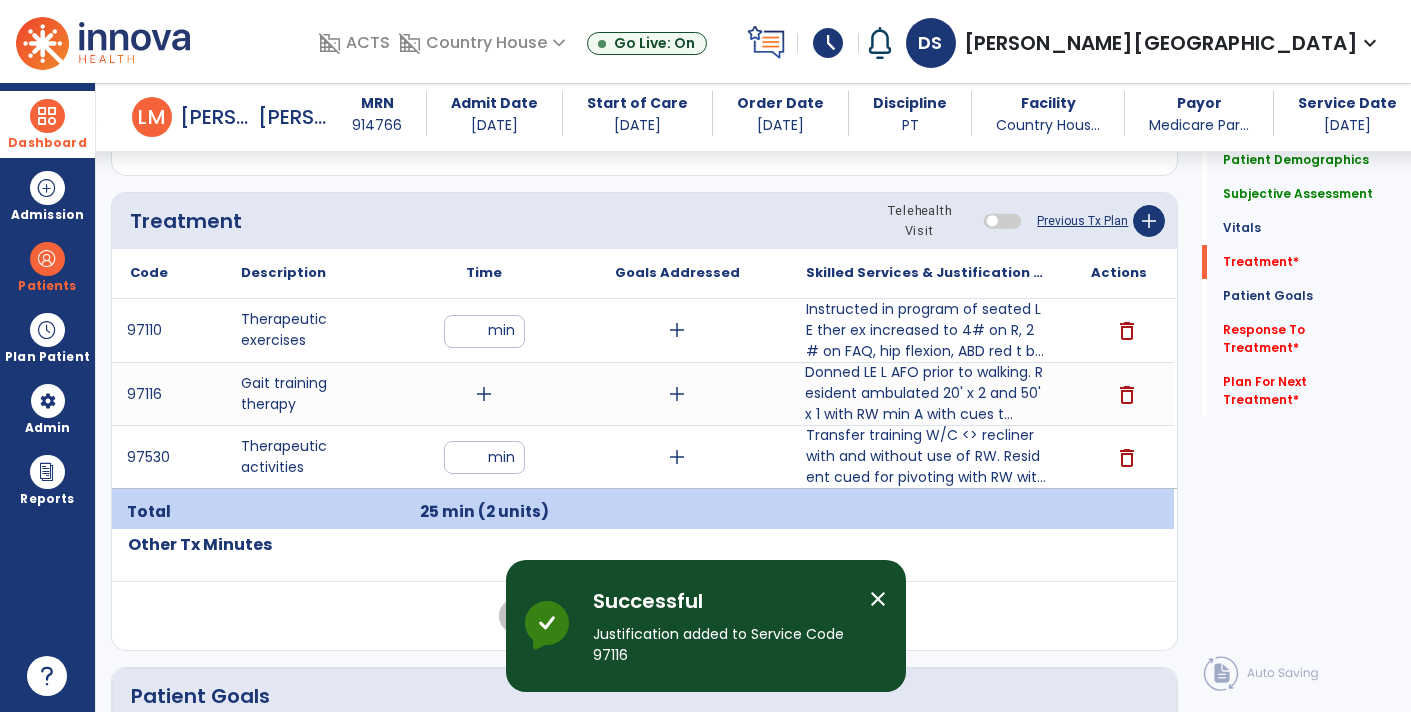 click on "add" at bounding box center (484, 394) 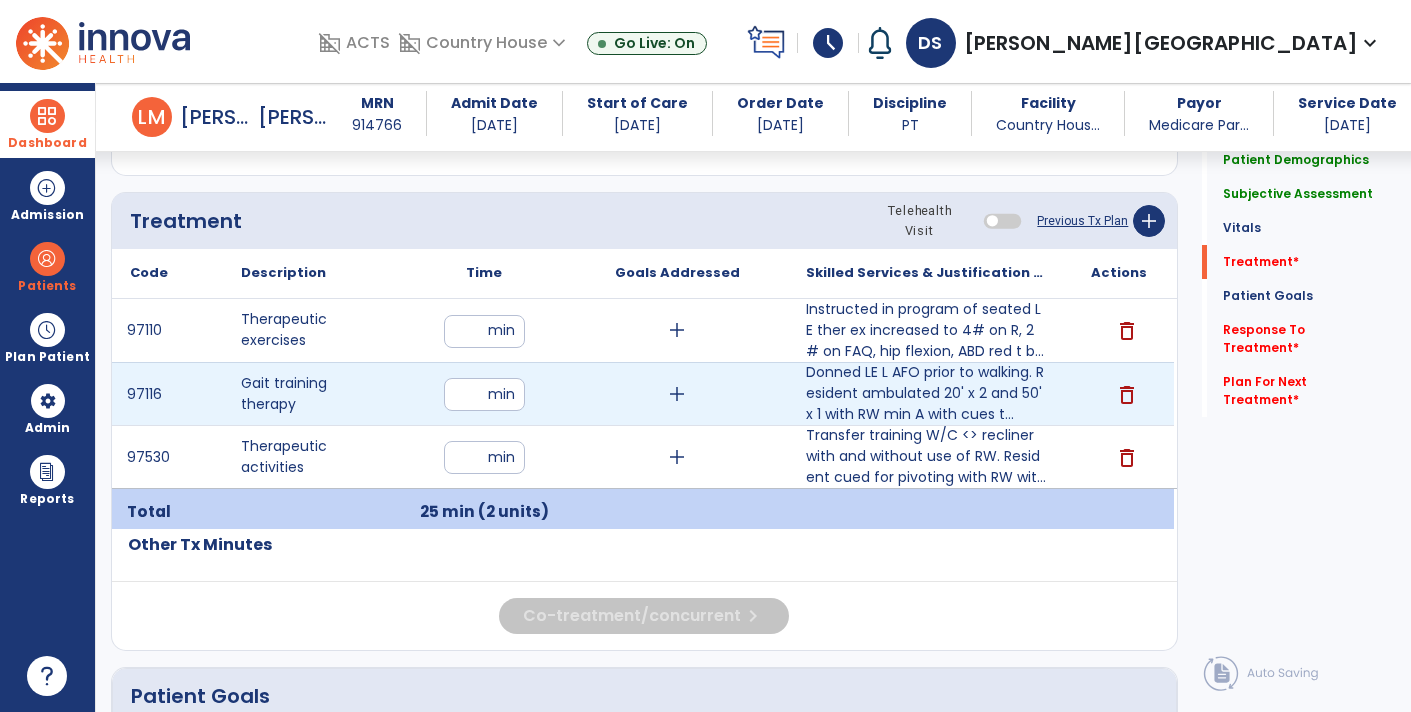 type on "**" 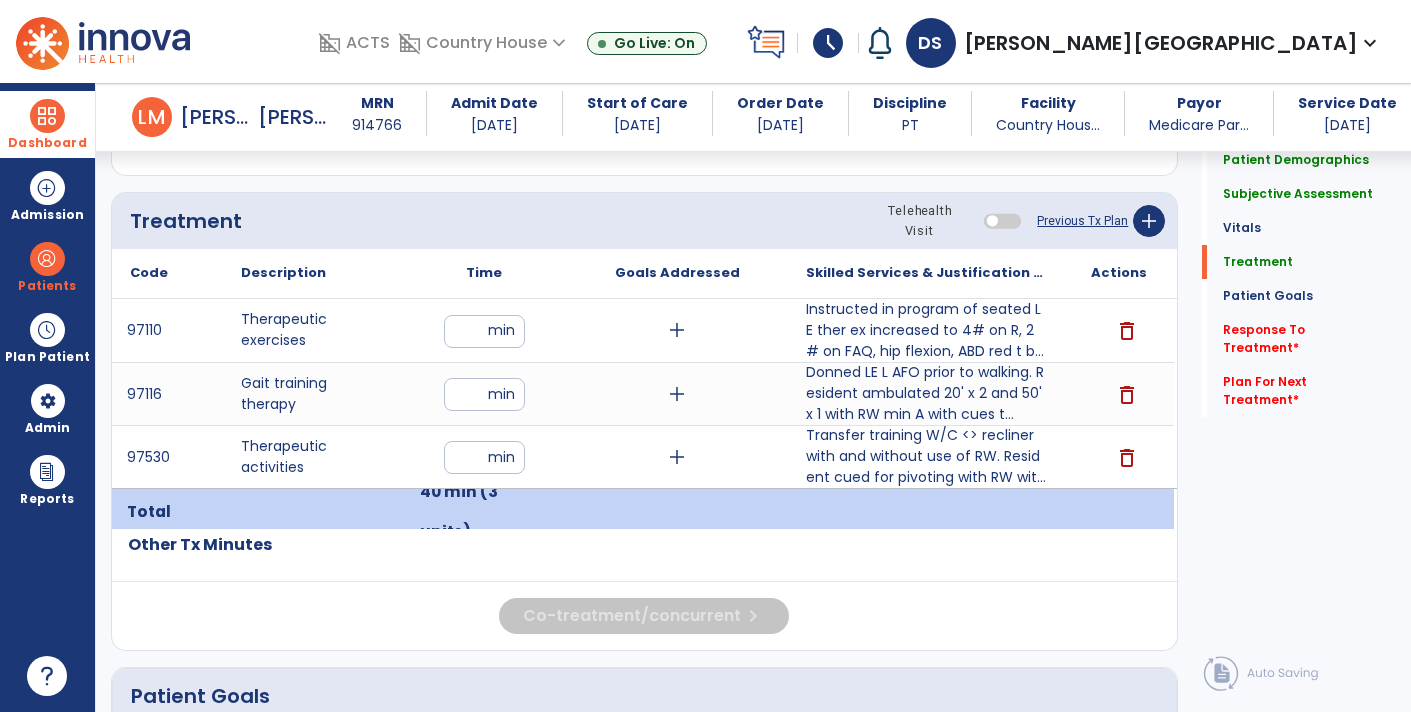 click on "**" at bounding box center [484, 457] 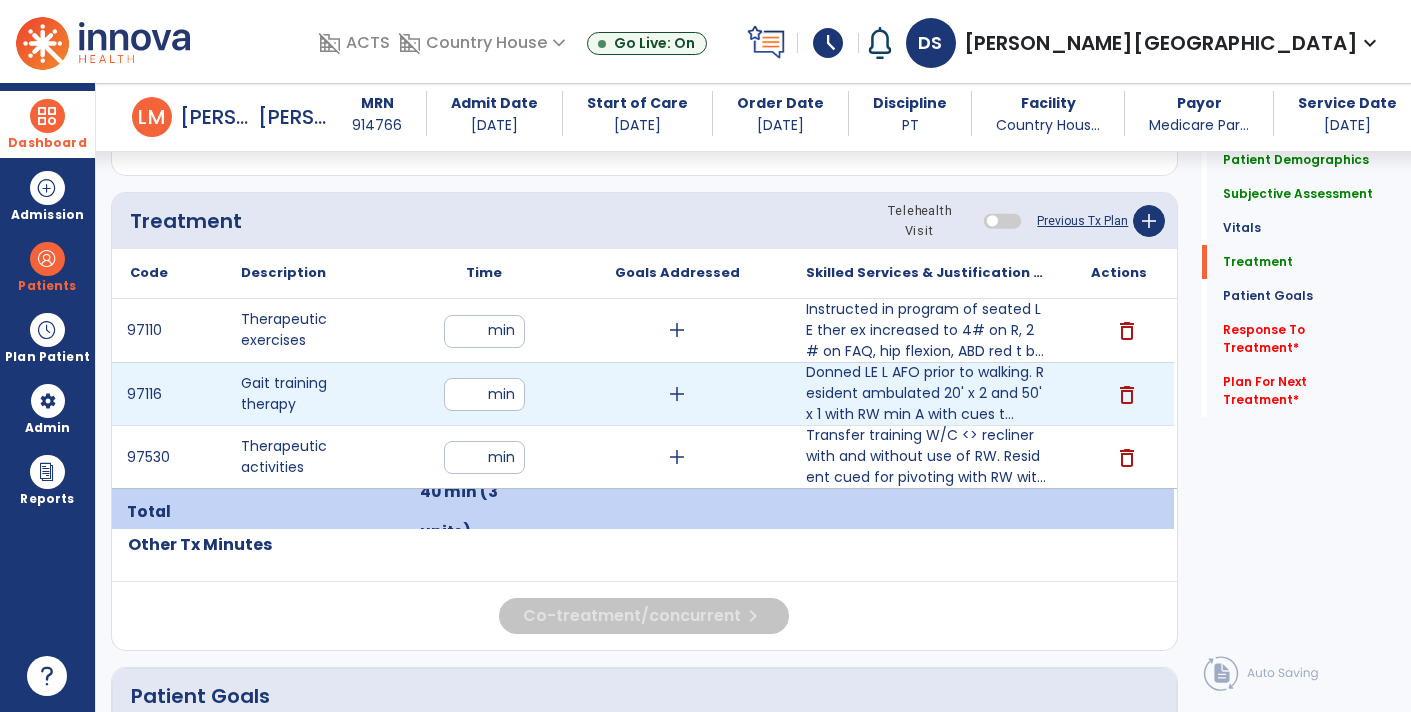 type on "**" 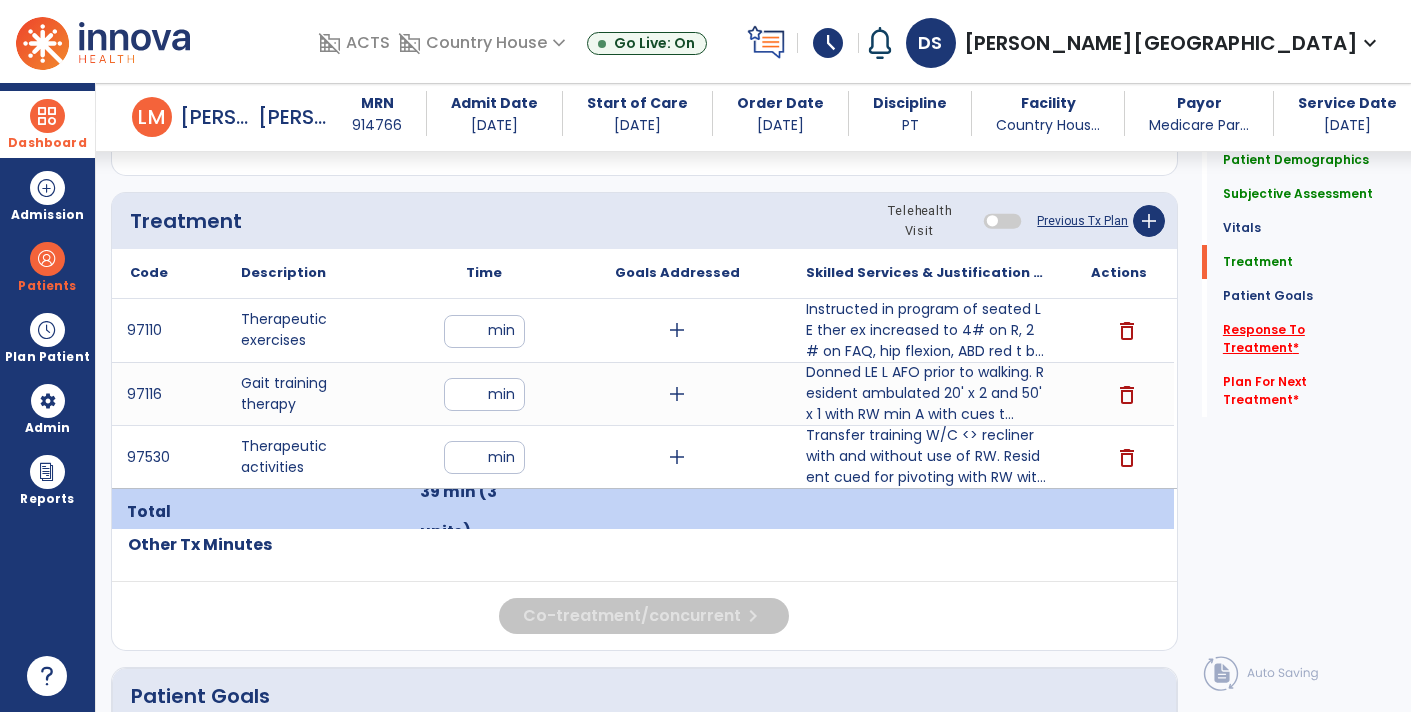 click on "Response To Treatment   *" 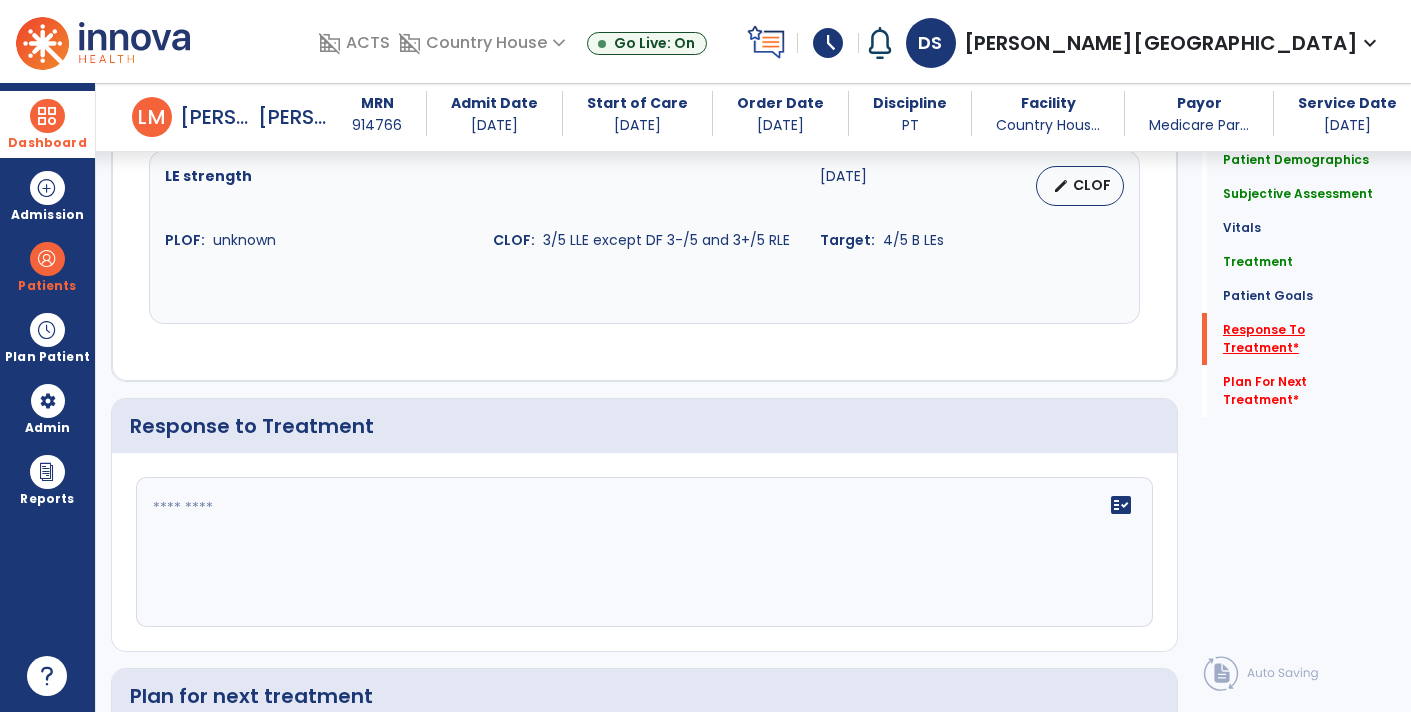 scroll, scrollTop: 2913, scrollLeft: 0, axis: vertical 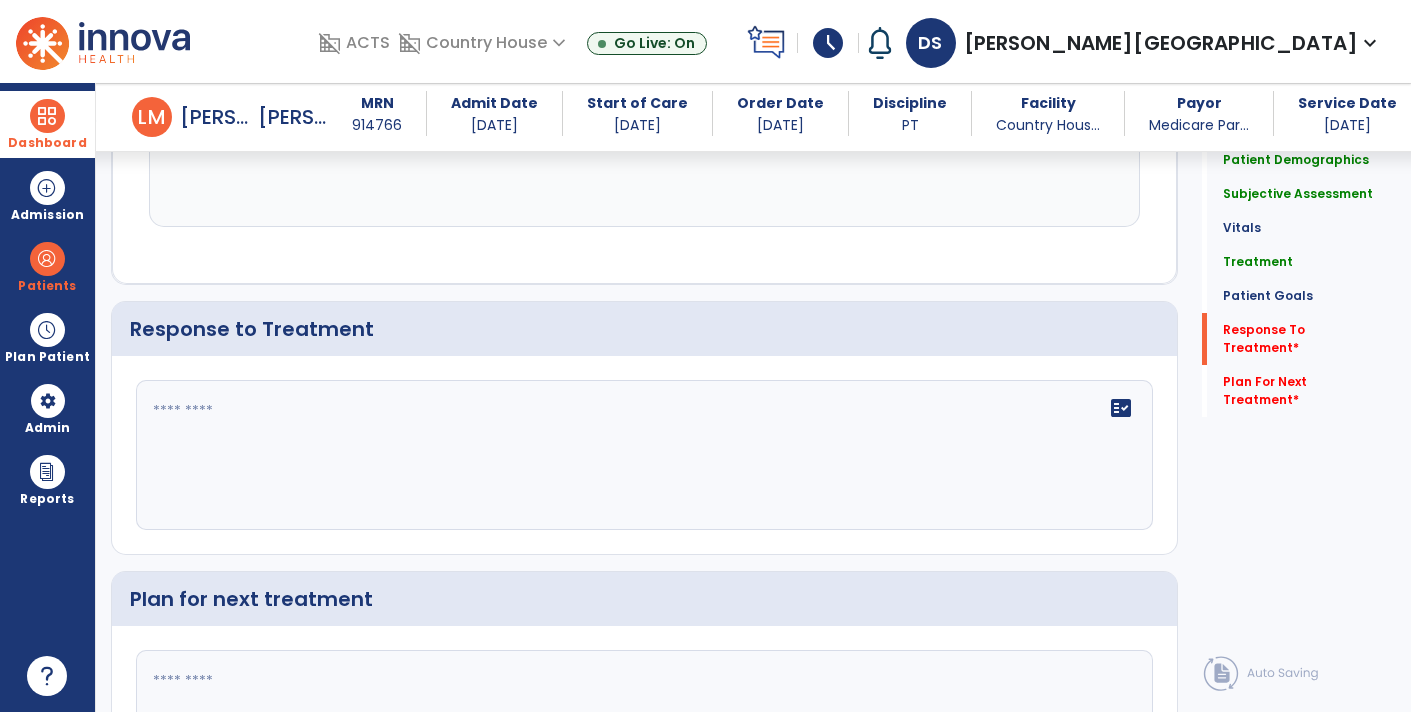 click on "fact_check" 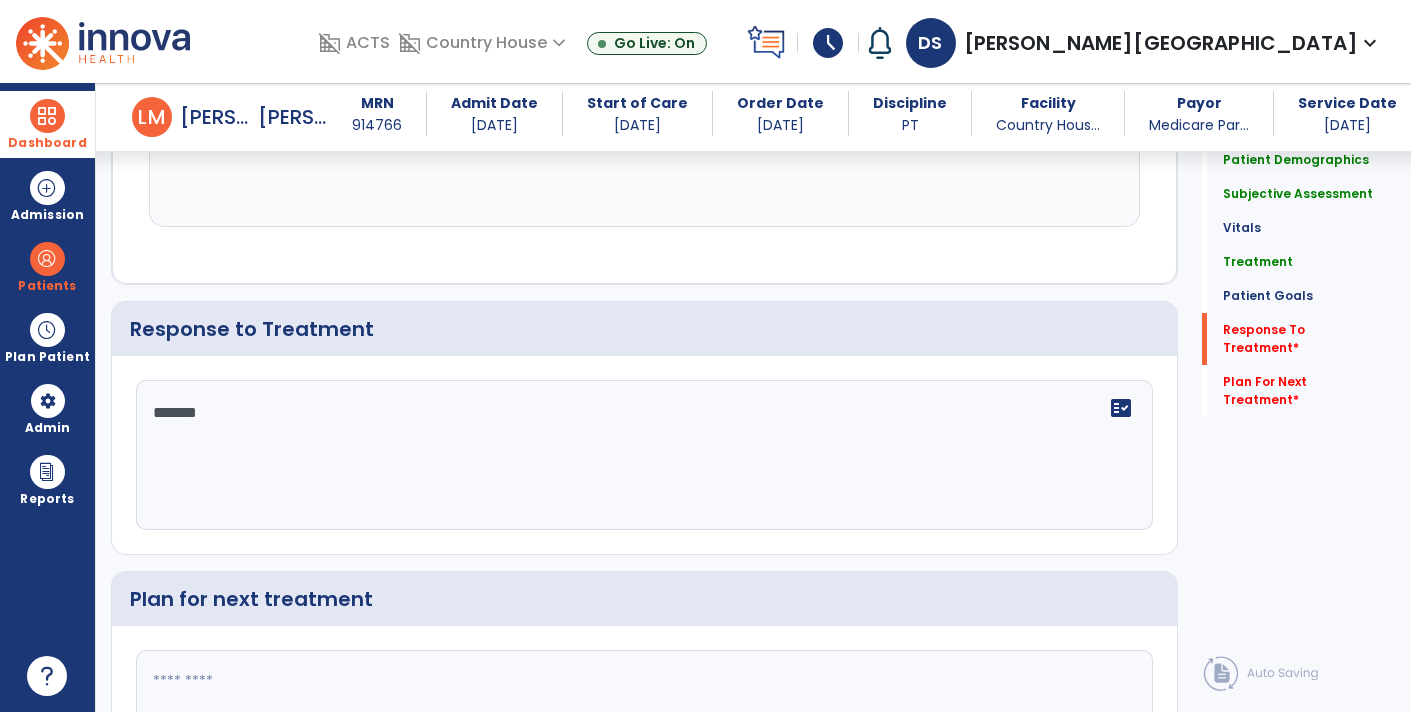 type on "********" 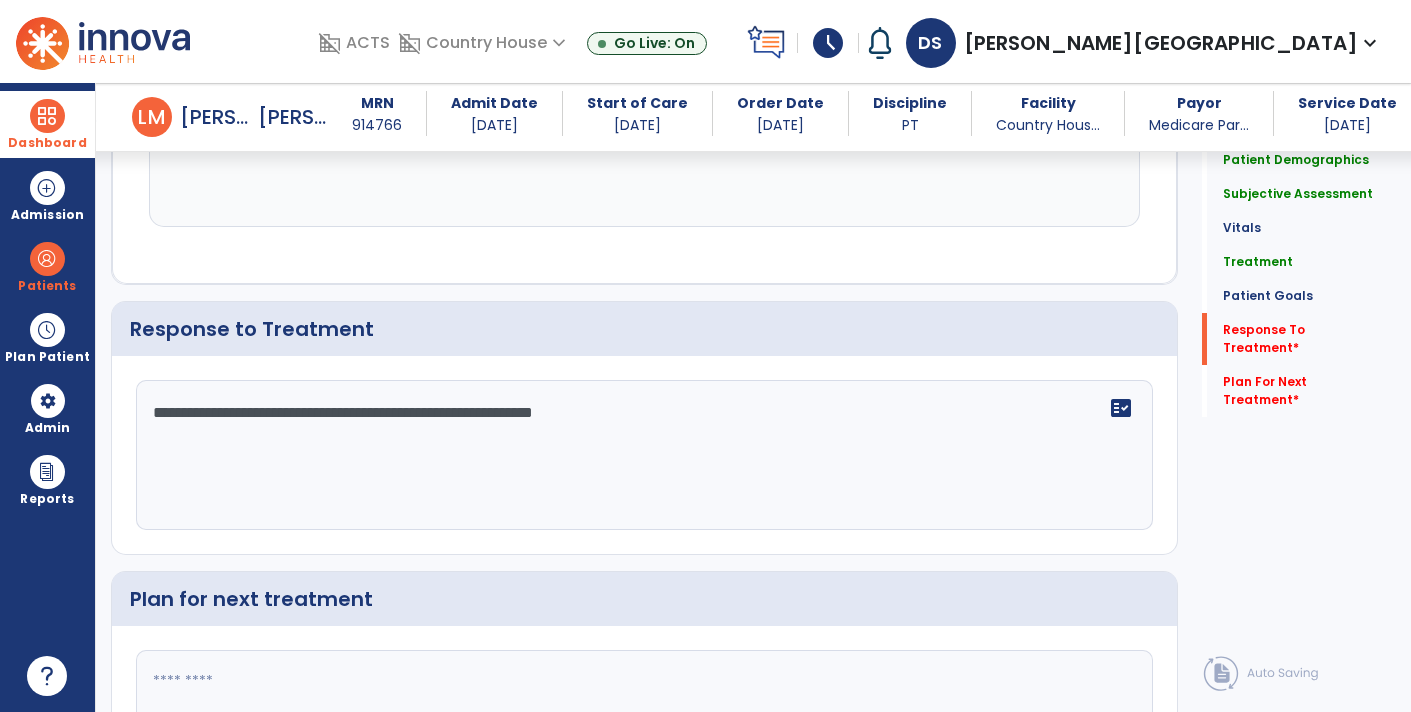 type on "**********" 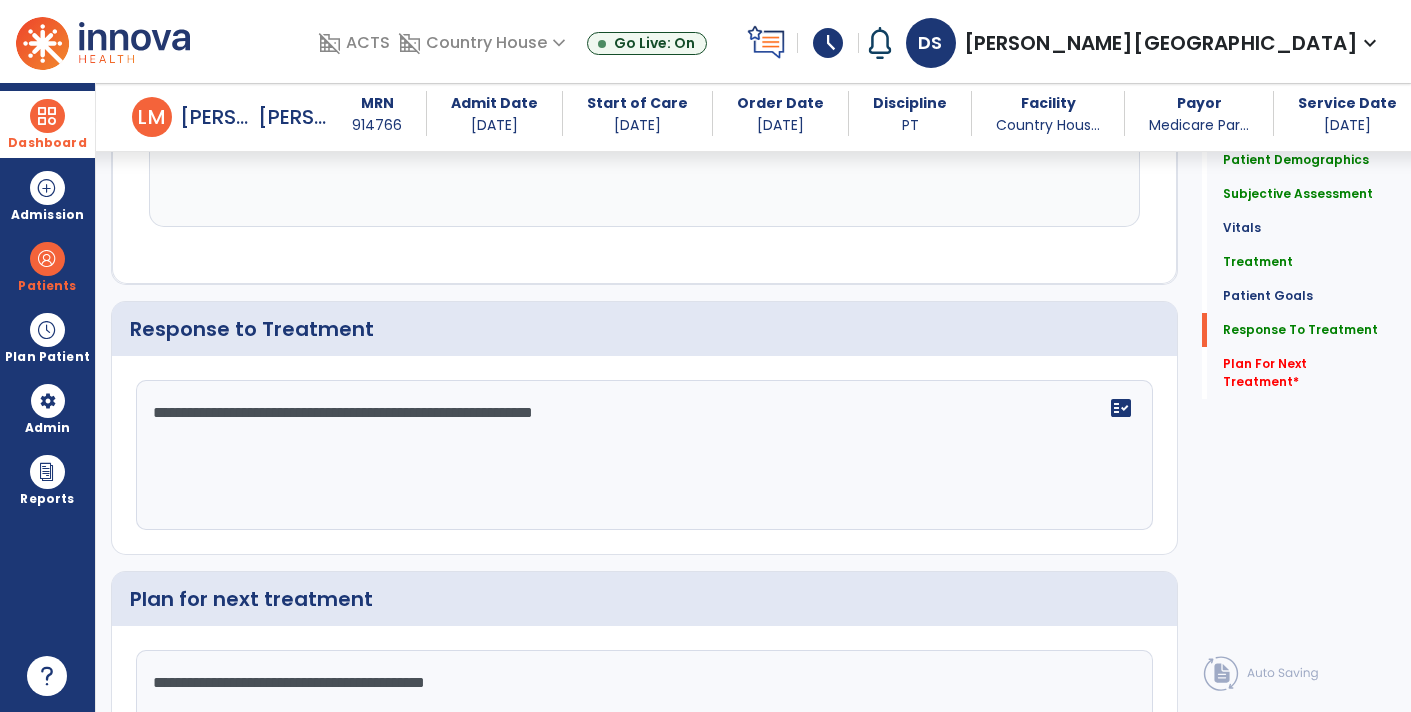 scroll, scrollTop: 3060, scrollLeft: 0, axis: vertical 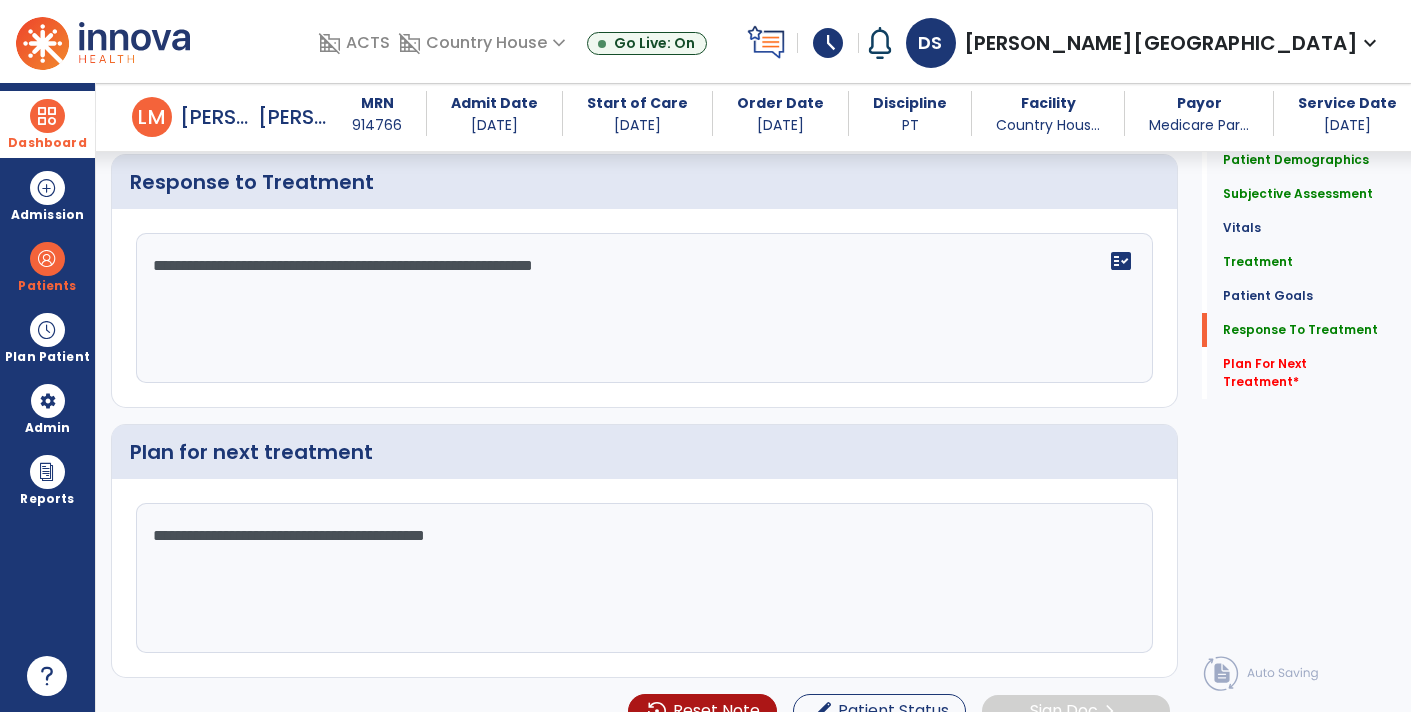 click on "**********" 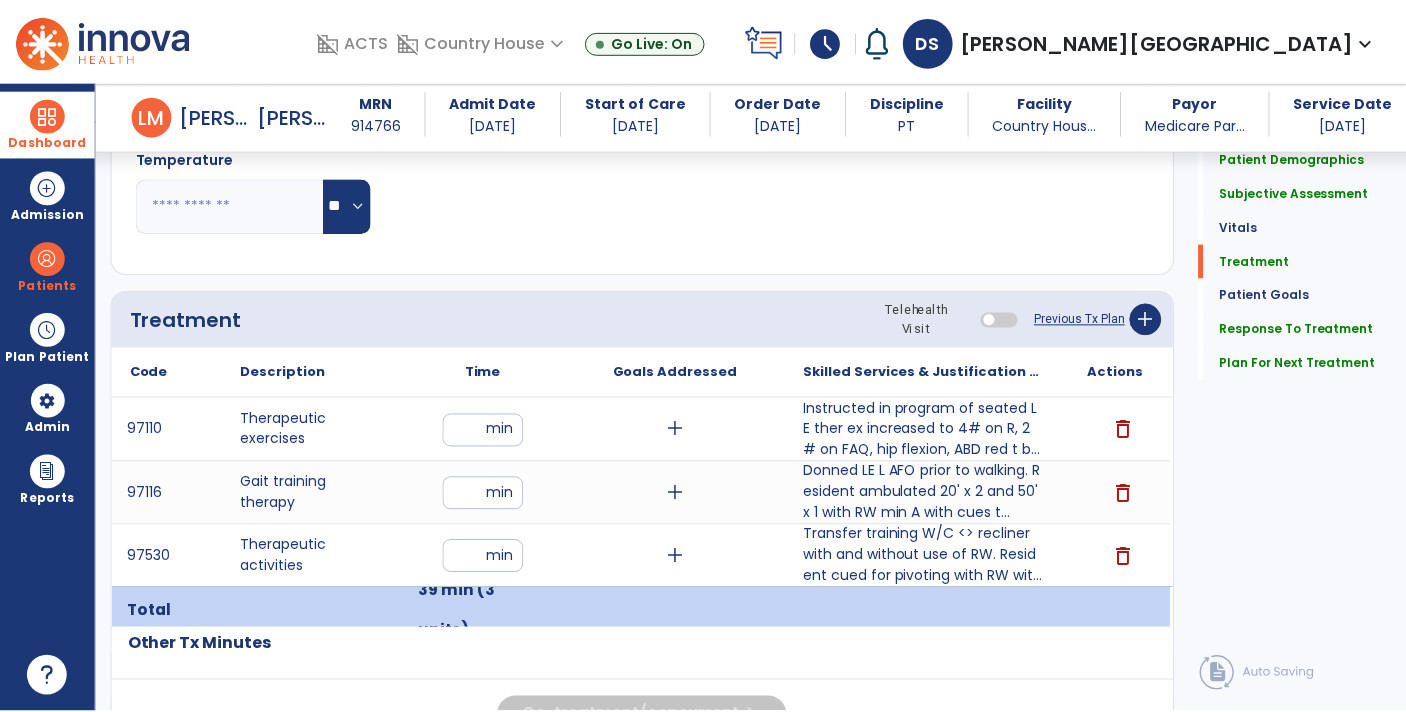 scroll, scrollTop: 1070, scrollLeft: 0, axis: vertical 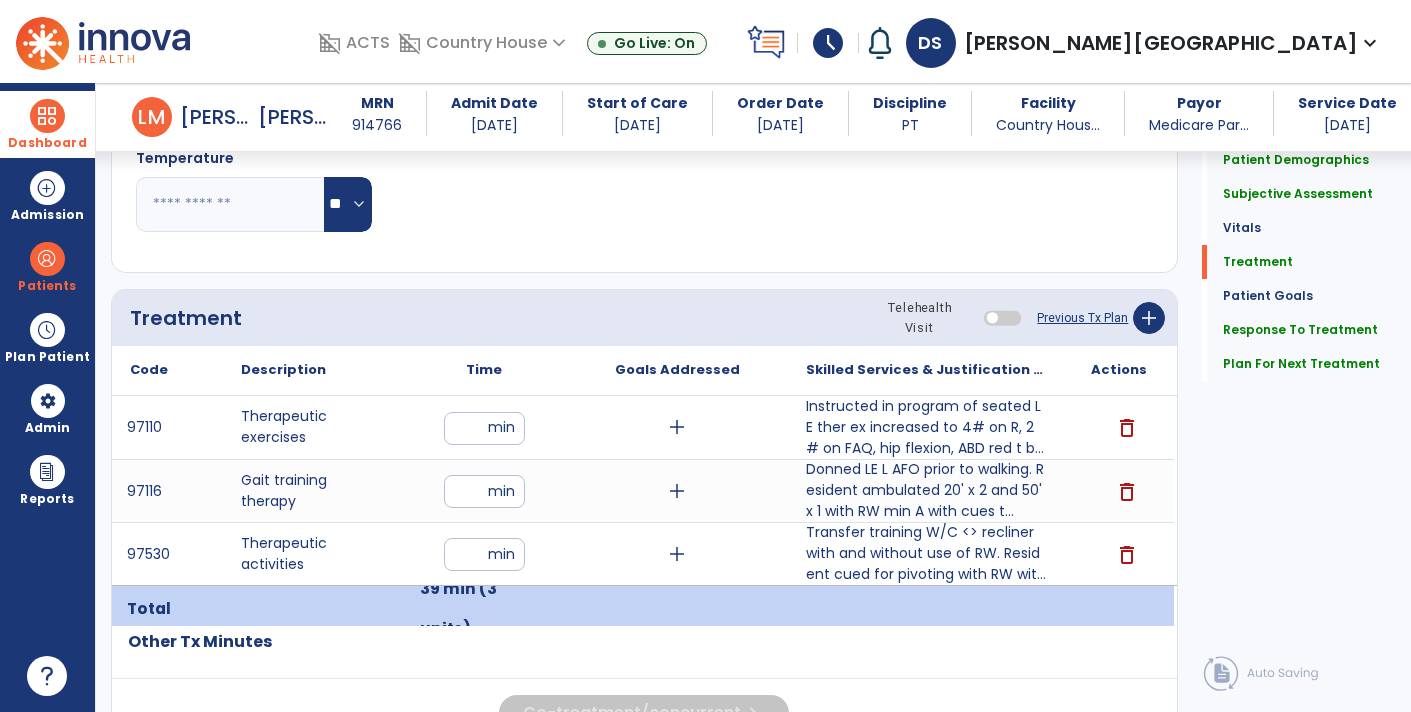 type on "**********" 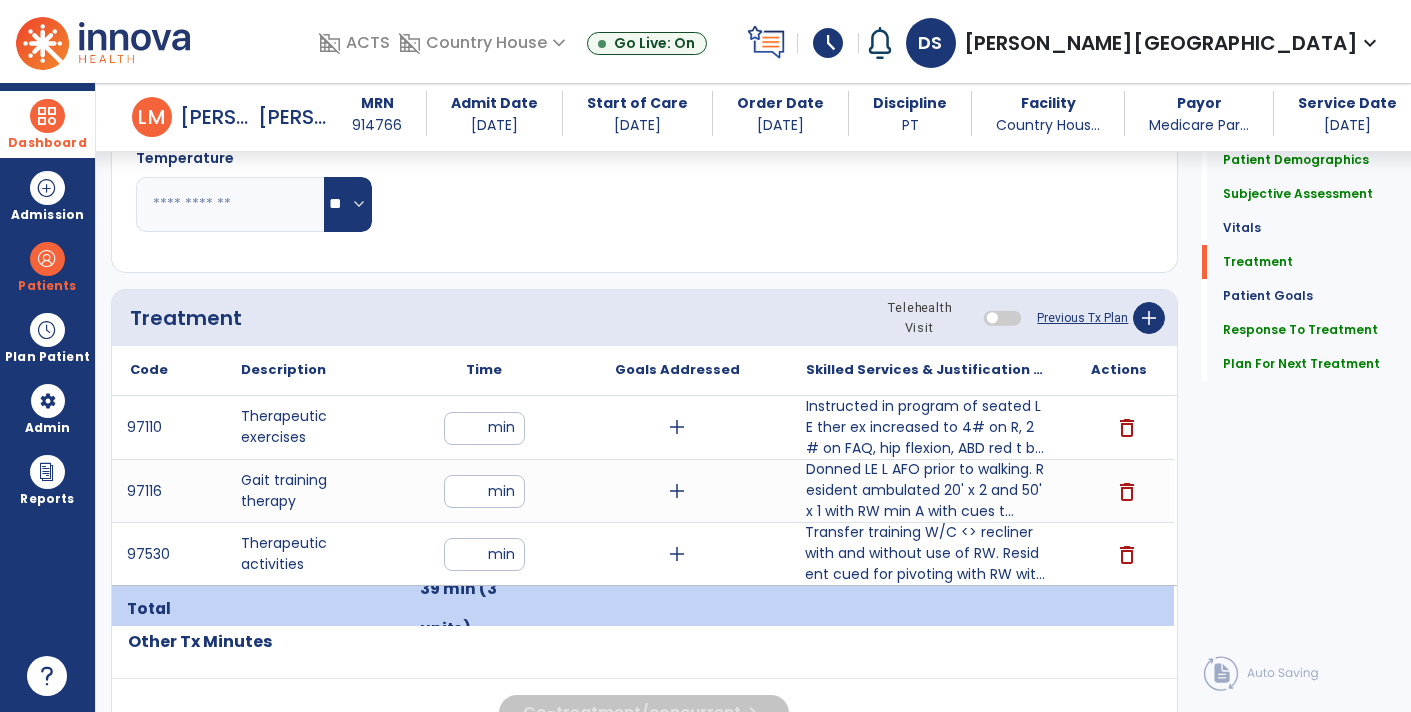 click on "Transfer training W/C <> recliner with and without use of RW. Resident cued for pivoting with RW wit..." at bounding box center [926, 553] 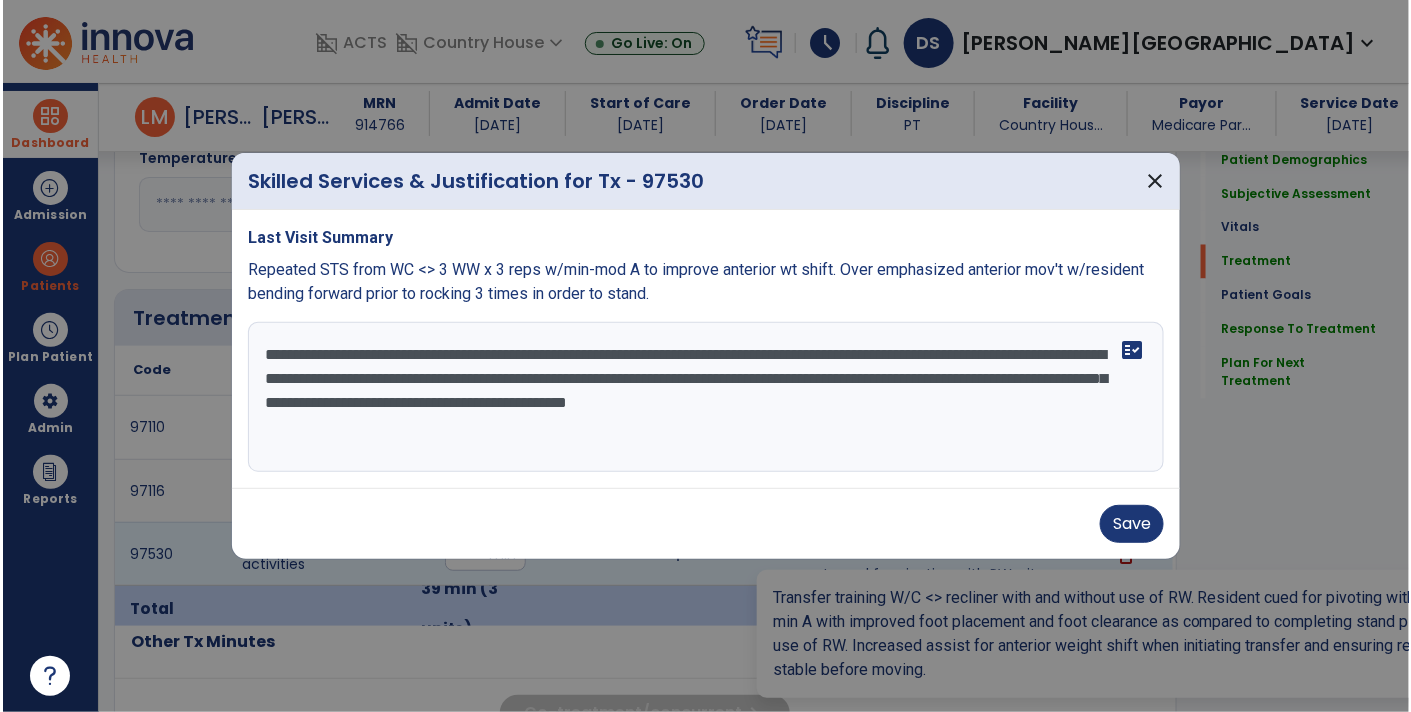 scroll, scrollTop: 1070, scrollLeft: 0, axis: vertical 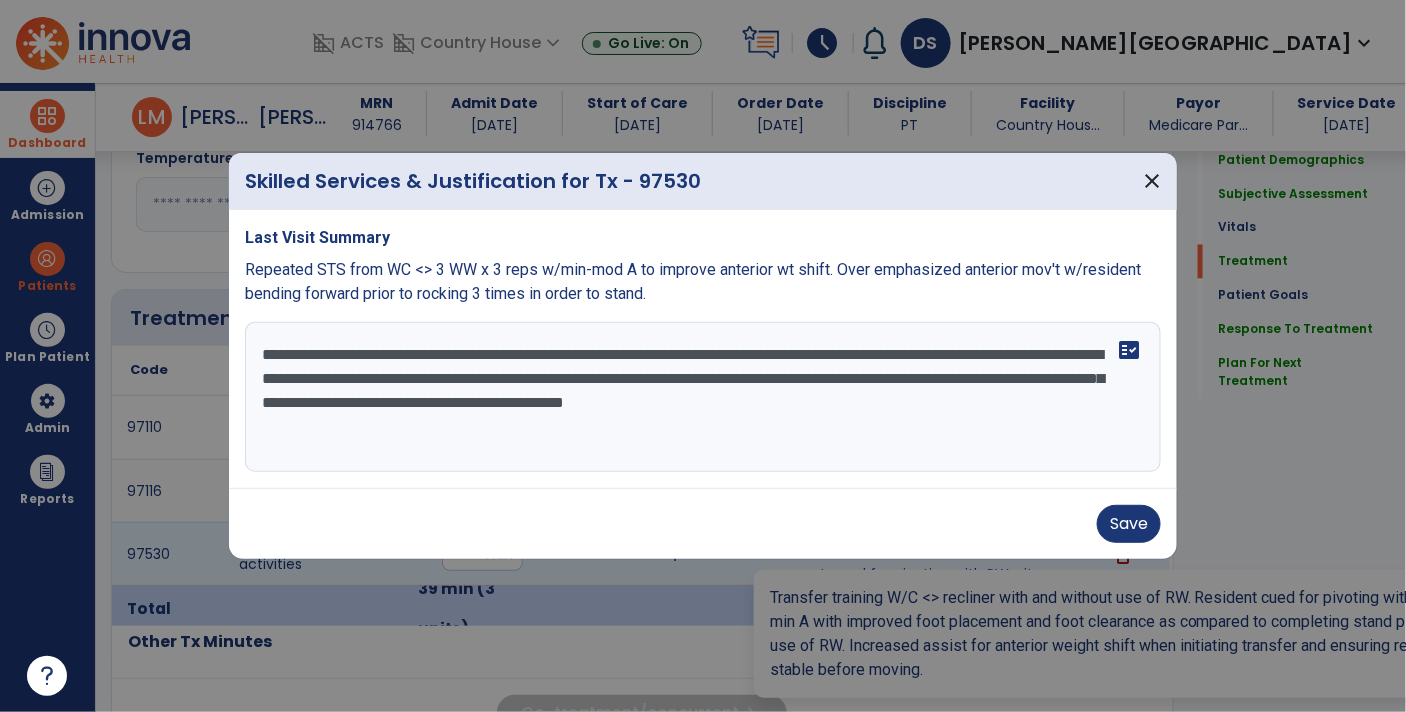 click on "**********" at bounding box center [703, 397] 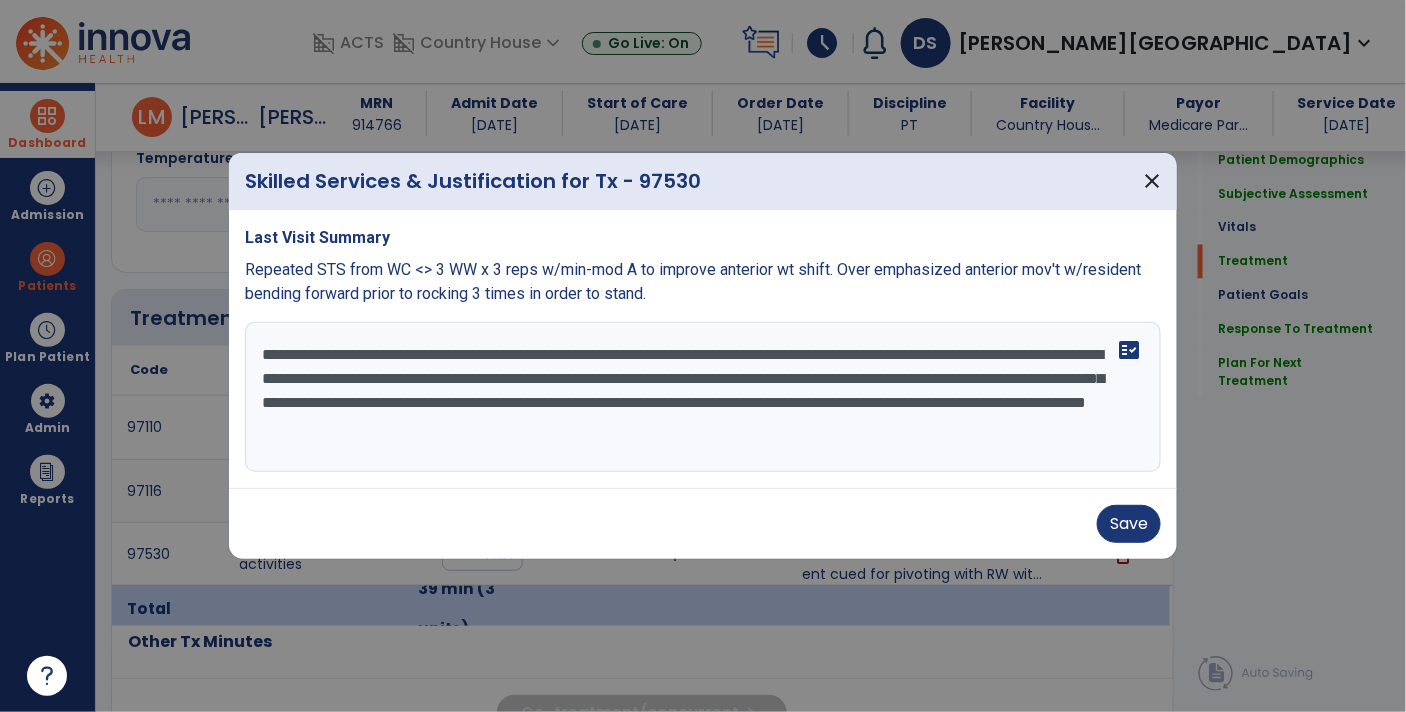 type on "**********" 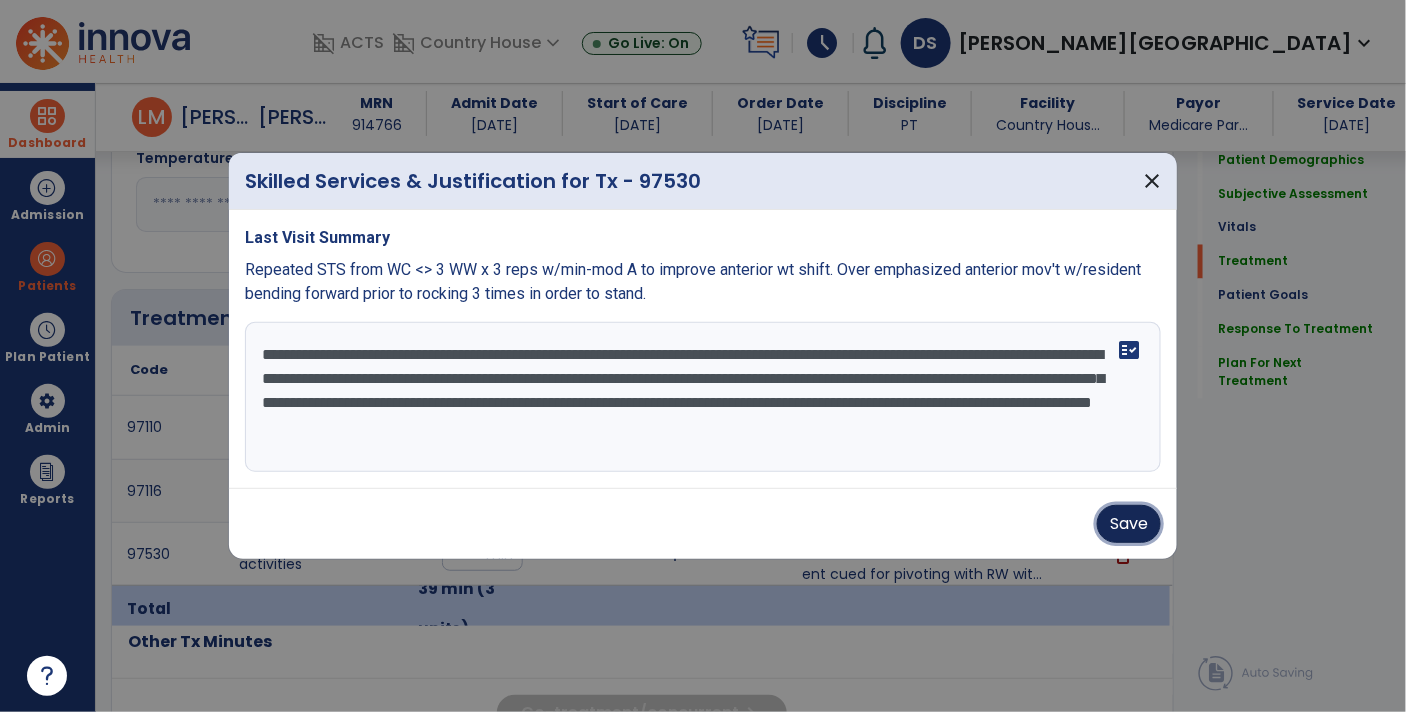 click on "Save" at bounding box center [1129, 524] 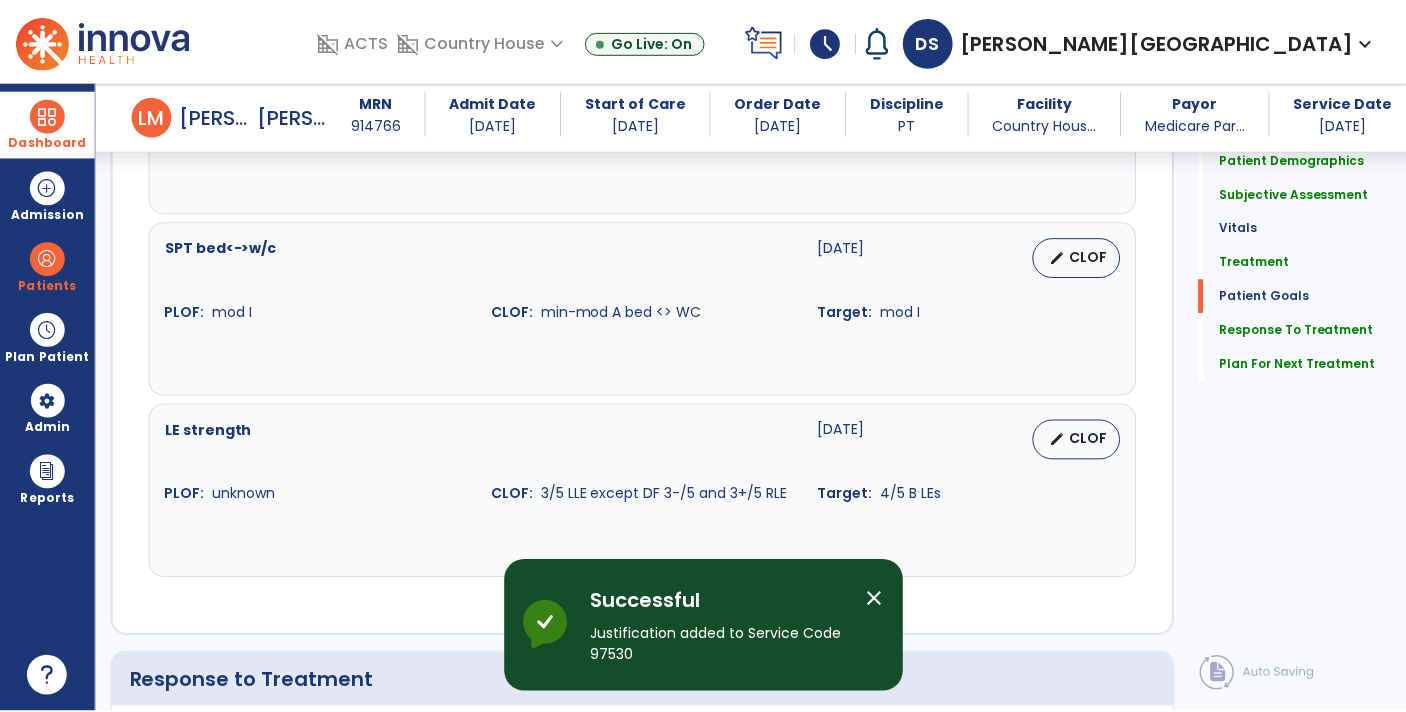 scroll, scrollTop: 3060, scrollLeft: 0, axis: vertical 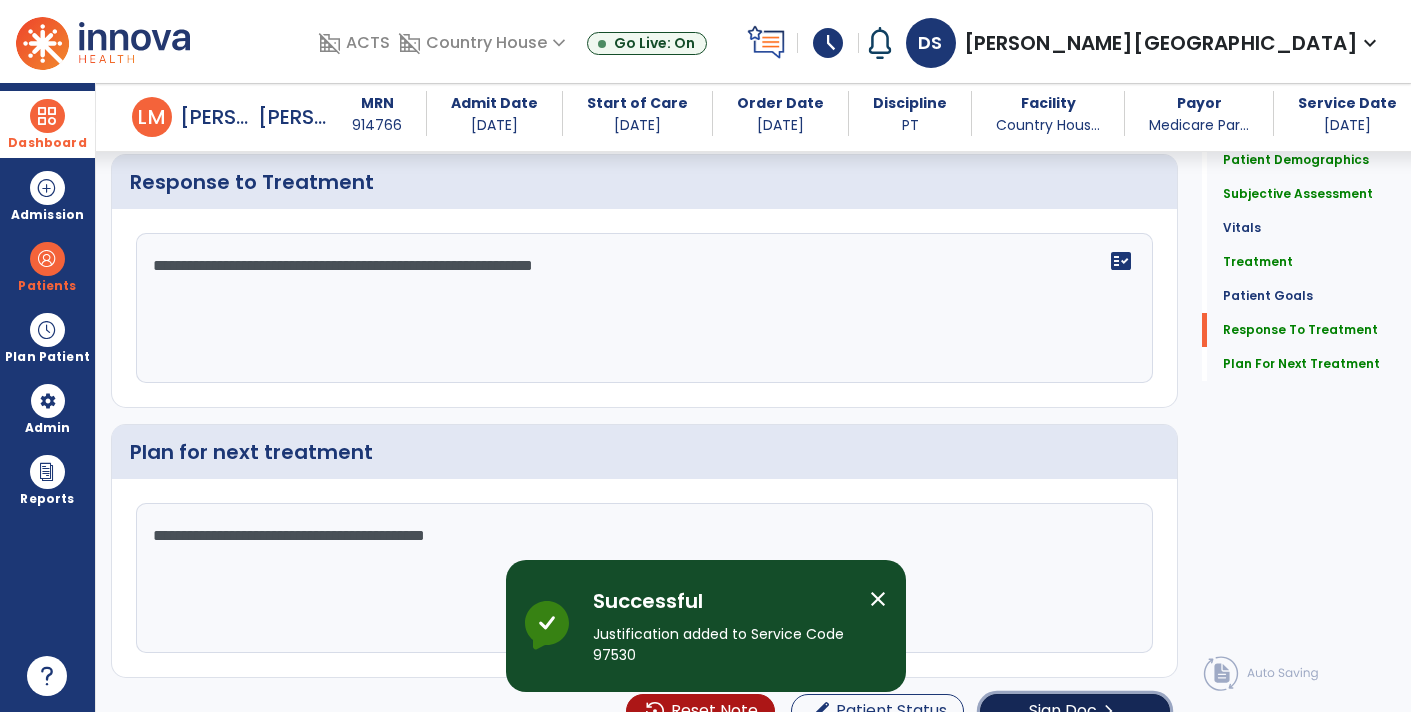 click on "chevron_right" 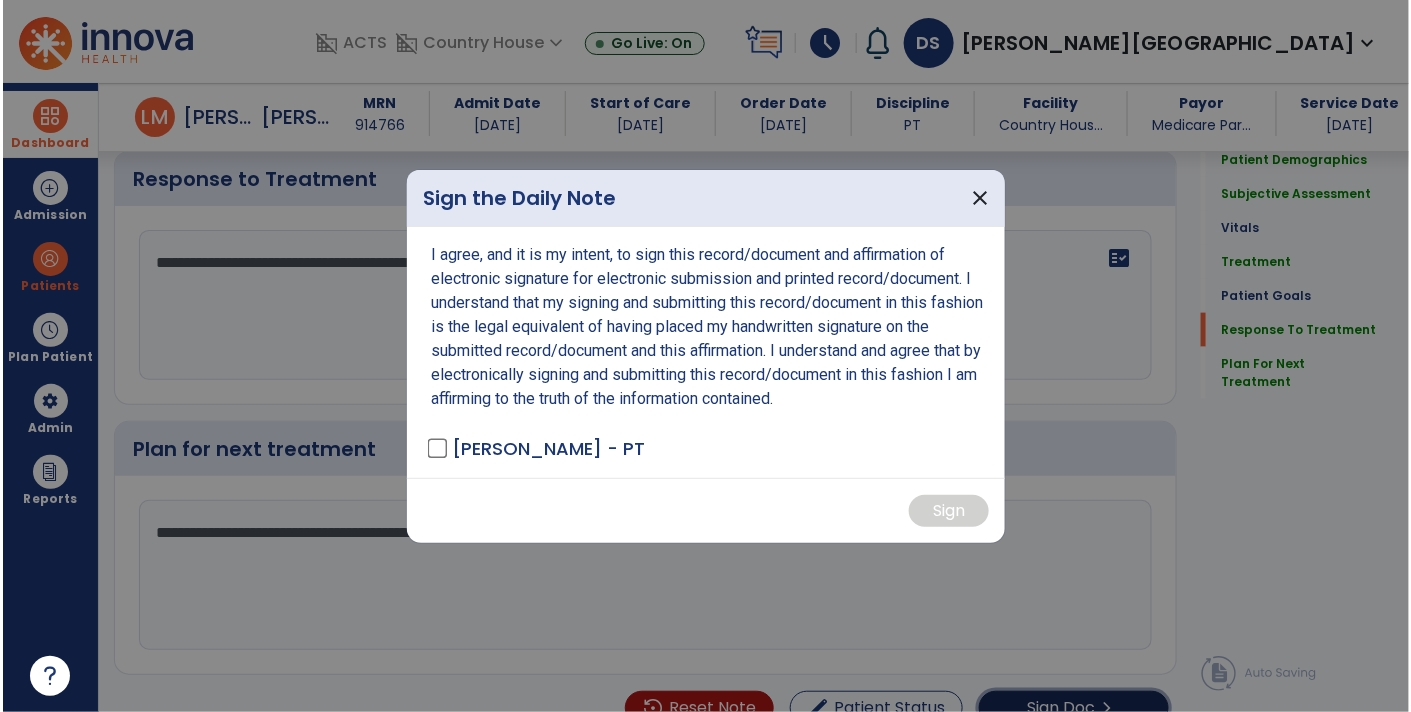 scroll, scrollTop: 3060, scrollLeft: 0, axis: vertical 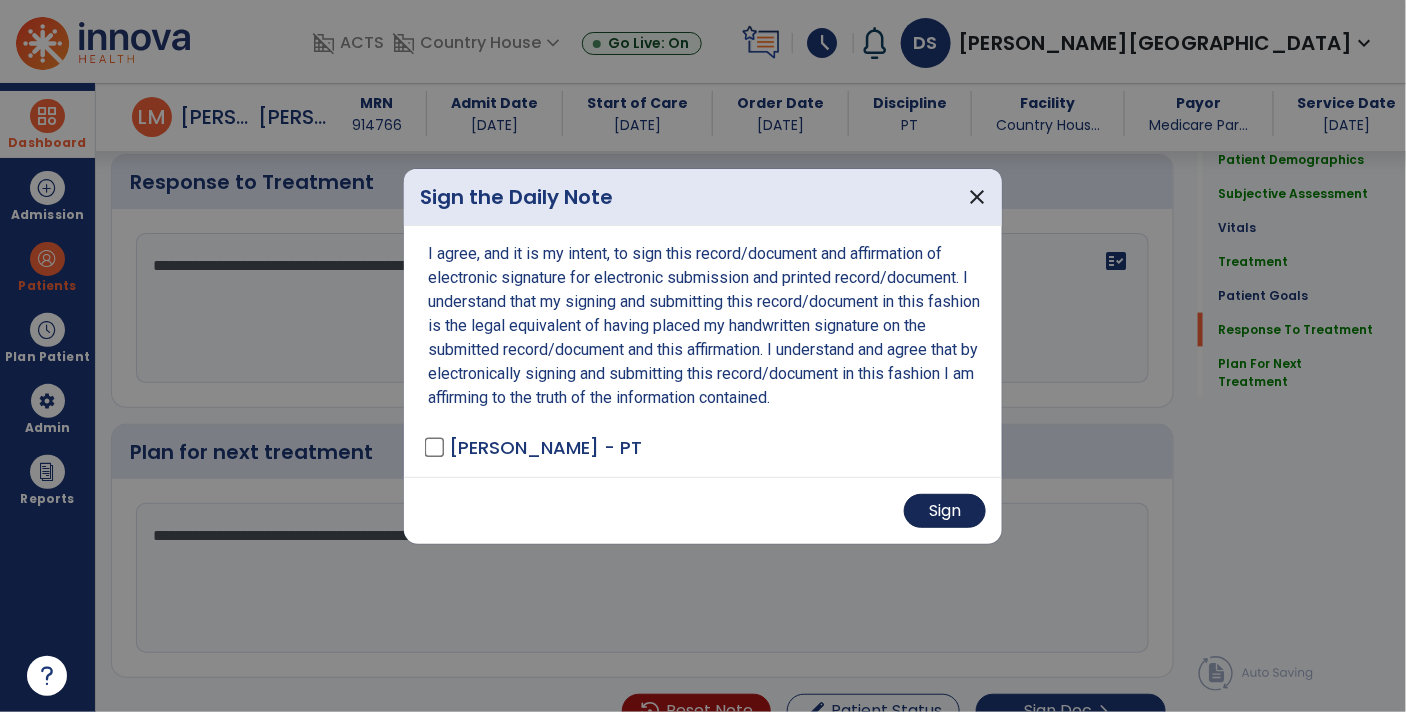 click on "Sign" at bounding box center [945, 511] 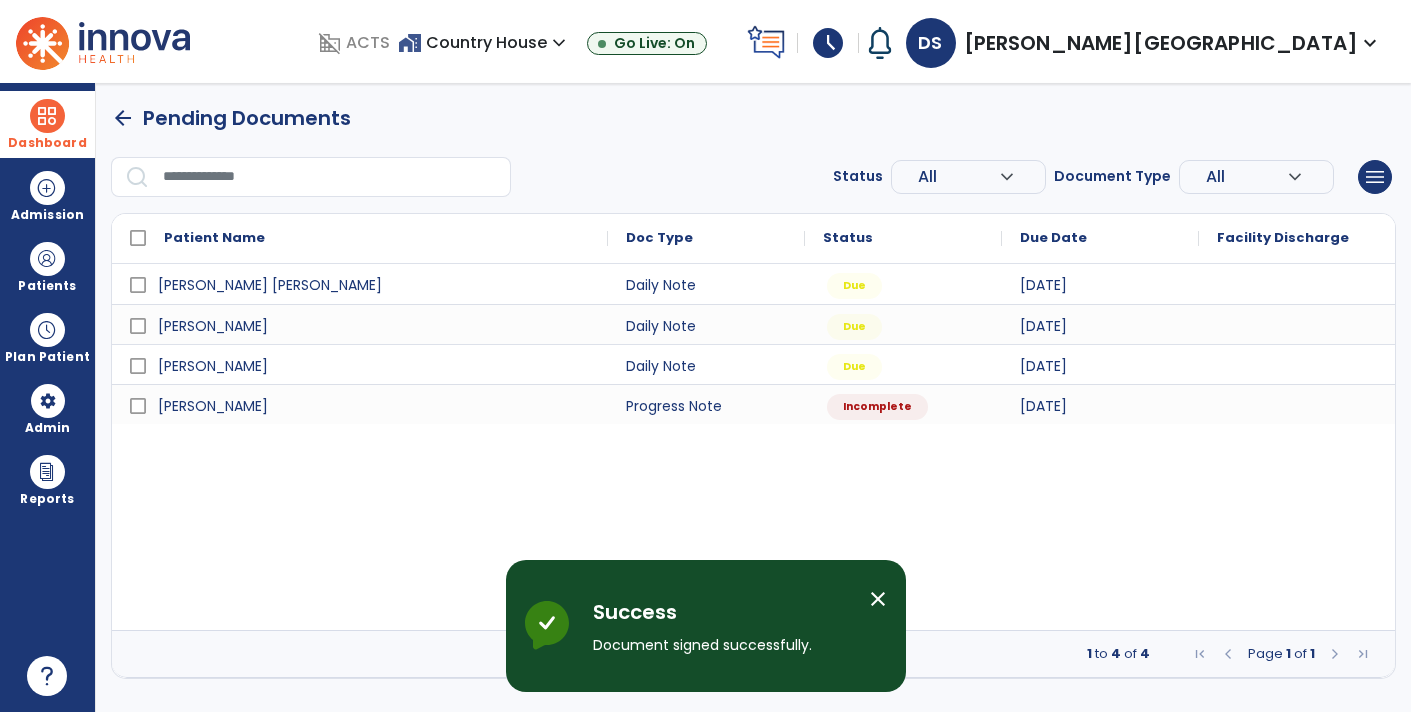 scroll, scrollTop: 0, scrollLeft: 0, axis: both 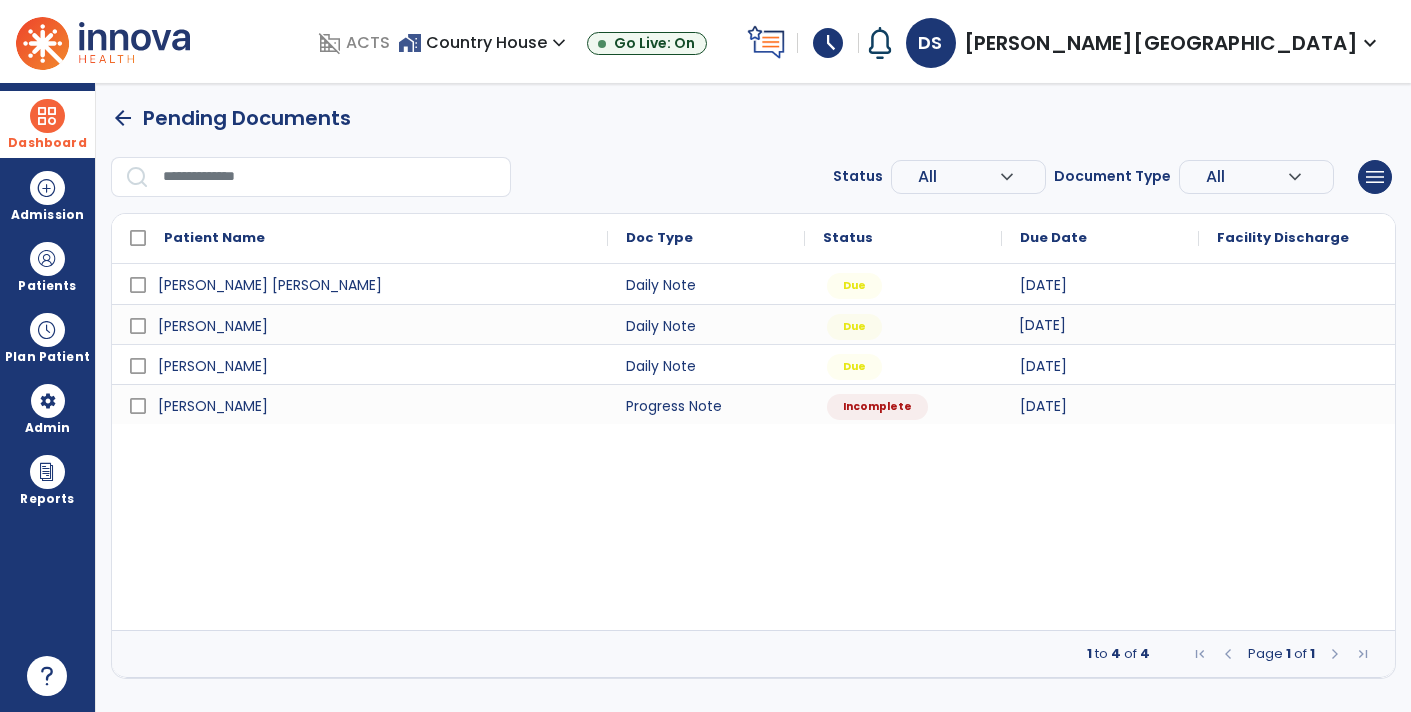click on "[DATE]" at bounding box center [1100, 324] 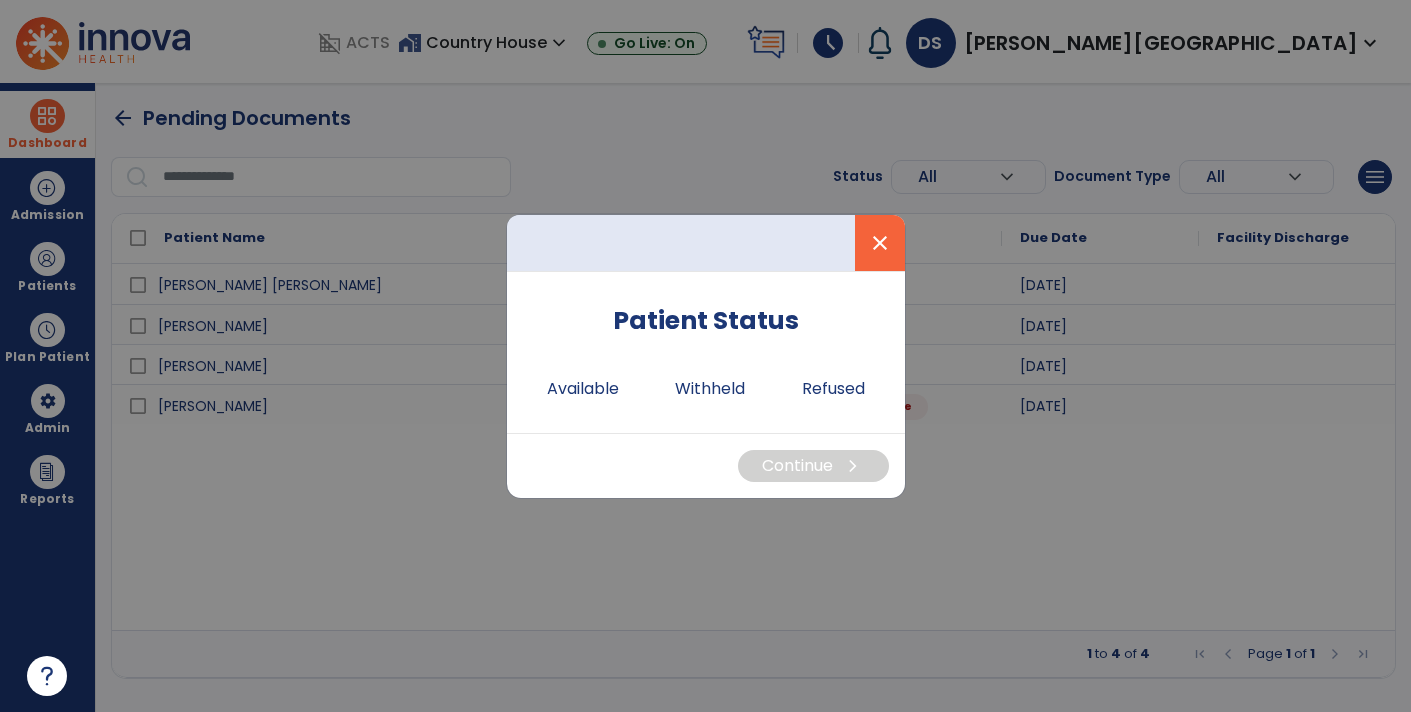 click on "close" at bounding box center [880, 243] 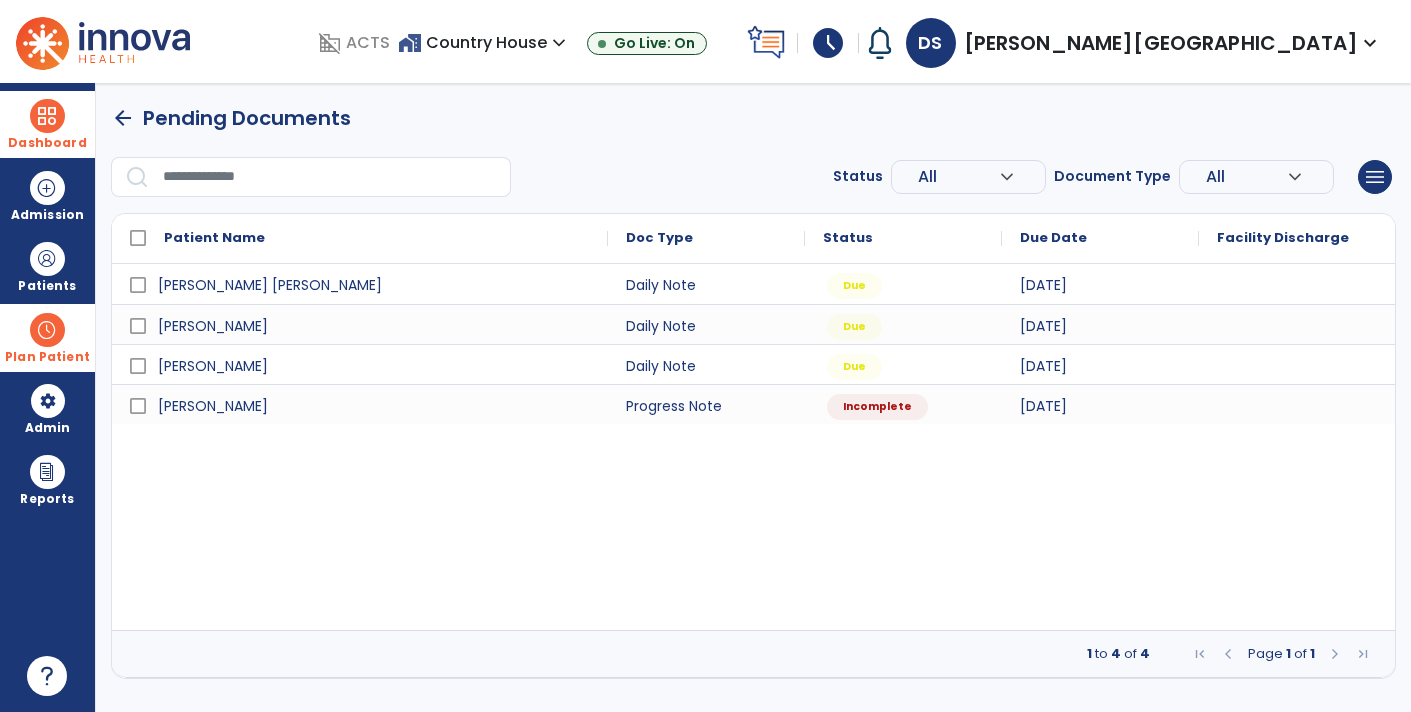click at bounding box center [47, 330] 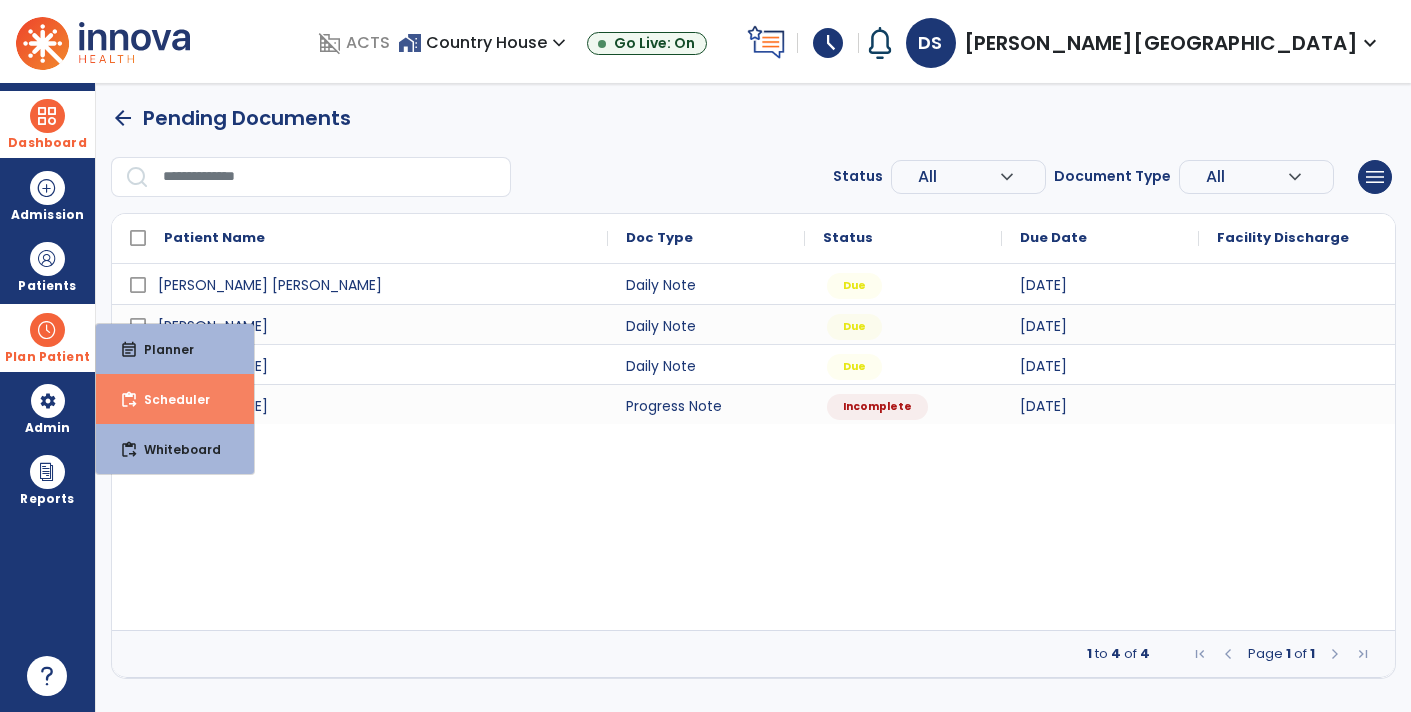 click on "Scheduler" at bounding box center [169, 399] 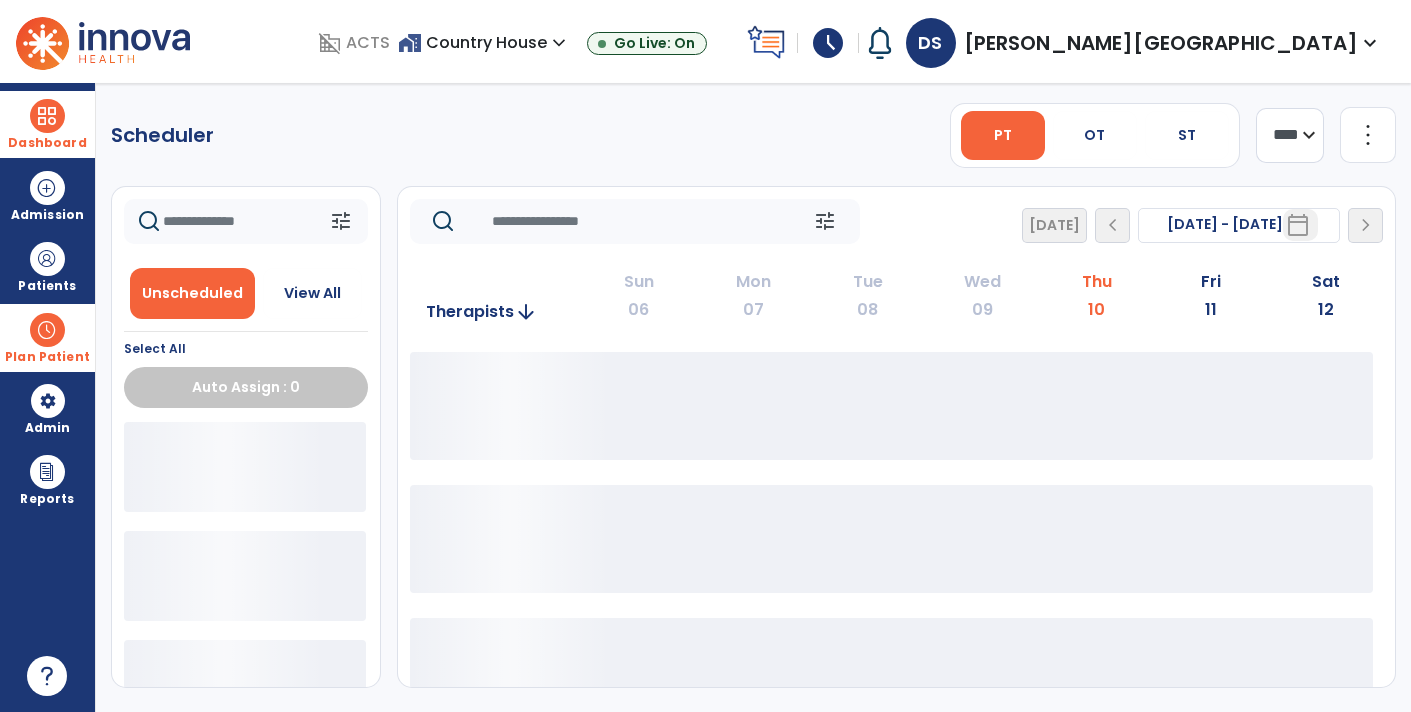 click 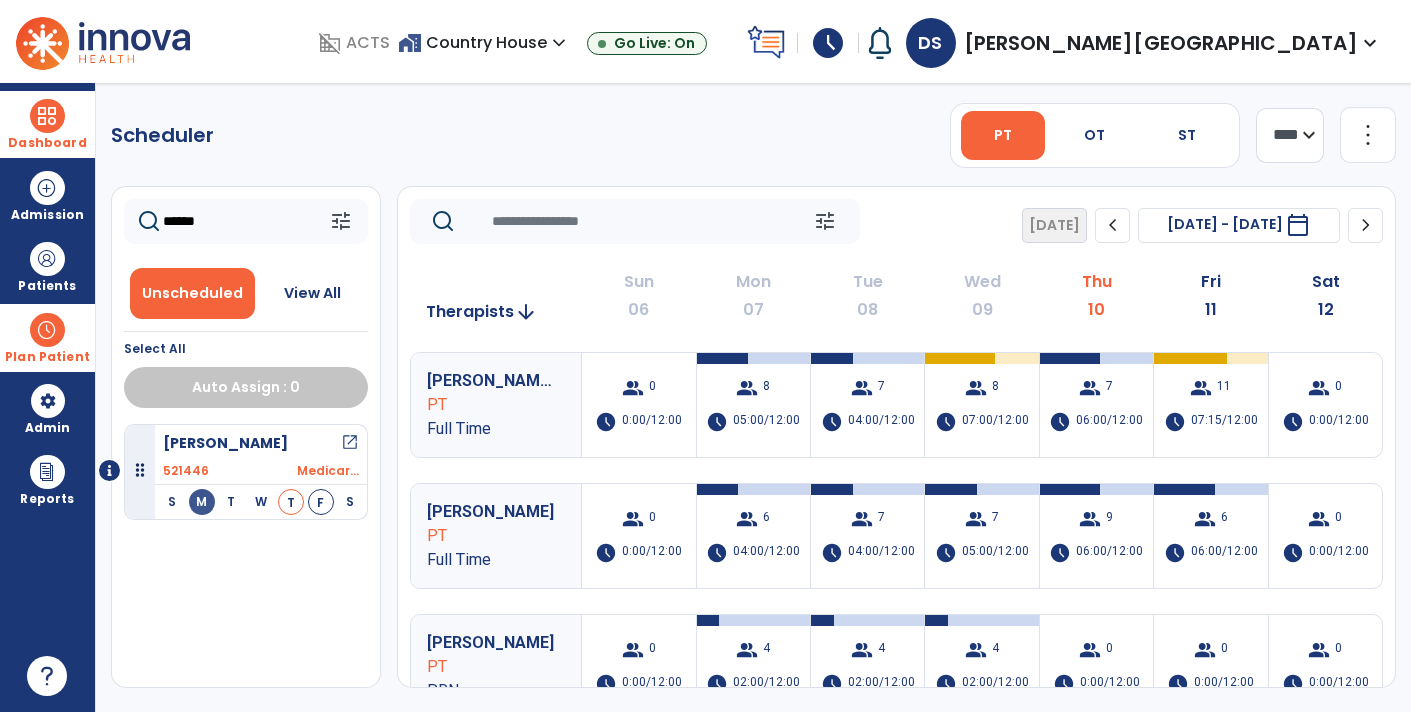type on "******" 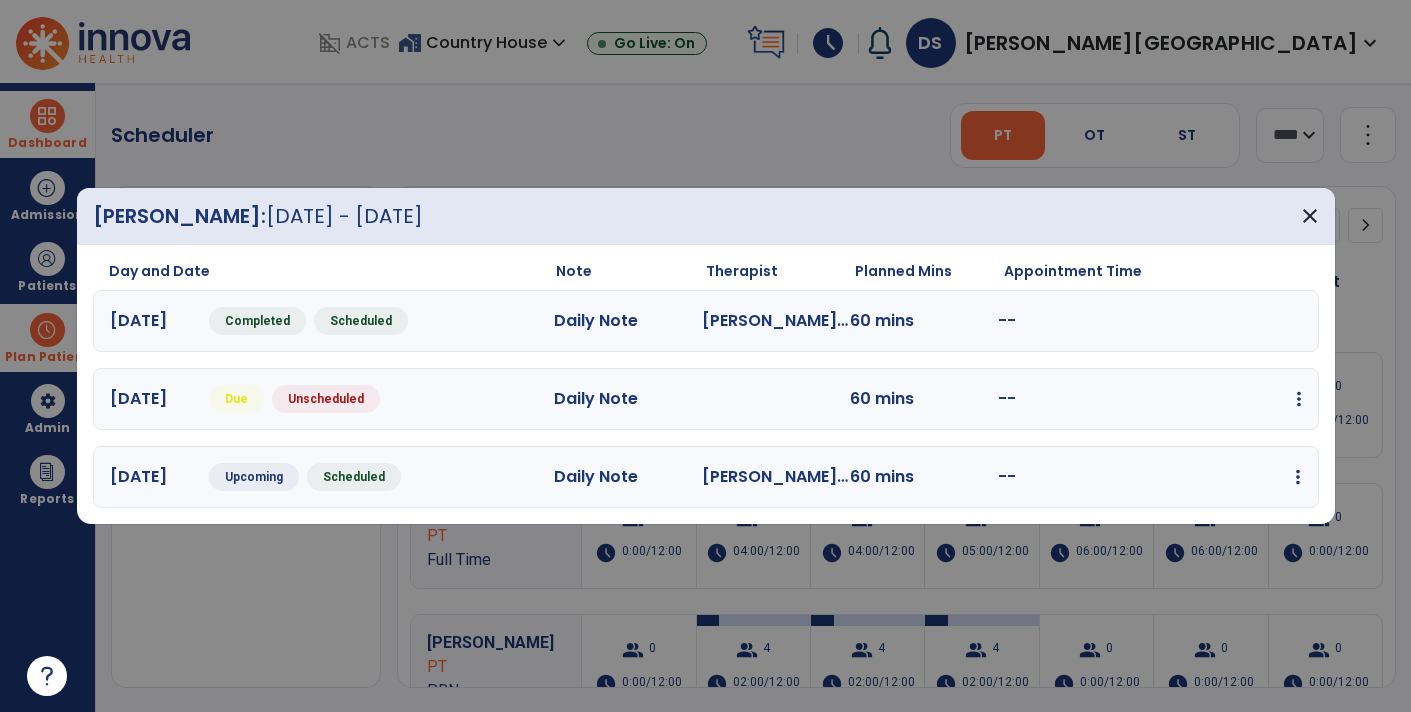 click at bounding box center (1299, 399) 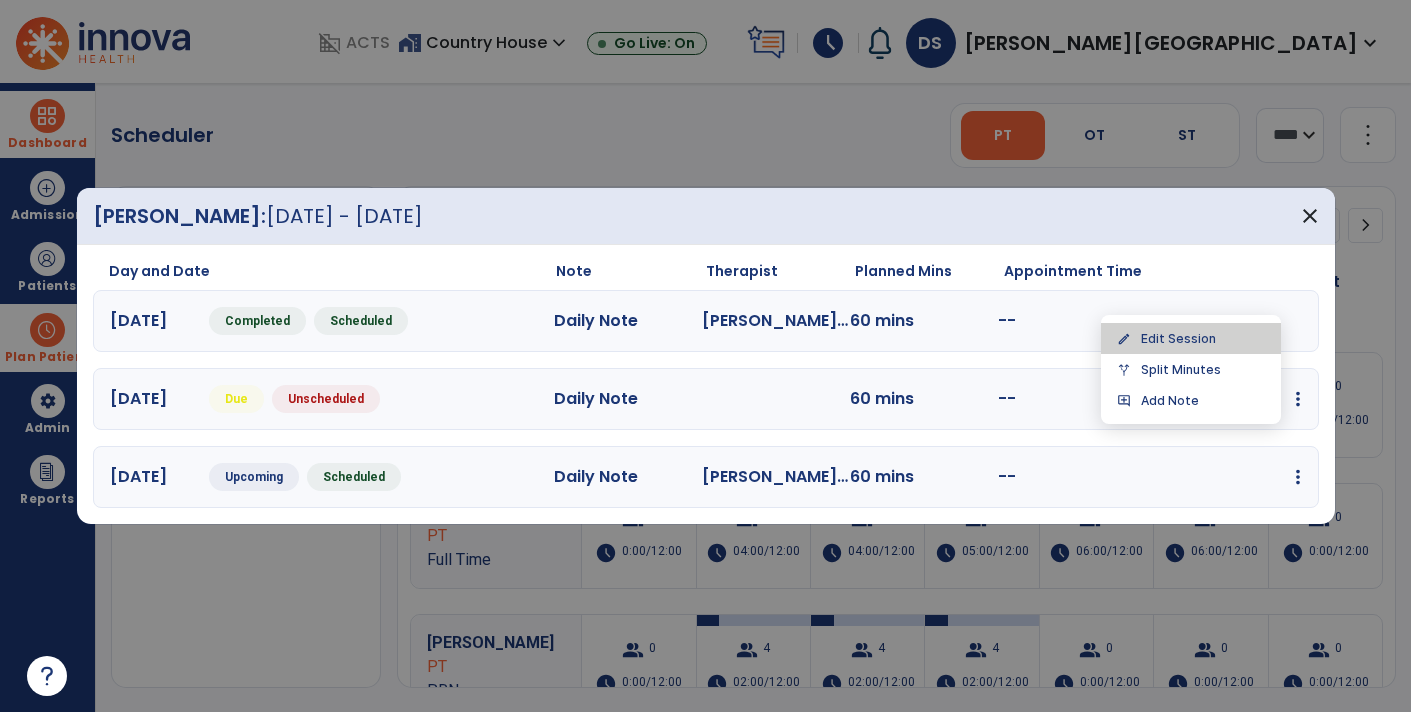 click on "edit   Edit Session" at bounding box center (1191, 338) 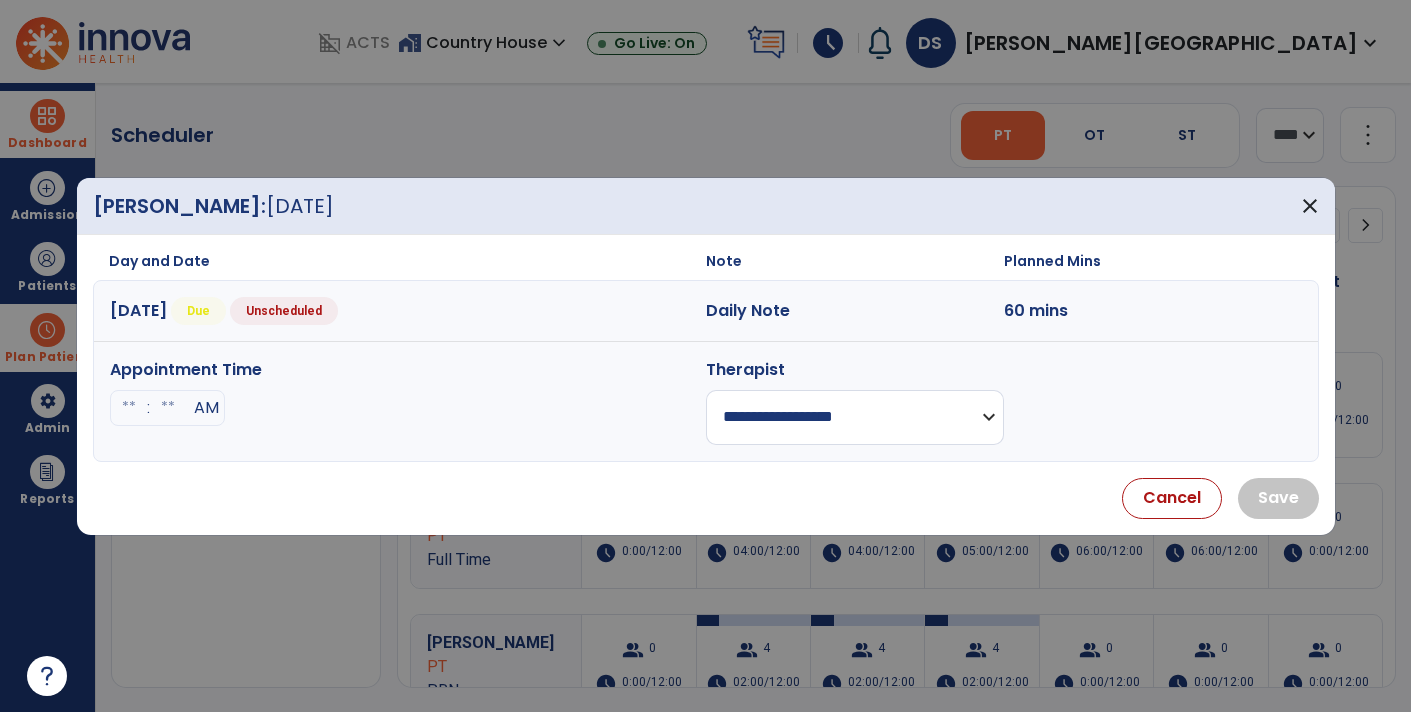 click on "**********" at bounding box center (855, 417) 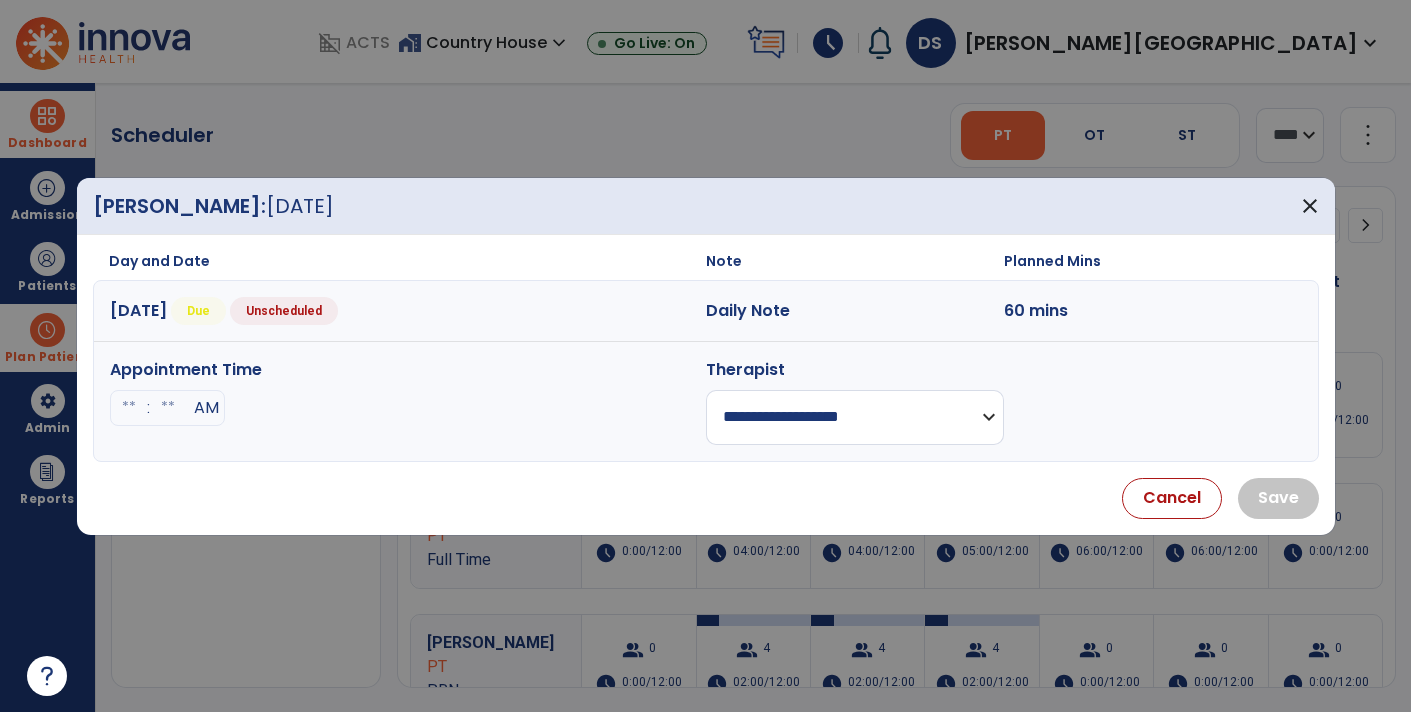 click on "**********" at bounding box center [855, 417] 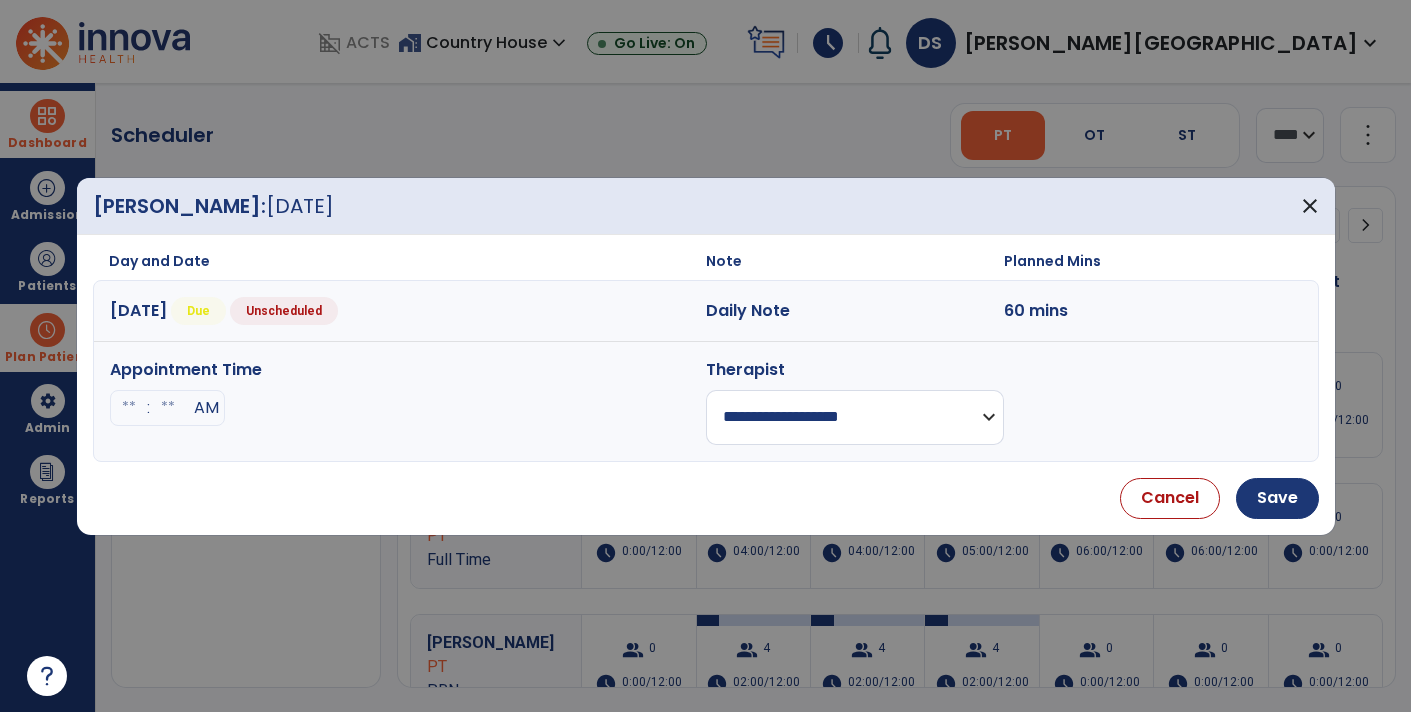click on "**********" at bounding box center (706, 356) 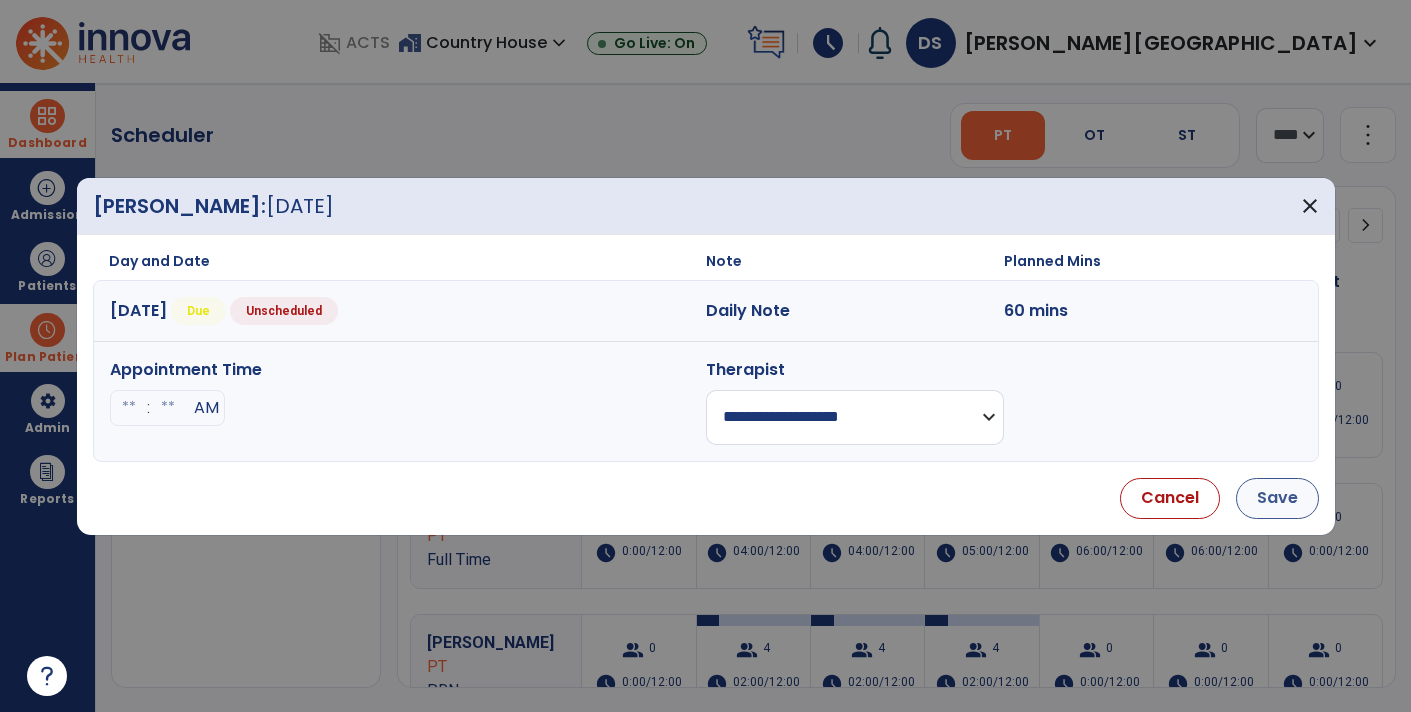 click on "Save" at bounding box center [1277, 498] 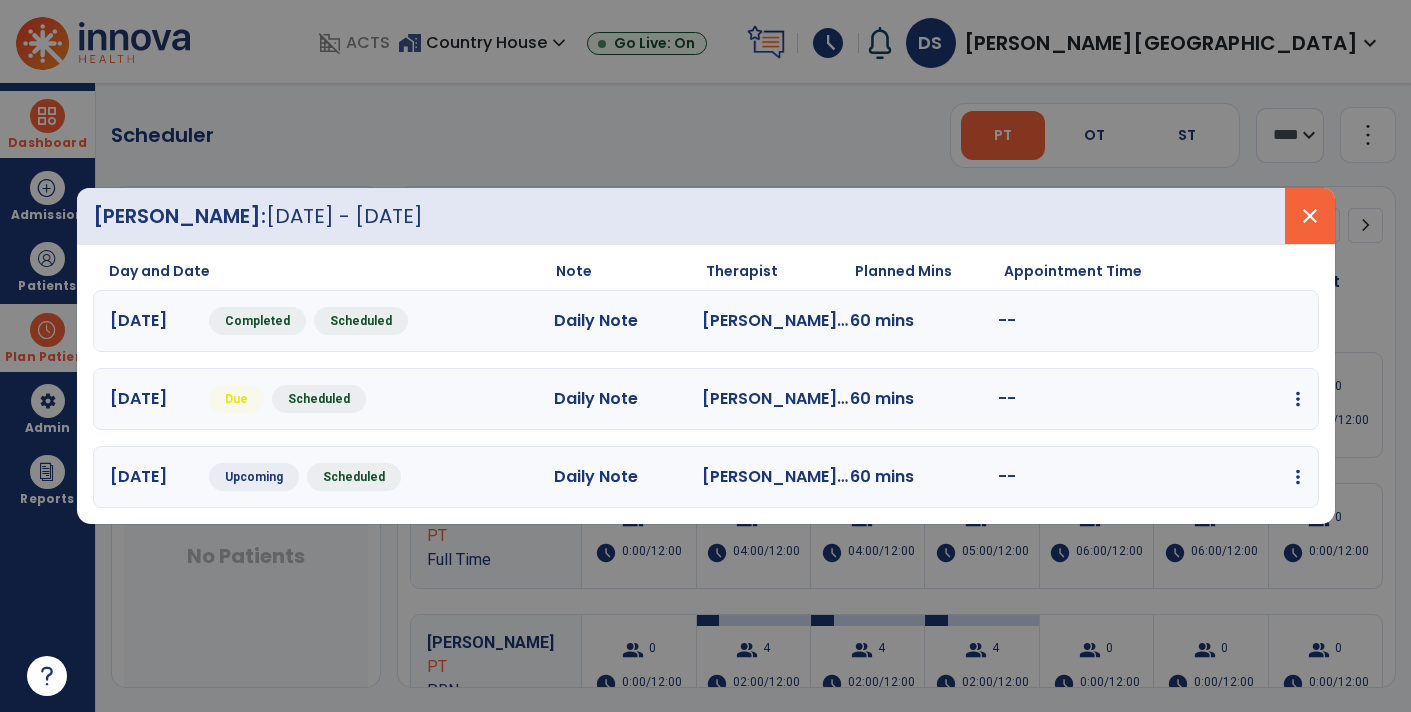 click on "close" at bounding box center [1310, 216] 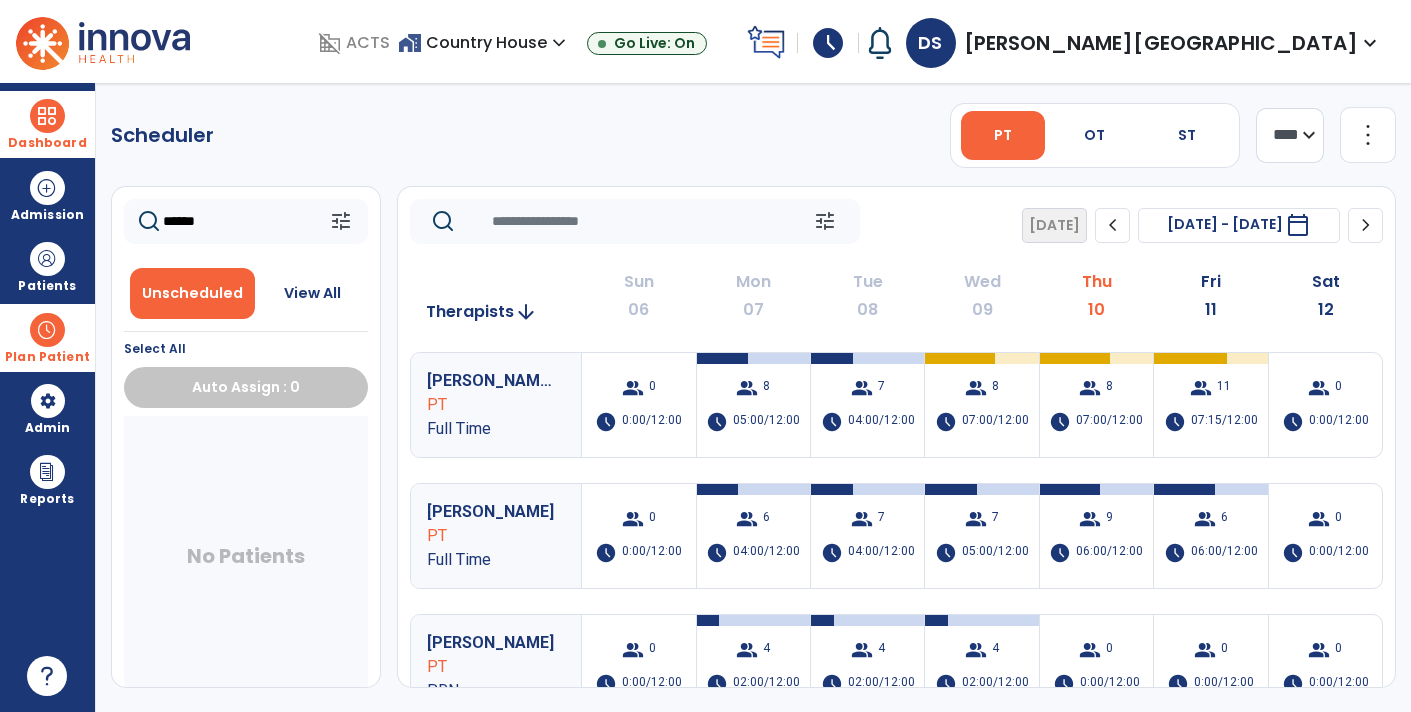 click on "Dashboard" at bounding box center (47, 143) 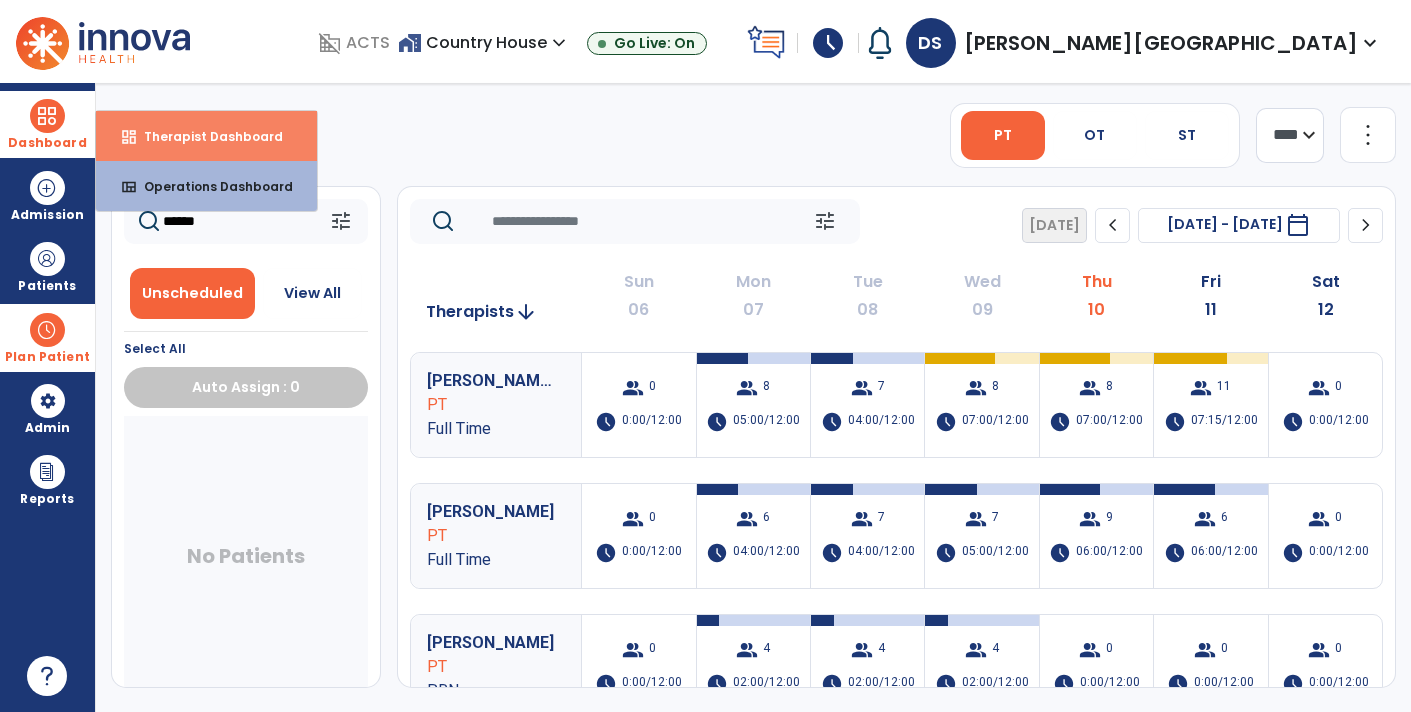click on "dashboard  Therapist Dashboard" at bounding box center (206, 136) 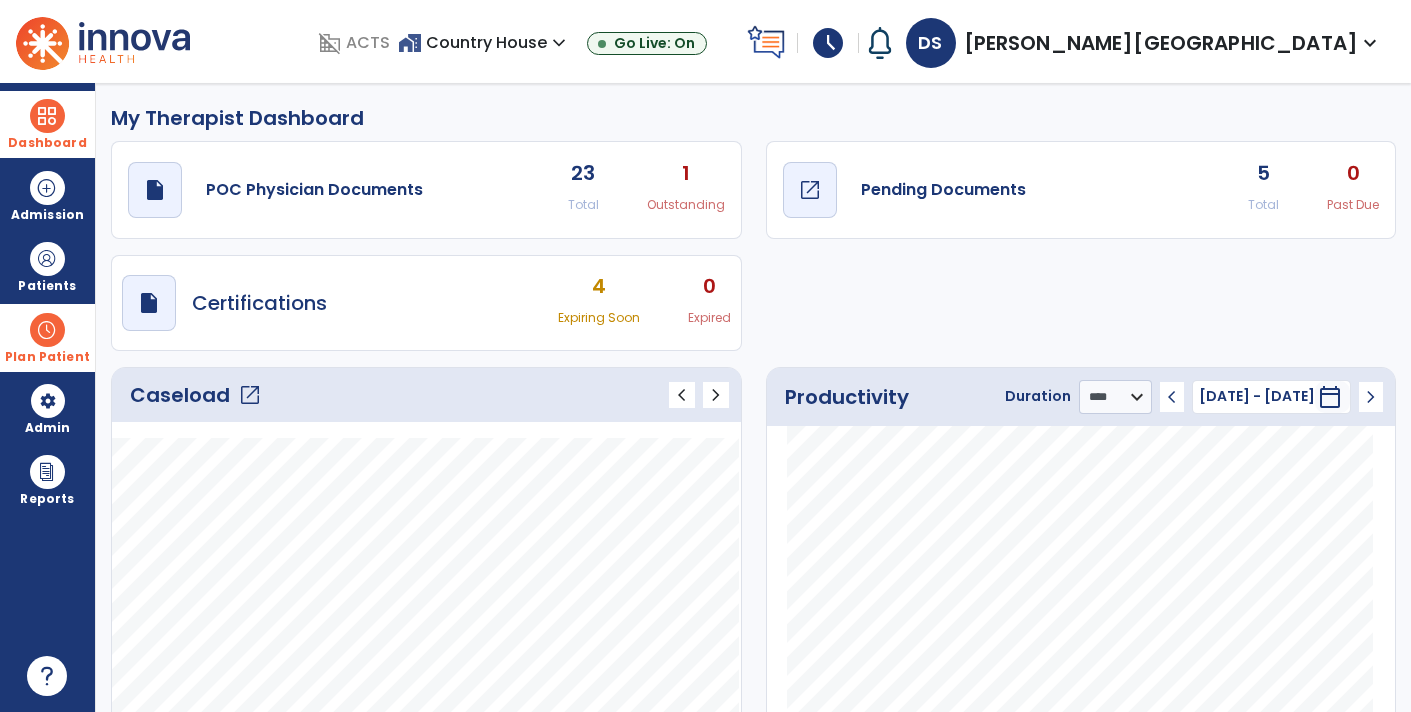 click on "draft   open_in_new  Pending Documents" 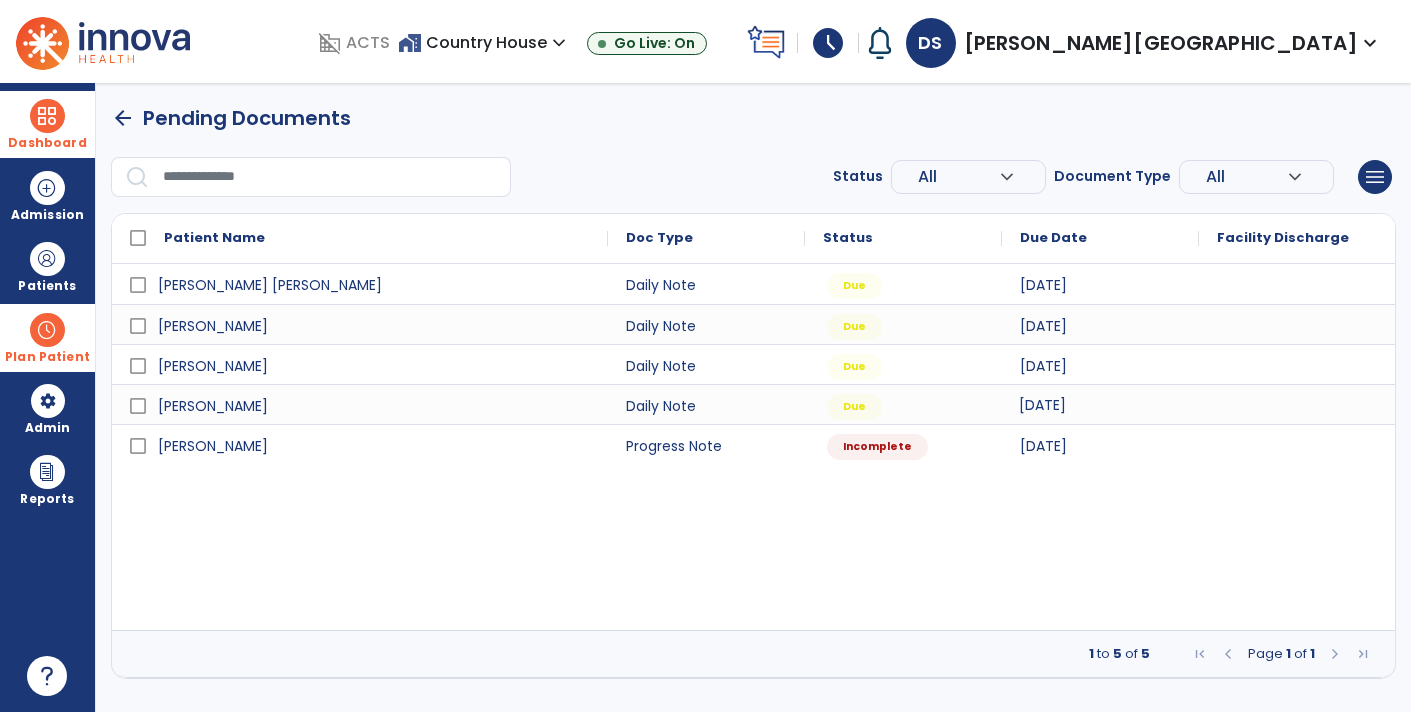 click on "[DATE]" at bounding box center [1100, 404] 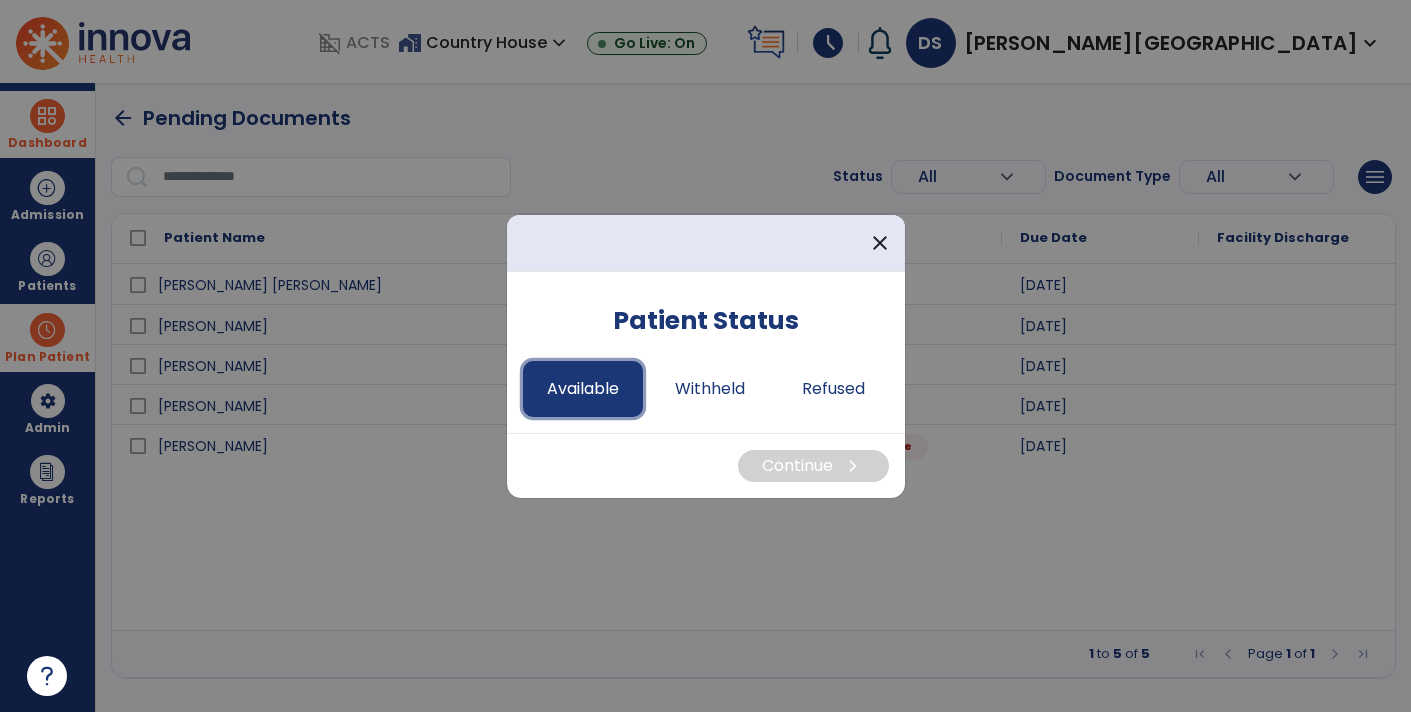 click on "Available" at bounding box center (583, 389) 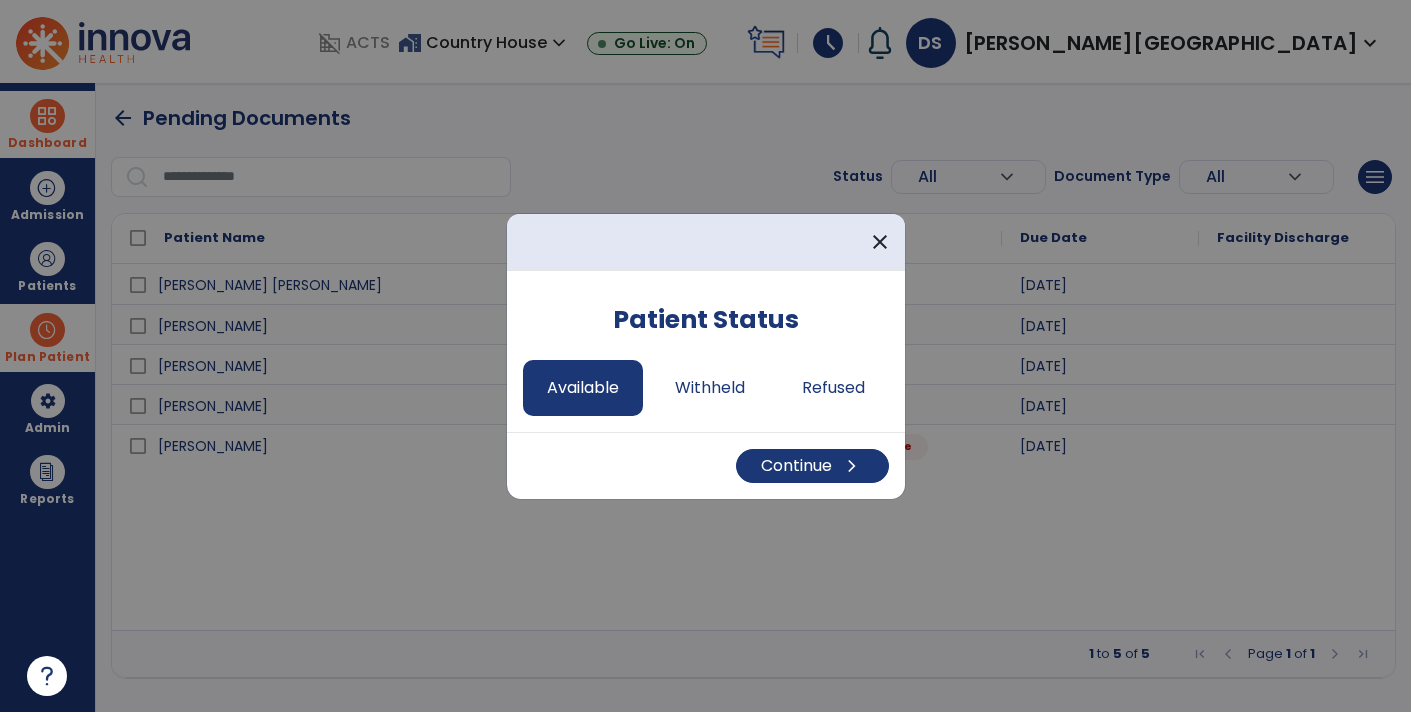 click on "Continue   chevron_right" at bounding box center [706, 465] 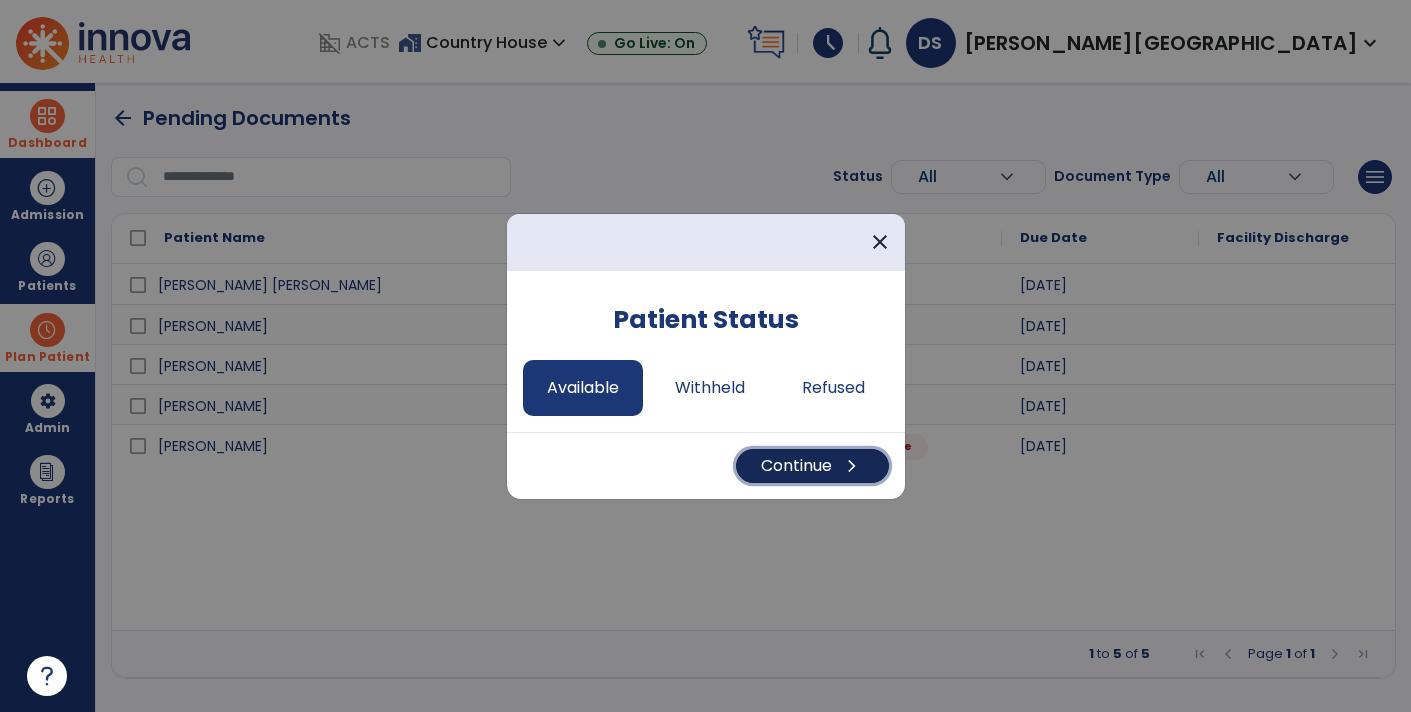 click on "Continue   chevron_right" at bounding box center [812, 466] 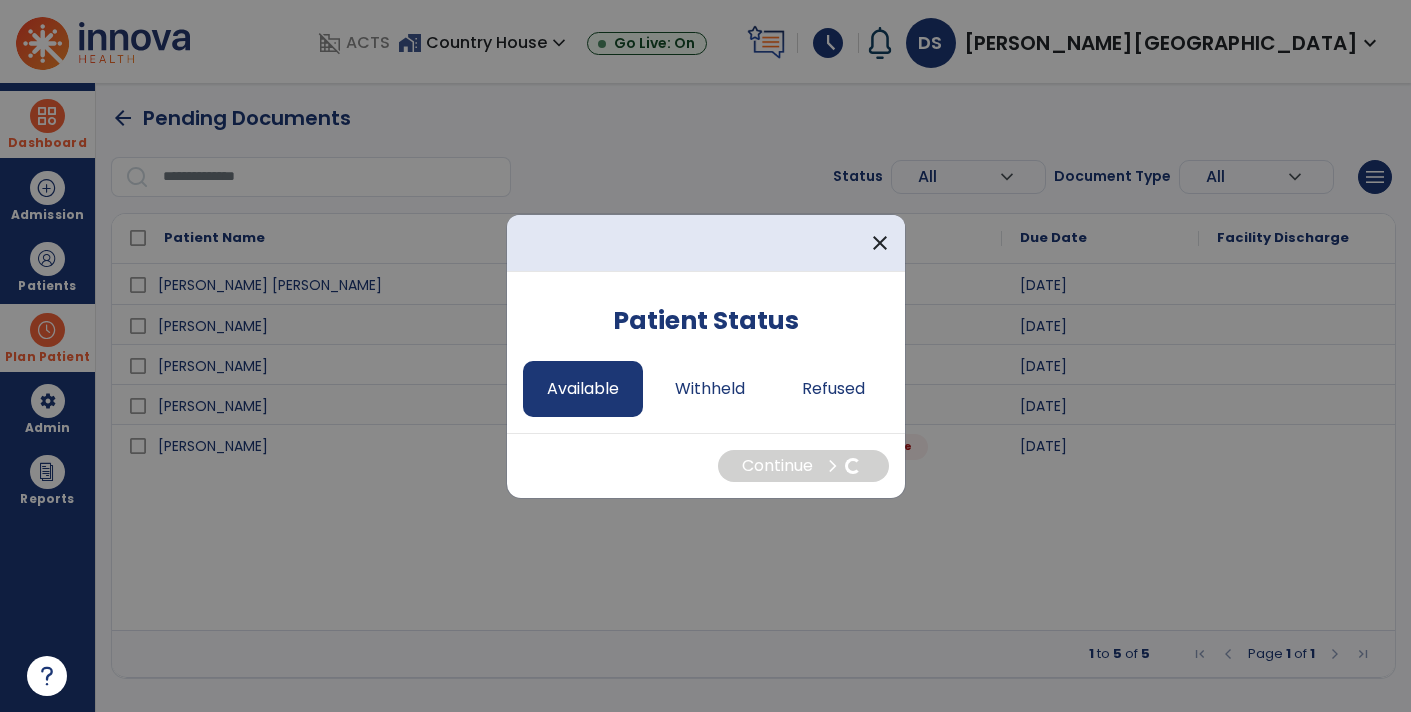 select on "*" 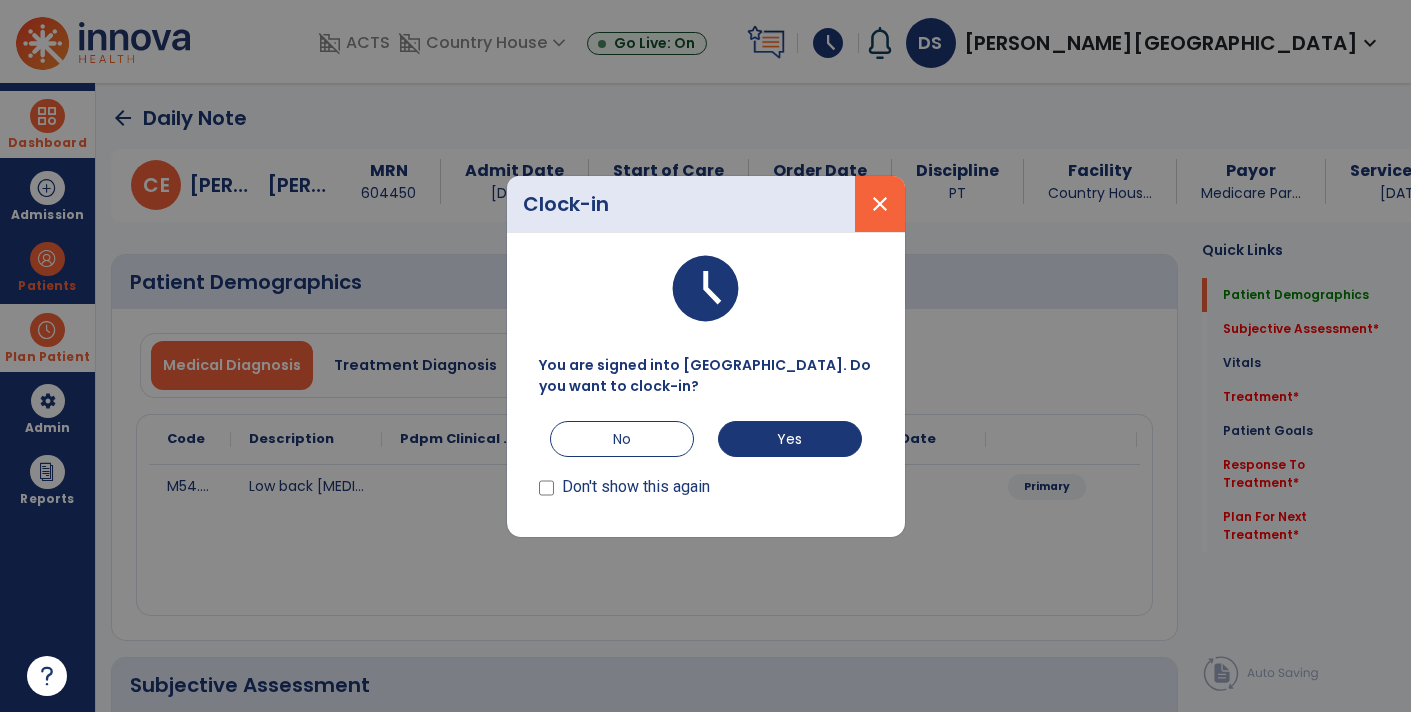 click on "close" at bounding box center (880, 204) 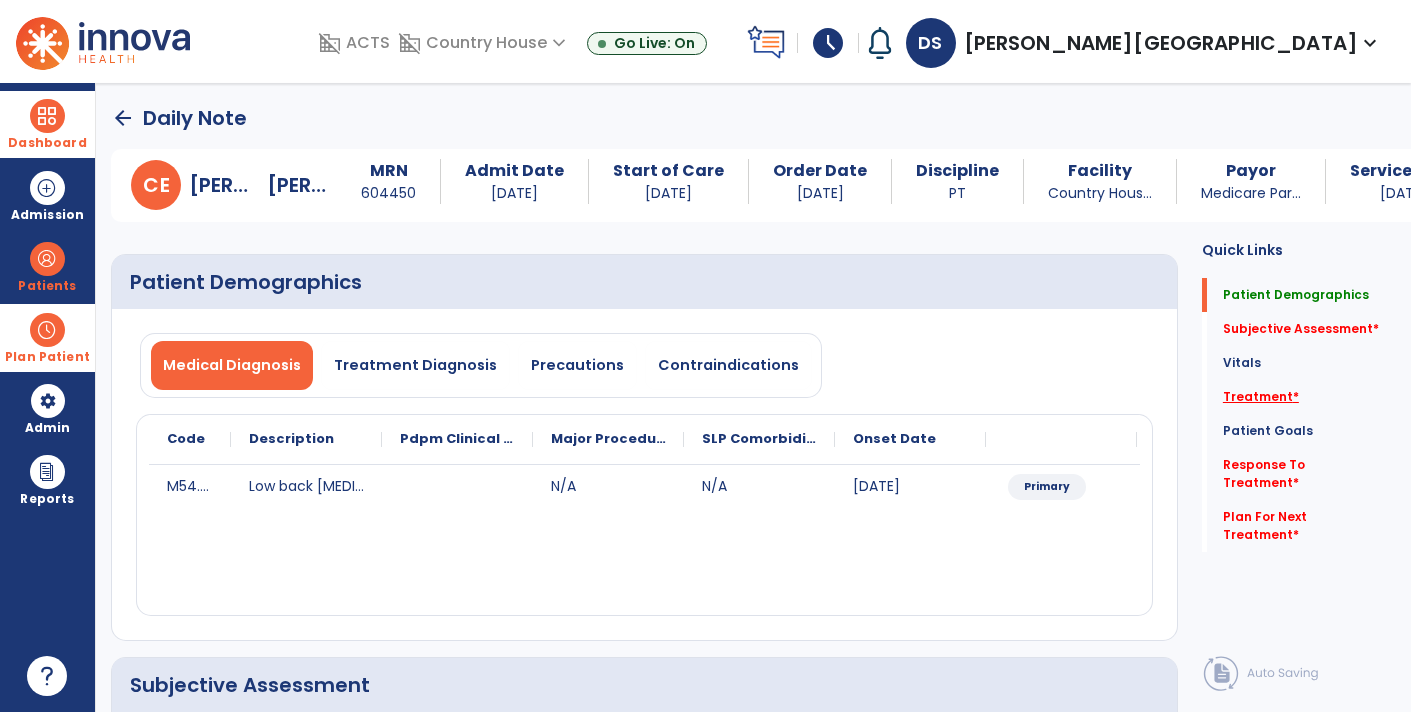 click on "Treatment   *" 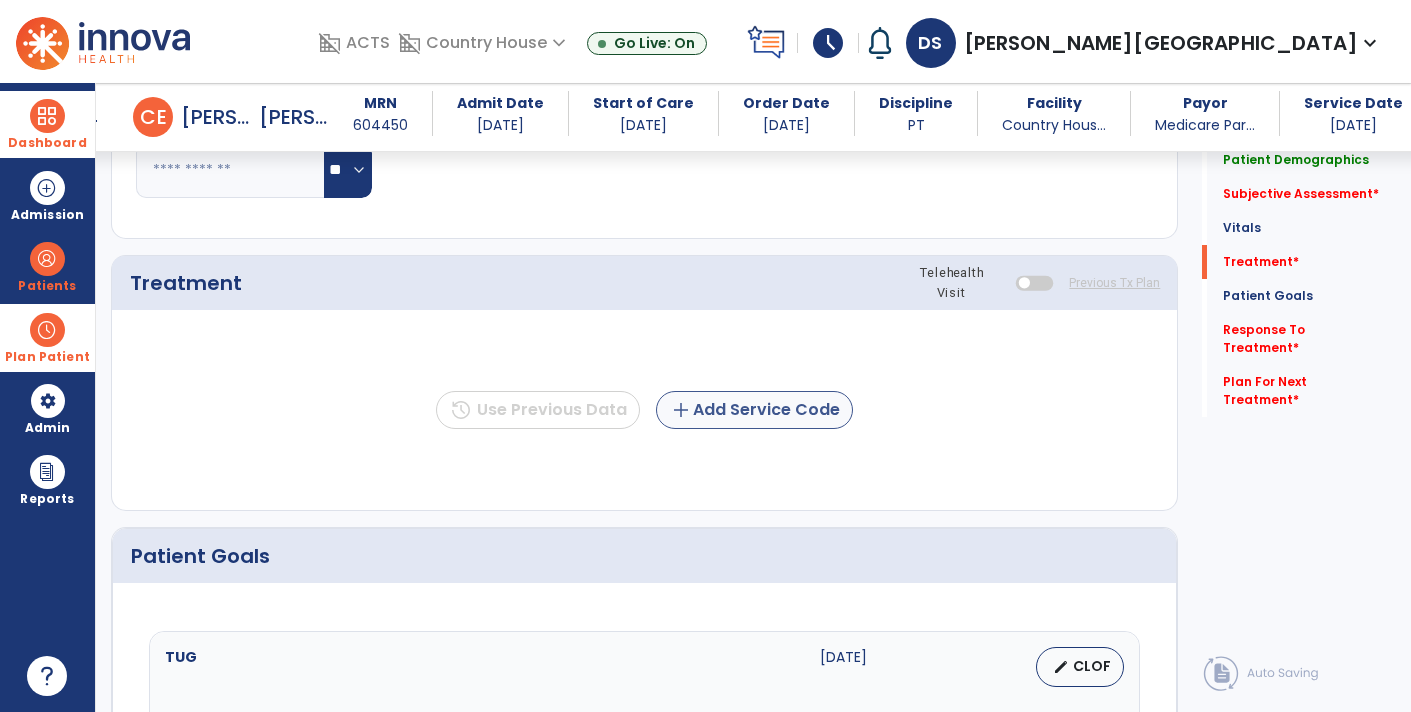 click on "add  Add Service Code" 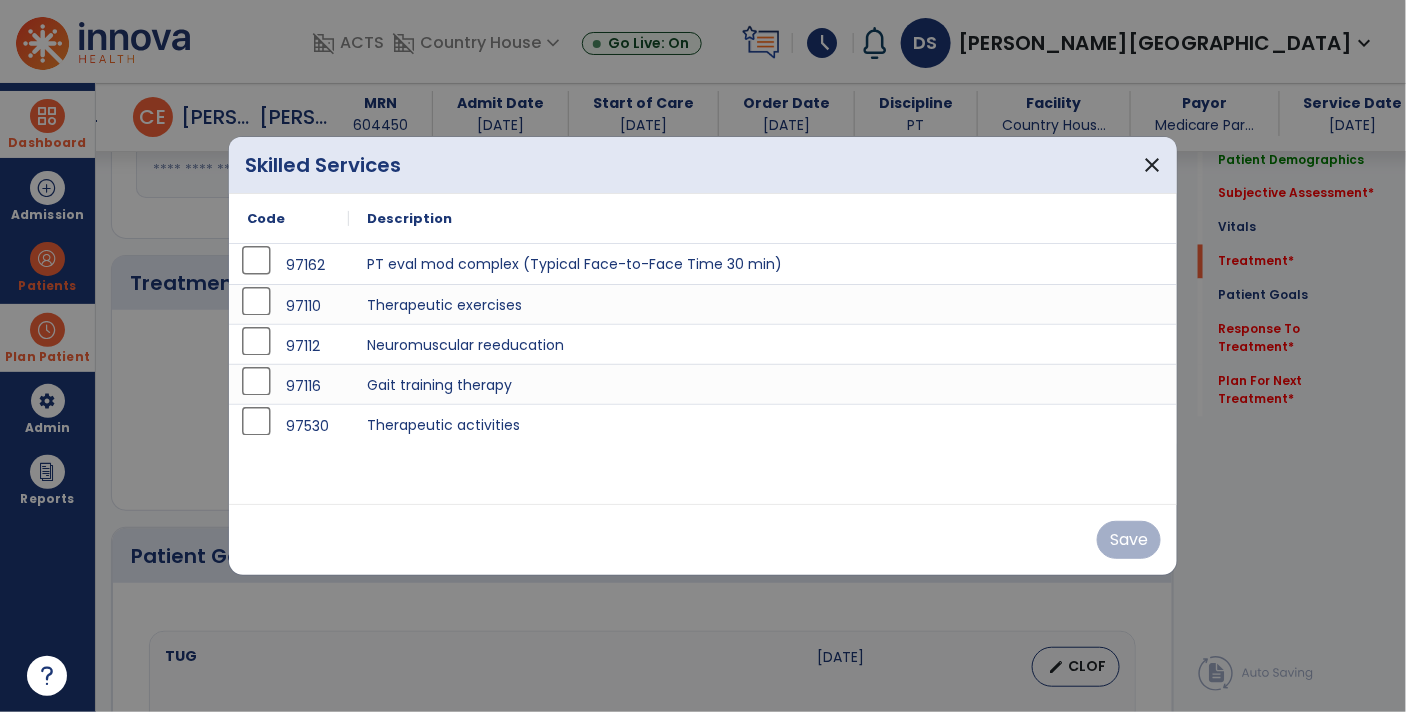 scroll, scrollTop: 1104, scrollLeft: 0, axis: vertical 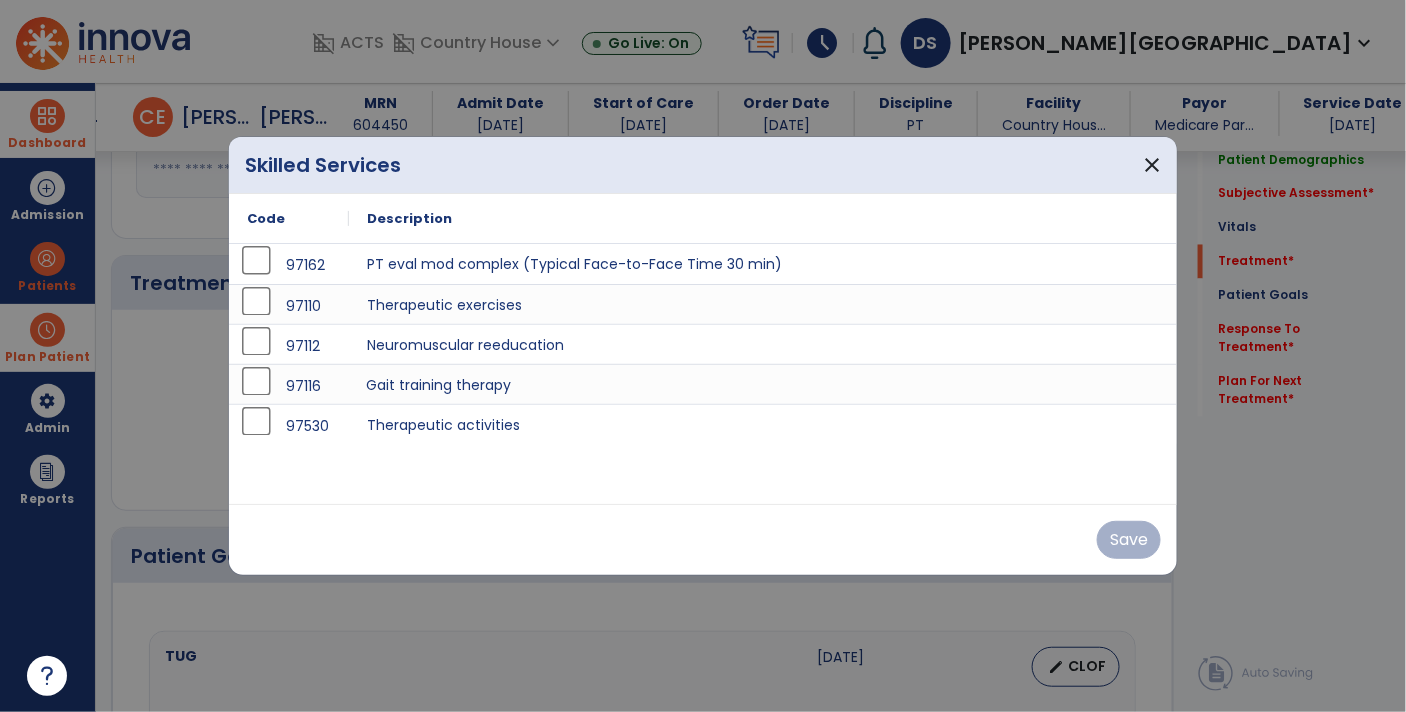 click on "Gait training therapy" at bounding box center [763, 384] 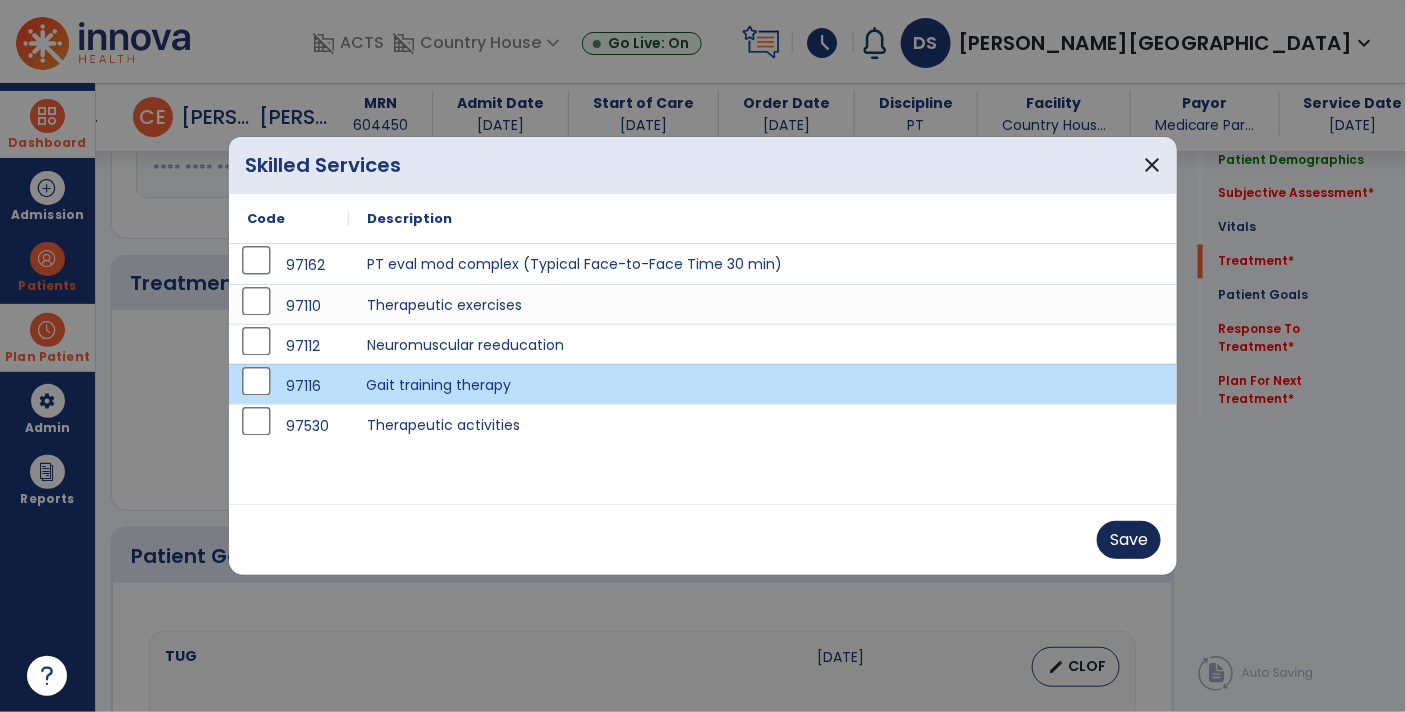 click on "Save" at bounding box center [1129, 540] 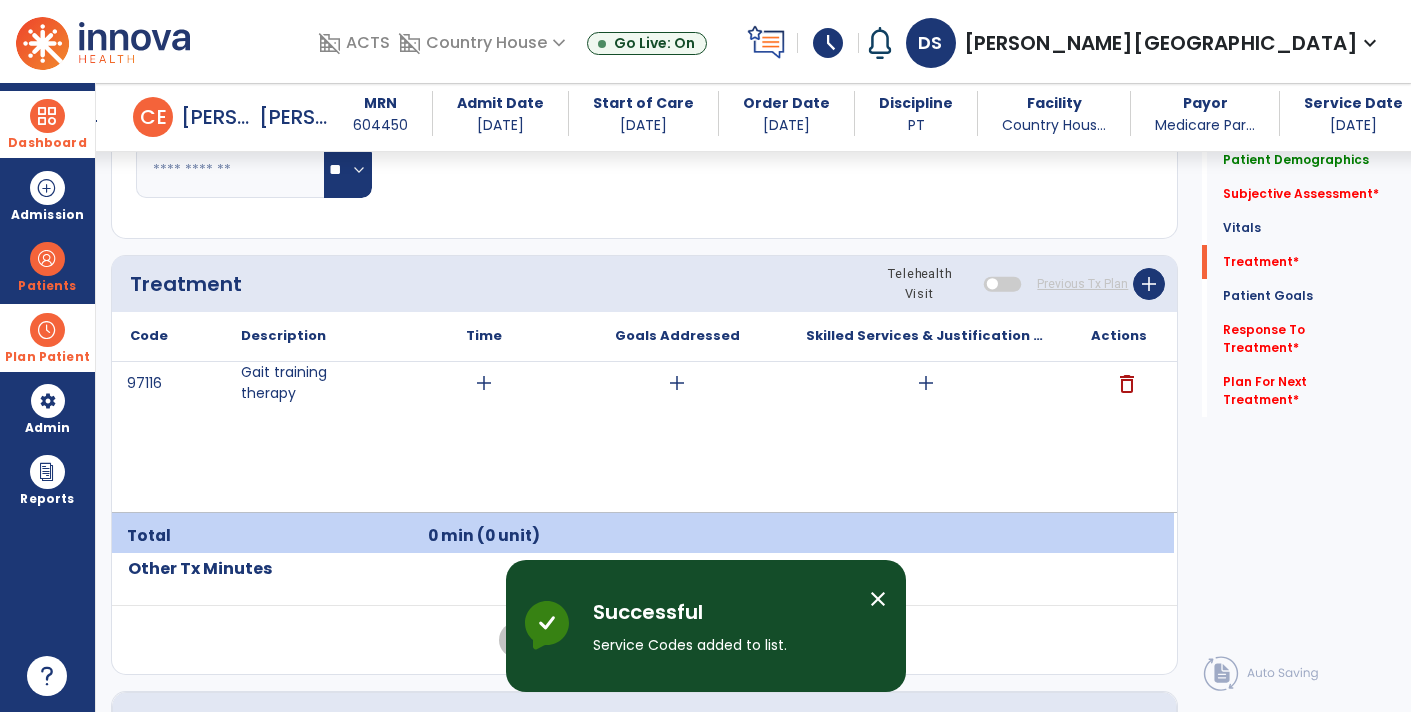 click on "add" at bounding box center [926, 383] 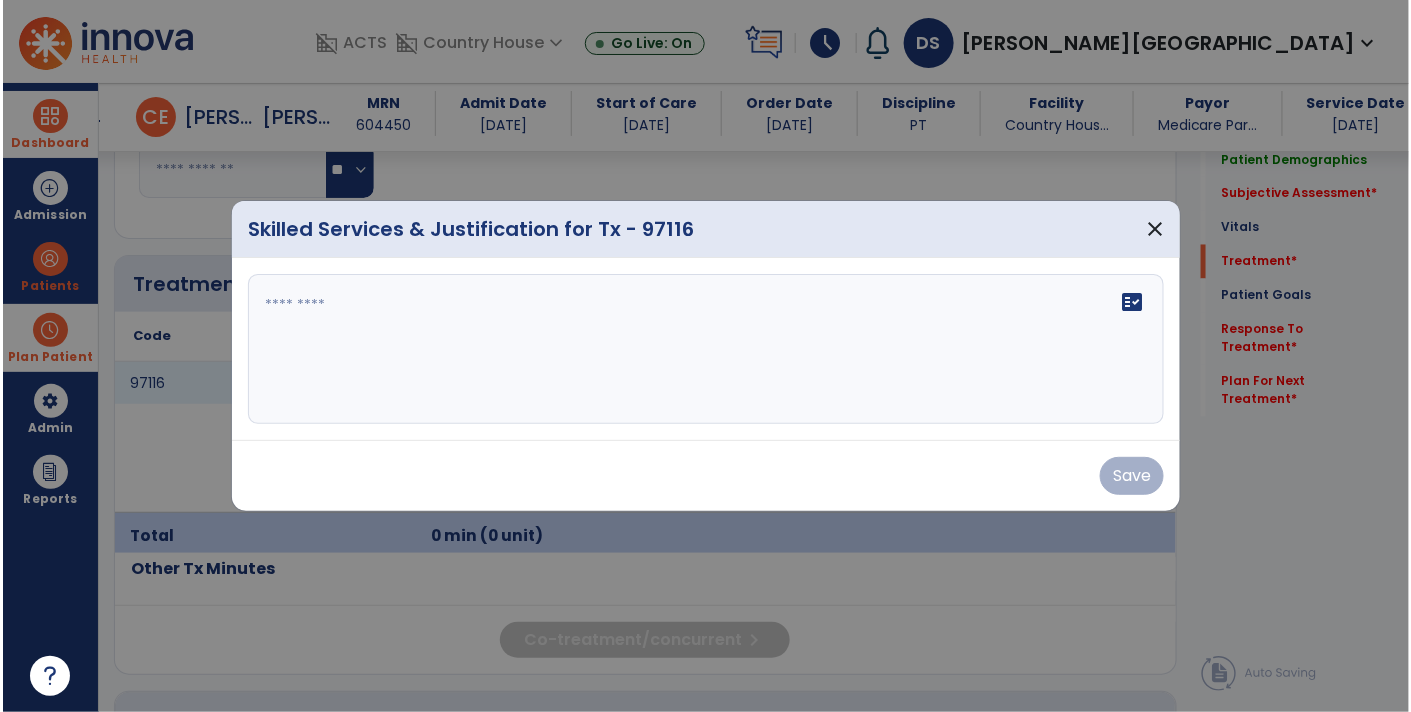 scroll, scrollTop: 1104, scrollLeft: 0, axis: vertical 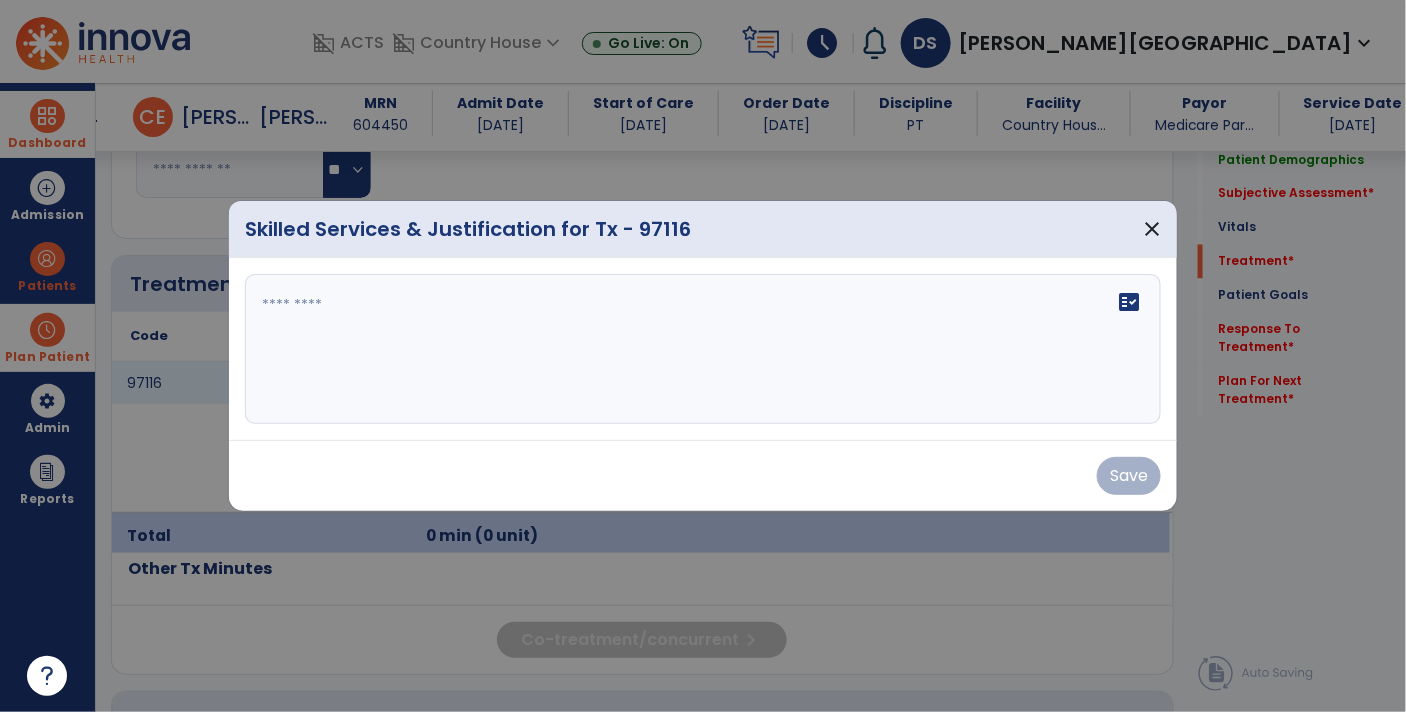click on "fact_check" at bounding box center (703, 349) 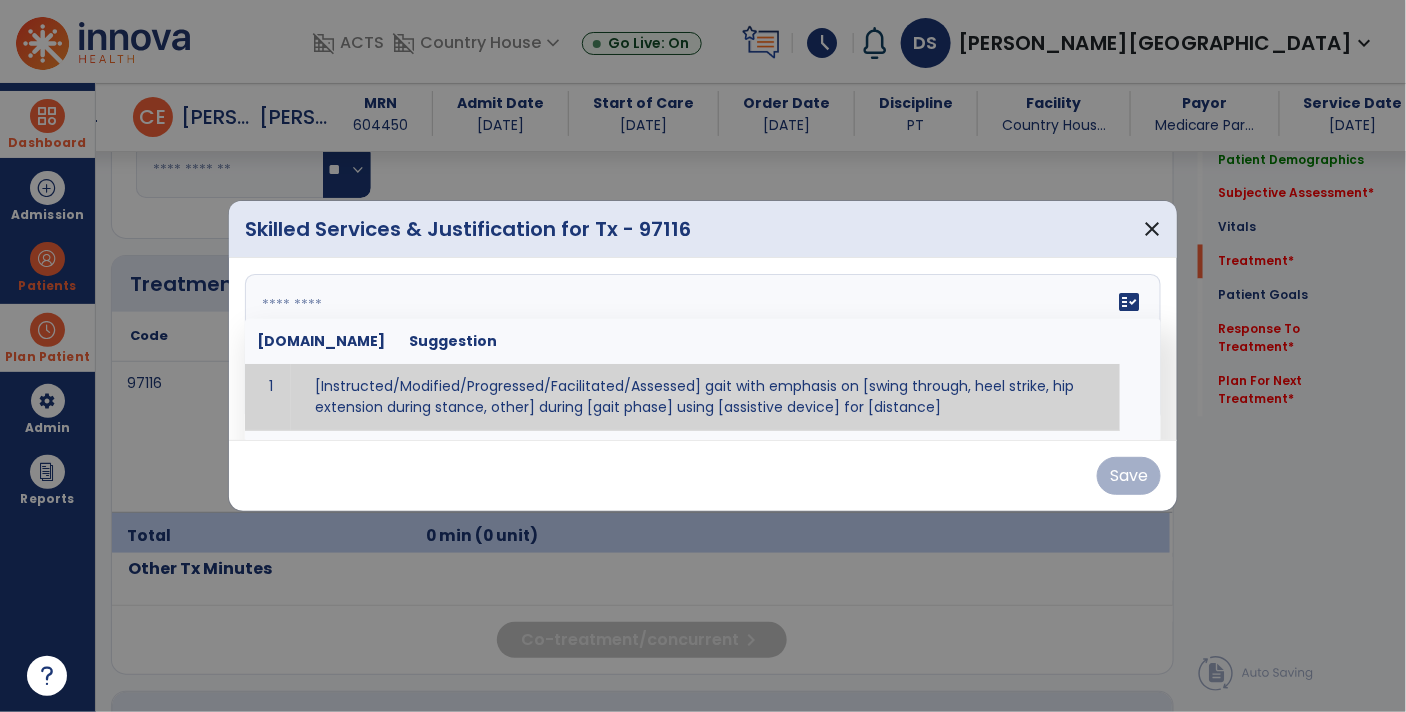 type on "*" 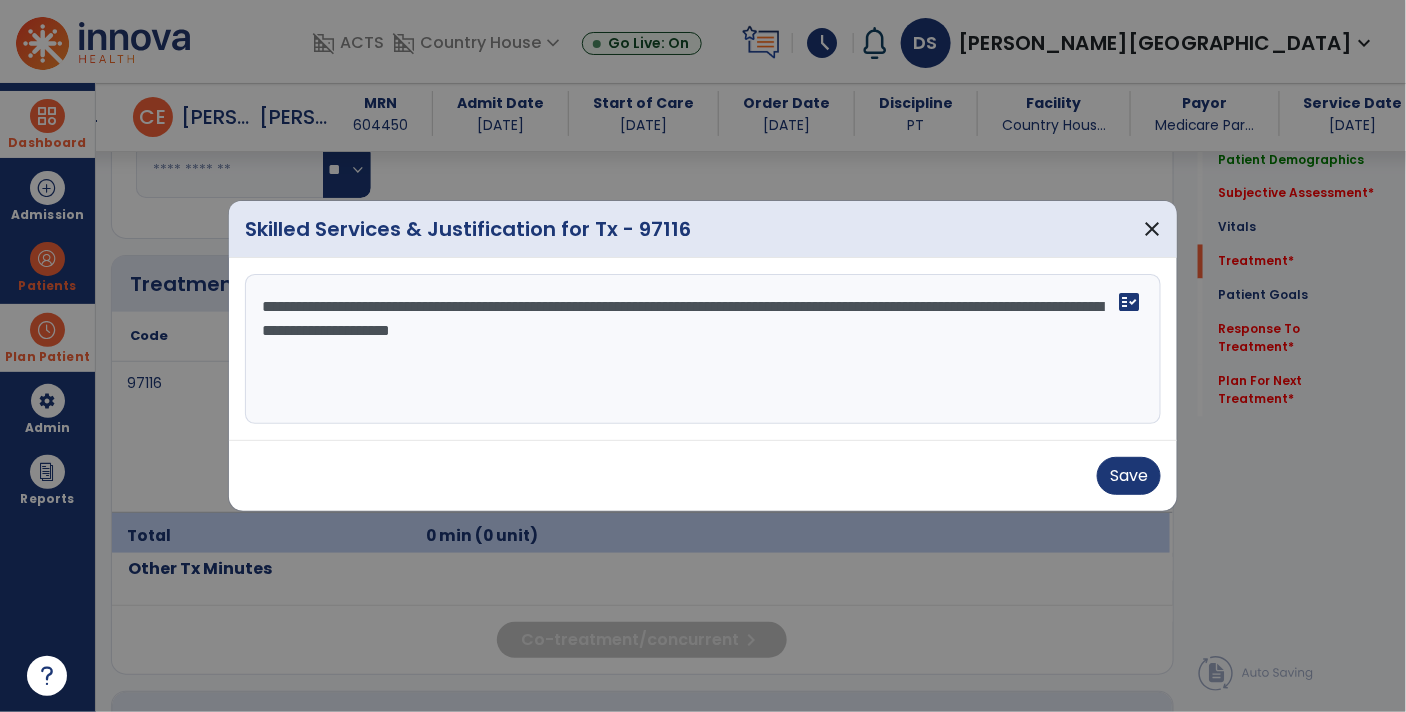 click on "**********" at bounding box center (703, 349) 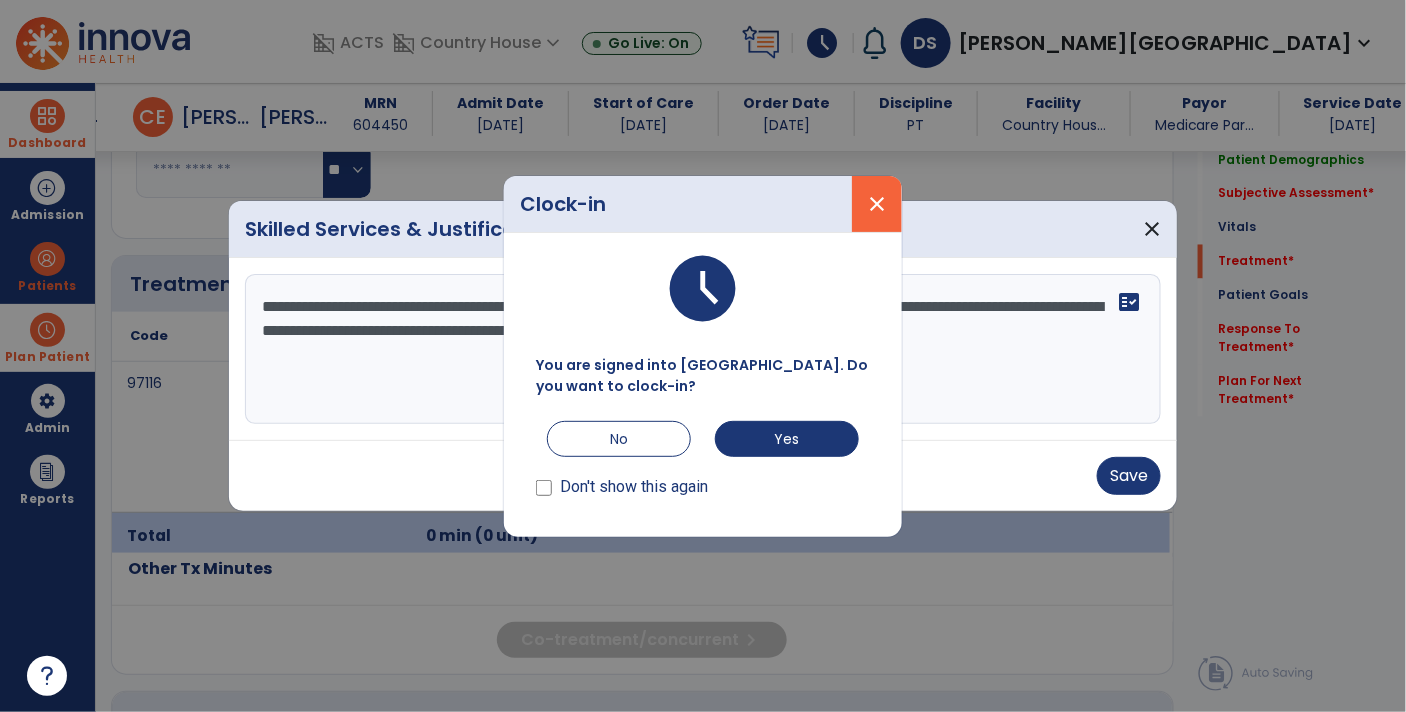 type on "**********" 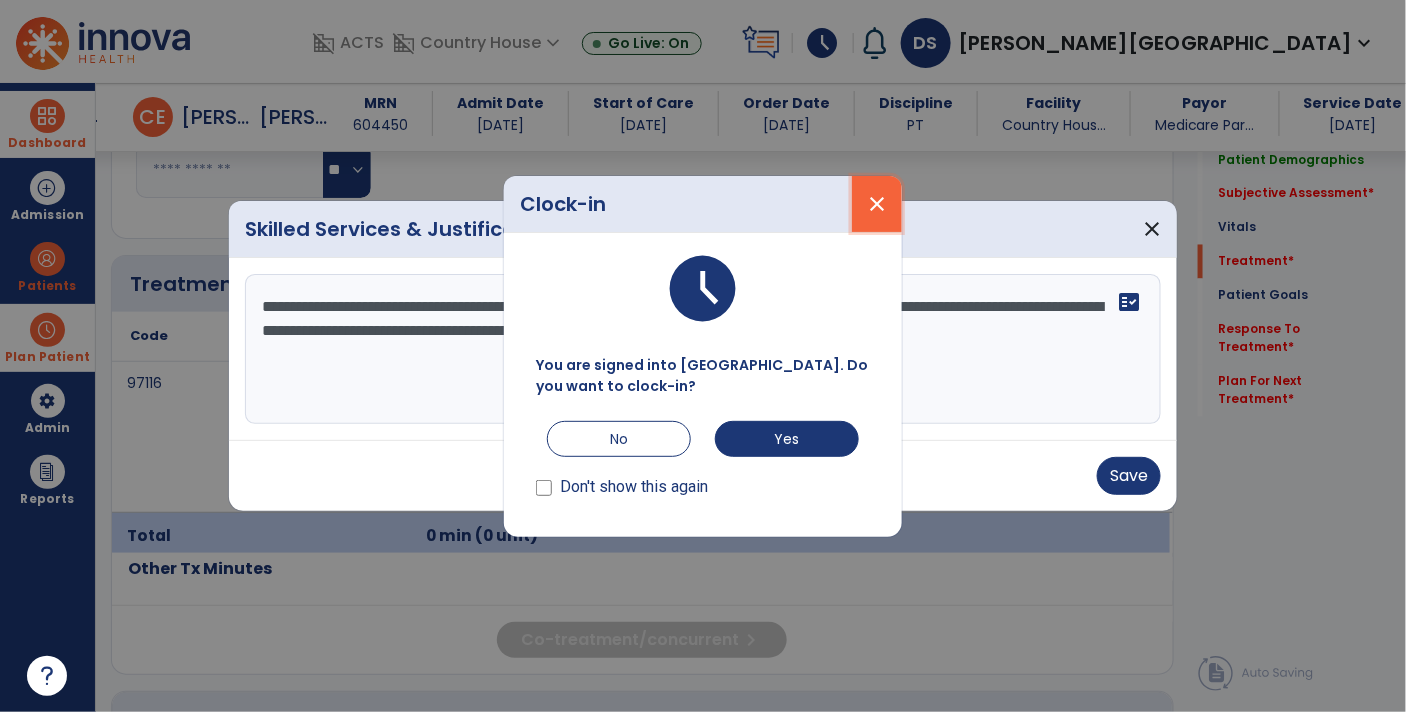 click on "close" at bounding box center [877, 204] 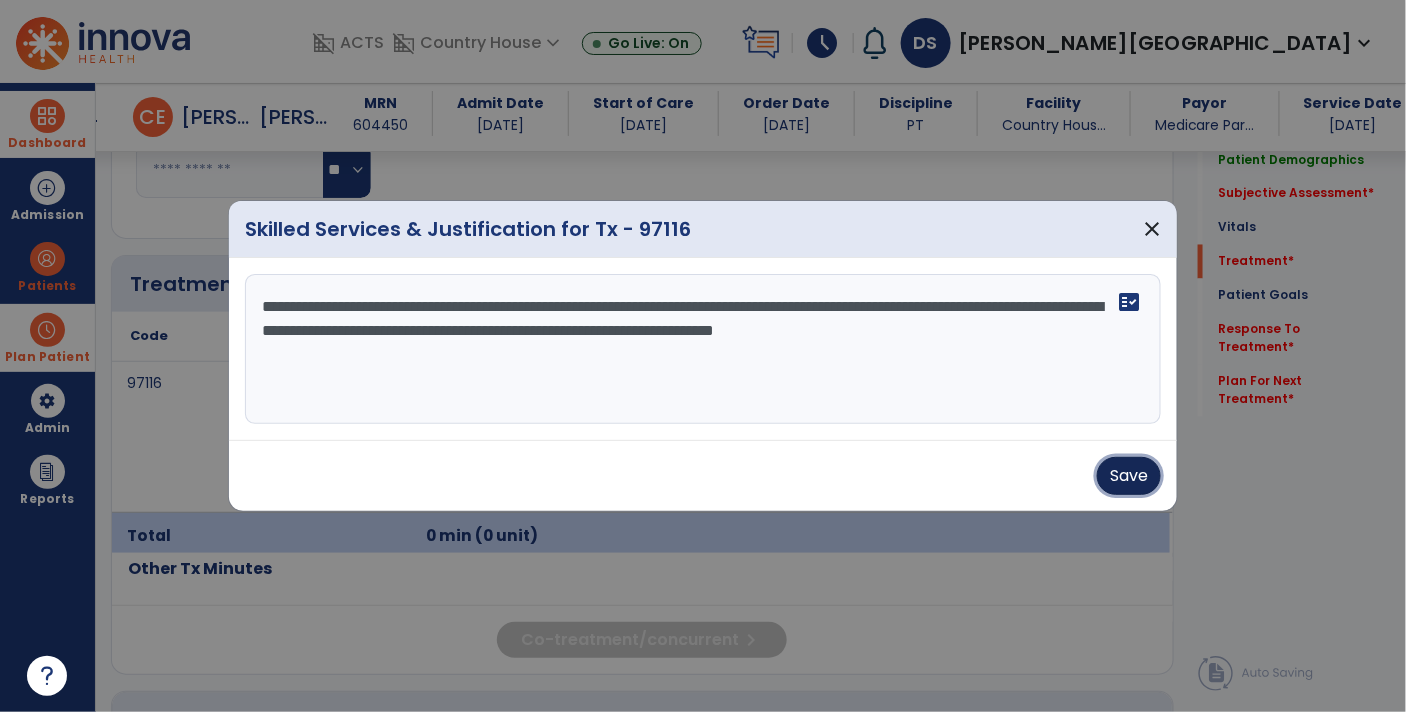 click on "Save" at bounding box center [1129, 476] 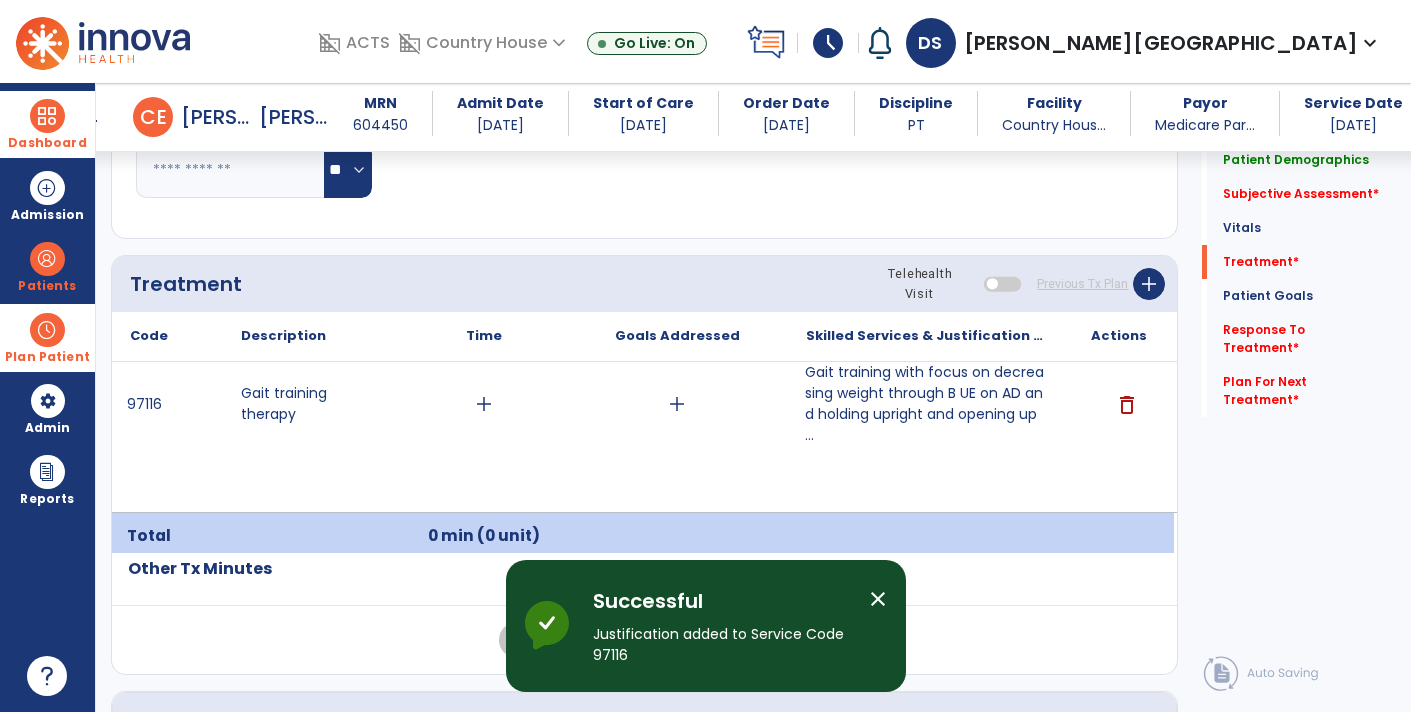 click on "Dashboard" at bounding box center (47, 143) 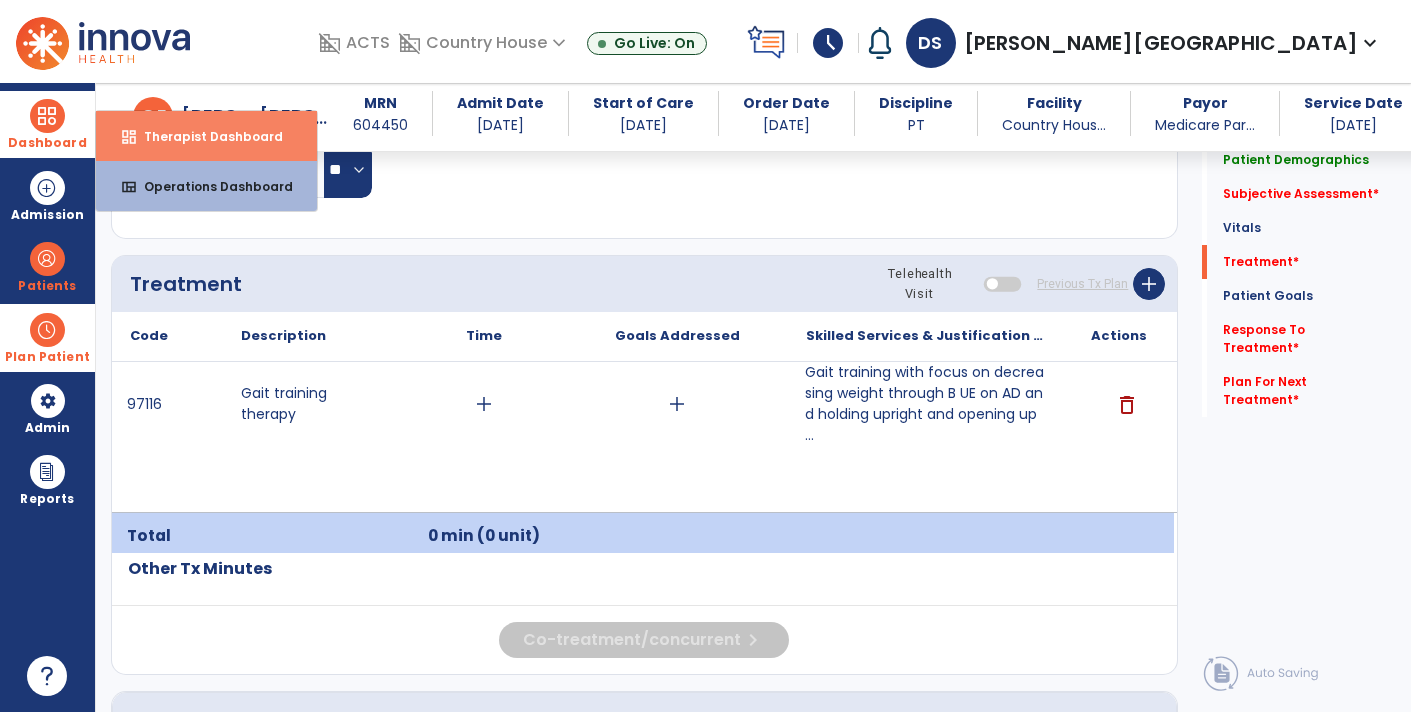 click on "dashboard  Therapist Dashboard" at bounding box center (206, 136) 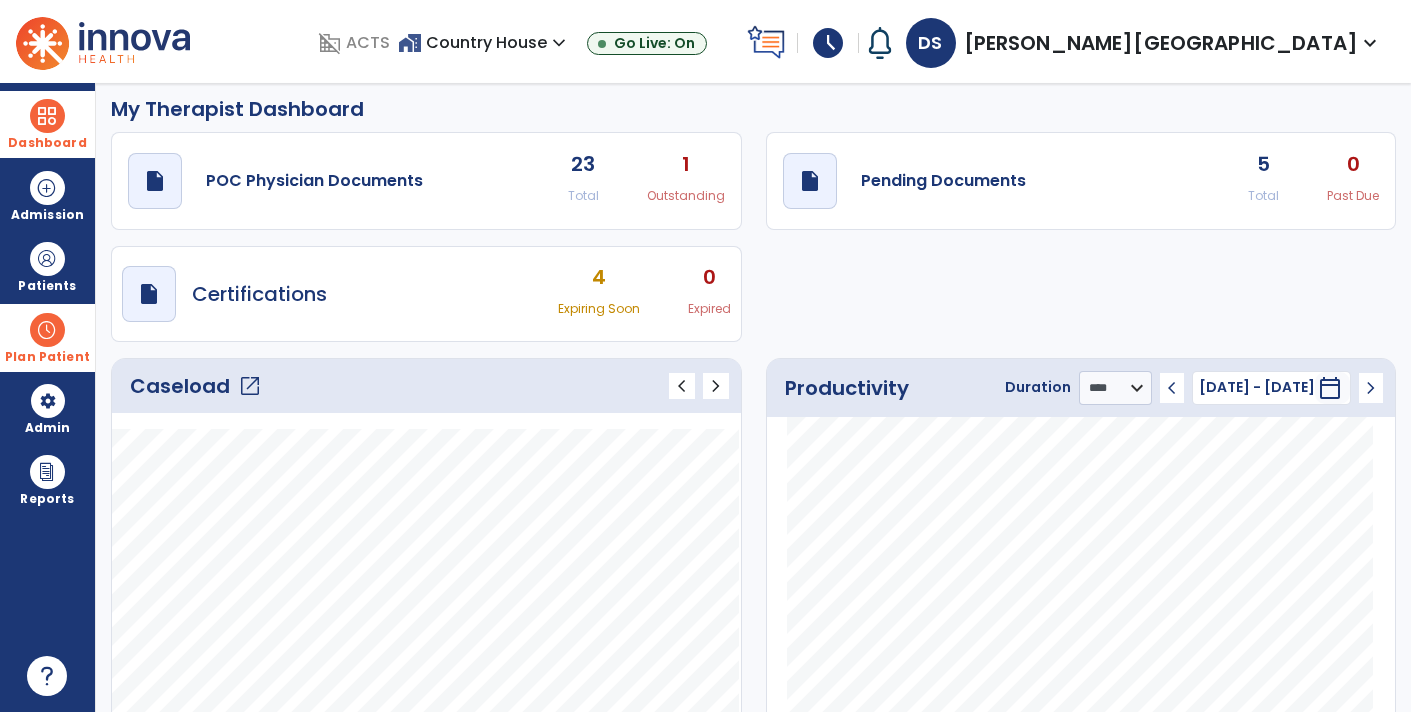 scroll, scrollTop: 0, scrollLeft: 0, axis: both 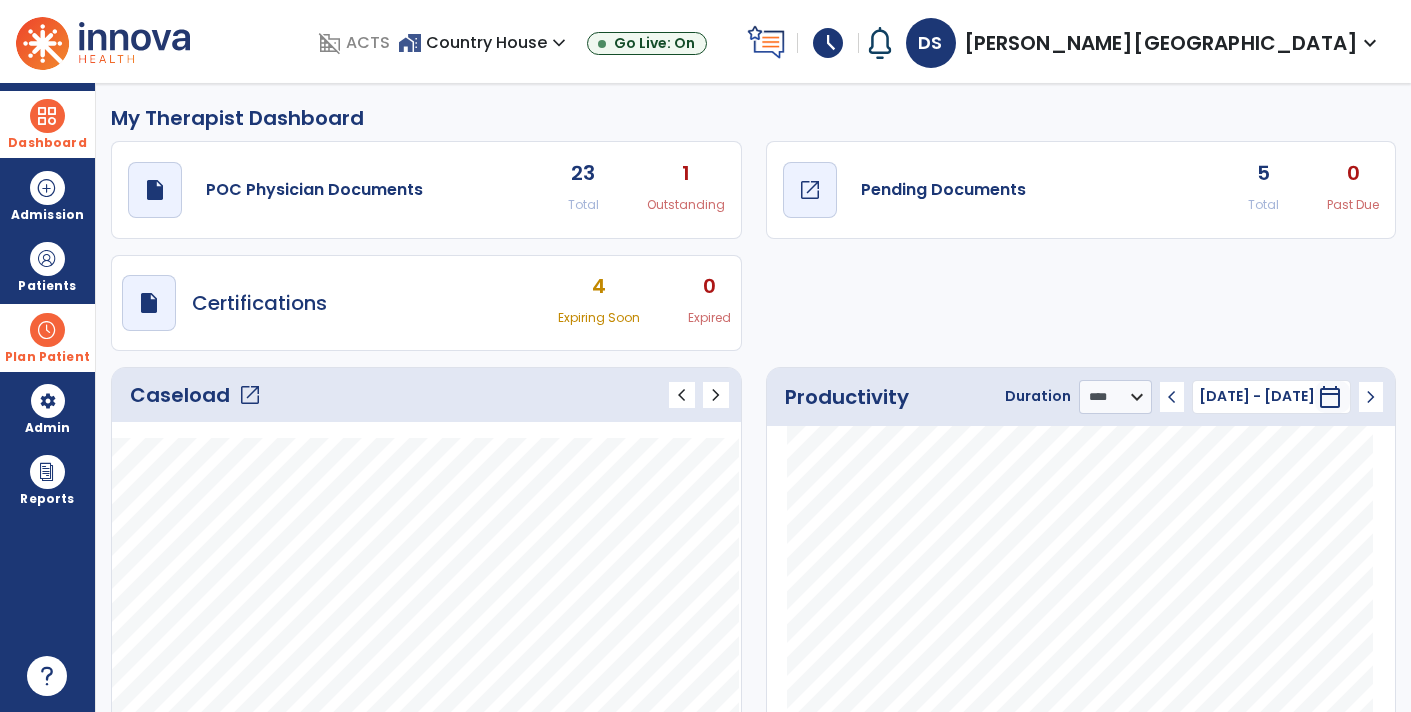click on "draft   open_in_new  Pending Documents" 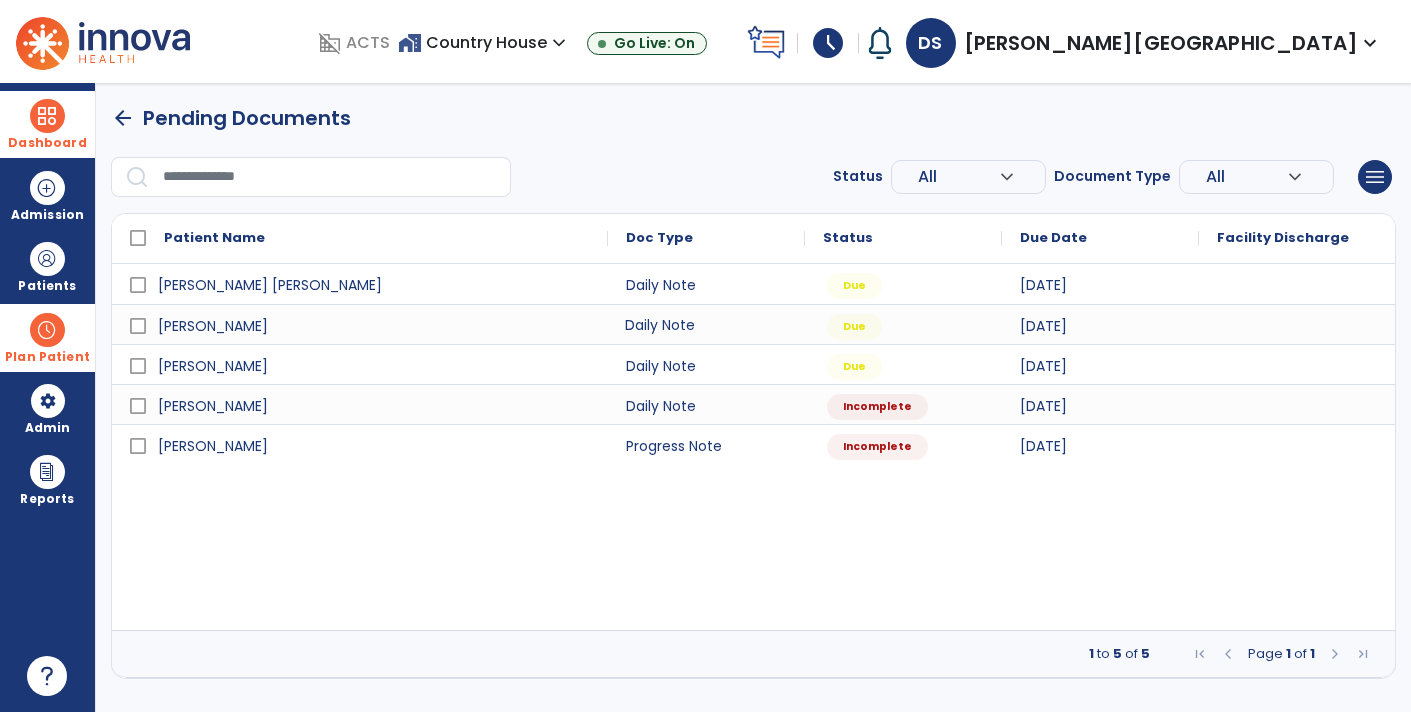 click on "Daily Note" at bounding box center (706, 324) 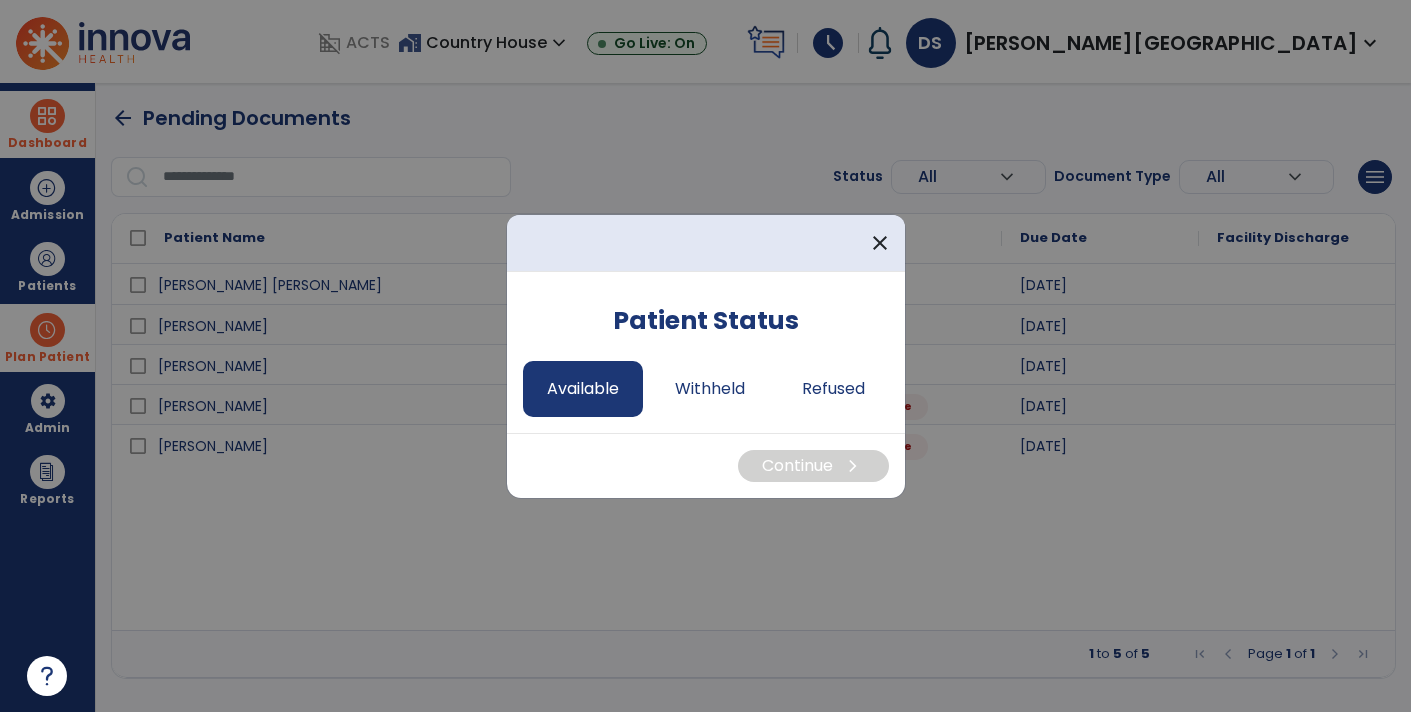 click on "Available" at bounding box center (583, 389) 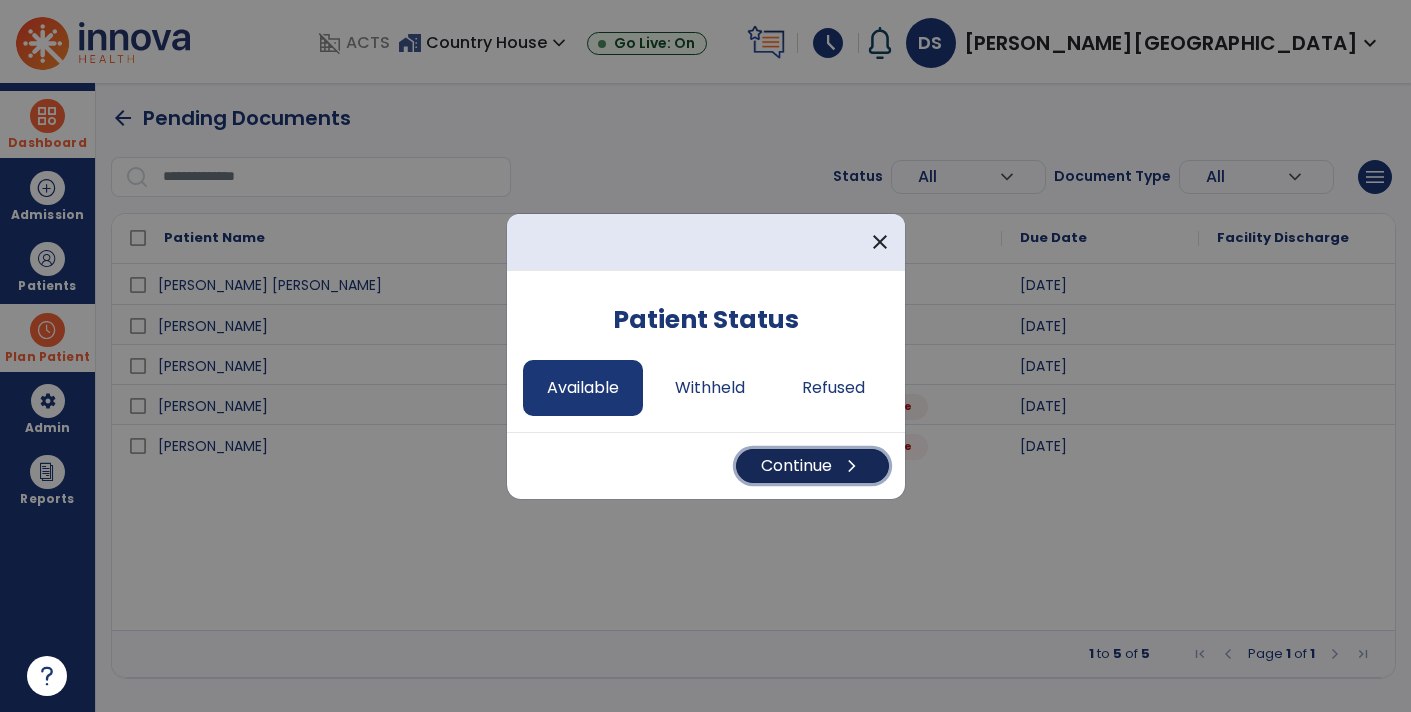 click on "Continue   chevron_right" at bounding box center (812, 466) 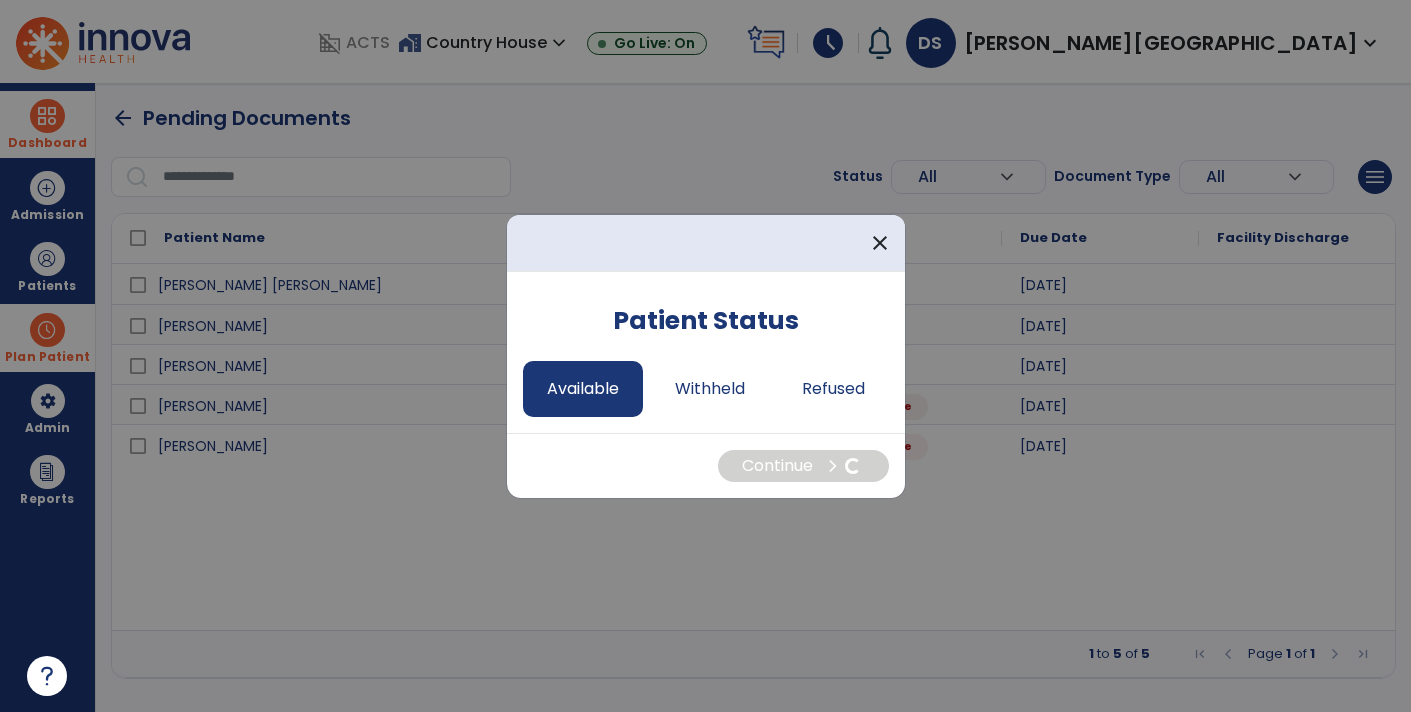 select on "*" 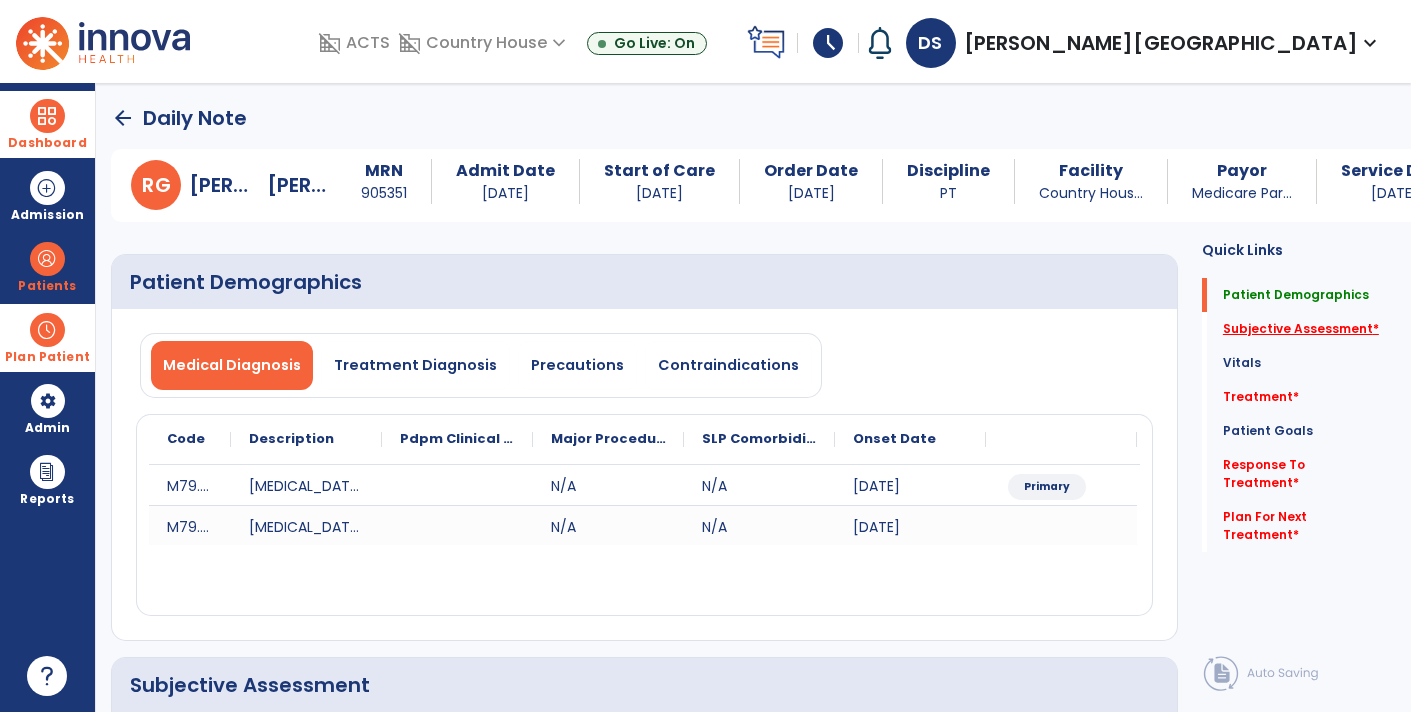 click on "Subjective Assessment   *" 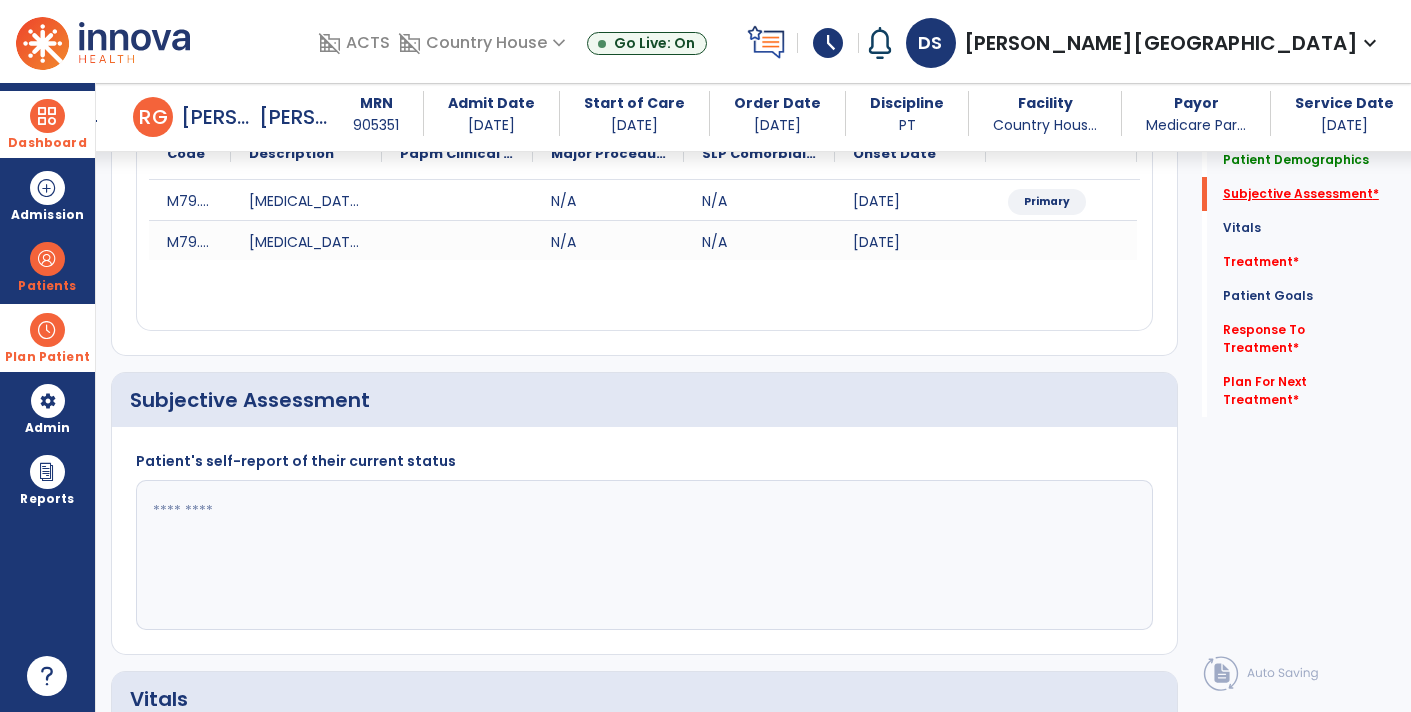 scroll, scrollTop: 399, scrollLeft: 0, axis: vertical 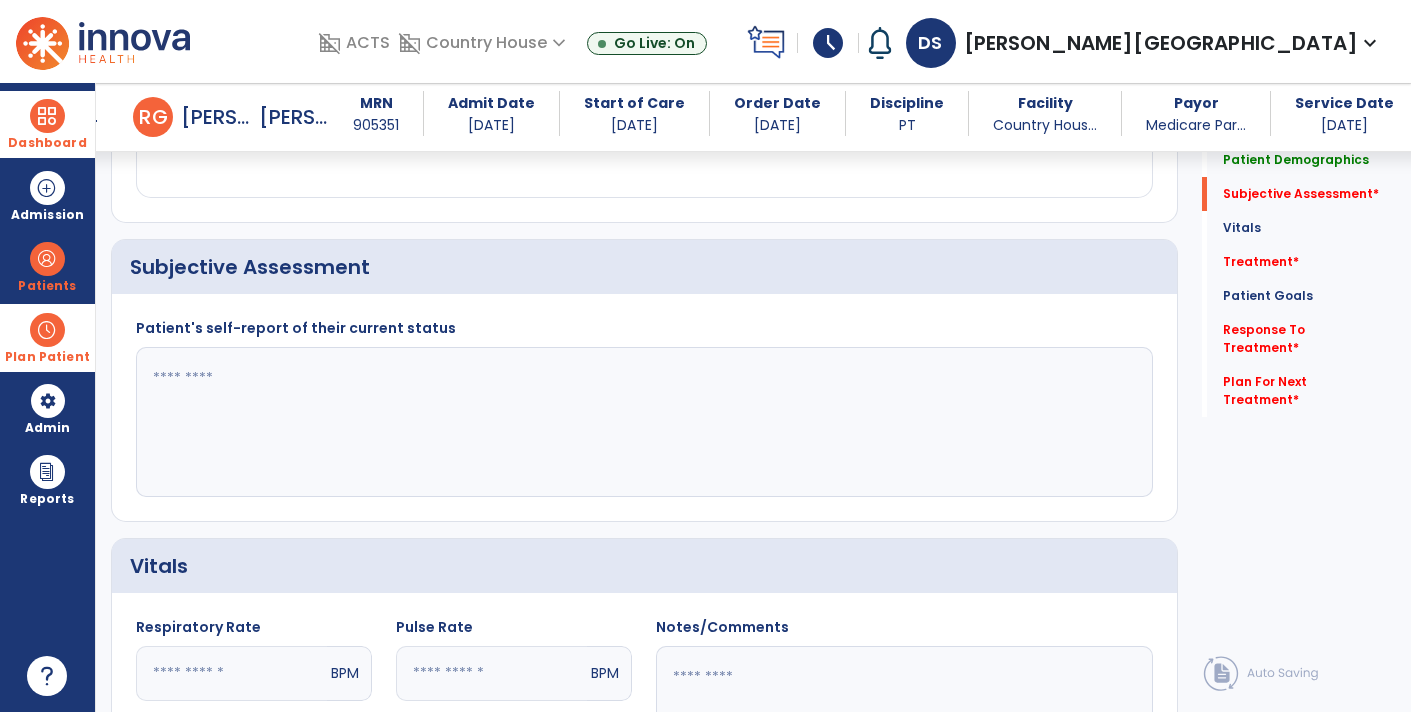 click 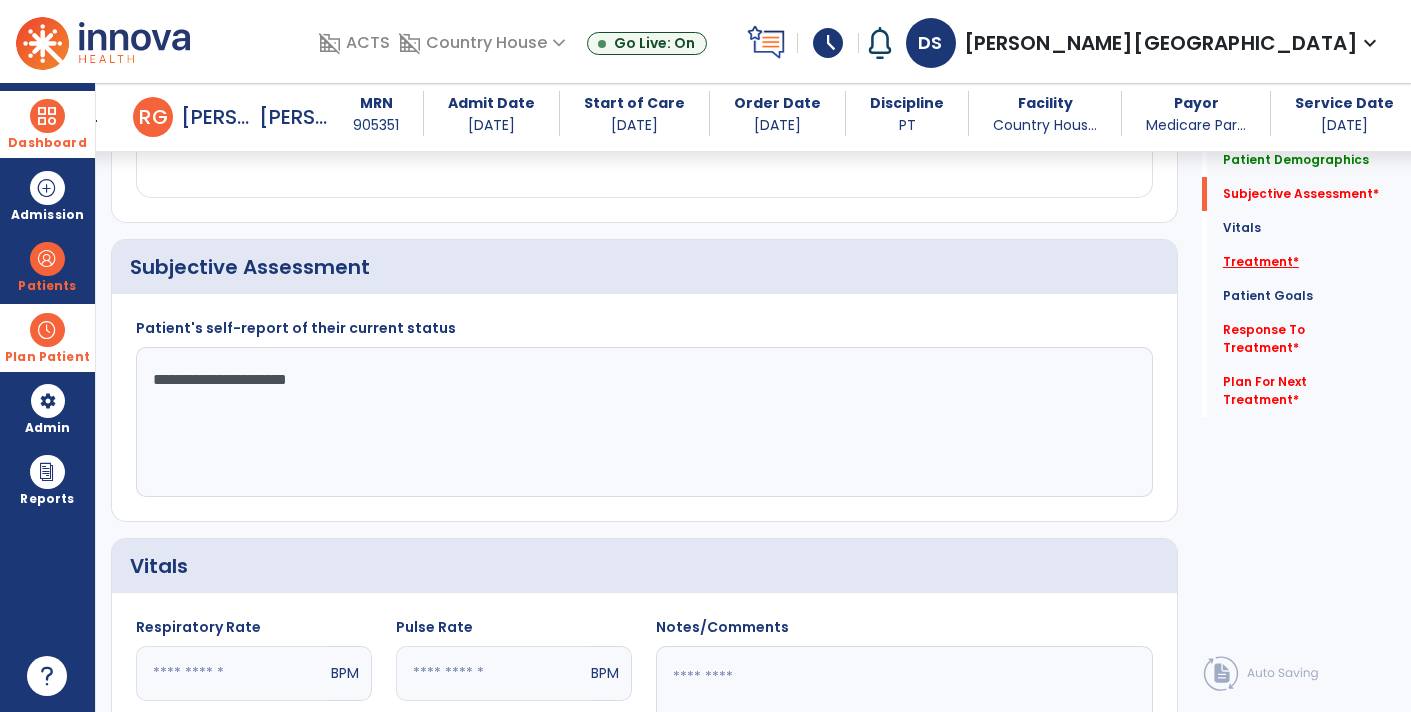 type on "**********" 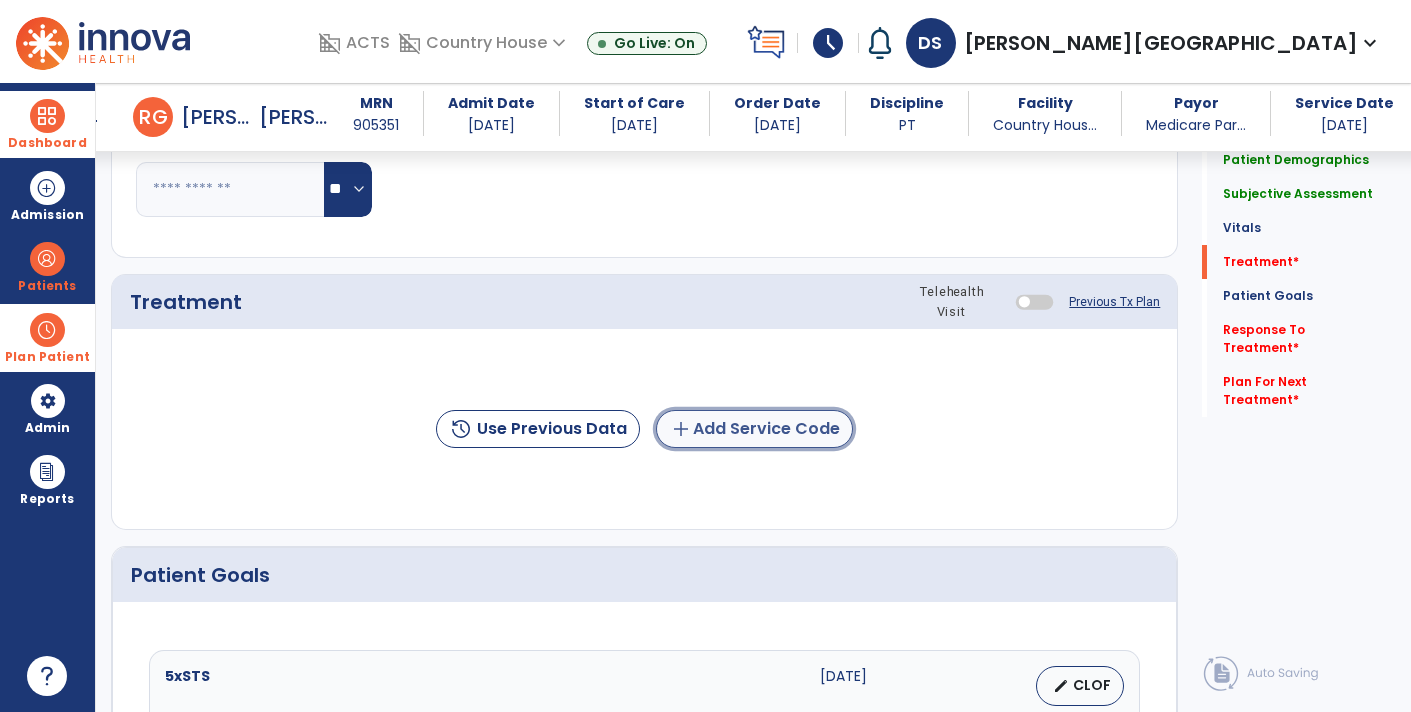 click on "add  Add Service Code" 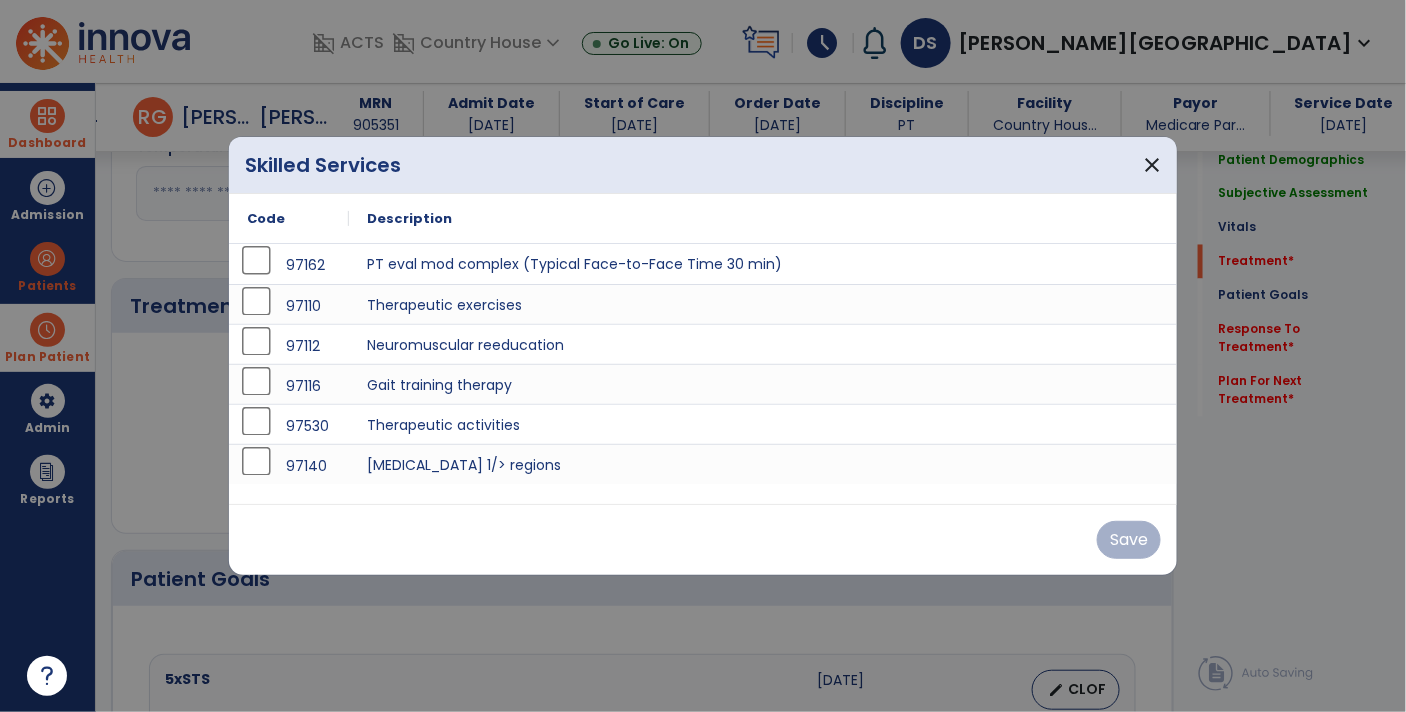 scroll, scrollTop: 1085, scrollLeft: 0, axis: vertical 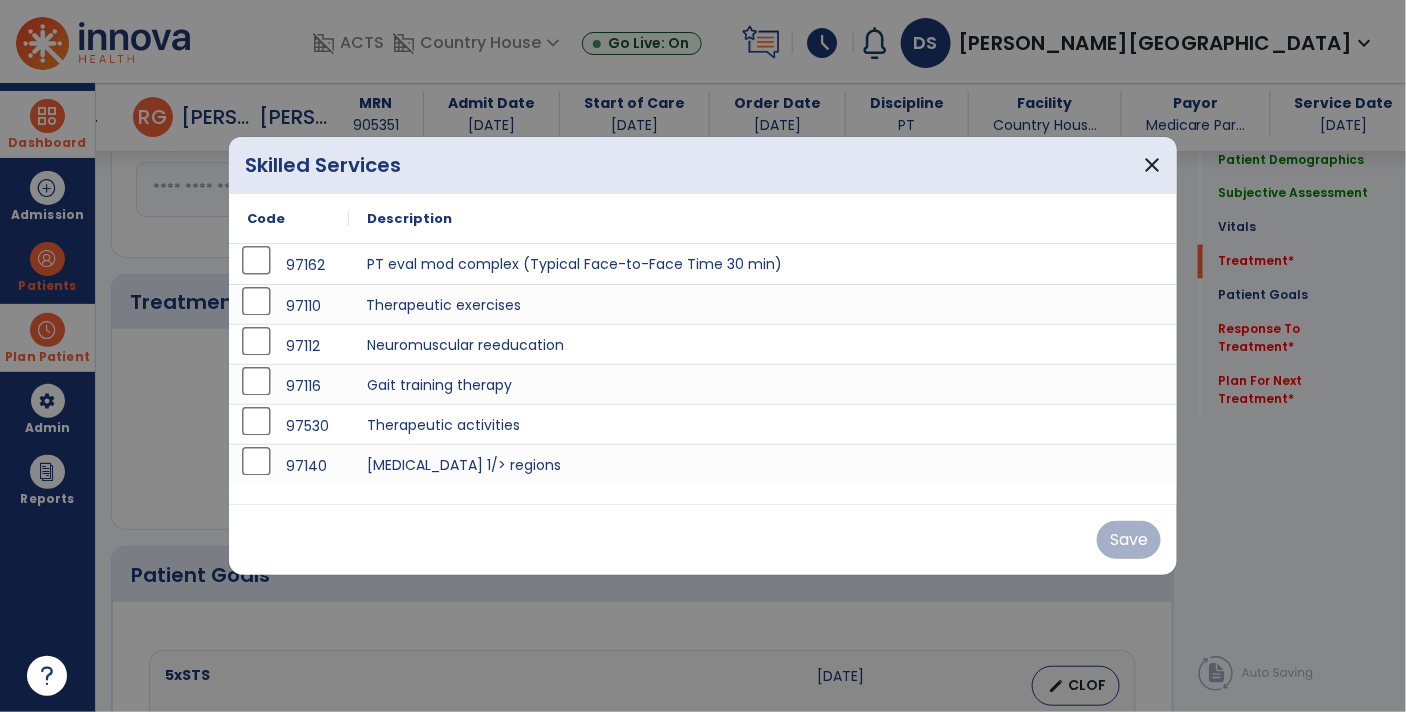 click on "Therapeutic exercises" at bounding box center [763, 304] 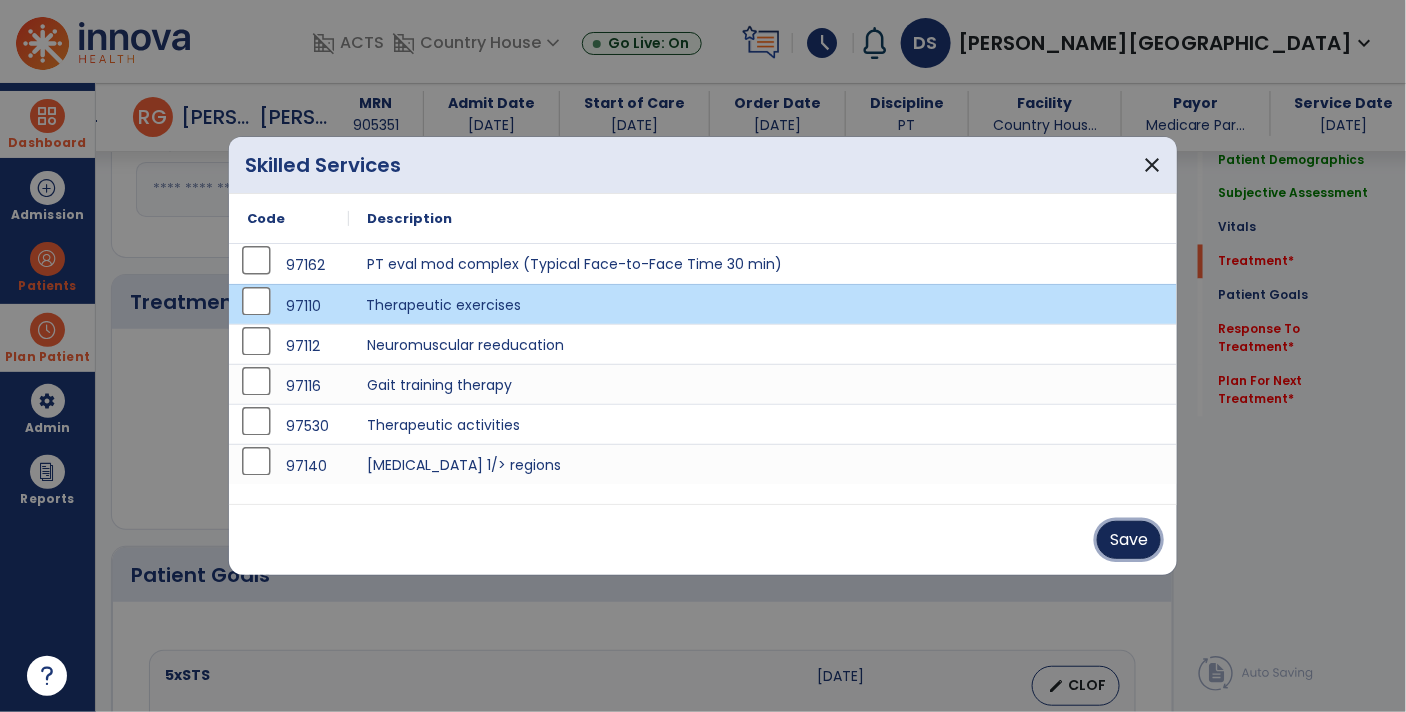 click on "Save" at bounding box center [1129, 540] 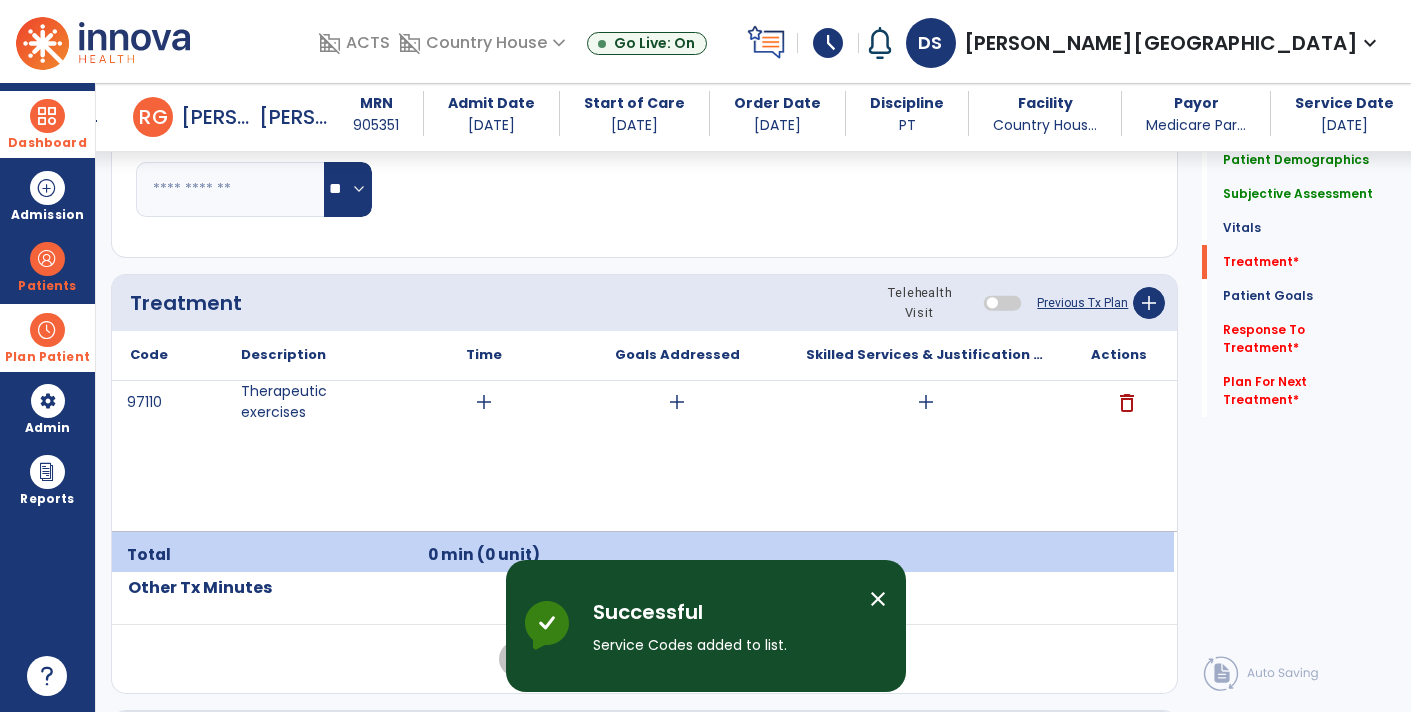 click on "add" at bounding box center [926, 402] 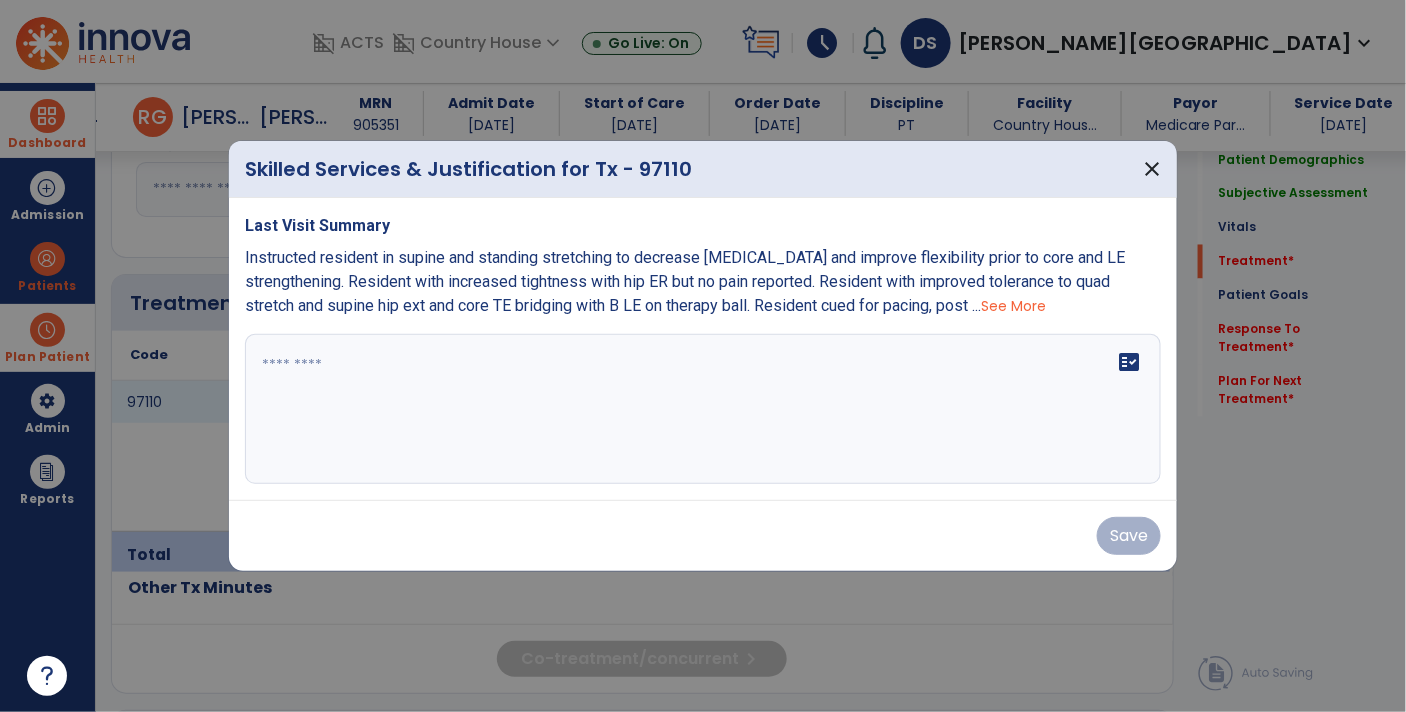 scroll, scrollTop: 1085, scrollLeft: 0, axis: vertical 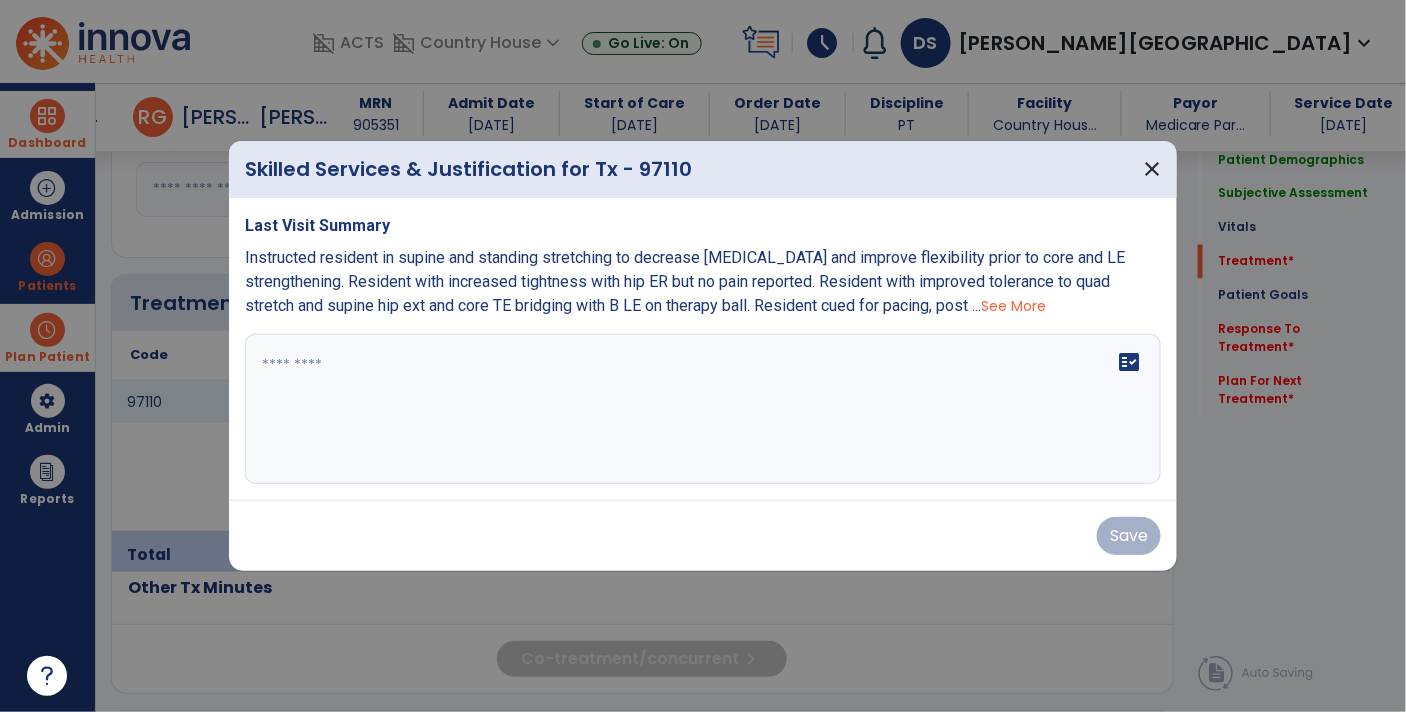 click on "fact_check" at bounding box center [703, 409] 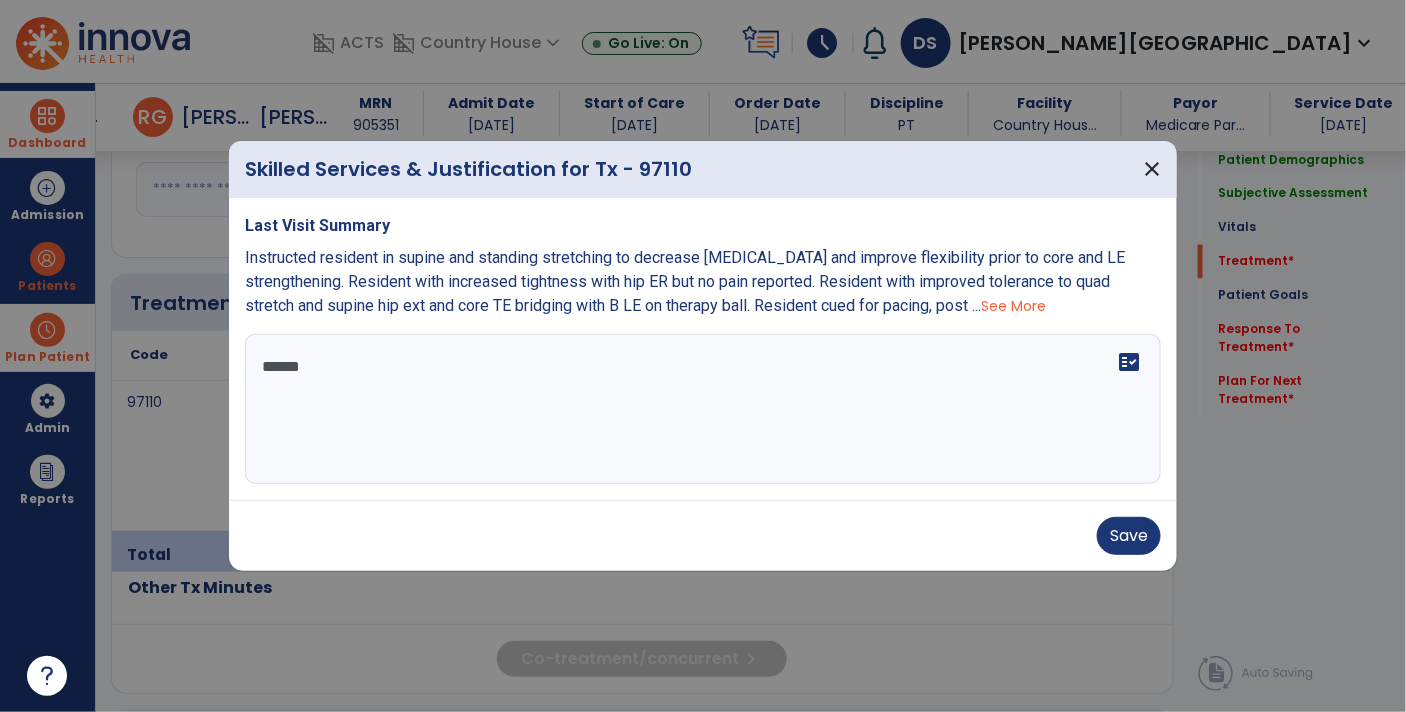 type on "*******" 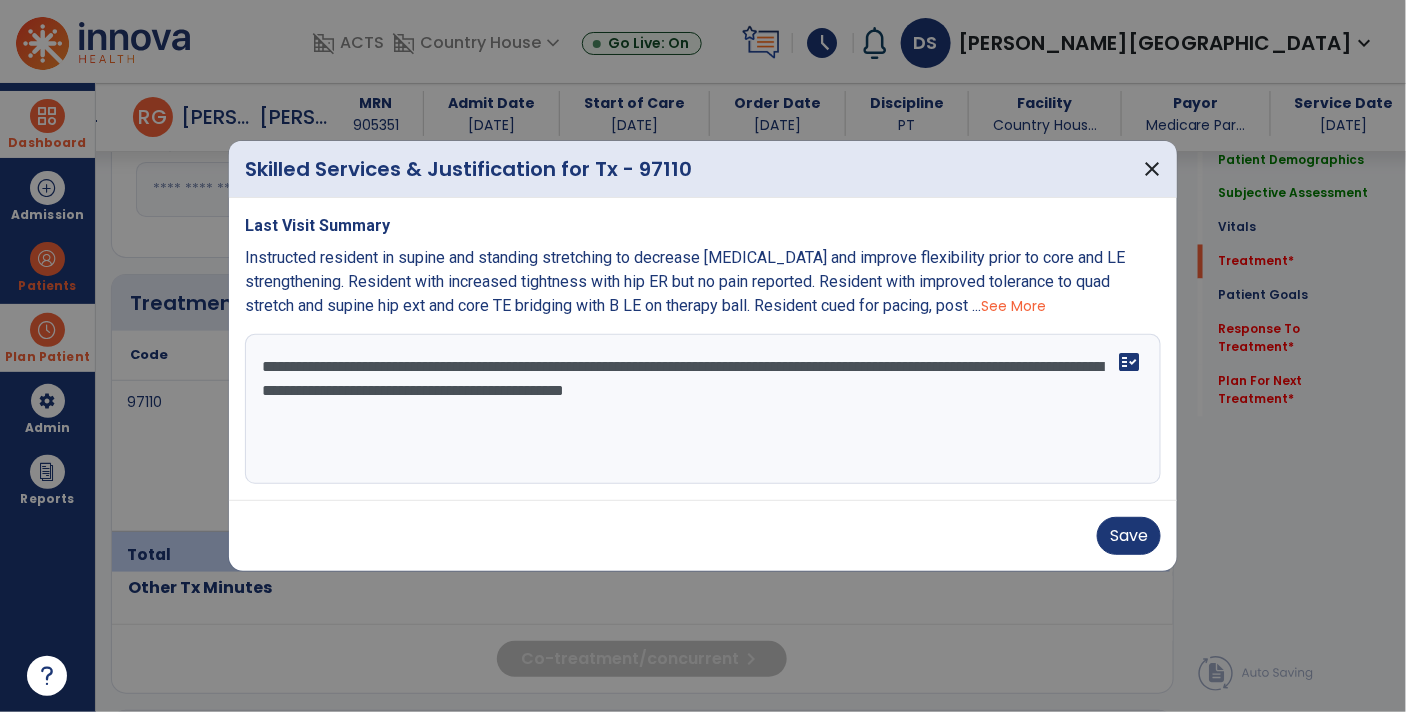 click on "**********" at bounding box center [703, 409] 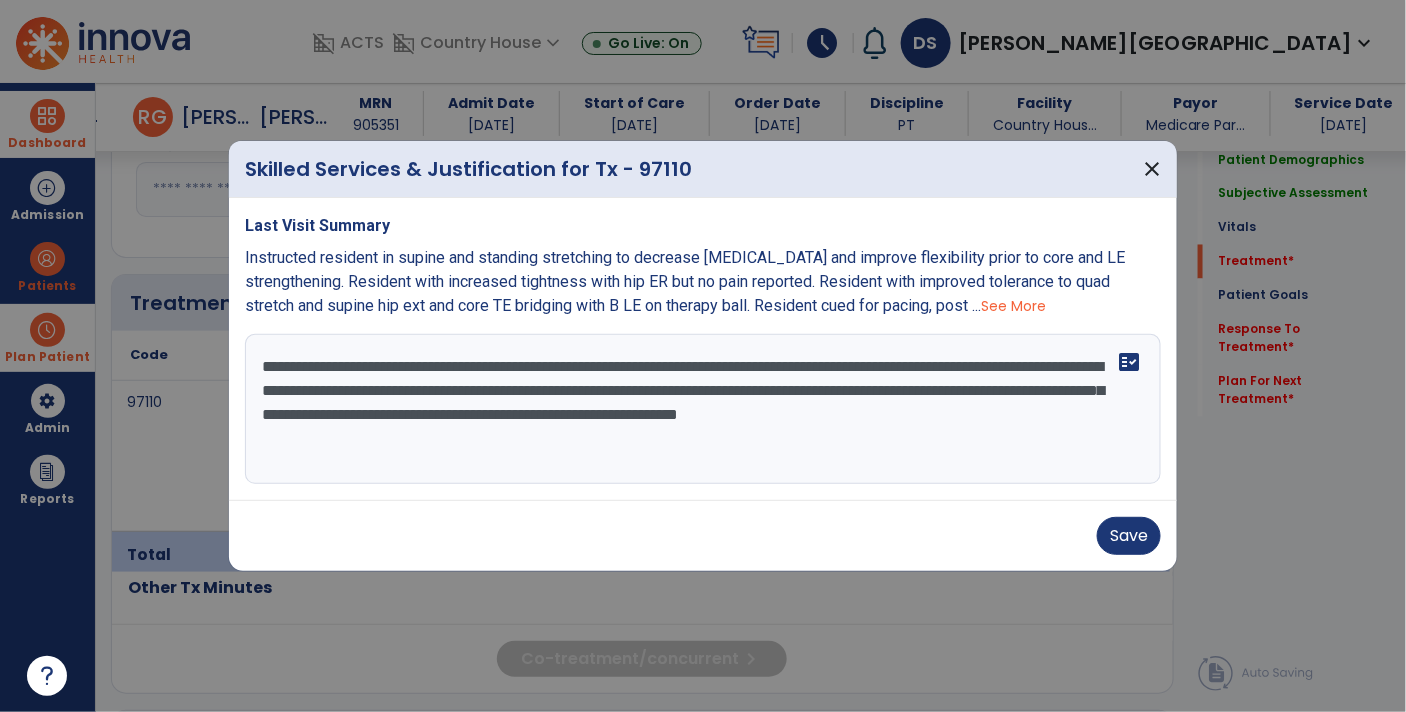 type on "**********" 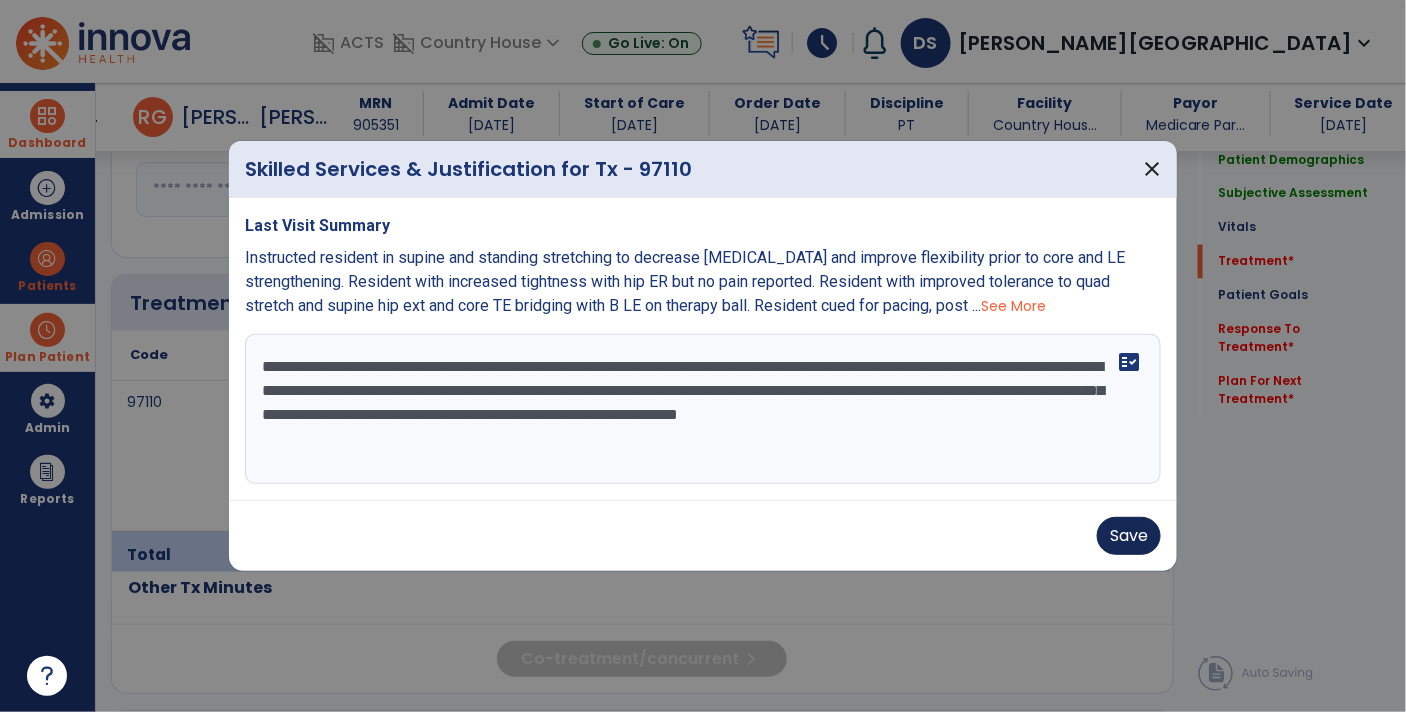 click on "Save" at bounding box center (1129, 536) 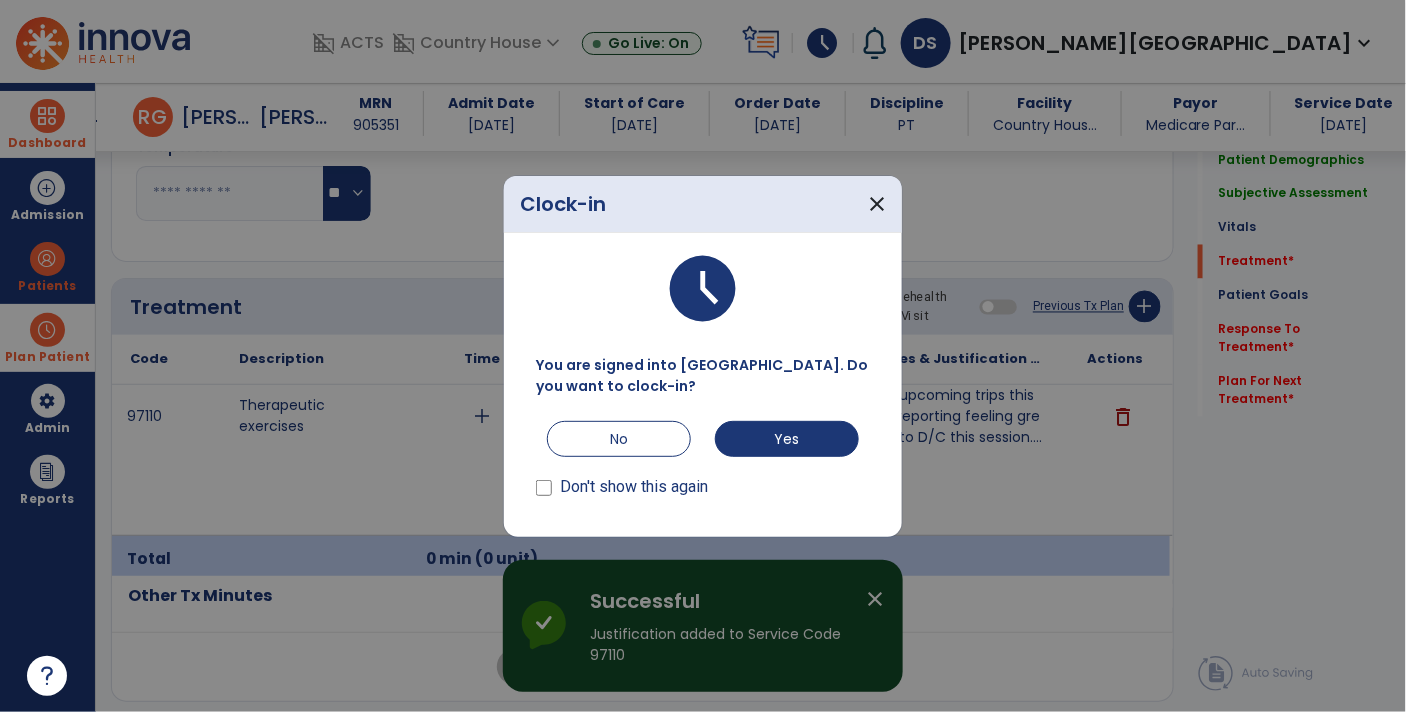 scroll, scrollTop: 1085, scrollLeft: 0, axis: vertical 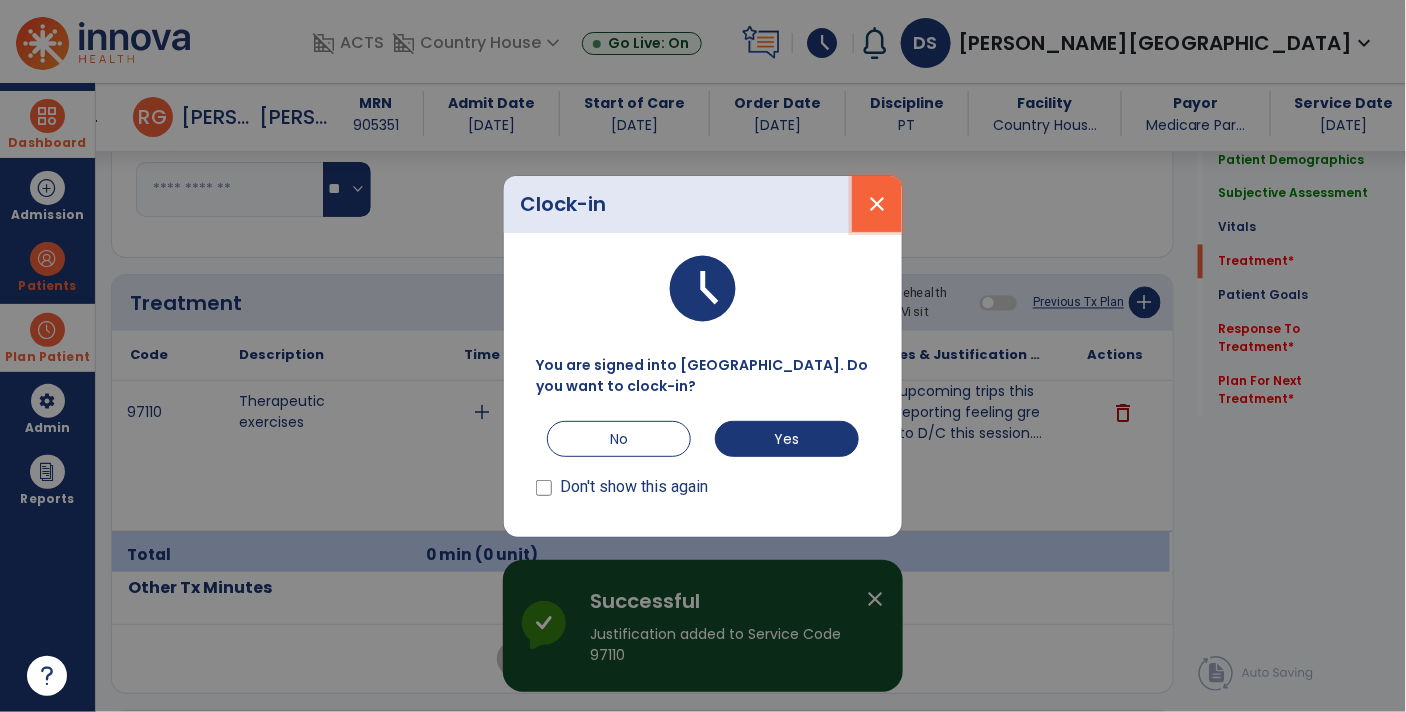 click on "close" at bounding box center [877, 204] 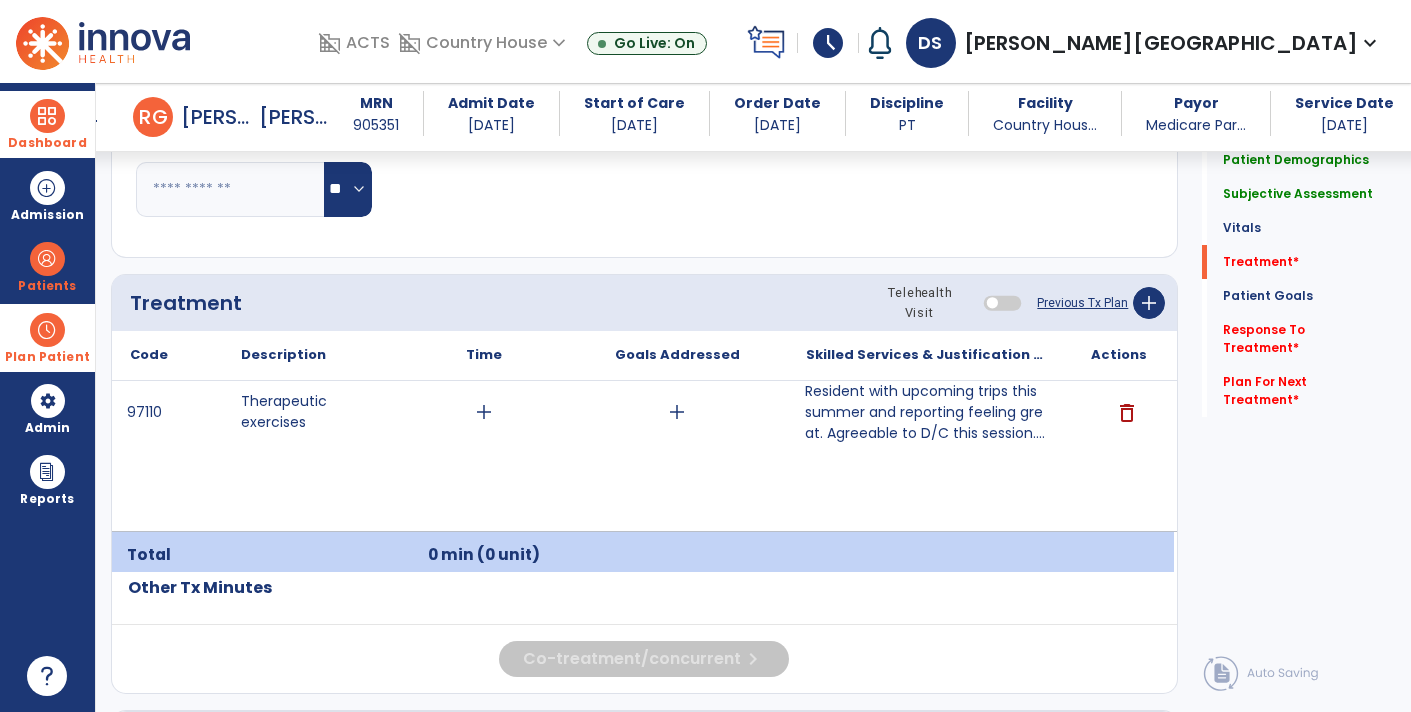 click on "Resident with upcoming trips this summer and reporting feeling great. Agreeable to D/C this session...." at bounding box center (926, 412) 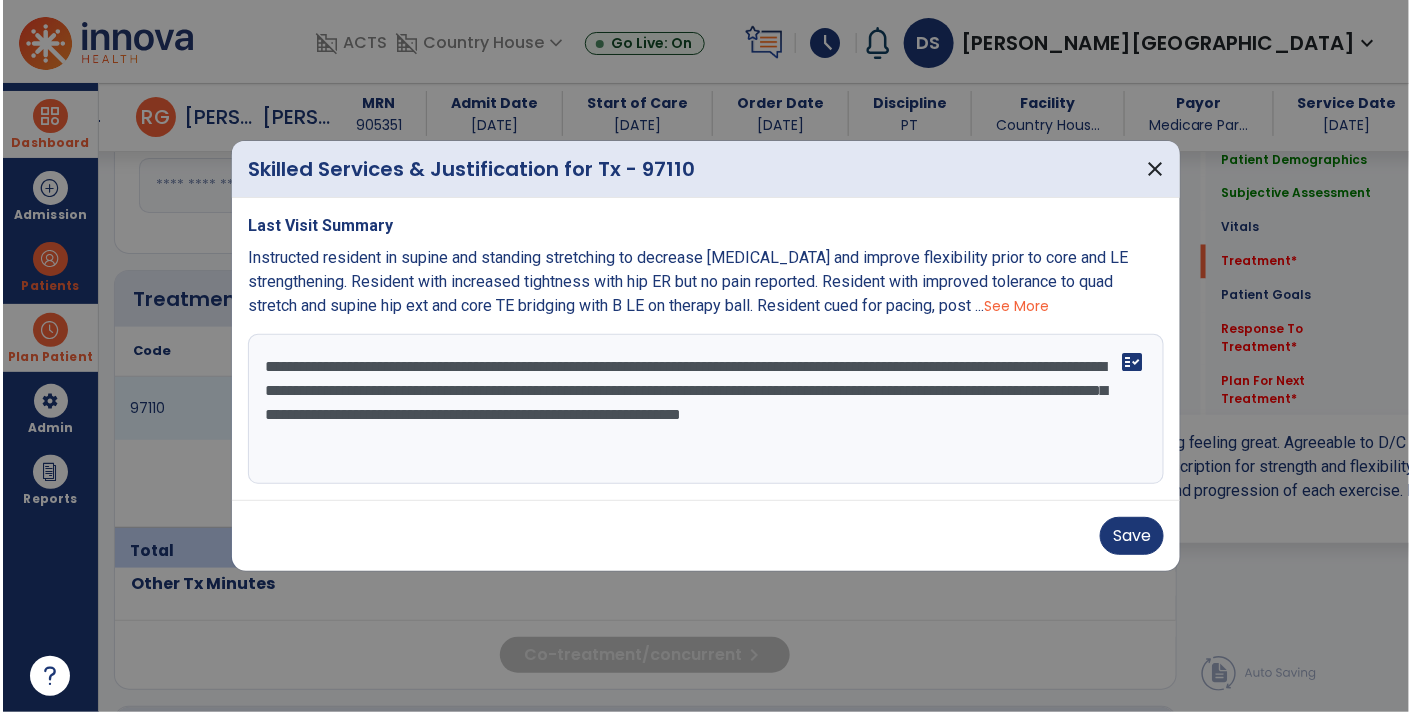 scroll, scrollTop: 1085, scrollLeft: 0, axis: vertical 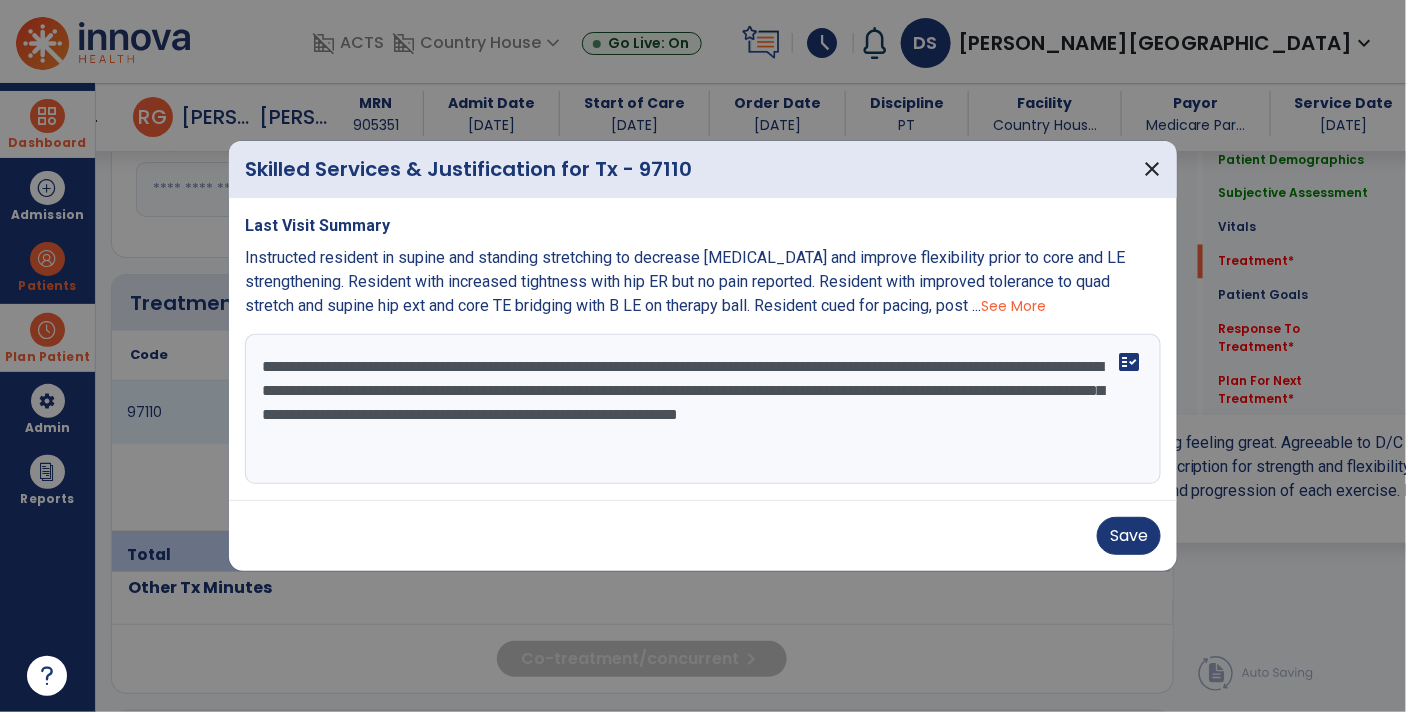 click on "**********" at bounding box center [703, 409] 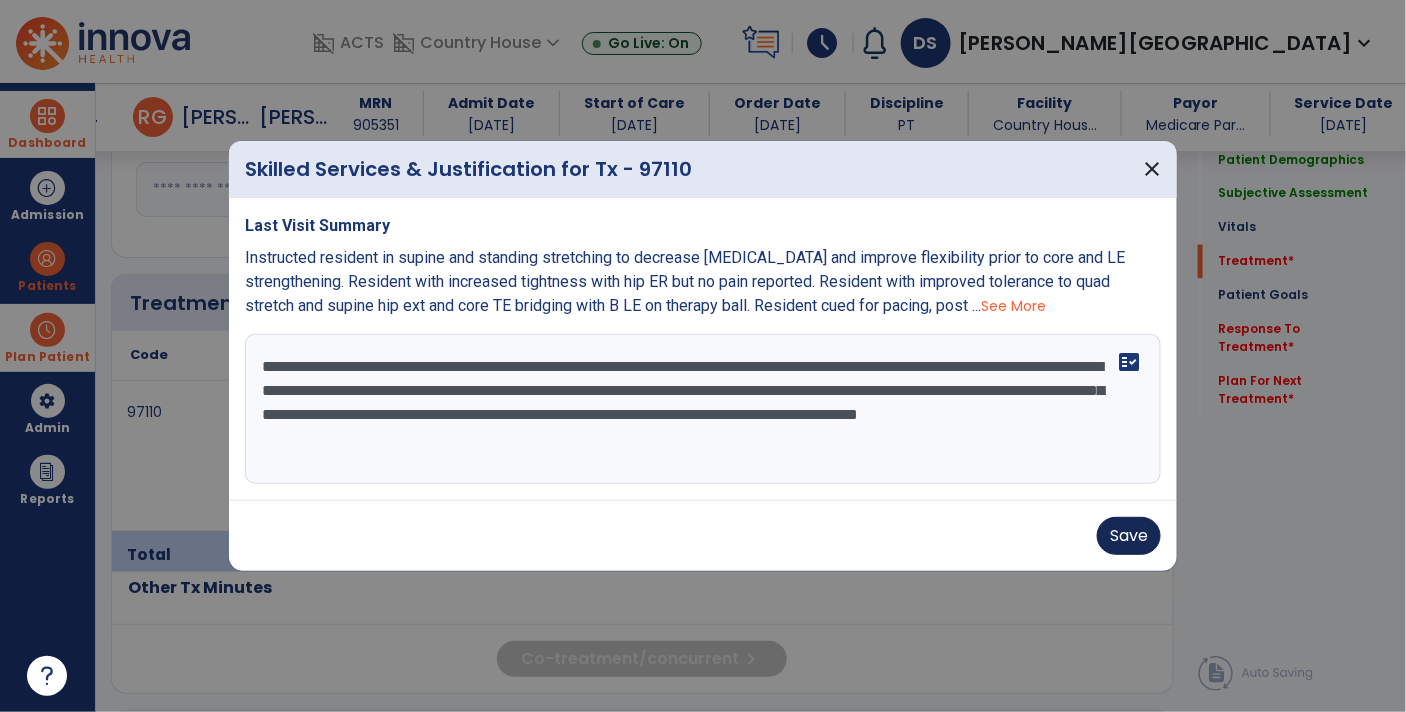 type on "**********" 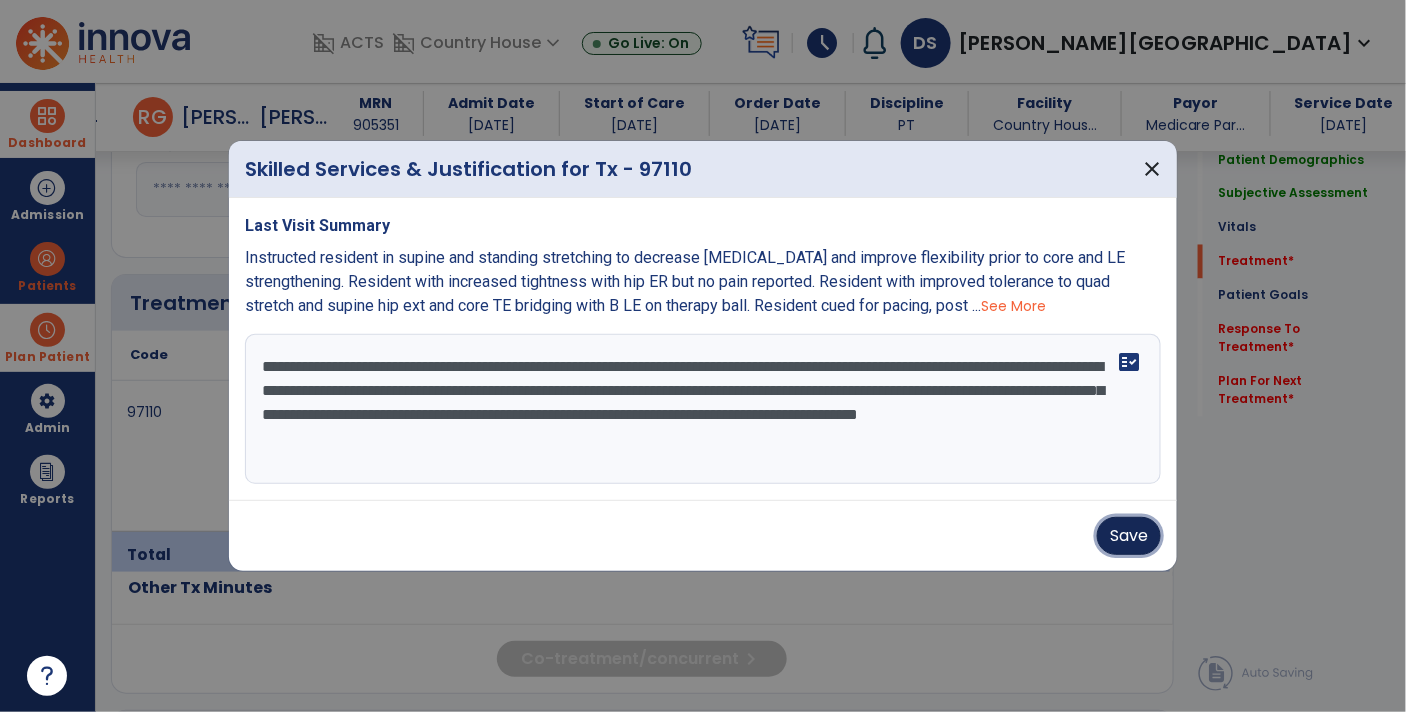 click on "Save" at bounding box center [1129, 536] 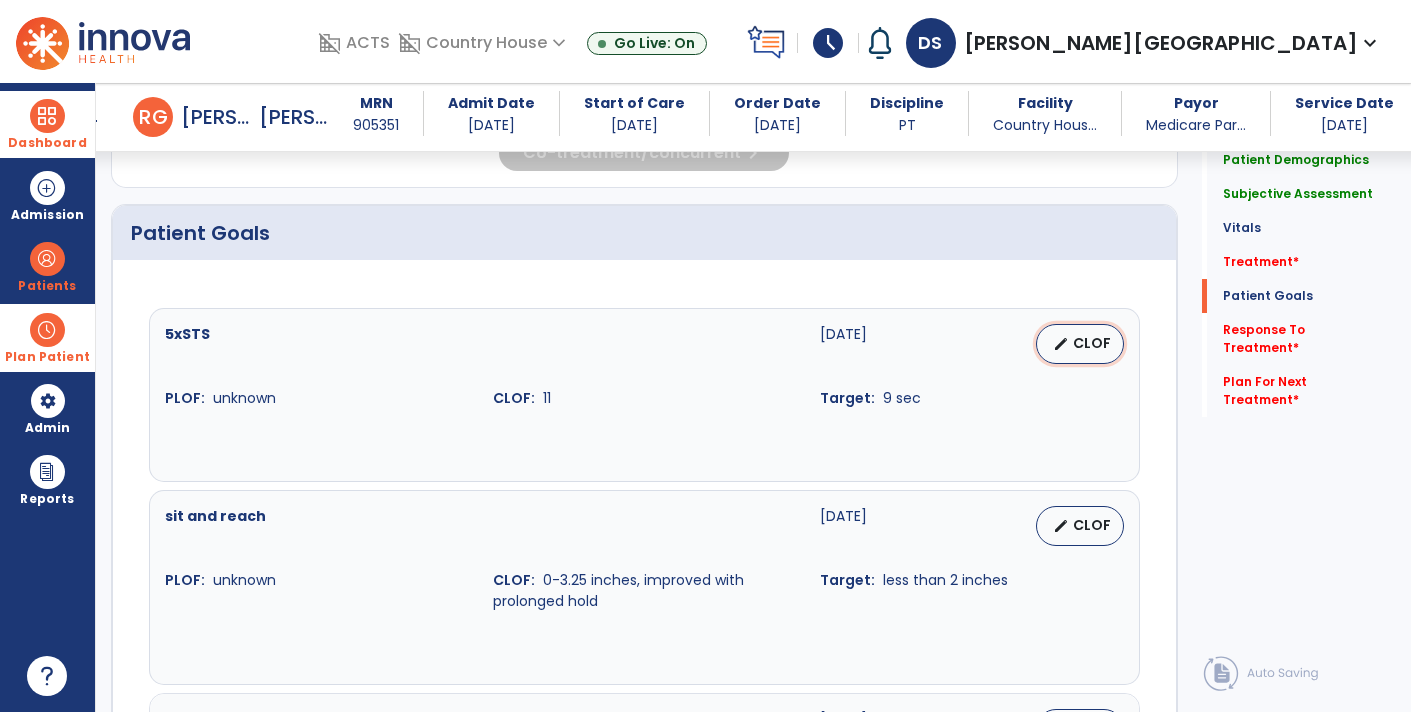 click on "CLOF" at bounding box center [1092, 343] 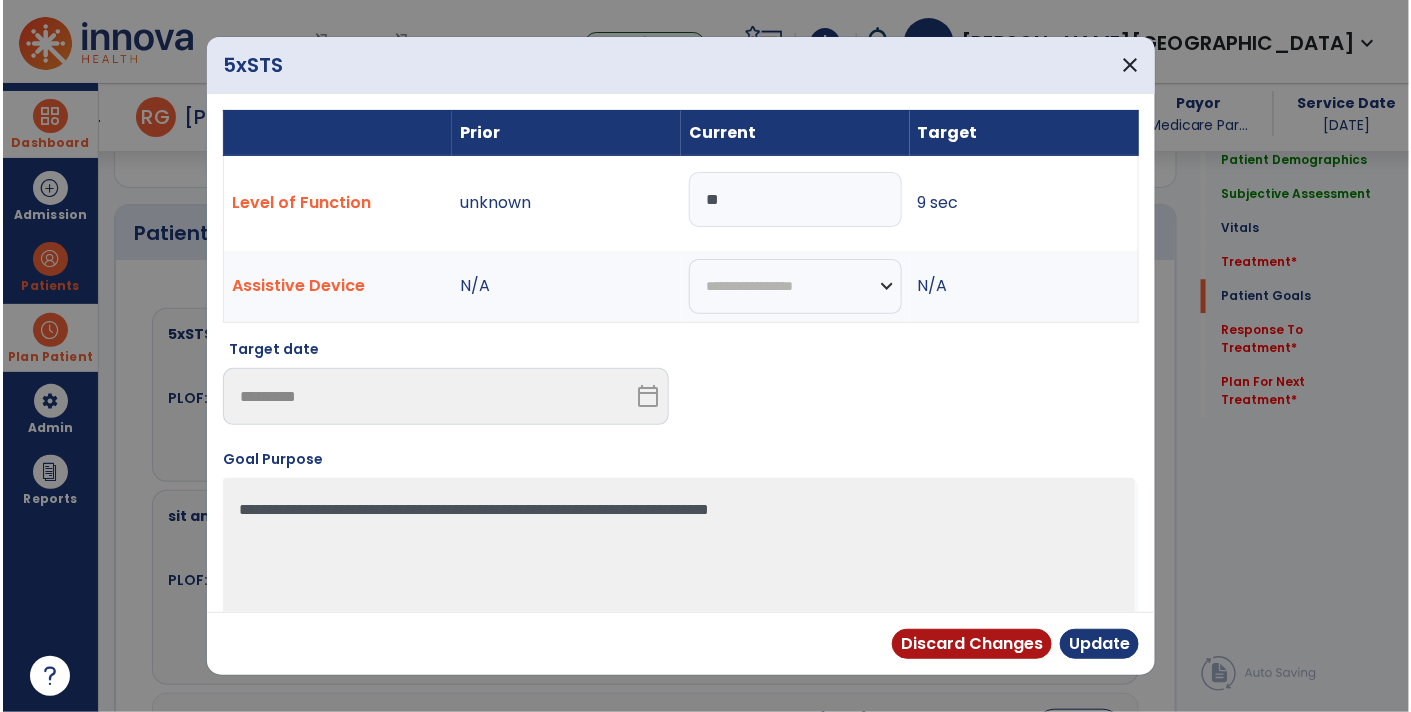 scroll, scrollTop: 1591, scrollLeft: 0, axis: vertical 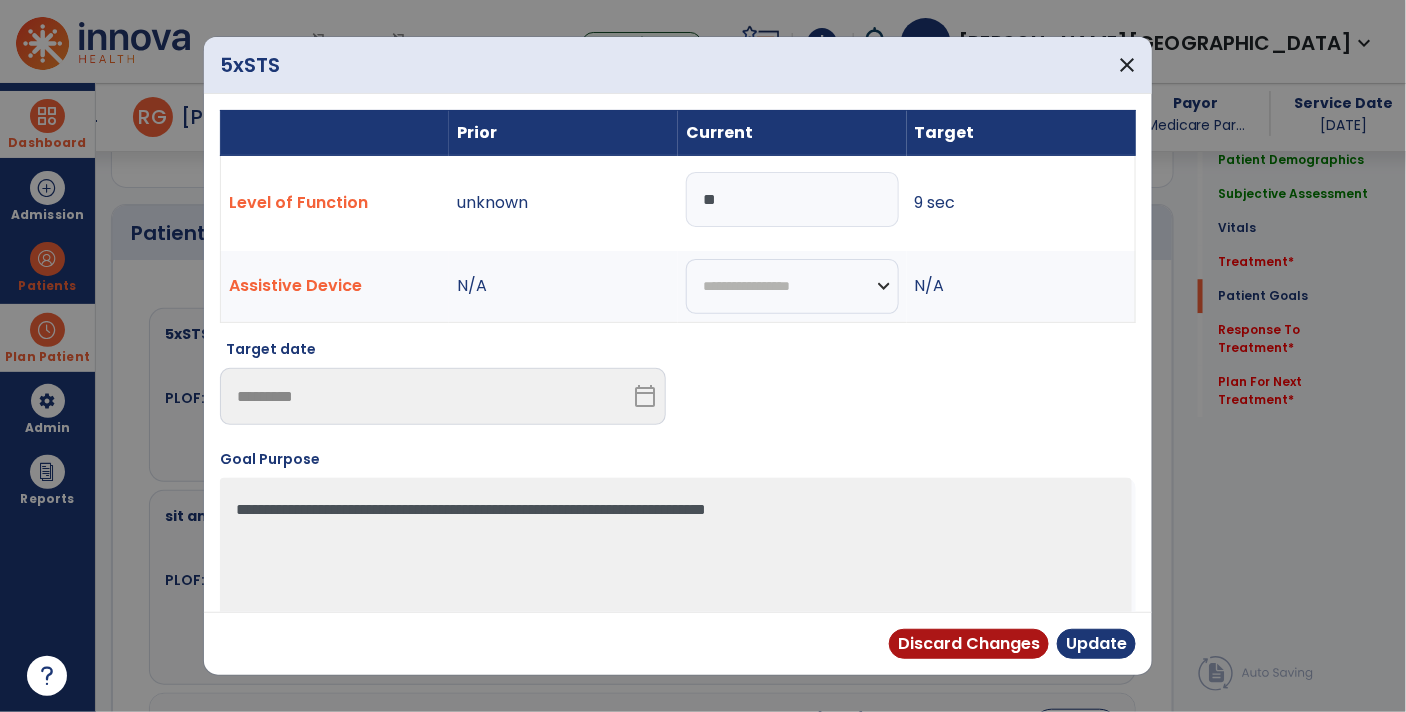 click on "**" at bounding box center (792, 199) 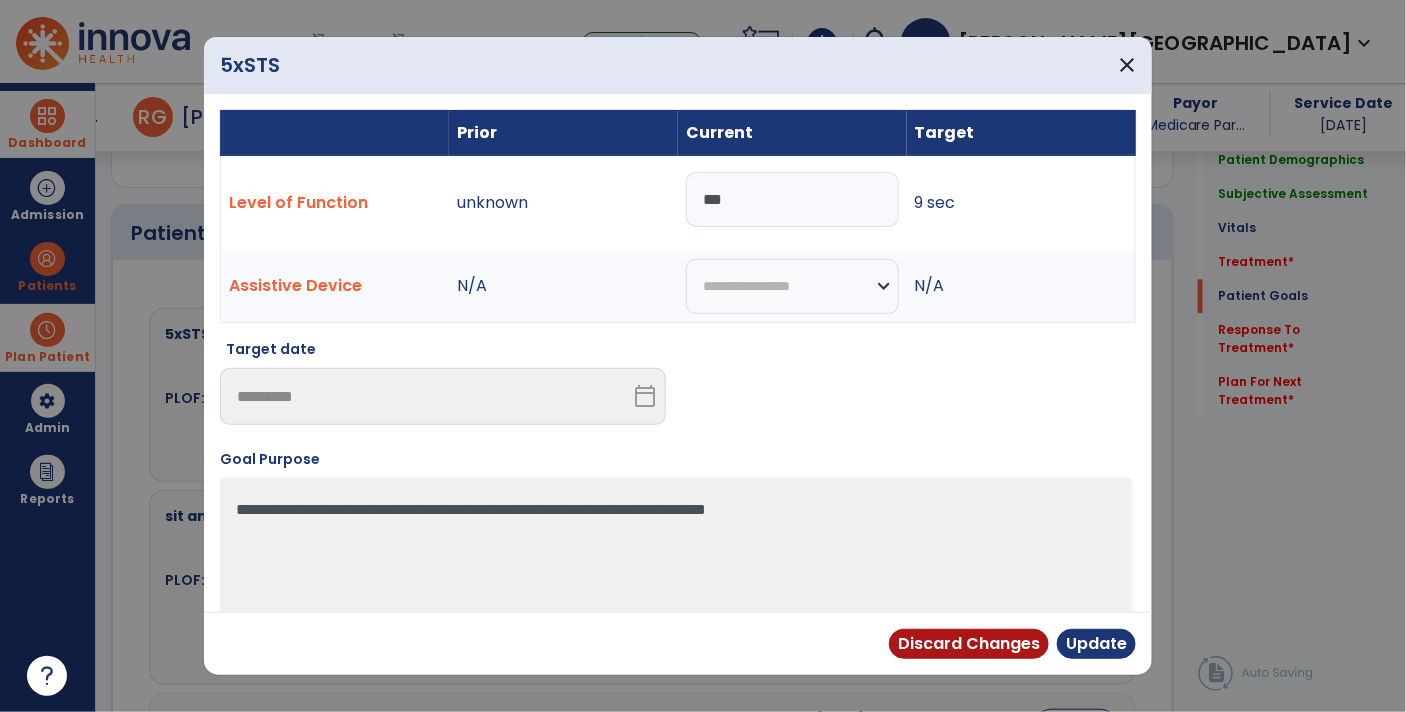 type on "****" 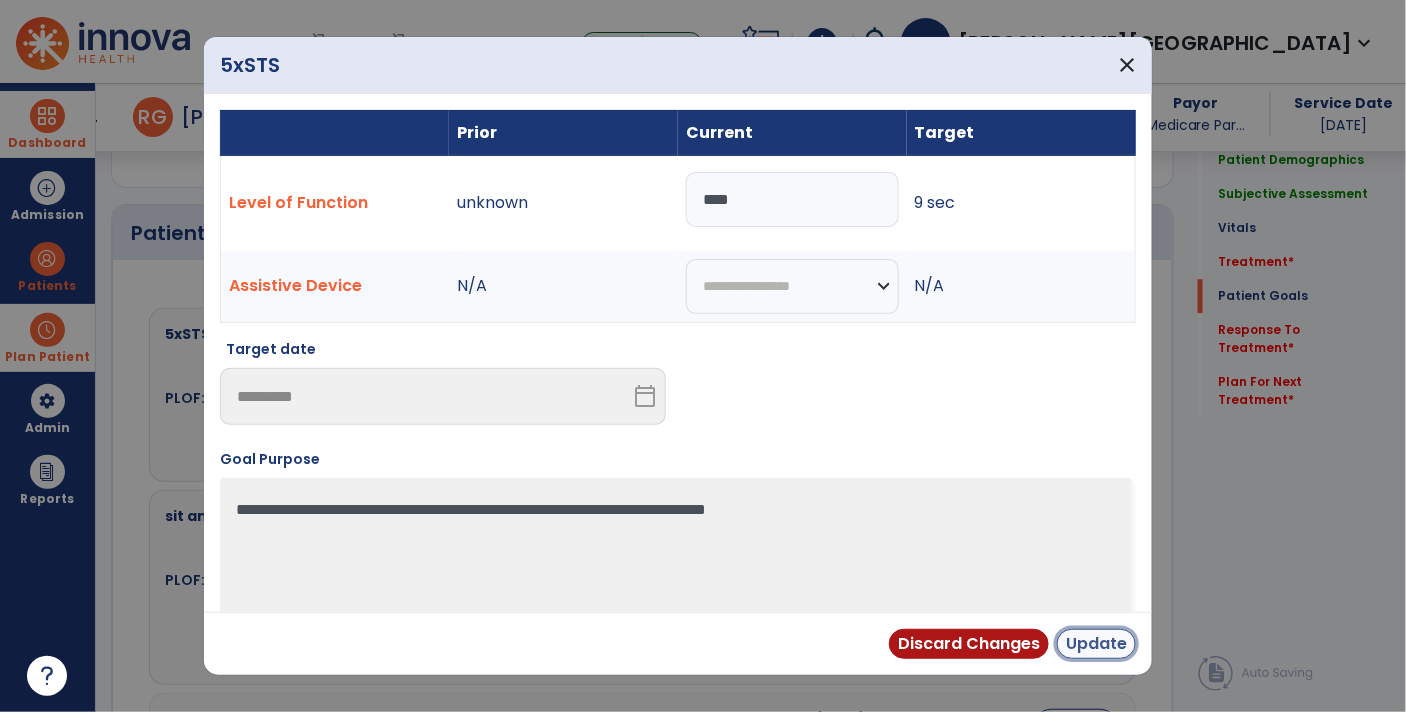 click on "Update" at bounding box center [1096, 644] 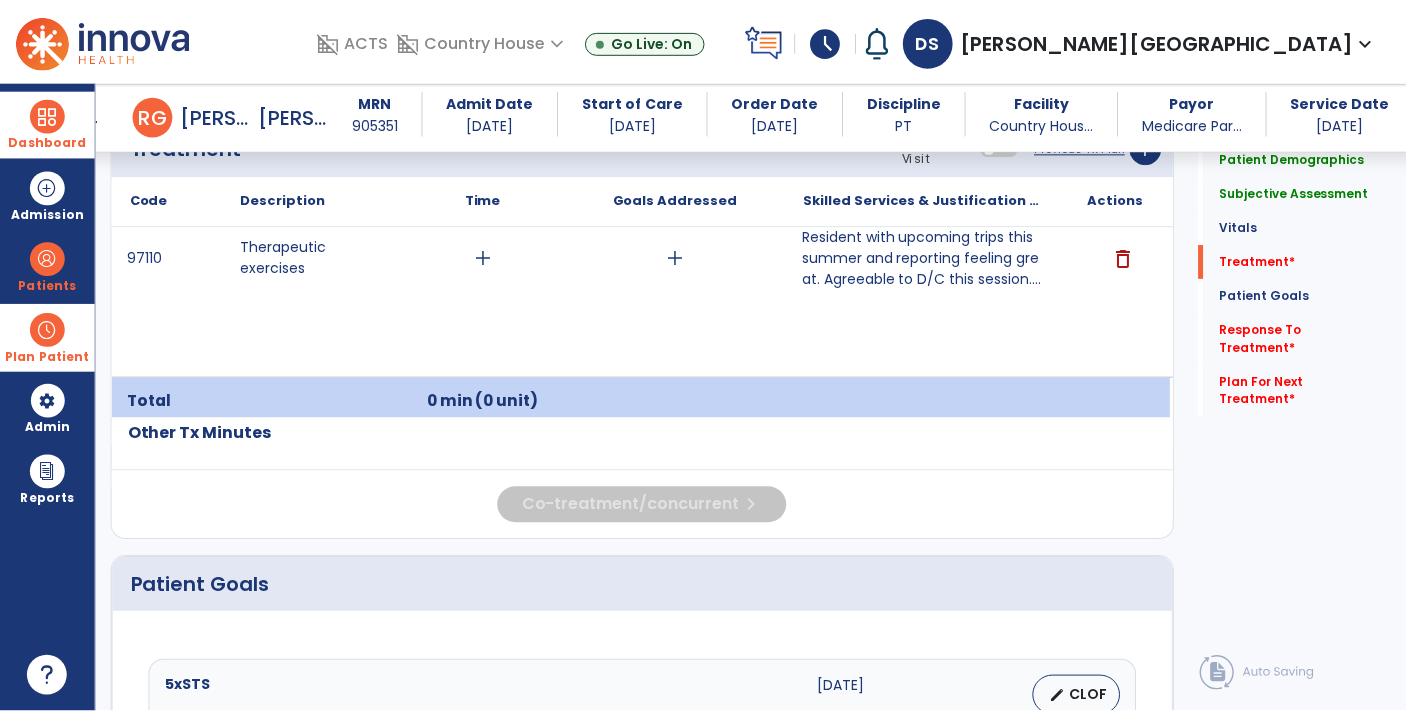 scroll, scrollTop: 1216, scrollLeft: 0, axis: vertical 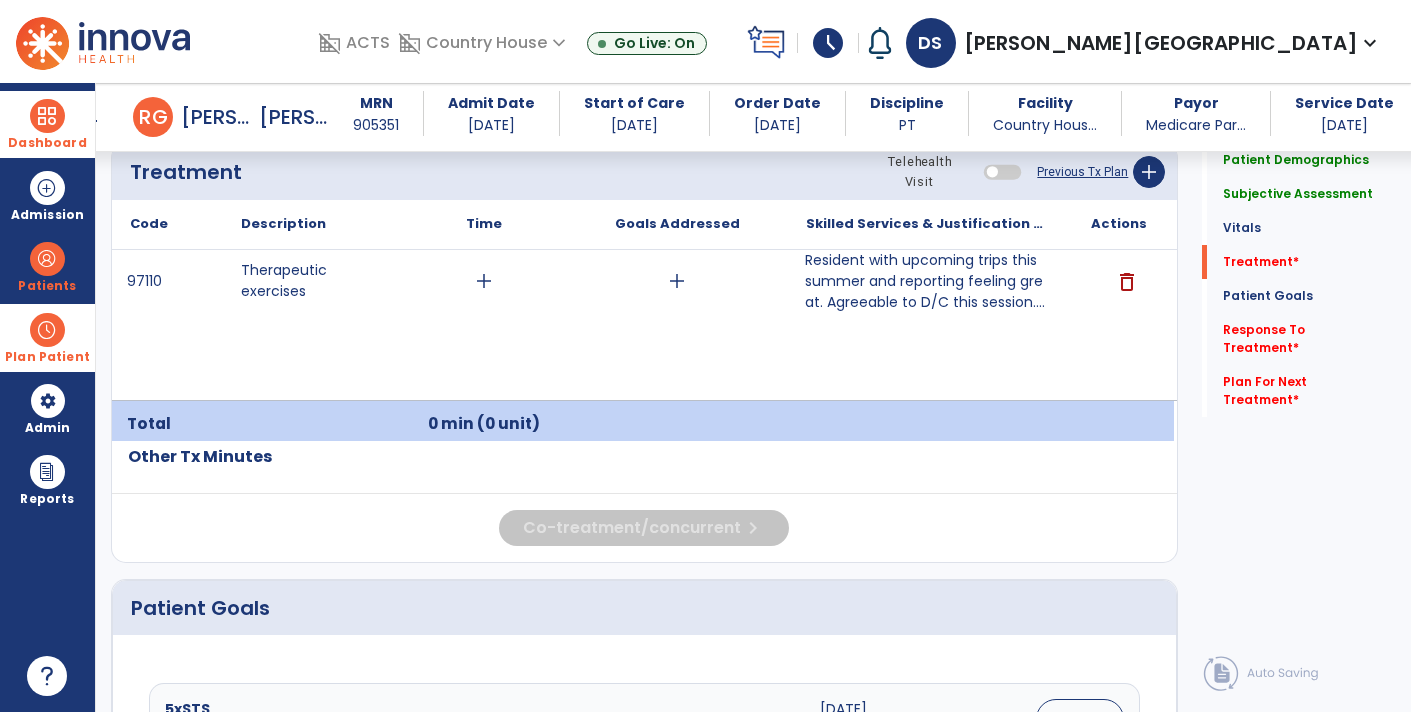 click on "Resident with upcoming trips this summer and reporting feeling great. Agreeable to D/C this session...." at bounding box center (926, 281) 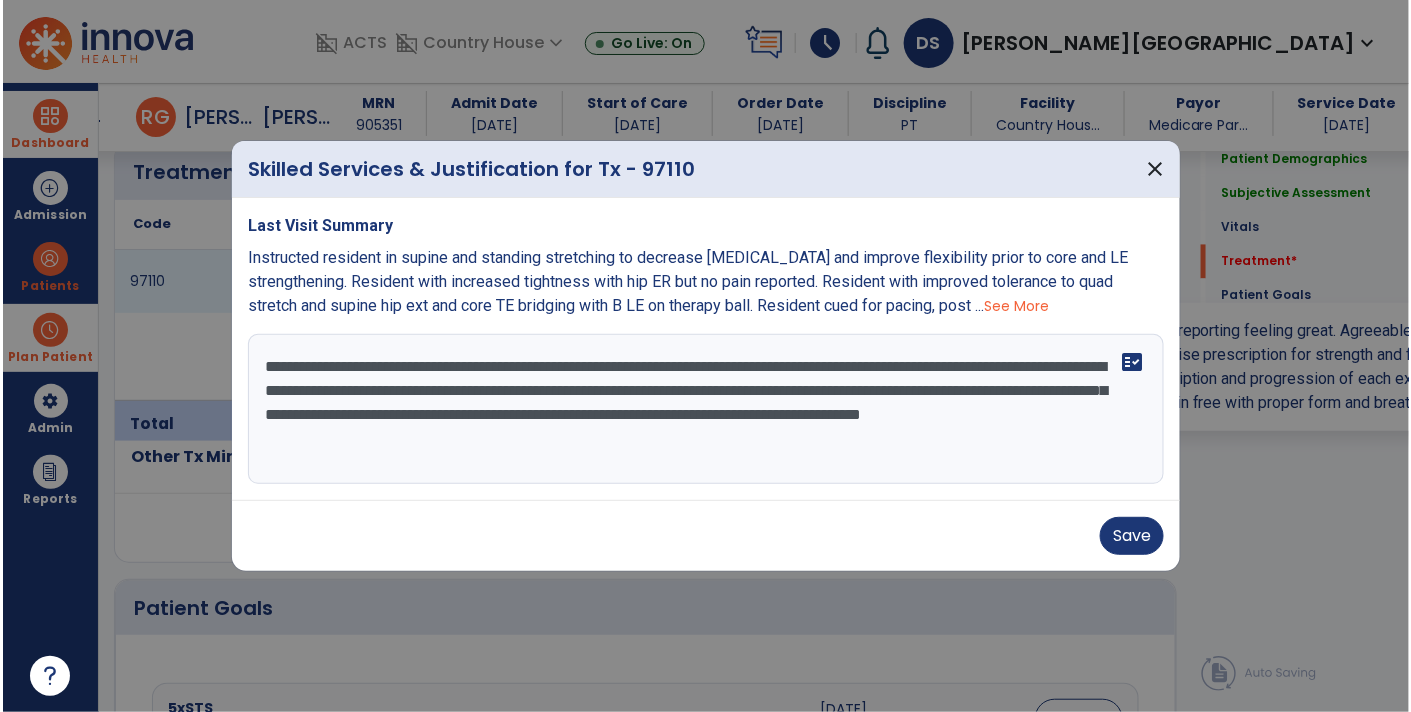 scroll, scrollTop: 1216, scrollLeft: 0, axis: vertical 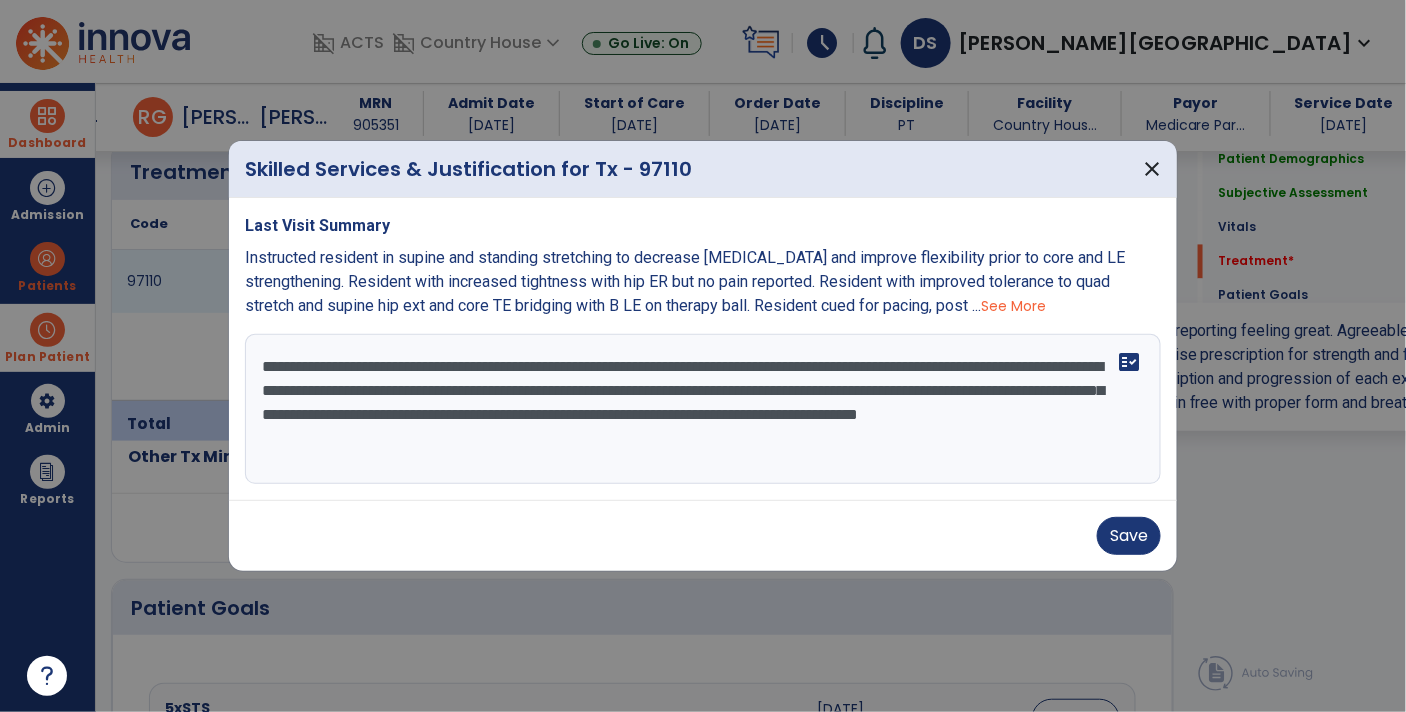 click on "**********" at bounding box center [703, 409] 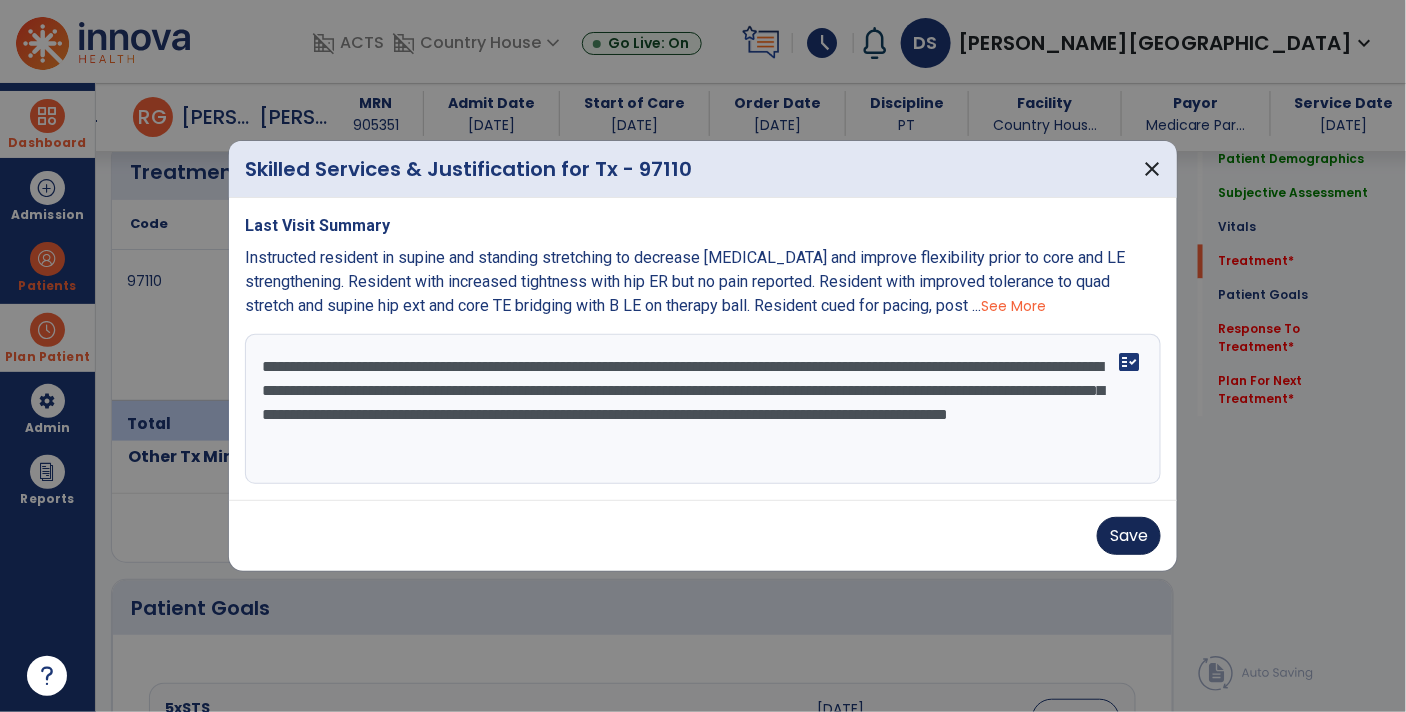 type on "**********" 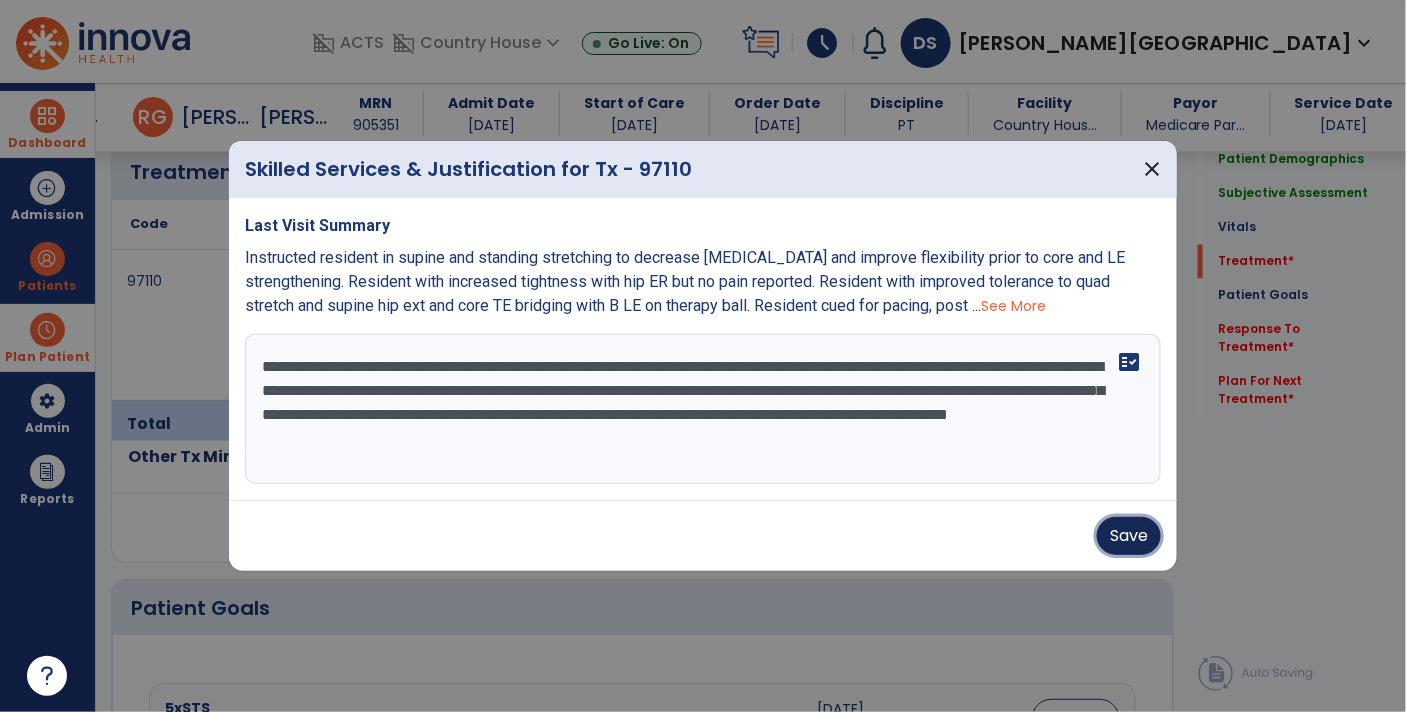 click on "Save" at bounding box center (1129, 536) 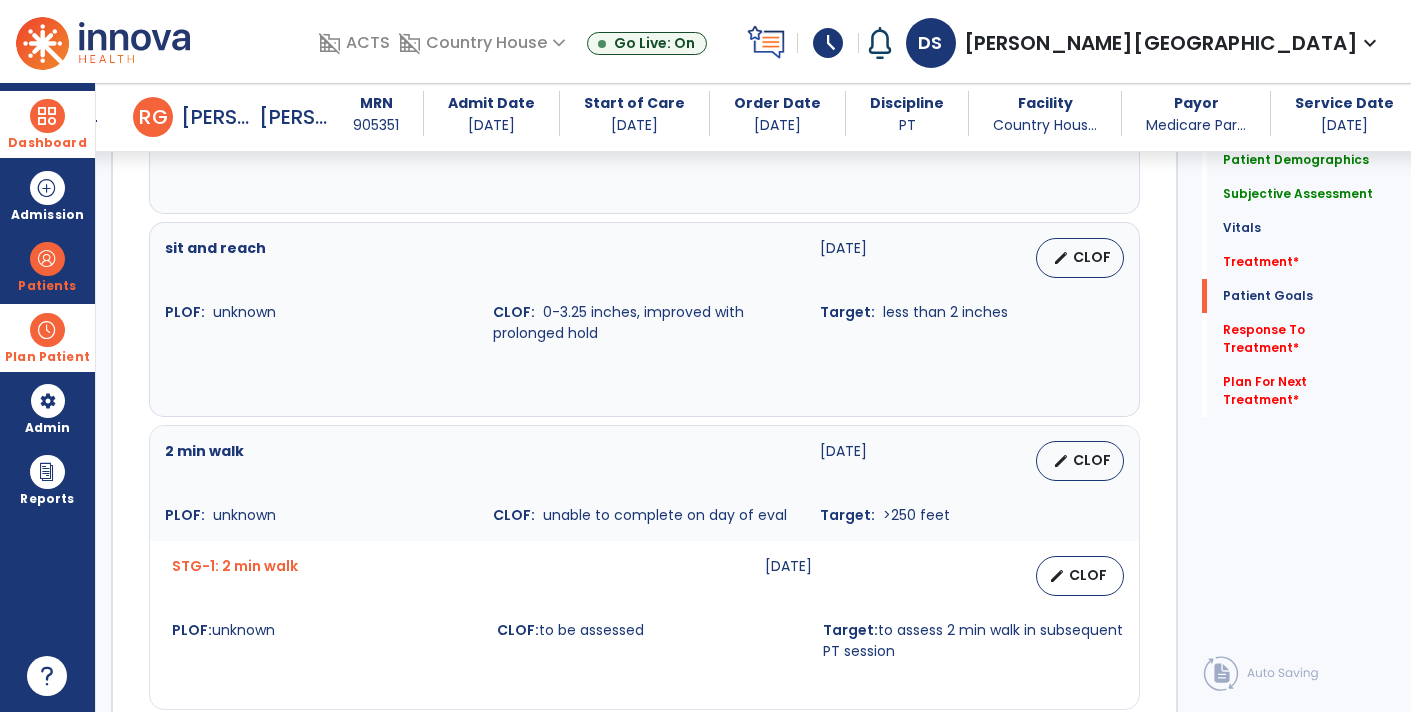 scroll, scrollTop: 1860, scrollLeft: 0, axis: vertical 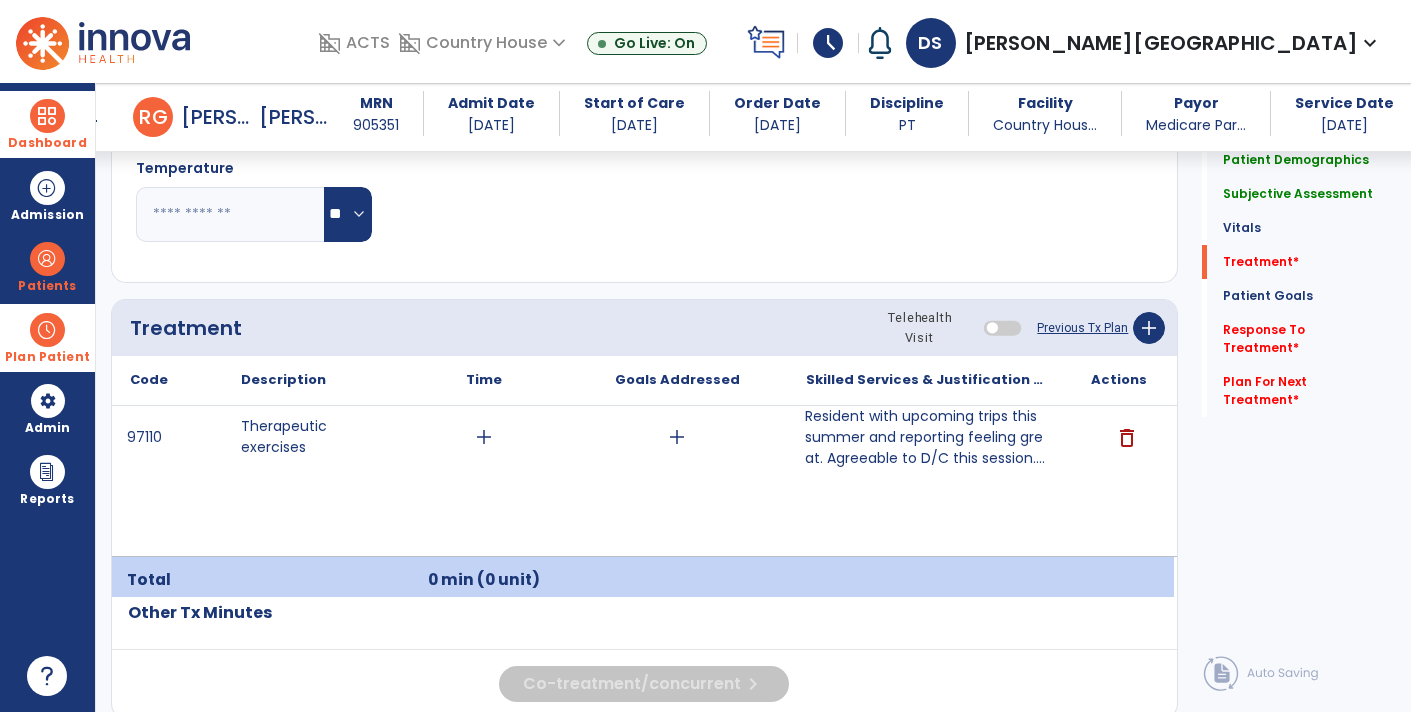 click on "Resident with upcoming trips this summer and reporting feeling great. Agreeable to D/C this session...." at bounding box center [926, 437] 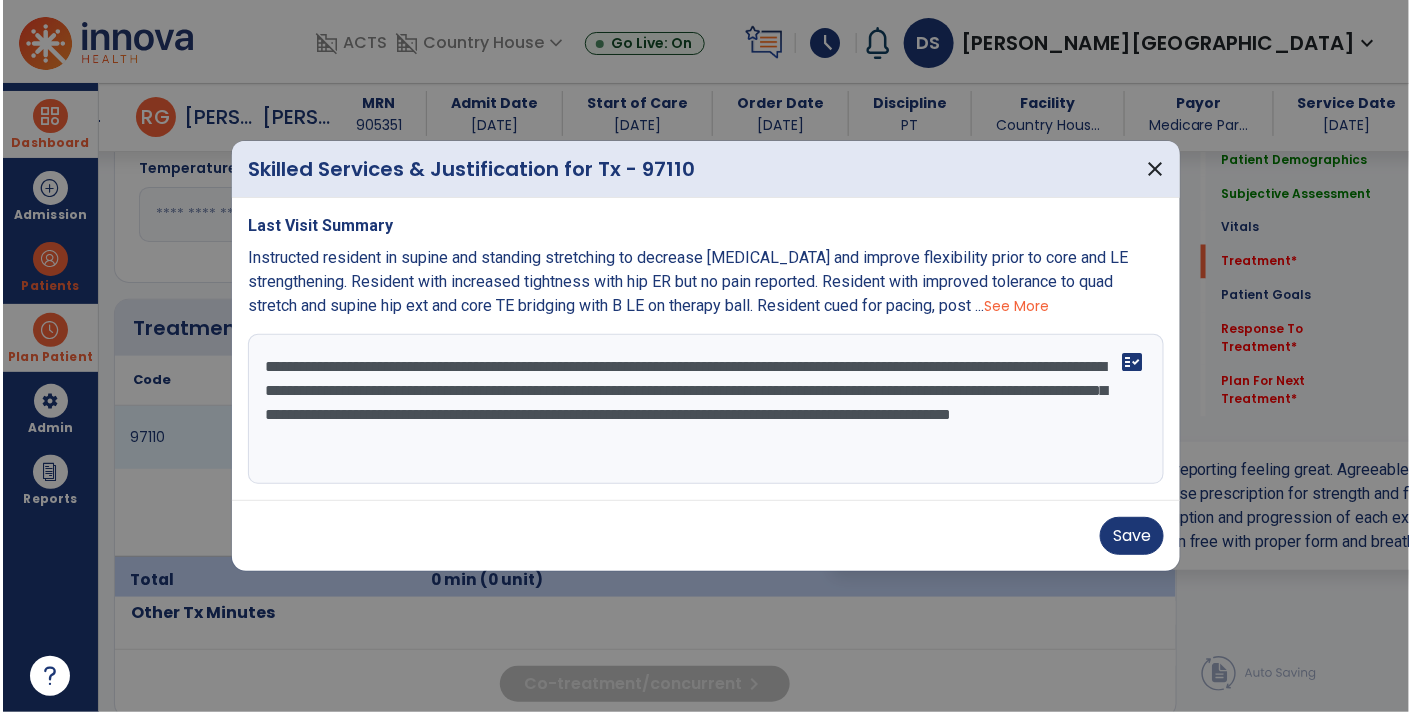scroll, scrollTop: 1060, scrollLeft: 0, axis: vertical 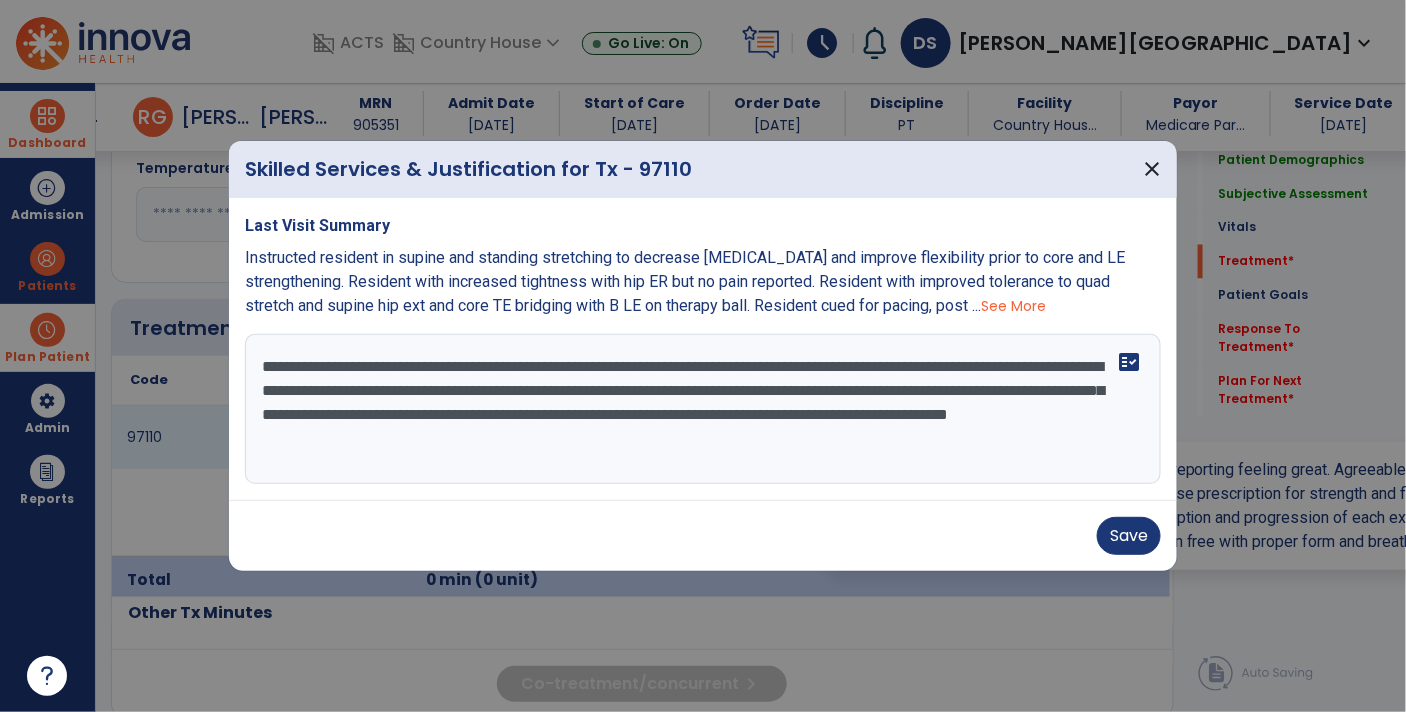 click on "**********" at bounding box center (703, 409) 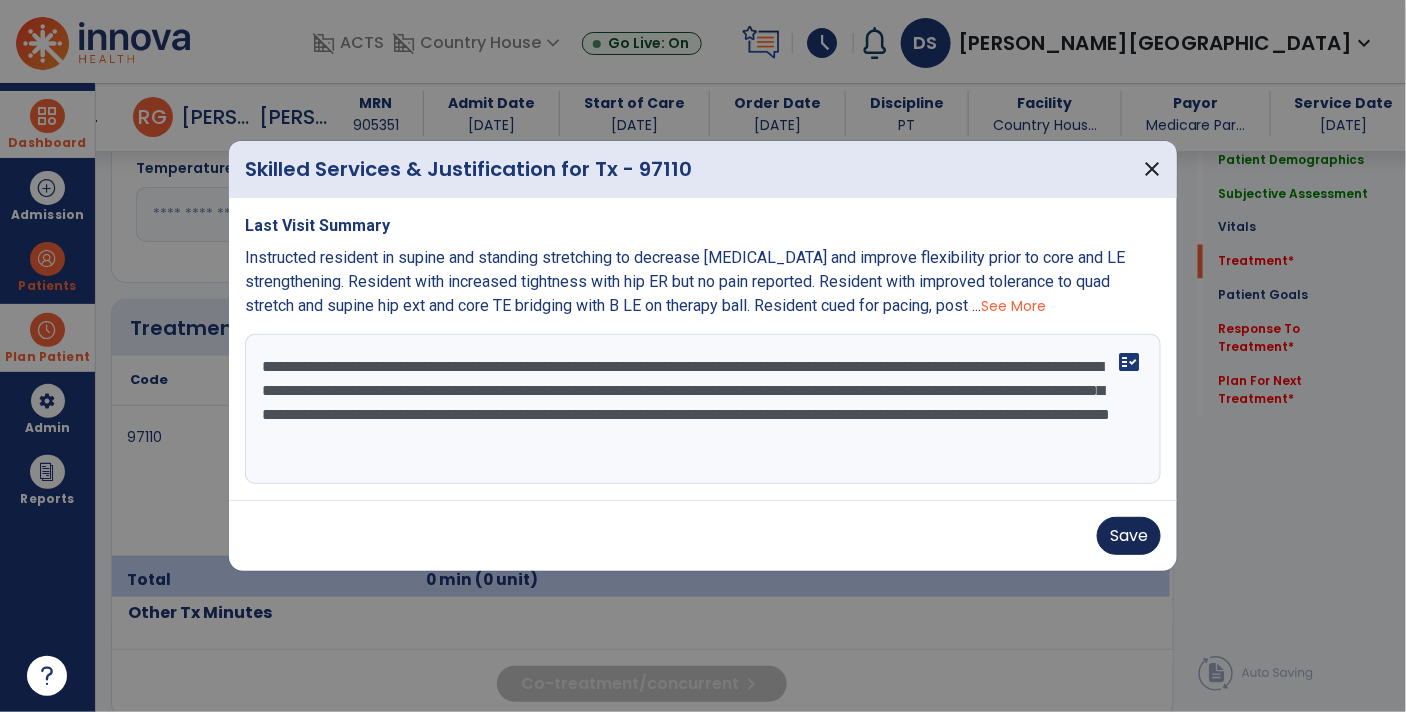 type on "**********" 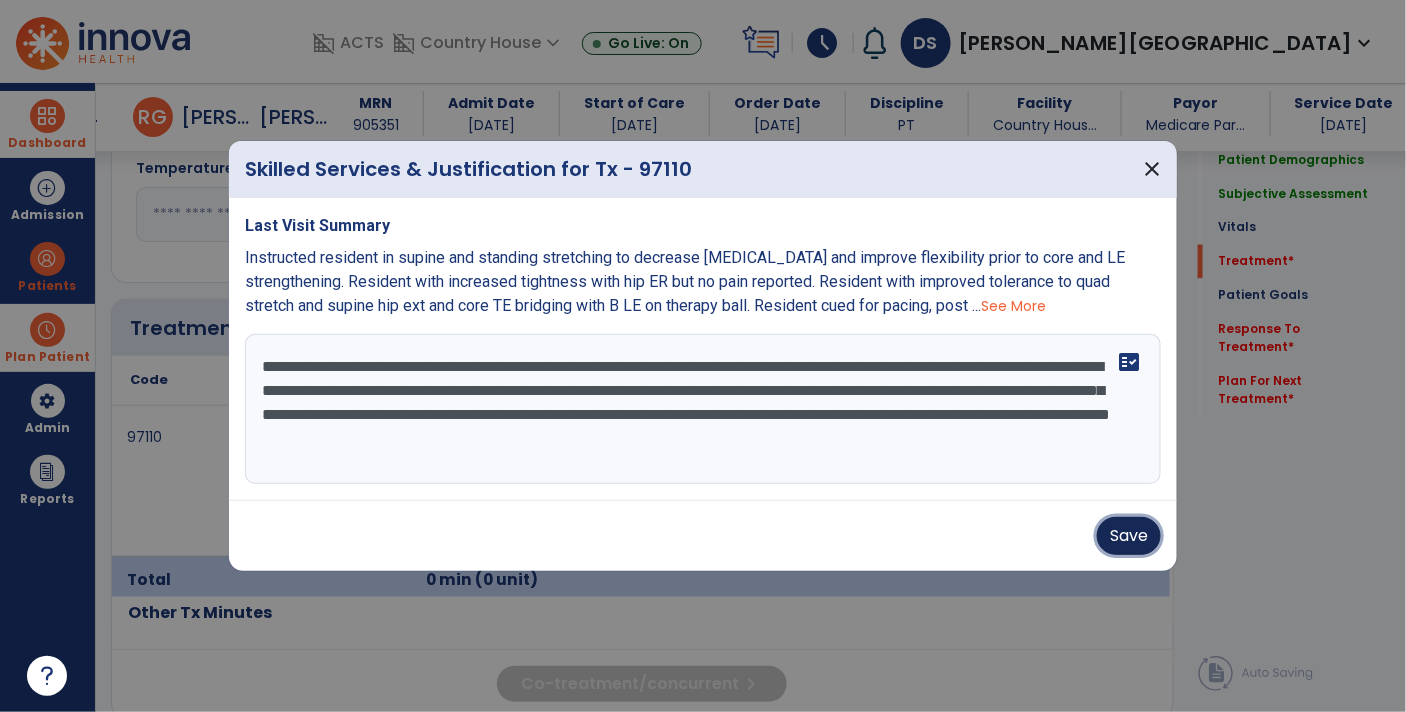 click on "Save" at bounding box center (1129, 536) 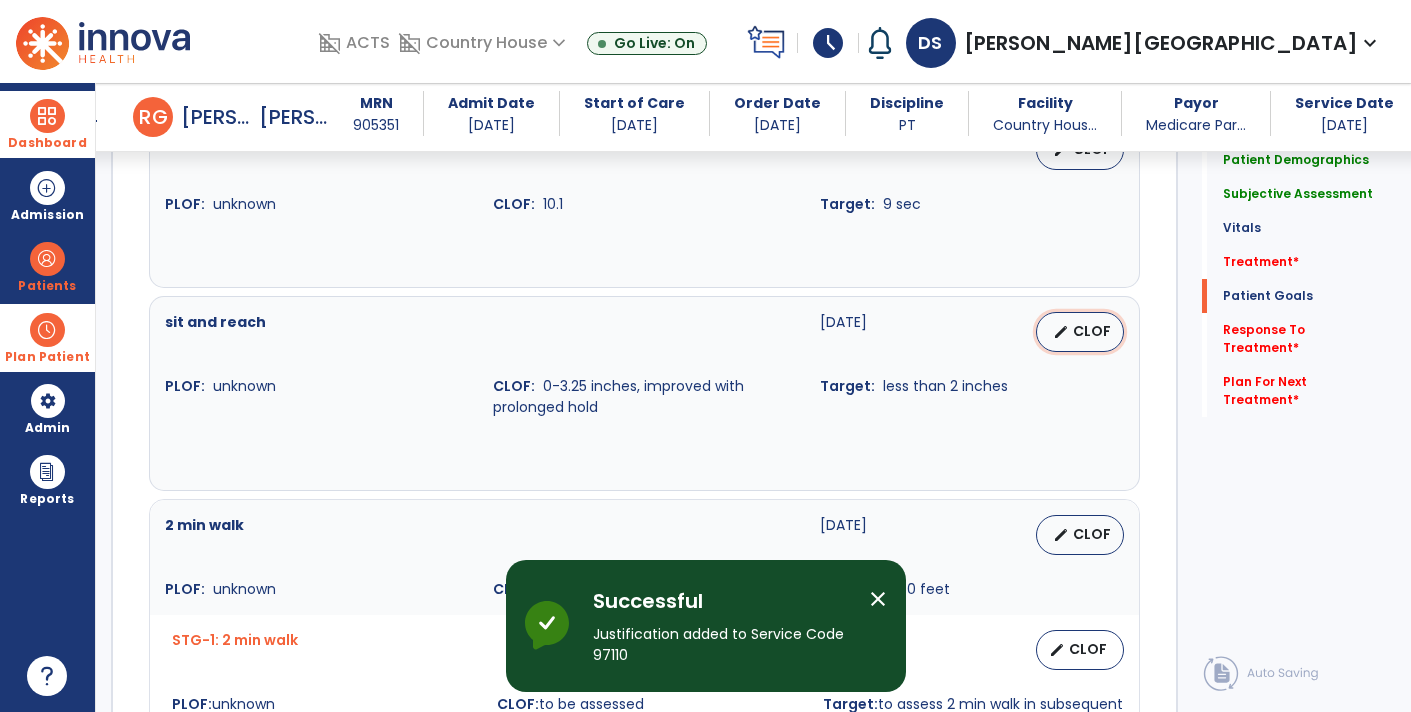 click on "edit   CLOF" at bounding box center (1080, 332) 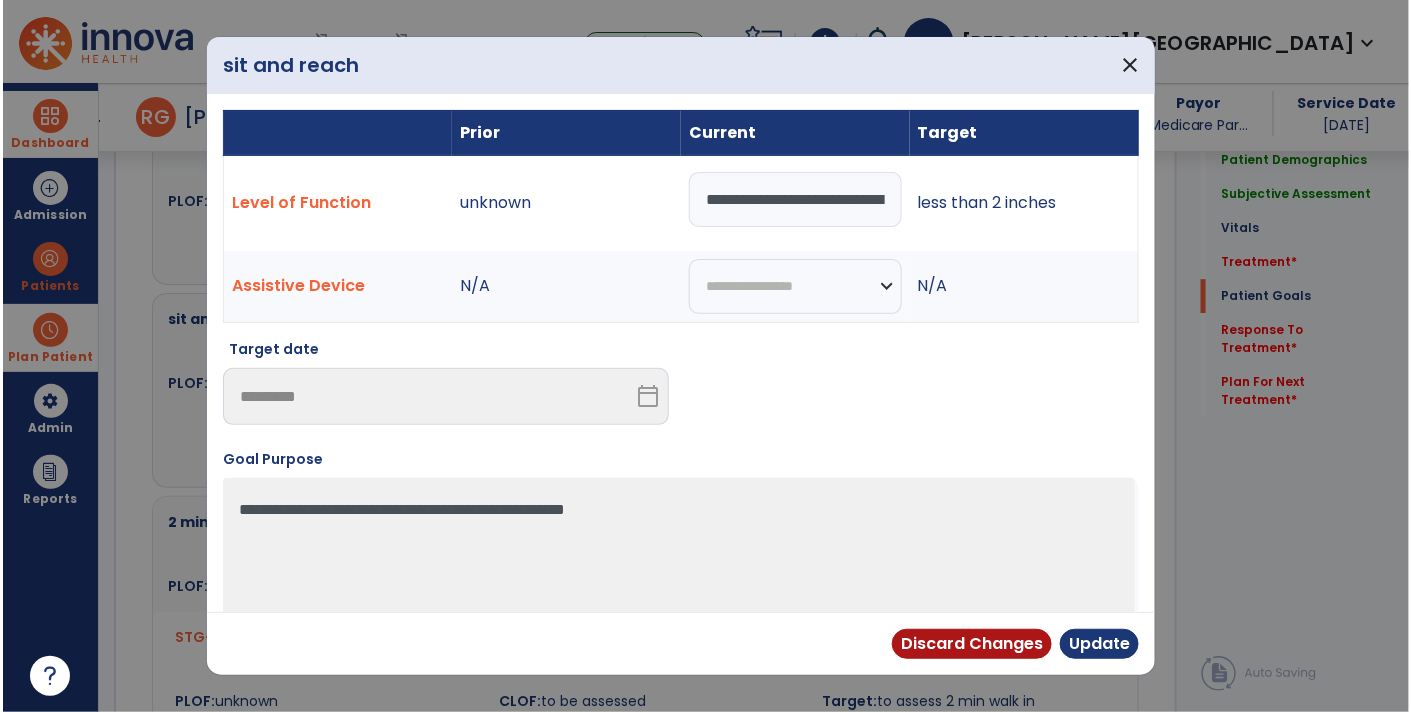 scroll, scrollTop: 1785, scrollLeft: 0, axis: vertical 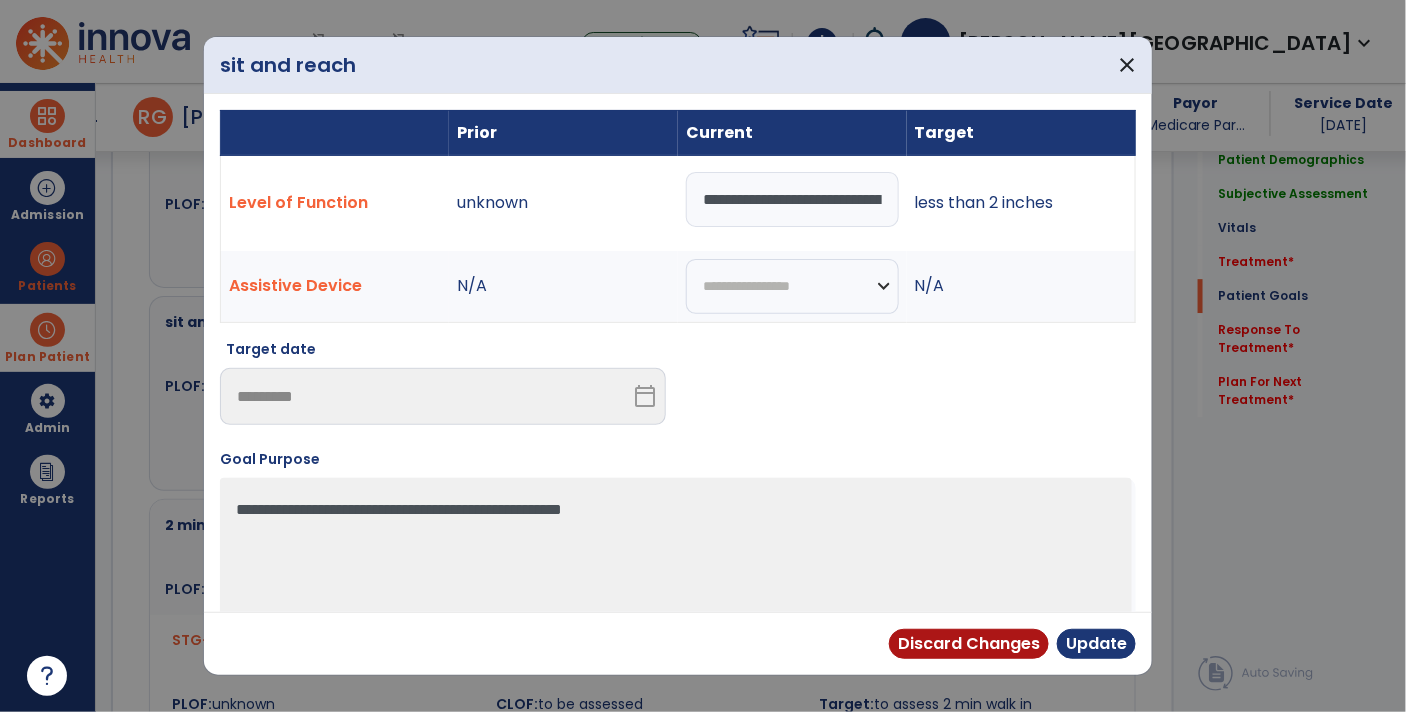 click on "**********" at bounding box center [792, 199] 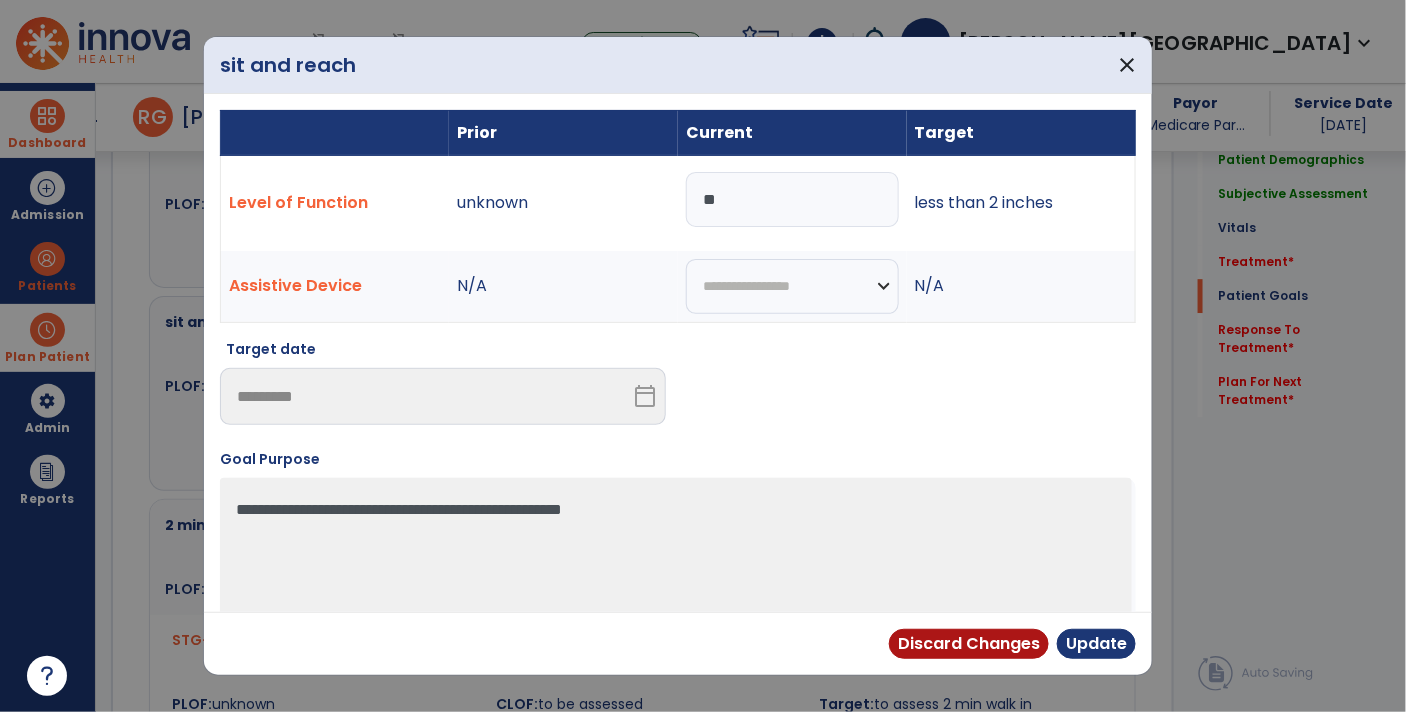 type on "*" 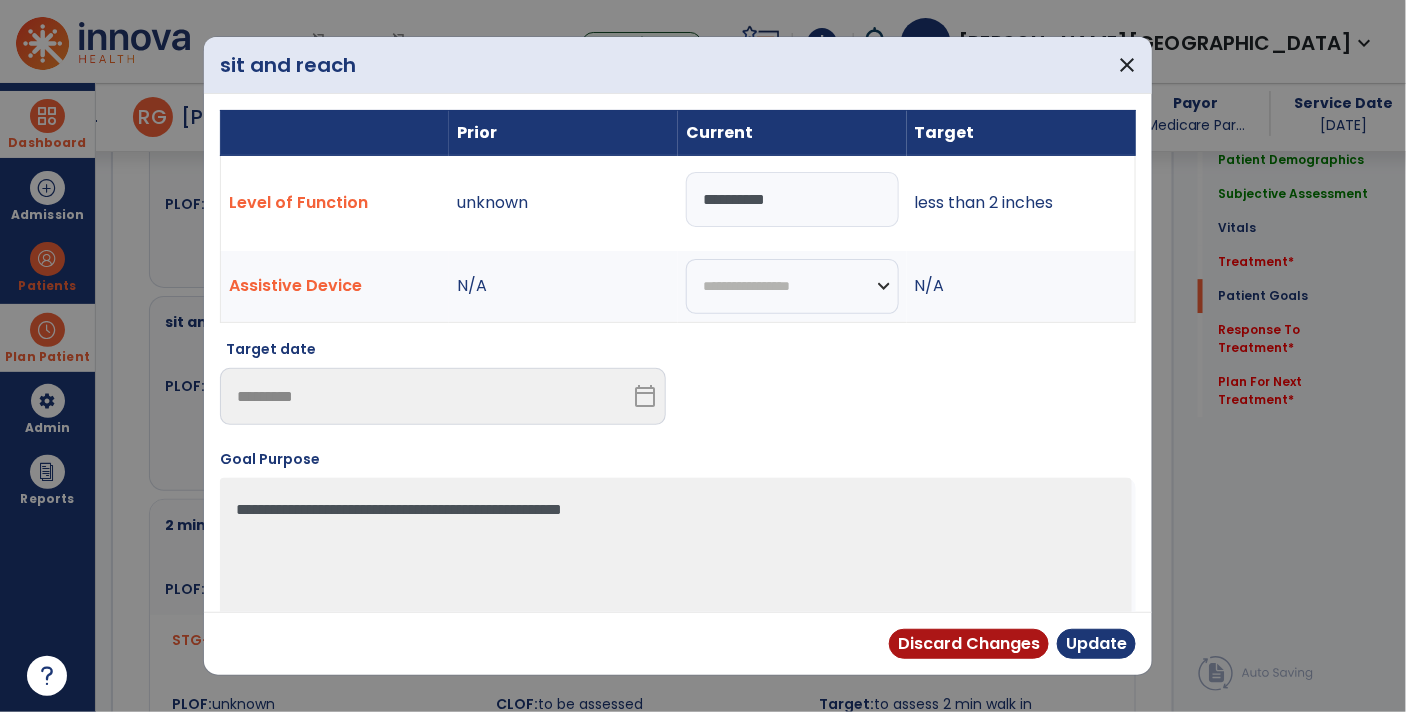 type on "**********" 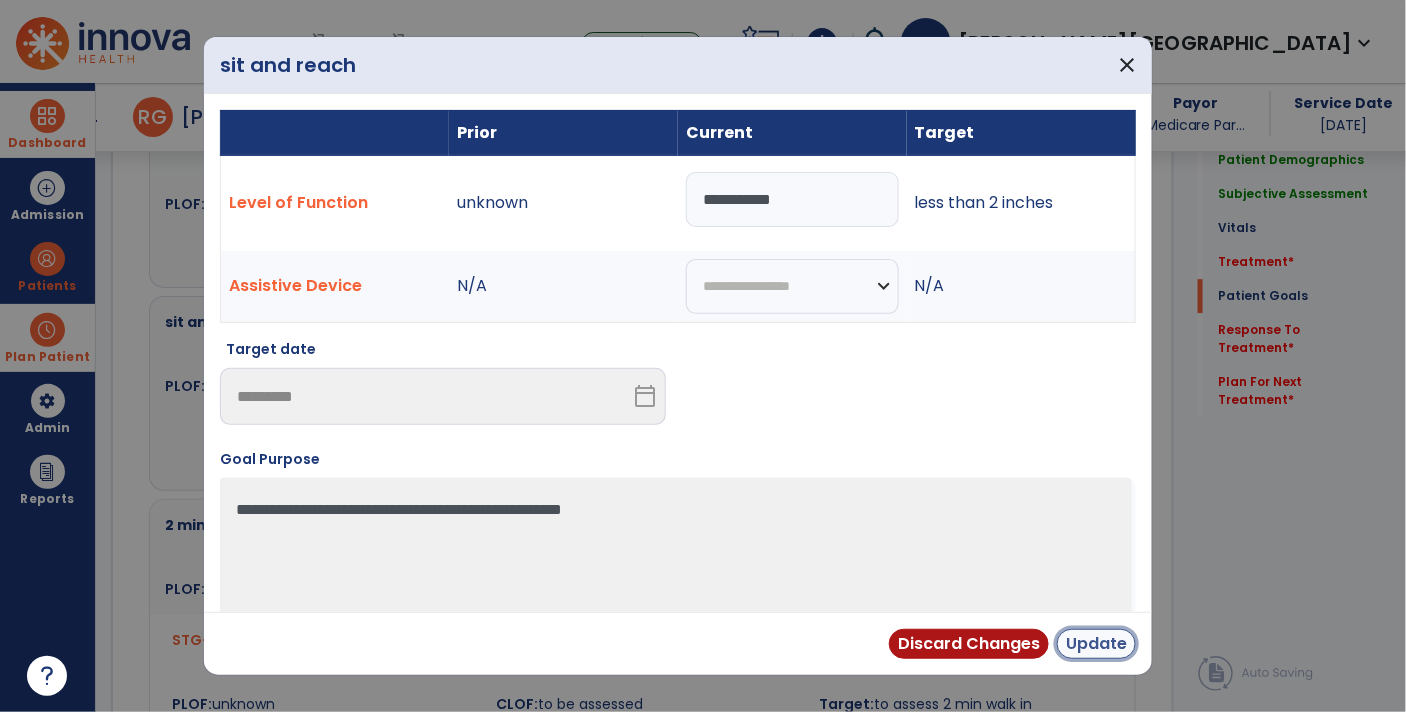 click on "Update" at bounding box center [1096, 644] 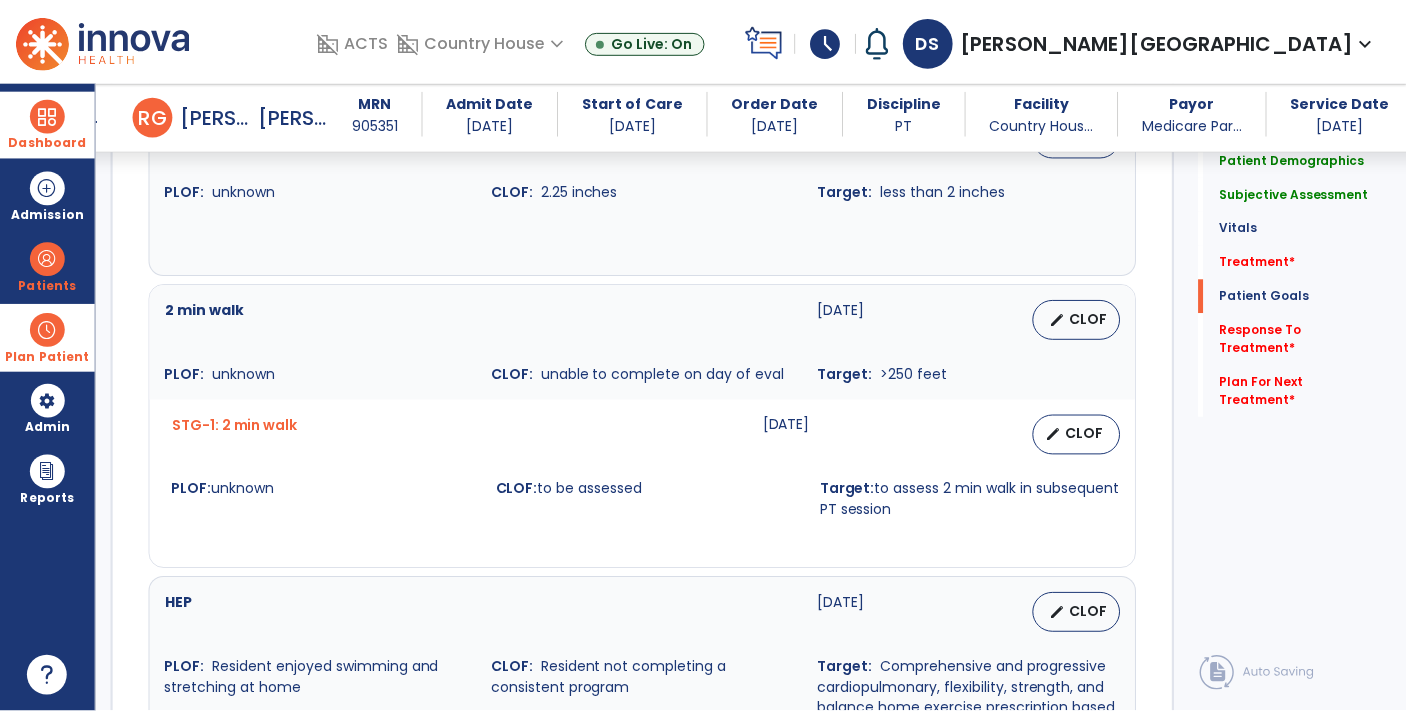 scroll, scrollTop: 1986, scrollLeft: 0, axis: vertical 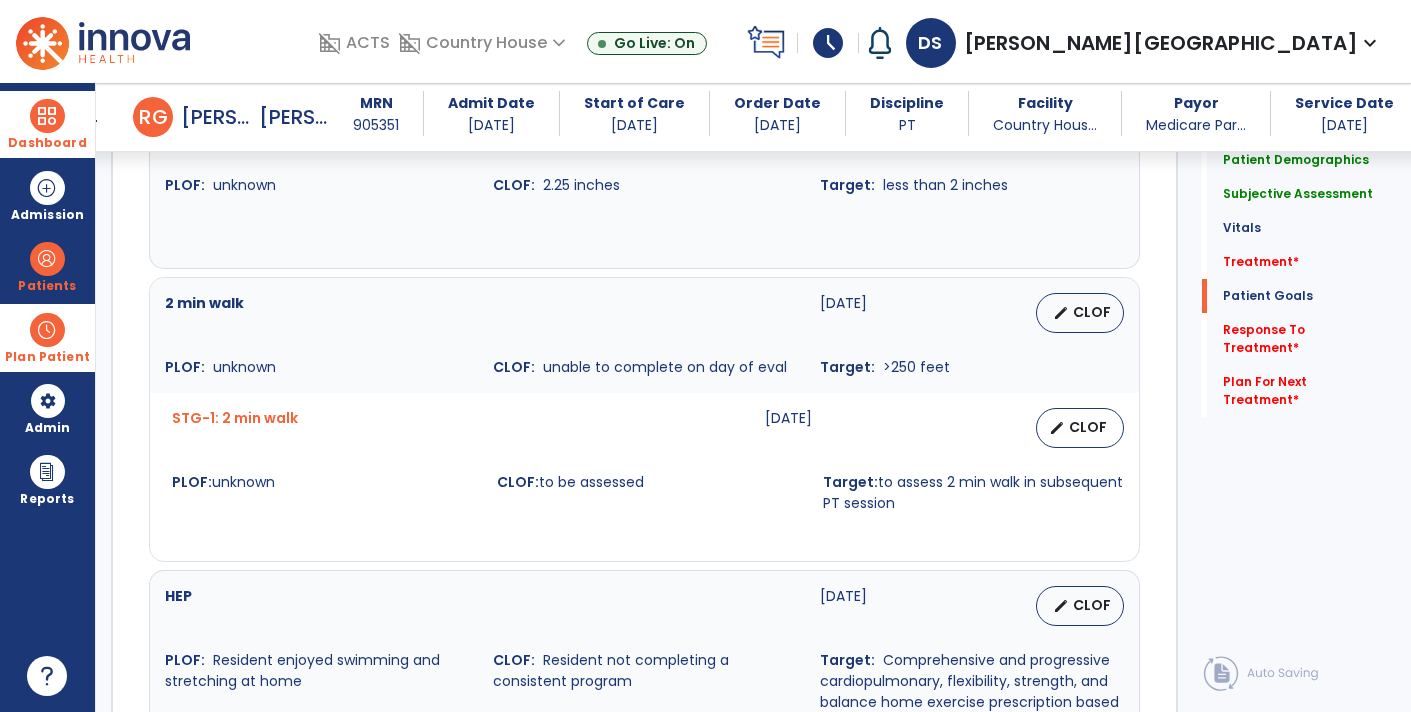 click on "edit   CLOF" at bounding box center [1080, 313] 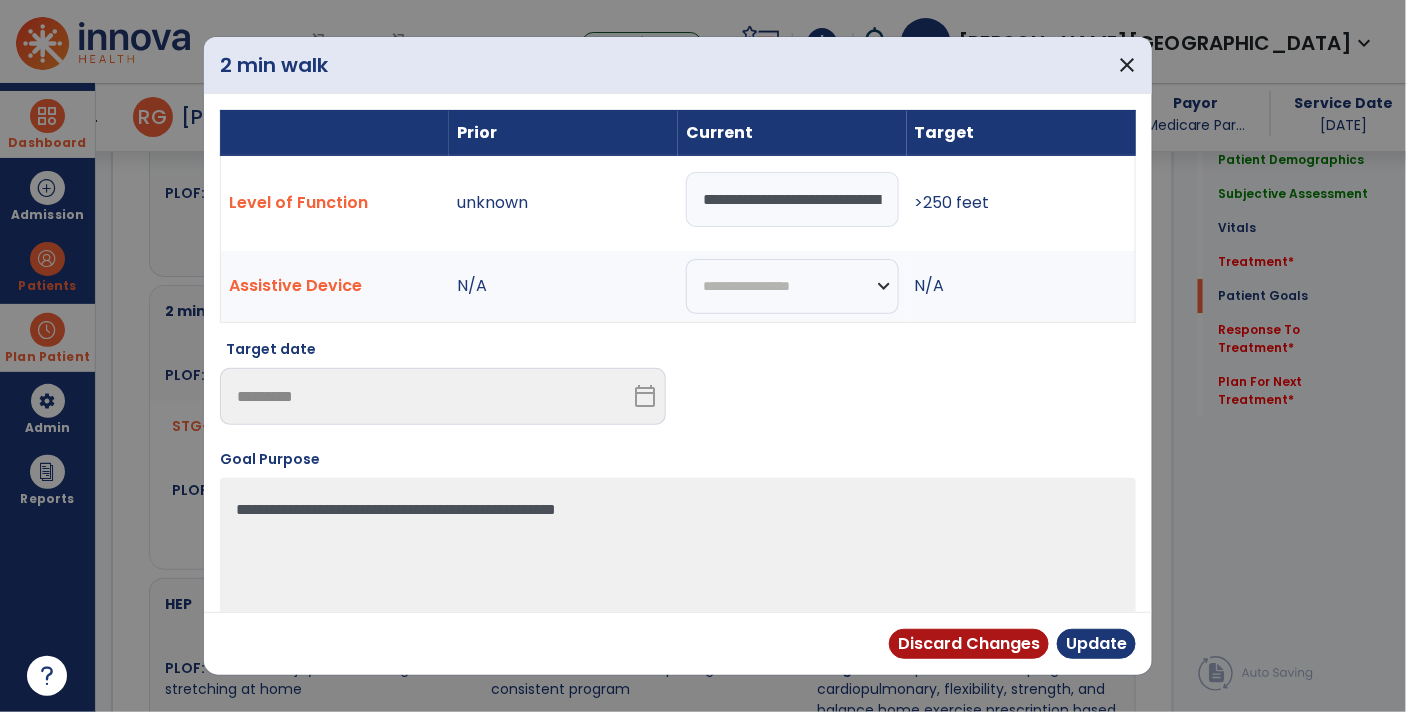 scroll, scrollTop: 1986, scrollLeft: 0, axis: vertical 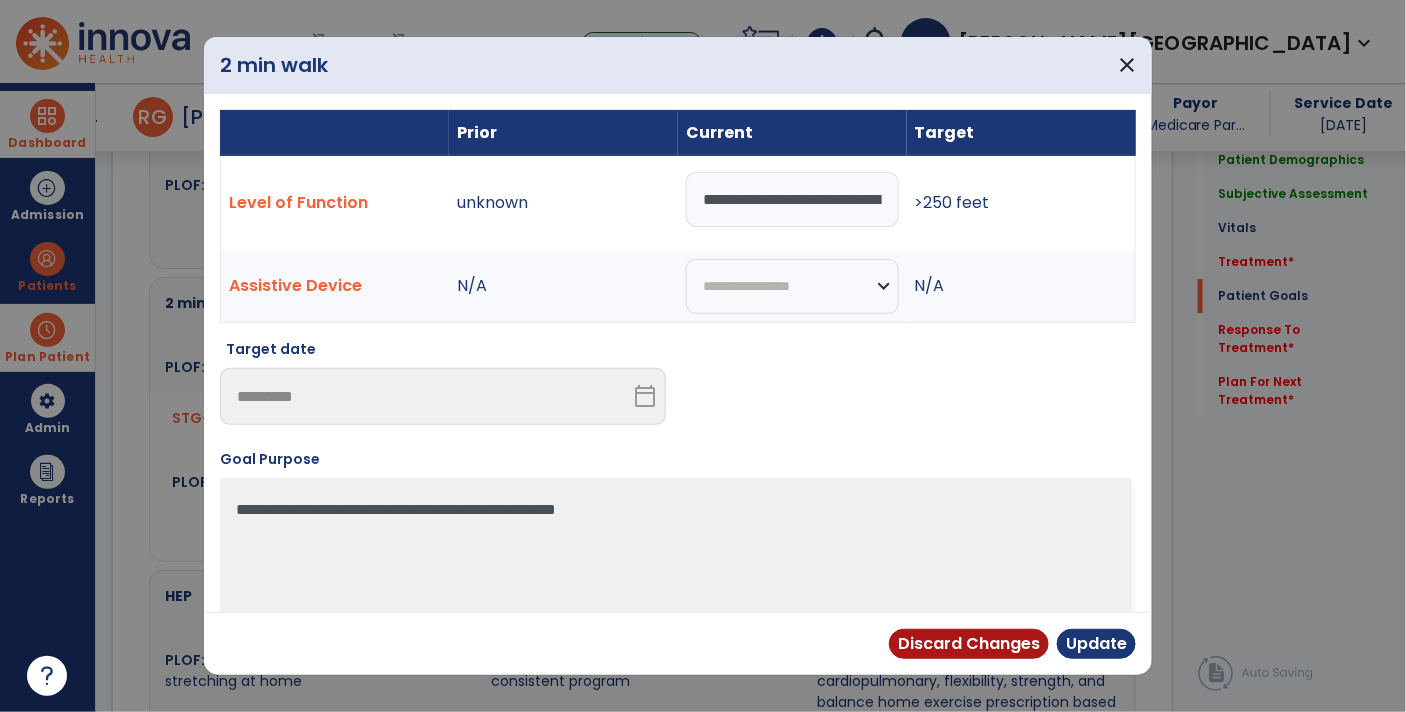 click on "**********" at bounding box center [792, 199] 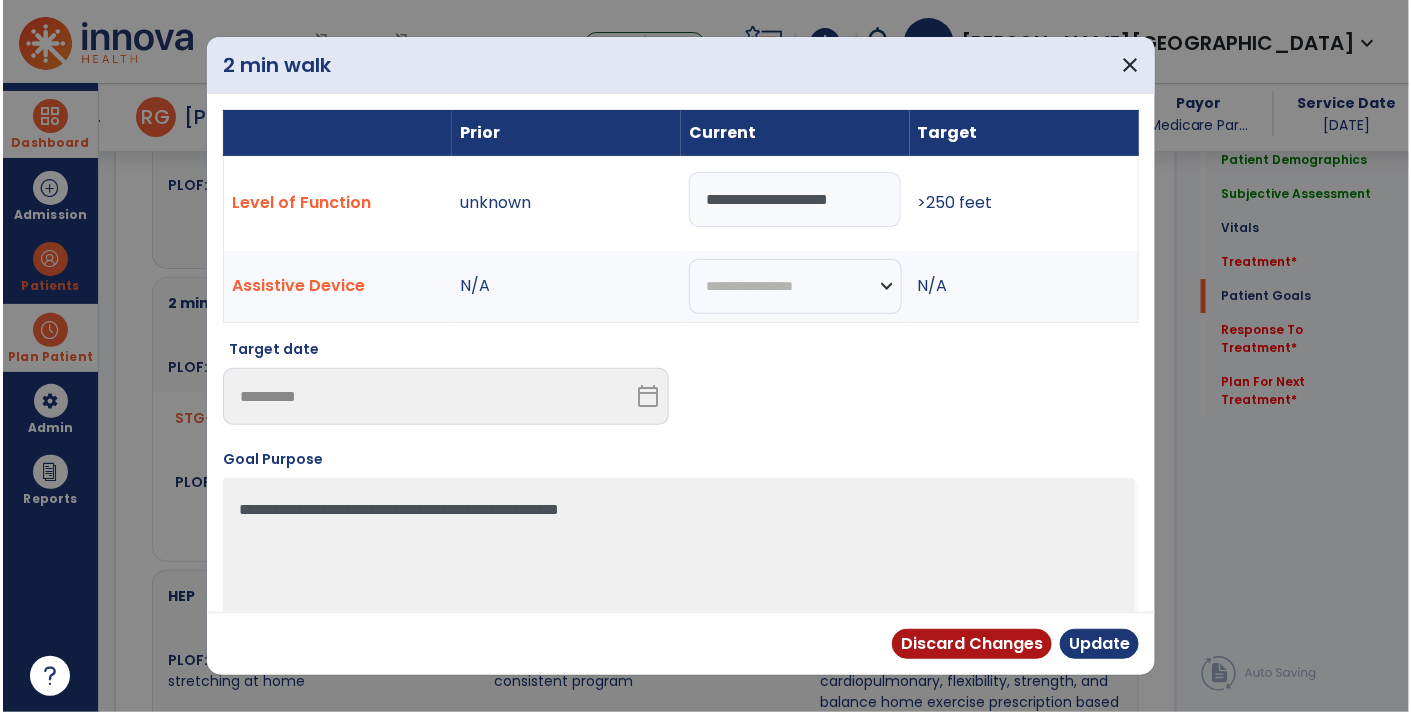 scroll, scrollTop: 0, scrollLeft: 0, axis: both 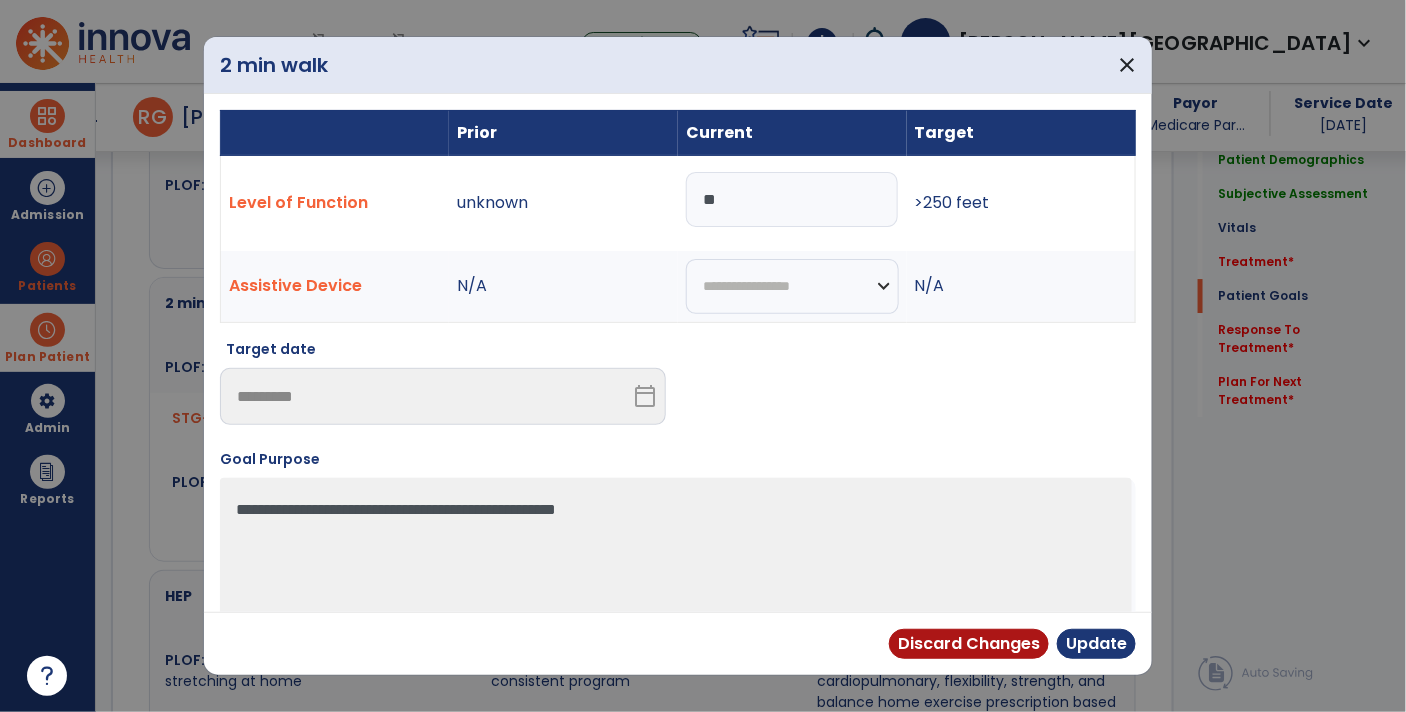 type on "*" 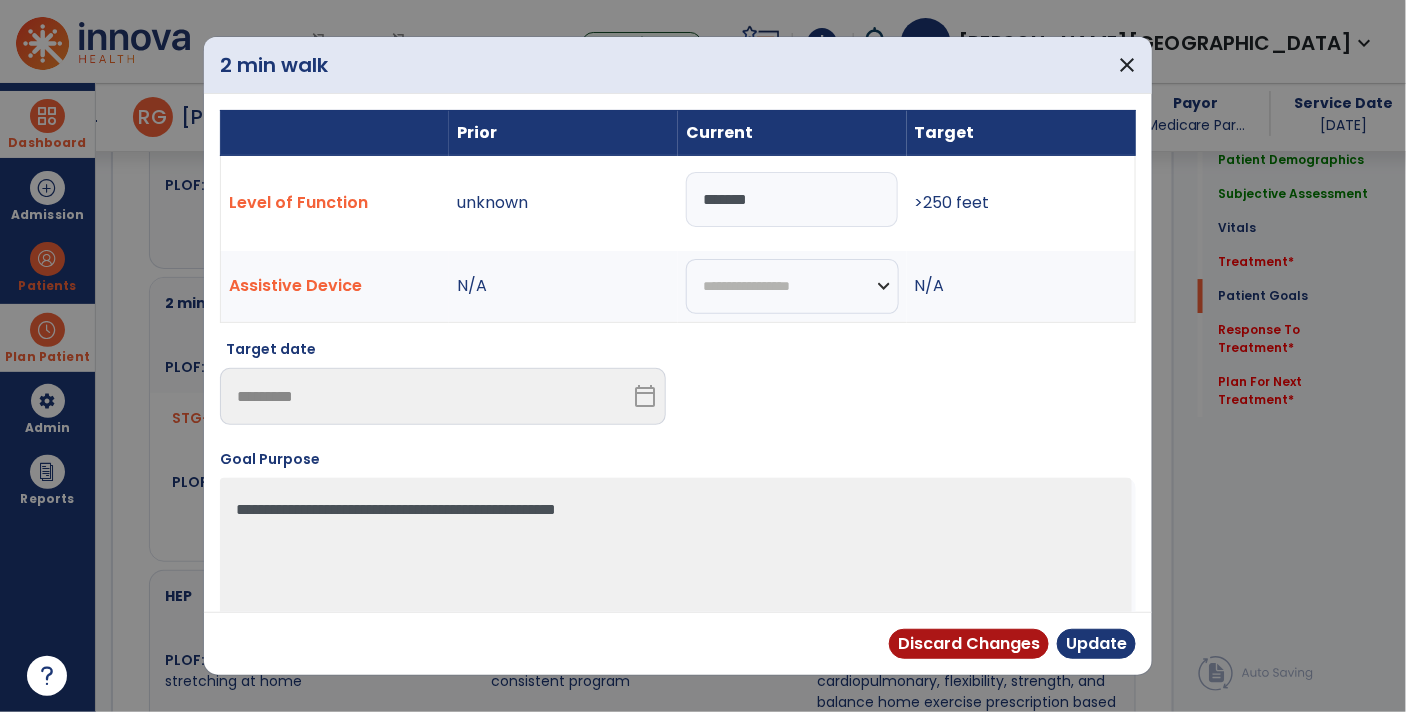 type on "********" 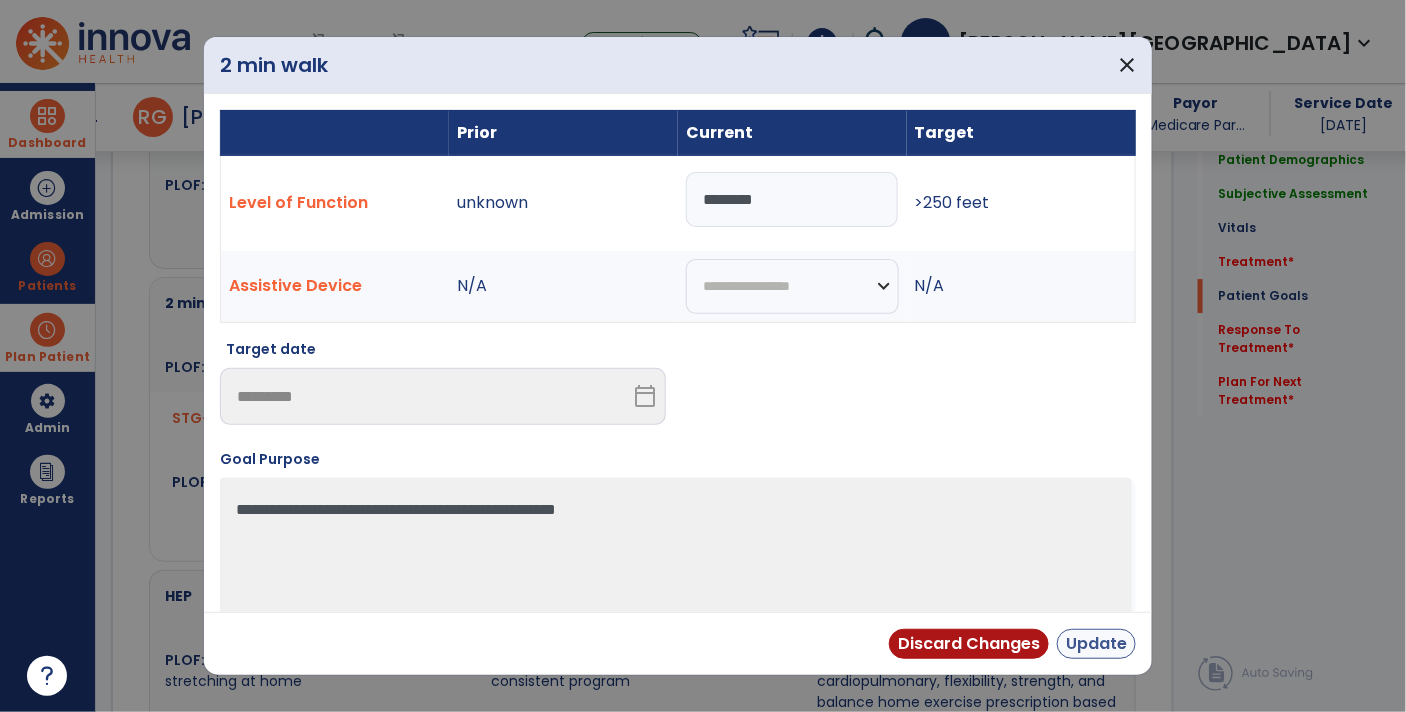 click on "Update" at bounding box center [1096, 644] 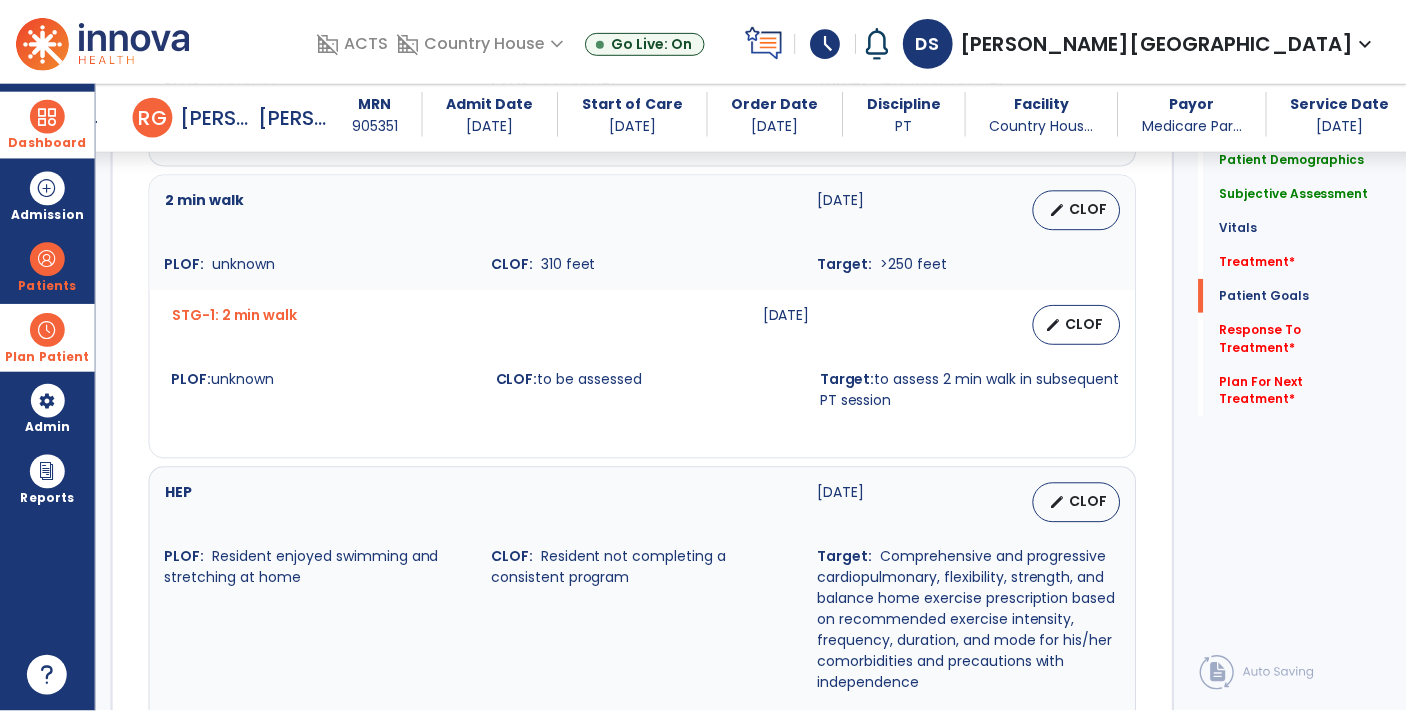 scroll, scrollTop: 2092, scrollLeft: 0, axis: vertical 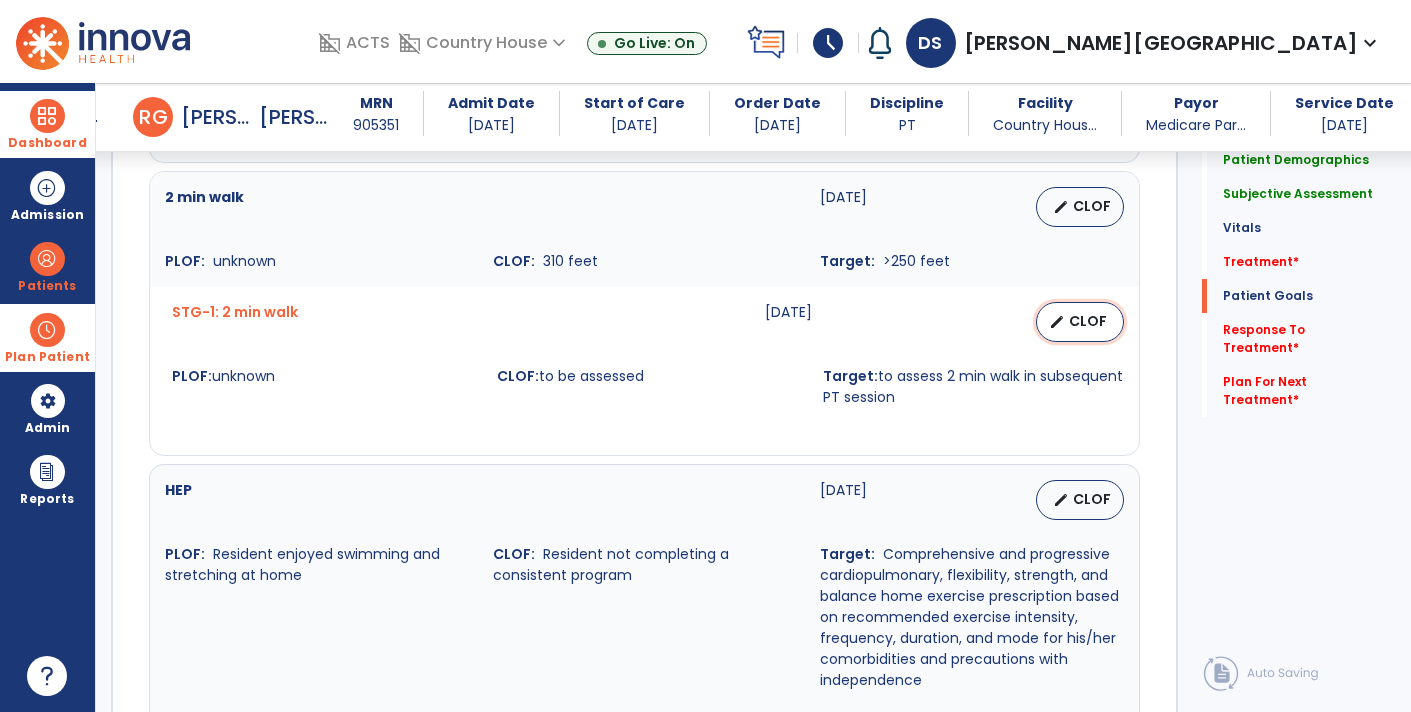 click on "edit   CLOF" at bounding box center (1080, 322) 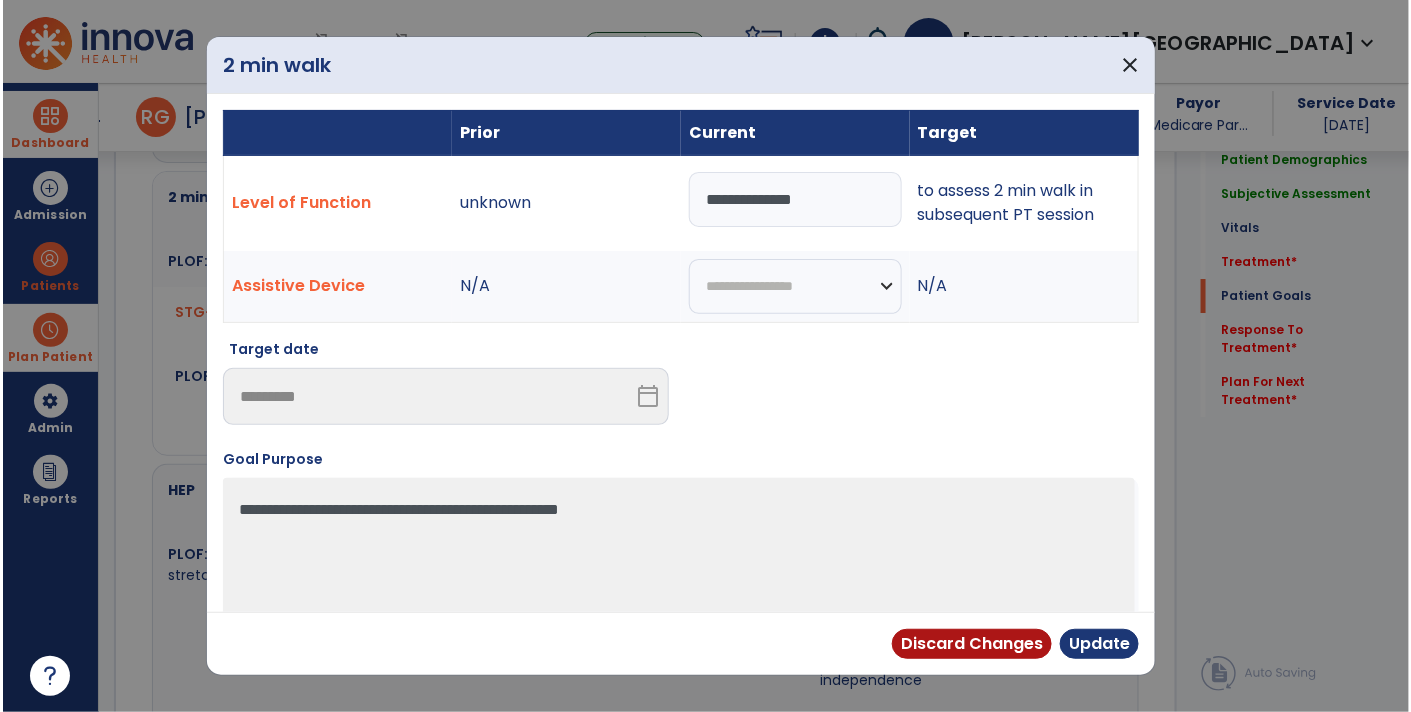 scroll, scrollTop: 2092, scrollLeft: 0, axis: vertical 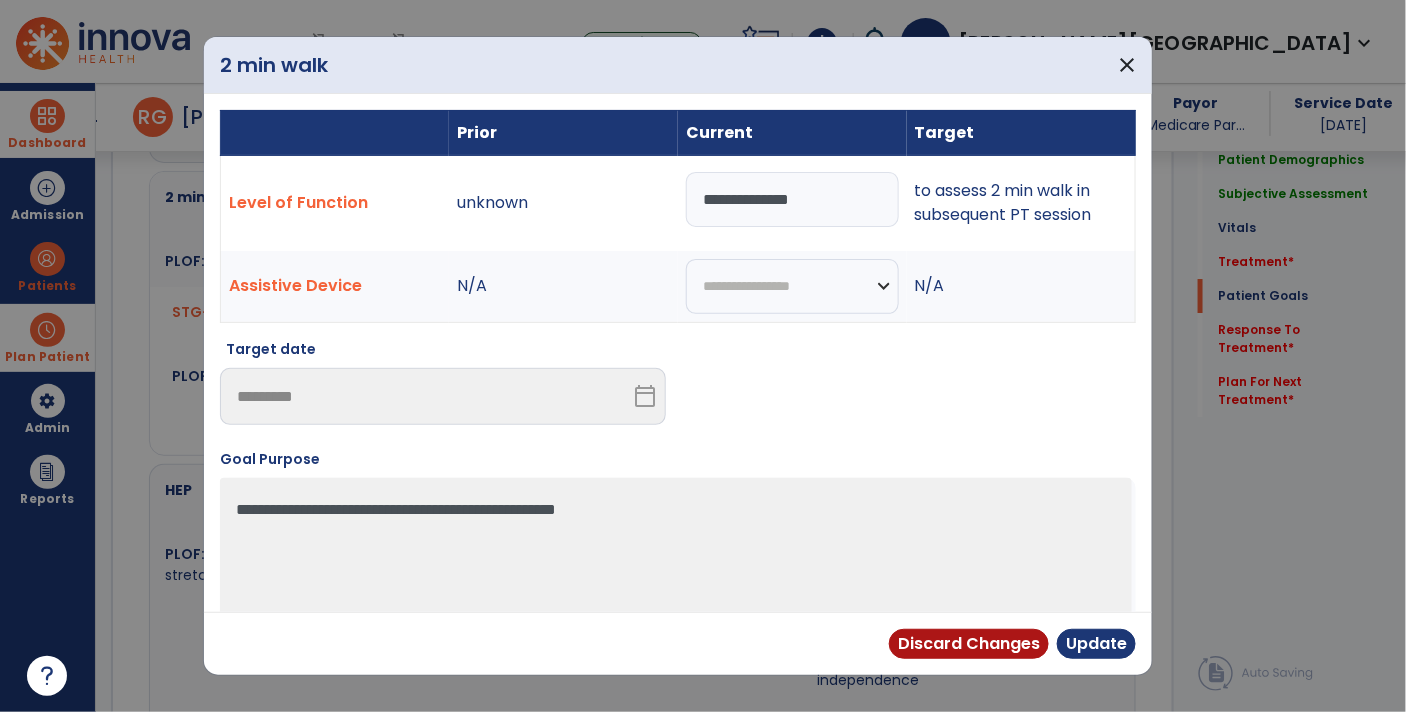 click on "**********" at bounding box center (792, 199) 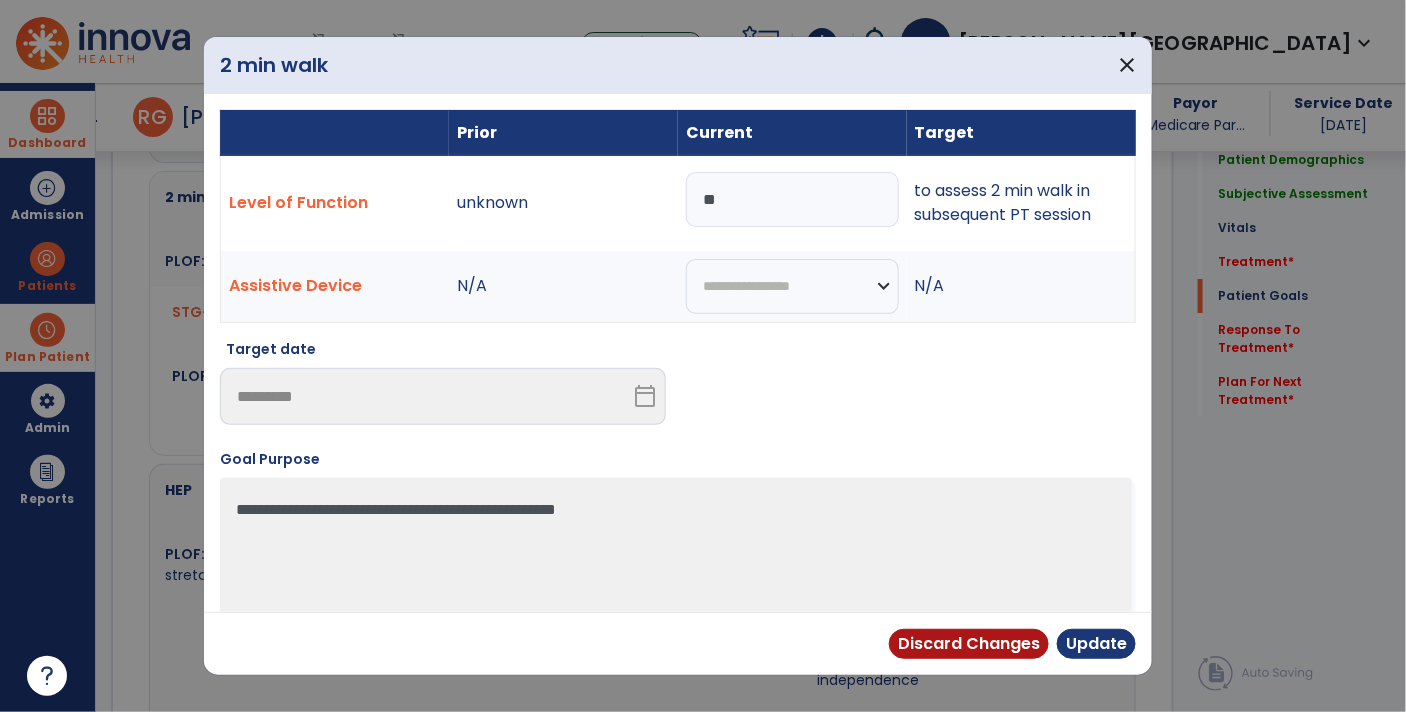 type on "*" 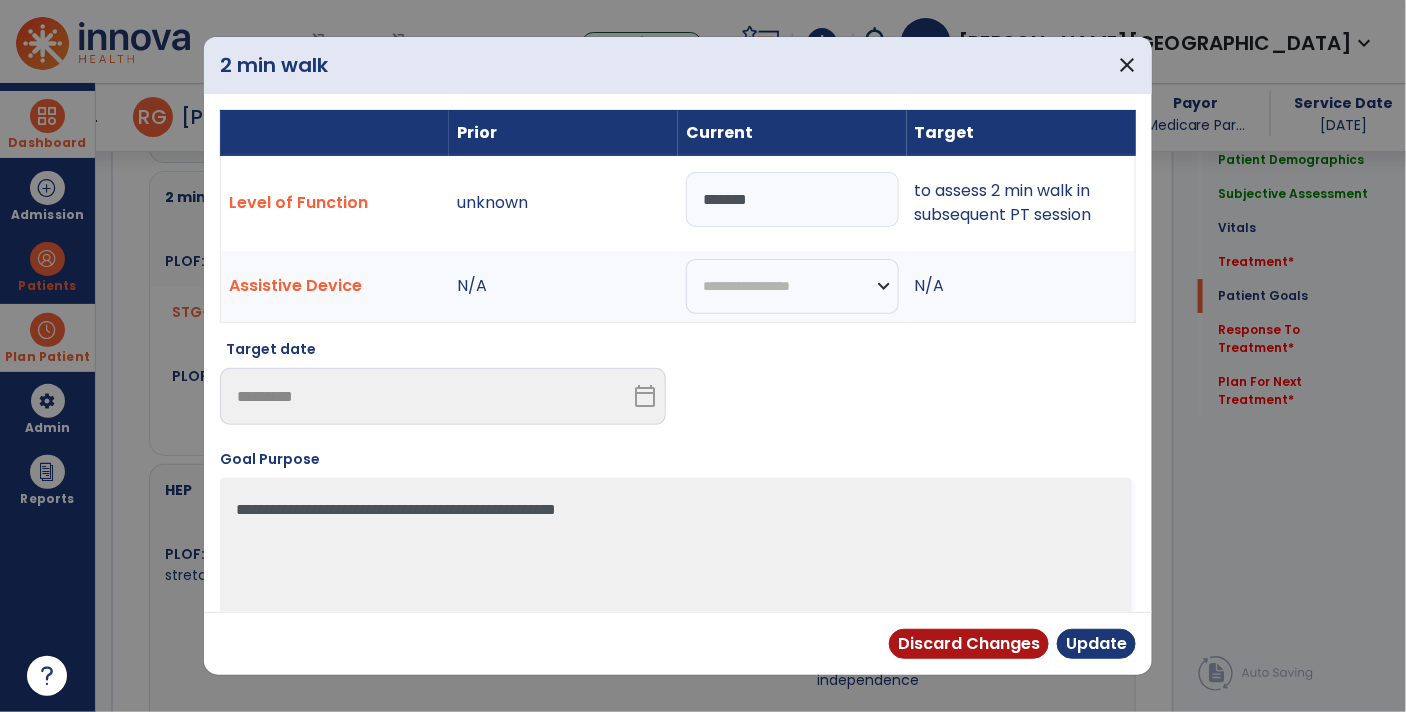 type on "********" 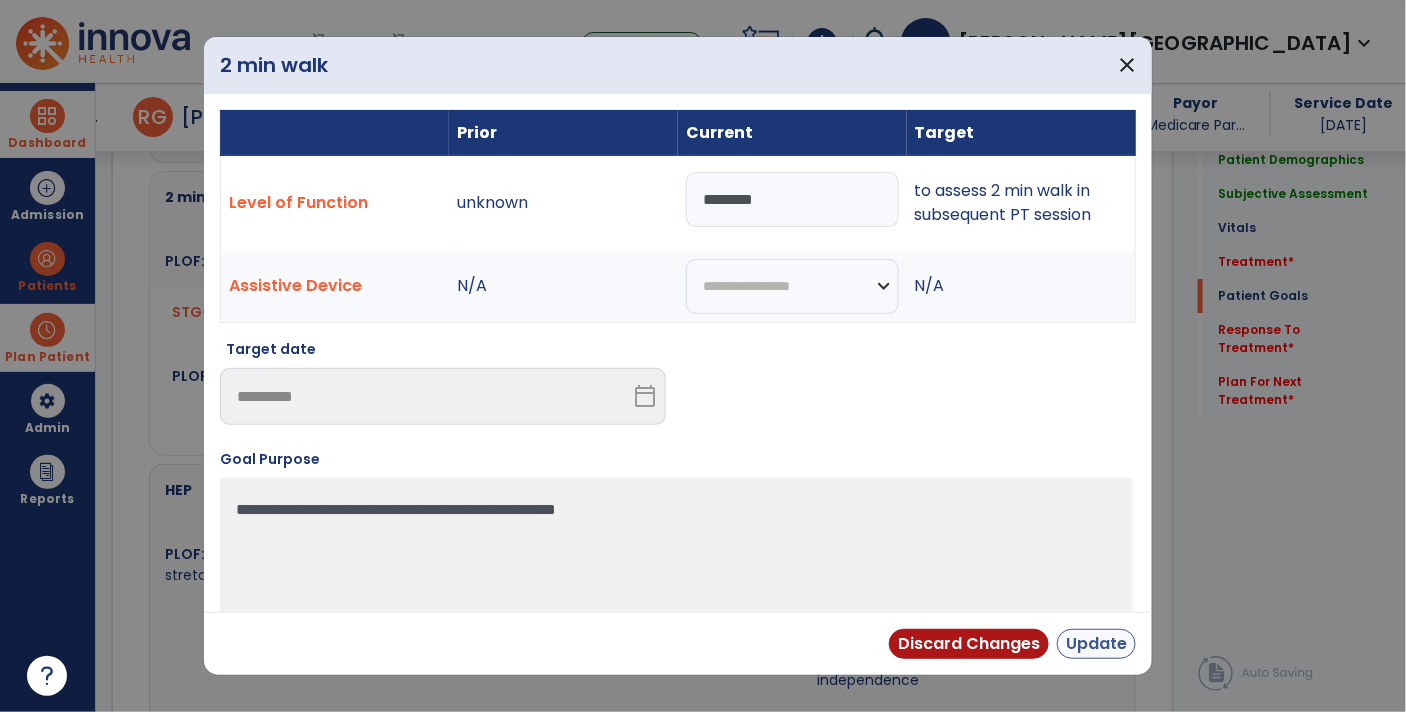 click on "Update" at bounding box center [1096, 644] 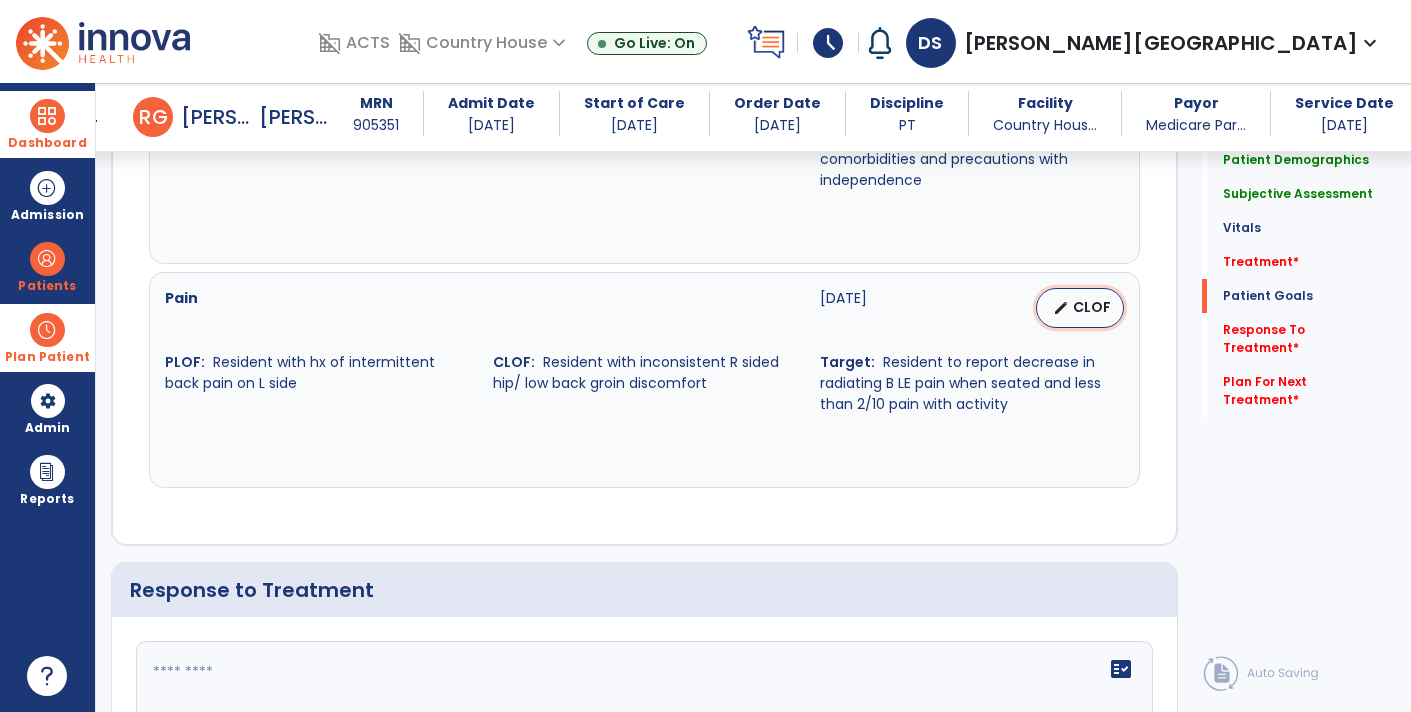 click on "CLOF" at bounding box center (1092, 307) 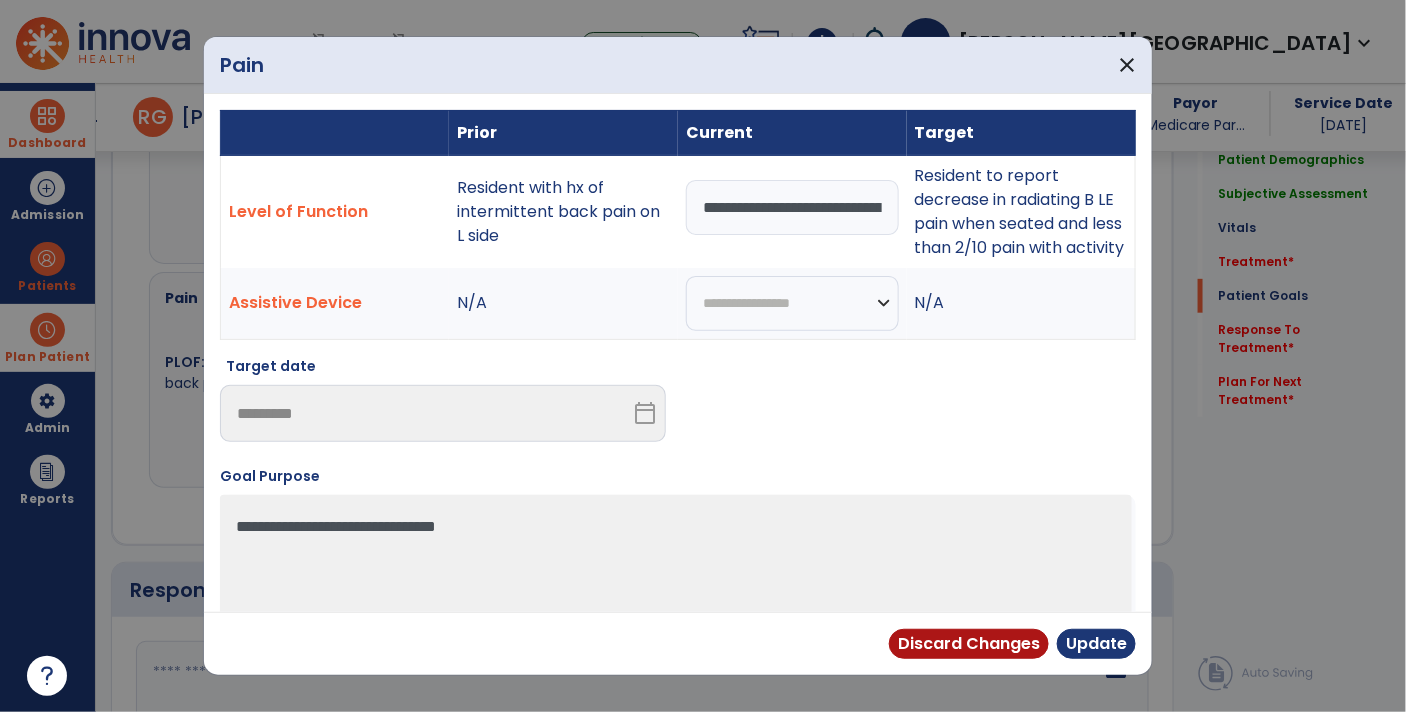 scroll, scrollTop: 2592, scrollLeft: 0, axis: vertical 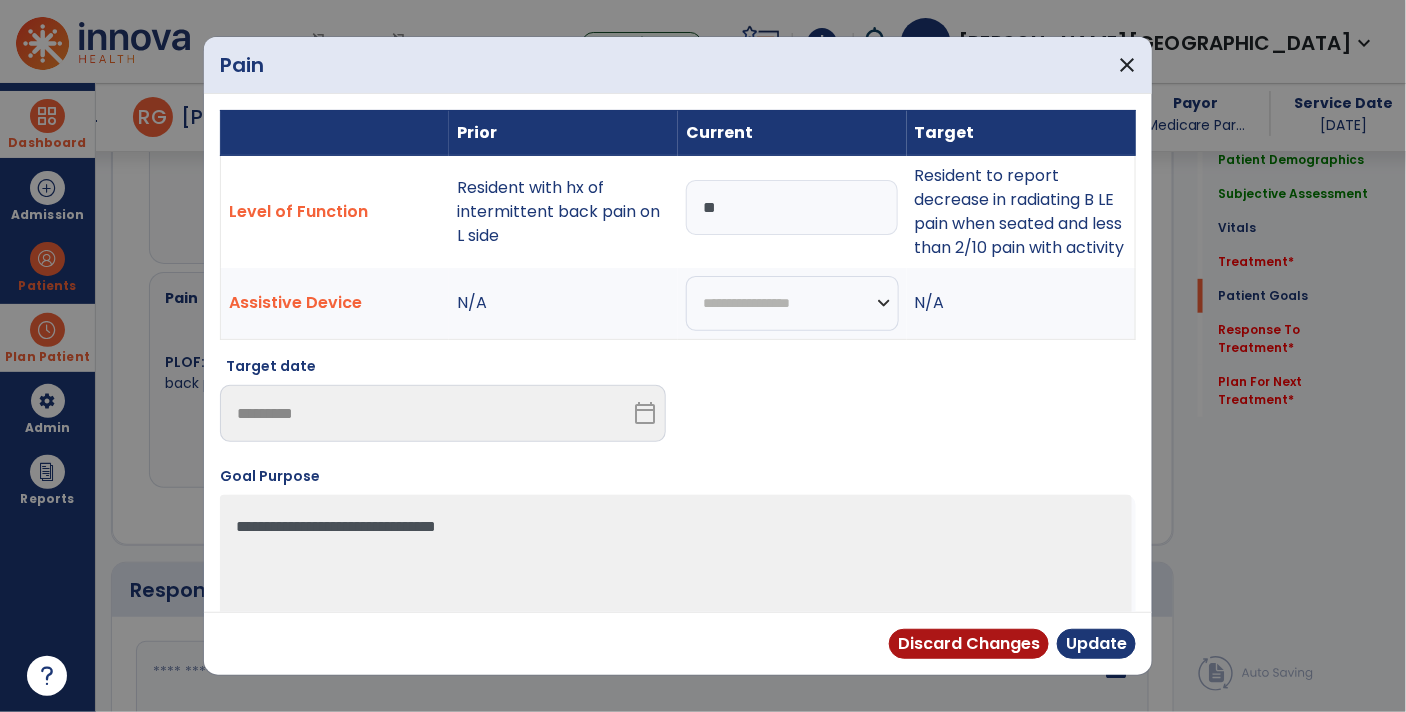 type on "*" 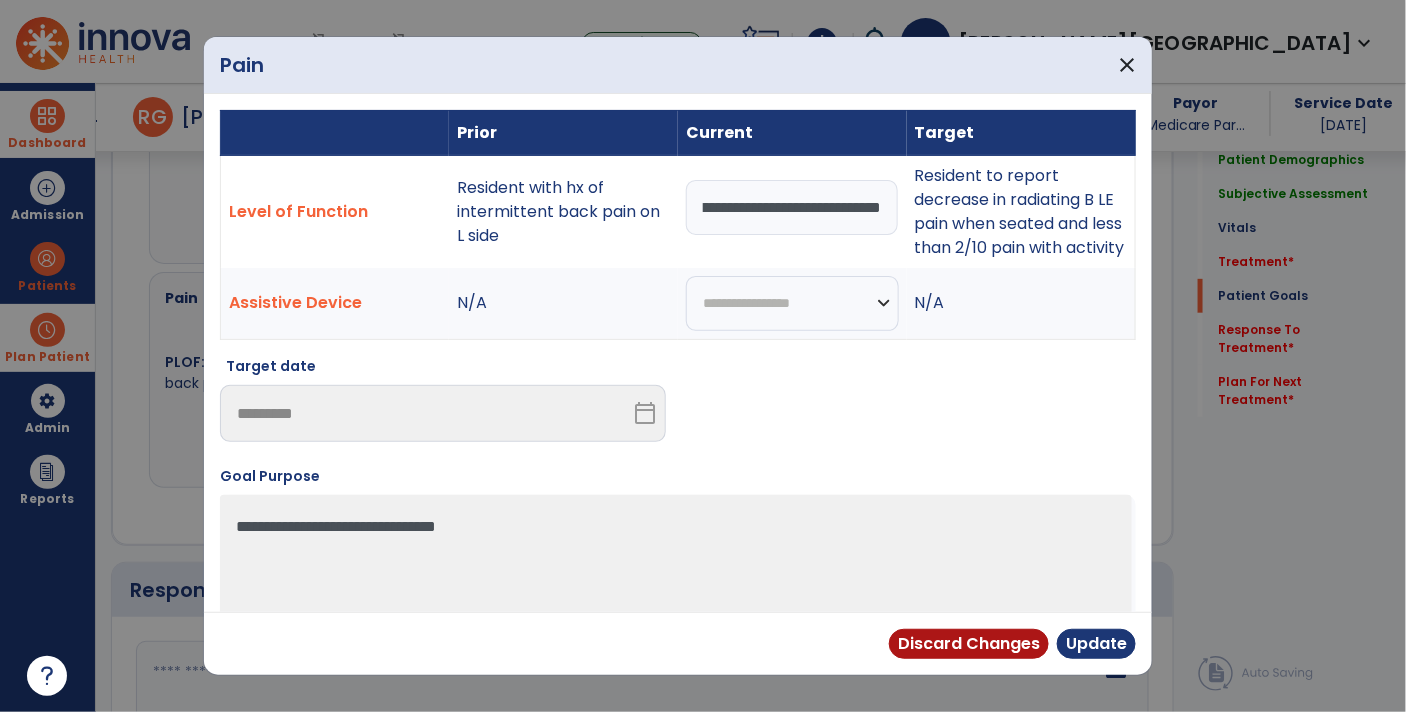 scroll, scrollTop: 0, scrollLeft: 305, axis: horizontal 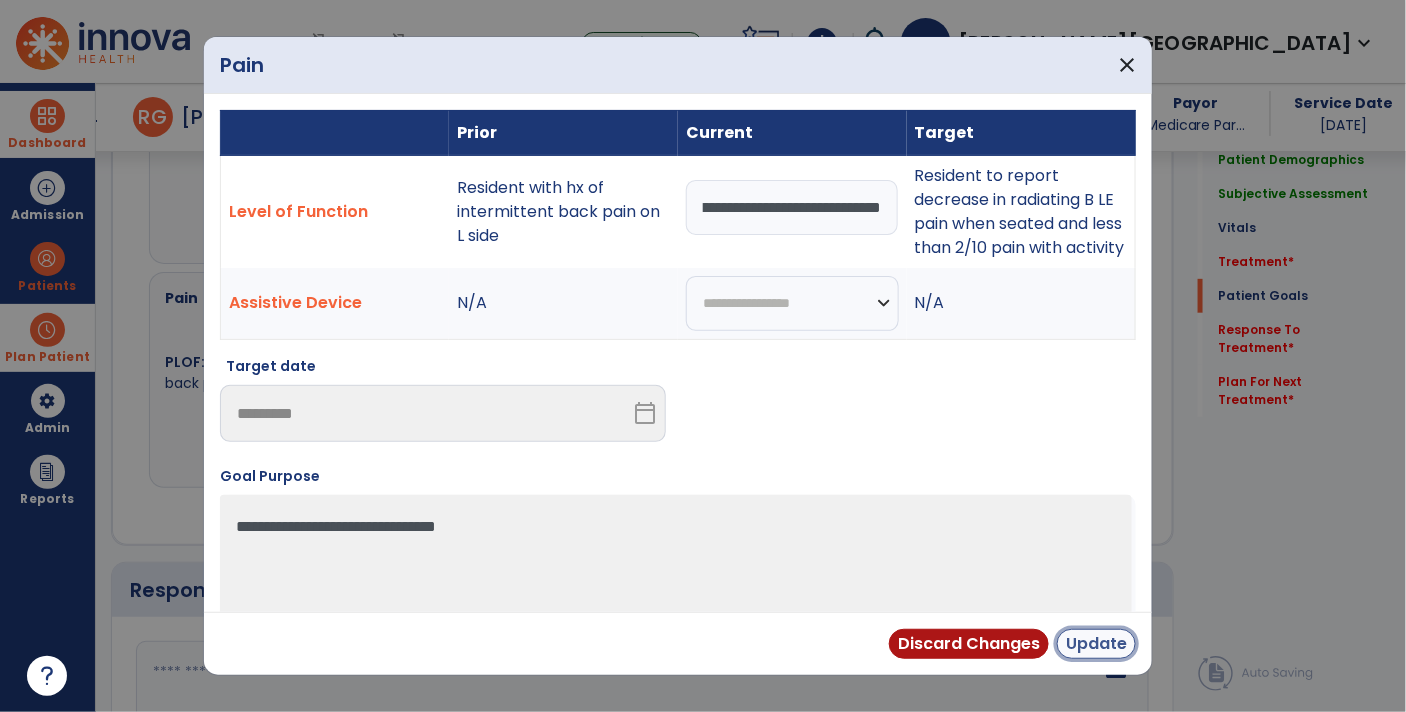 click on "Update" at bounding box center (1096, 644) 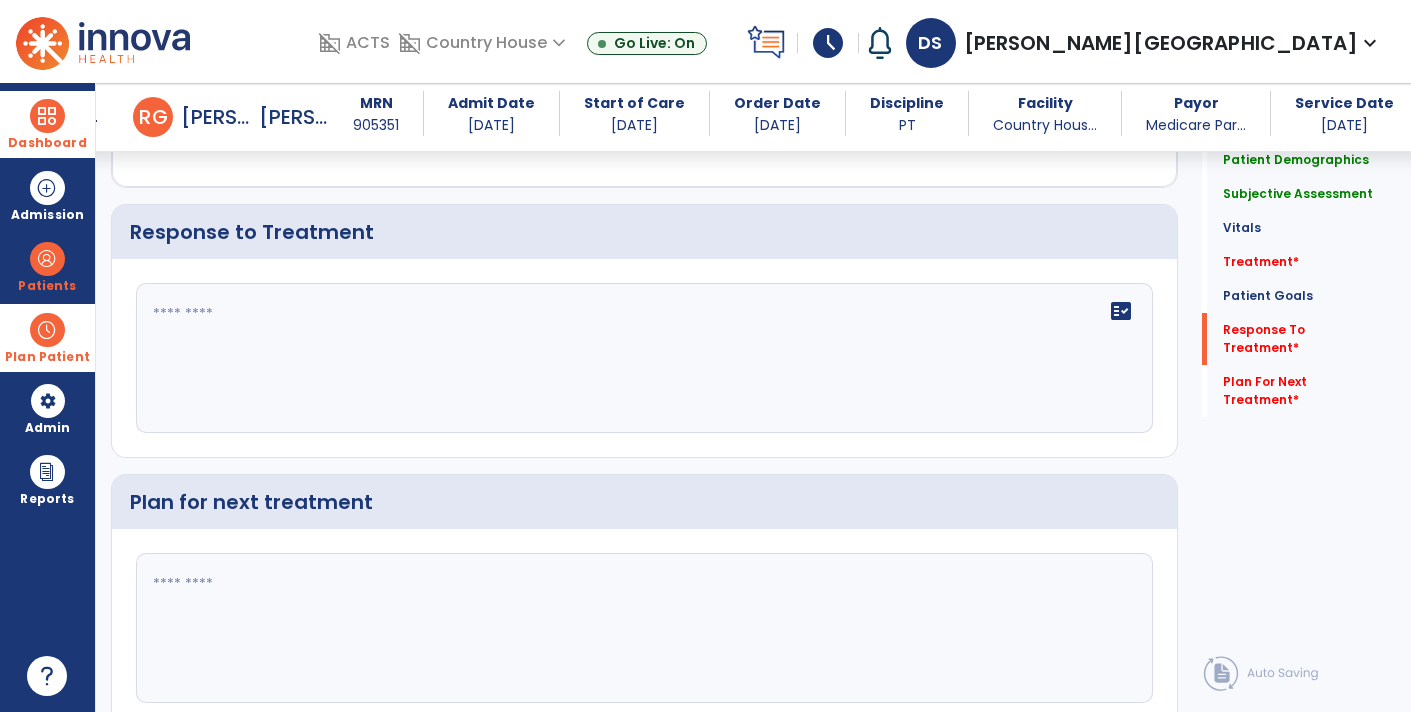 scroll, scrollTop: 3020, scrollLeft: 0, axis: vertical 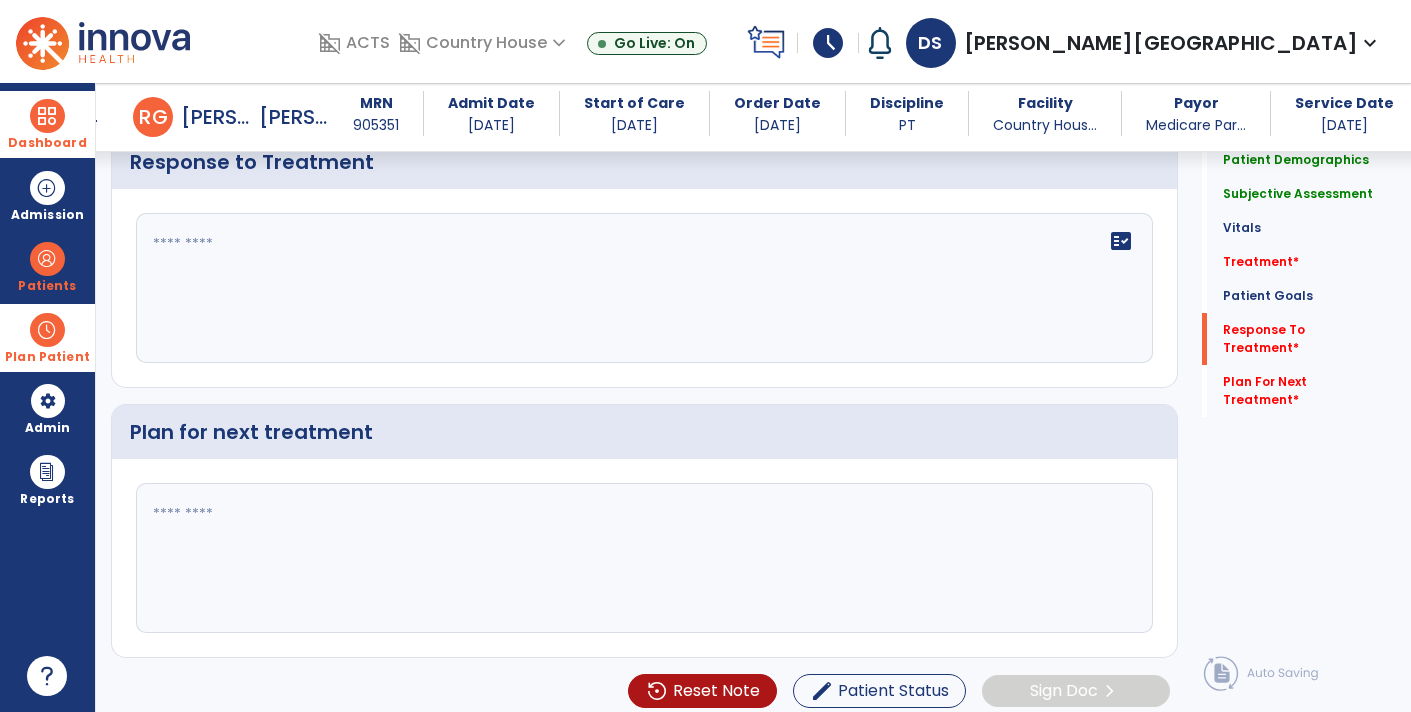 click on "fact_check" 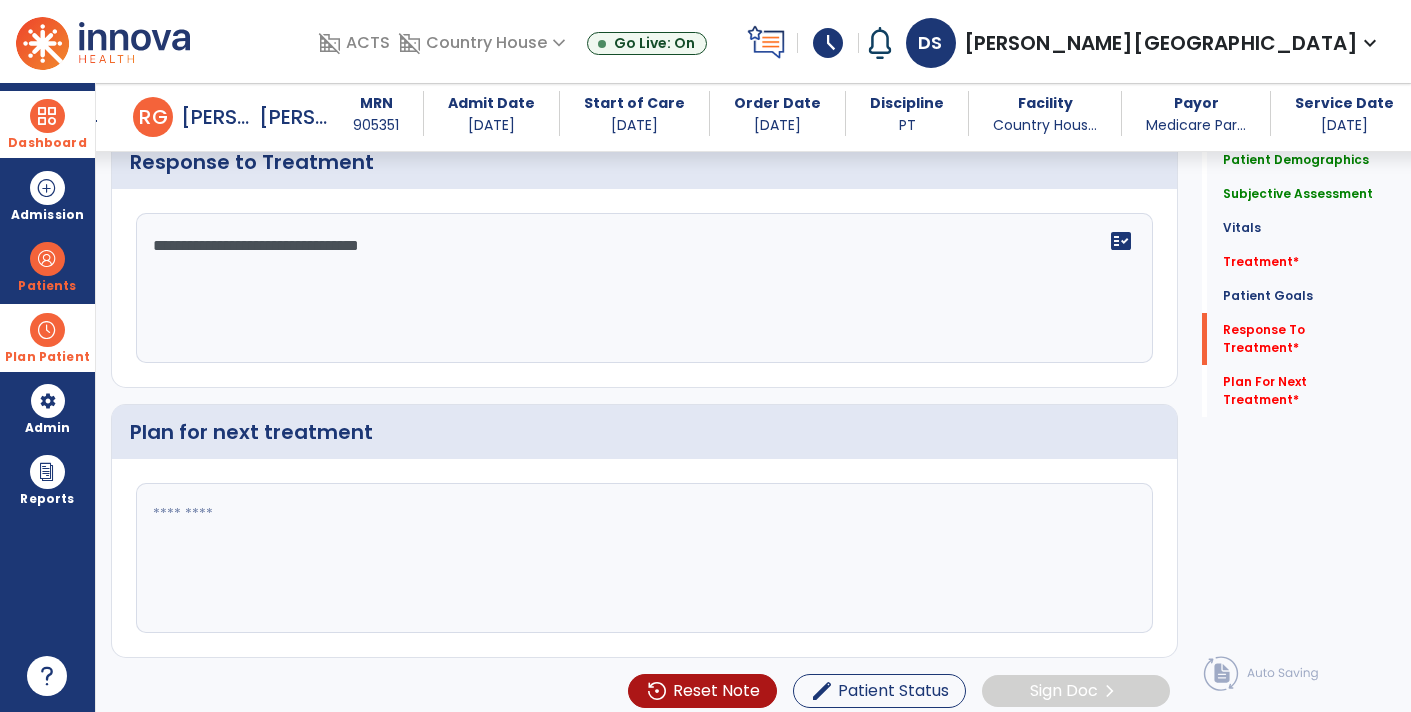 type on "**********" 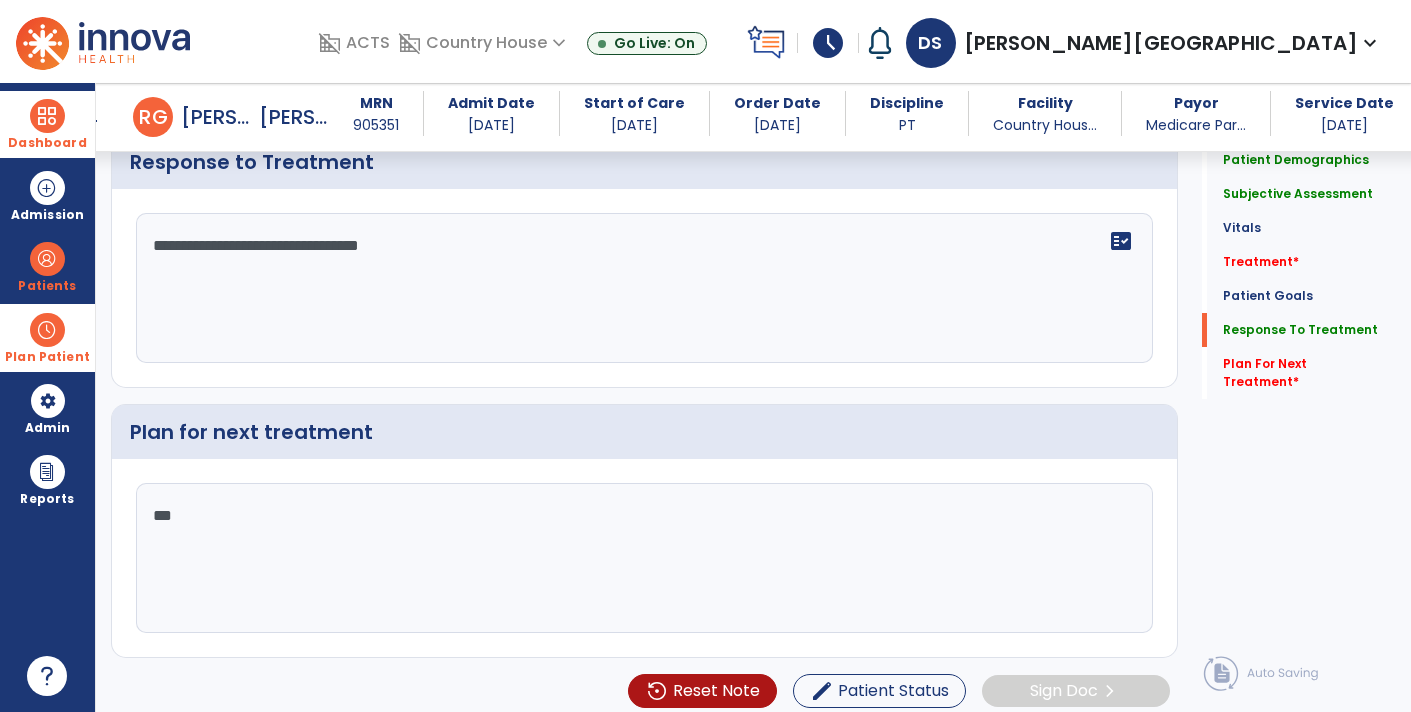 type on "***" 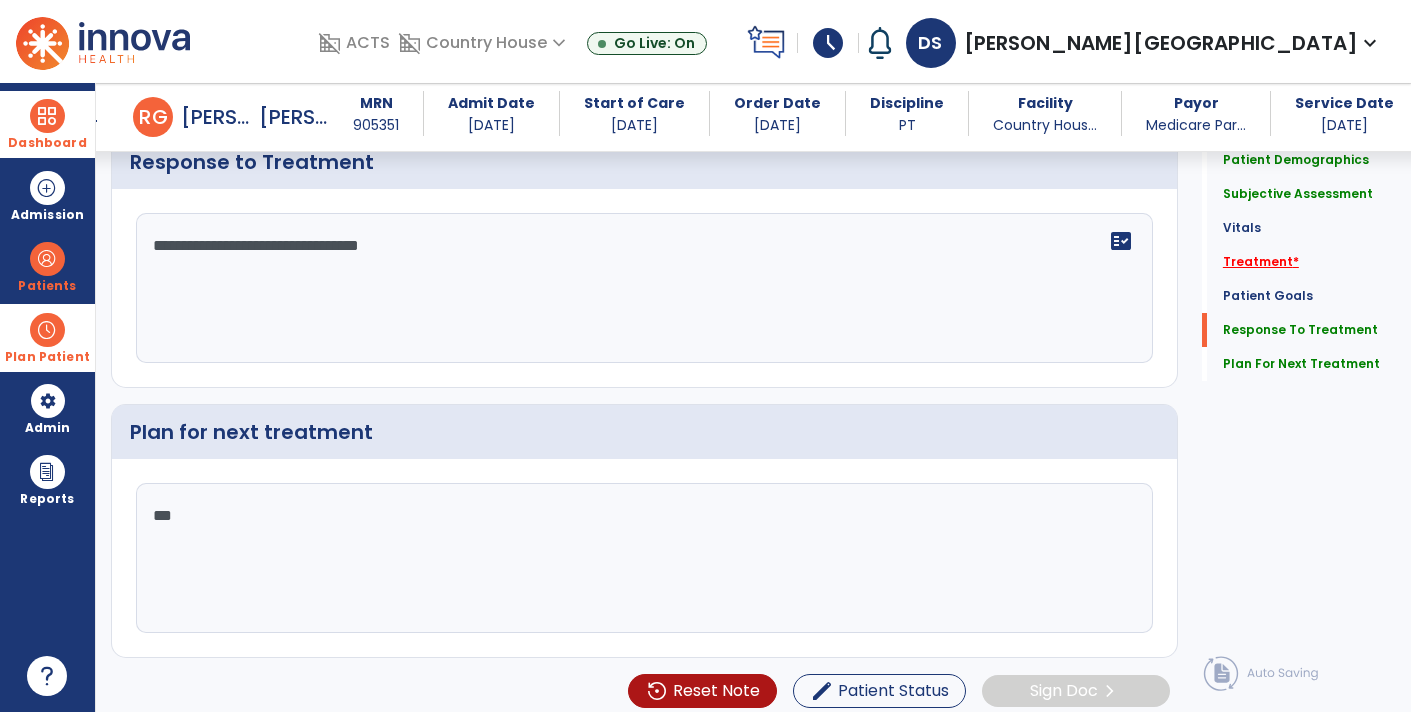 click on "Treatment   *" 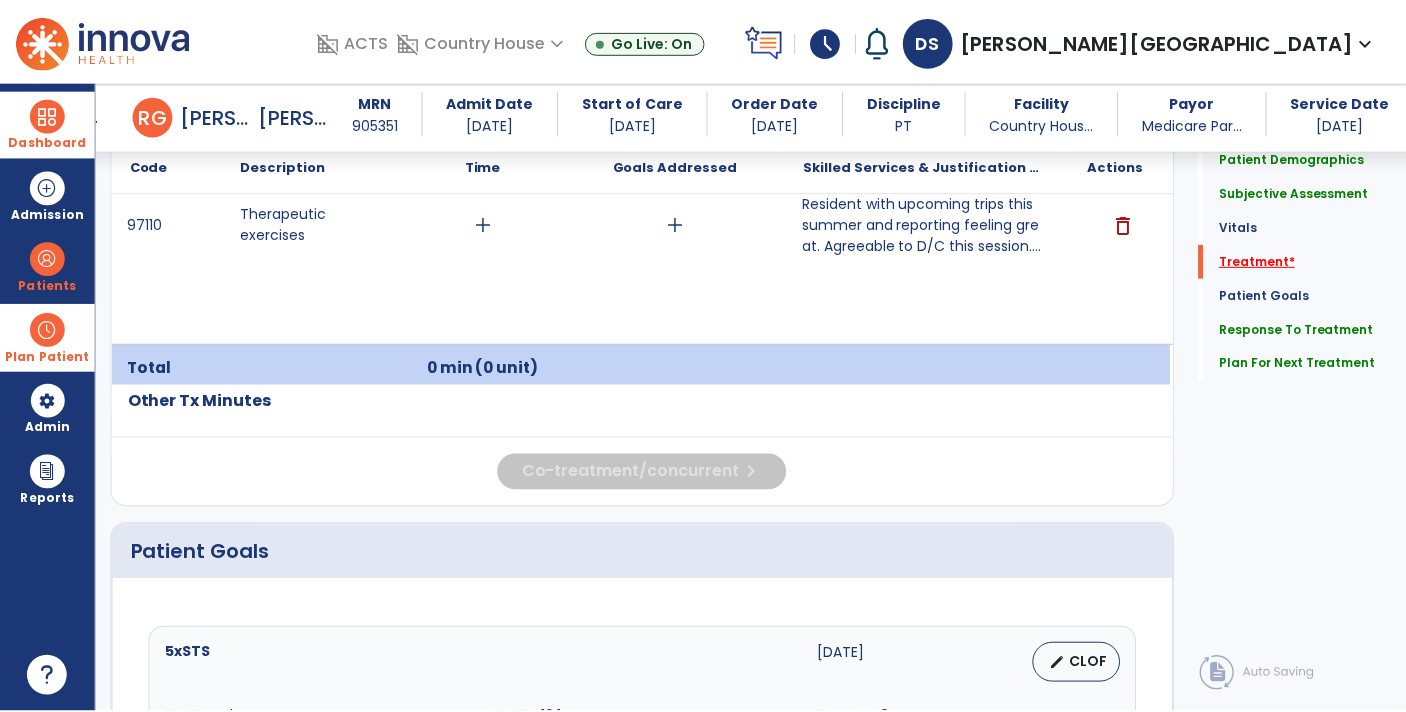 scroll, scrollTop: 1167, scrollLeft: 0, axis: vertical 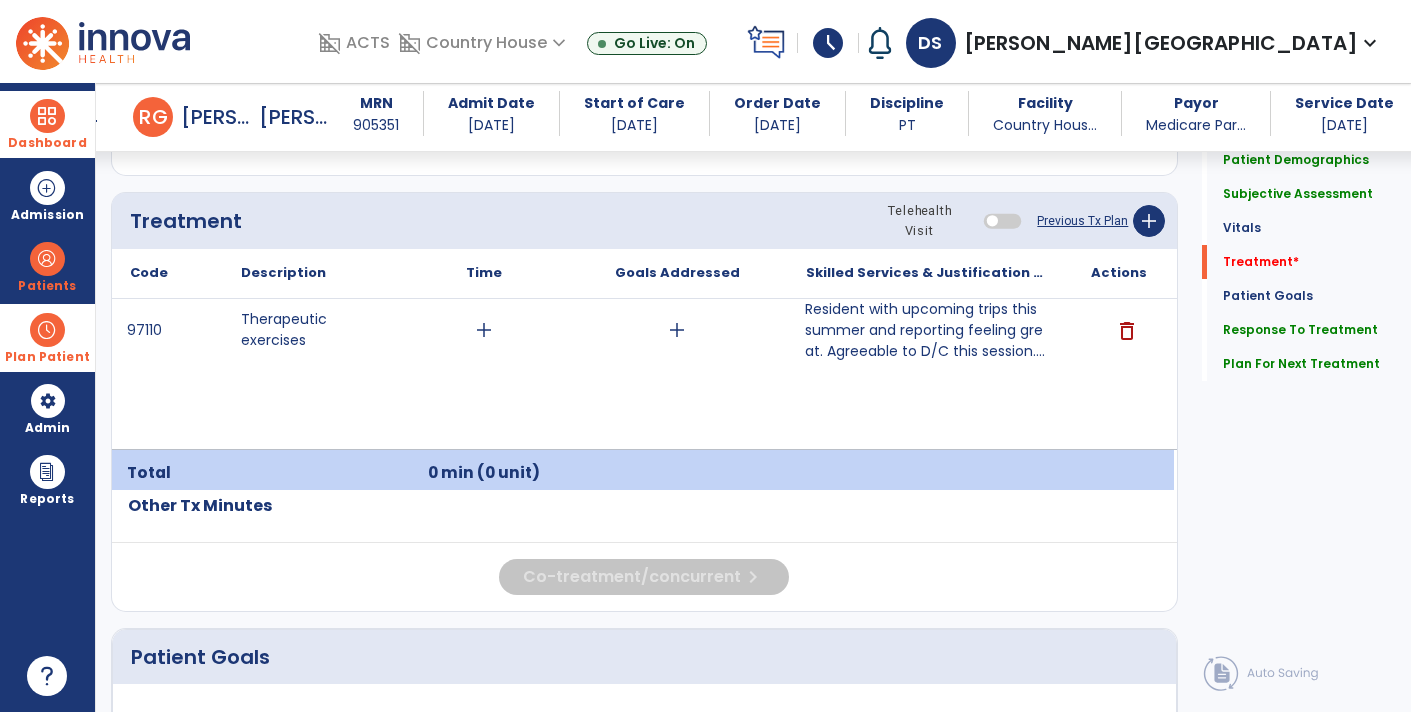 click on "add" at bounding box center (677, 330) 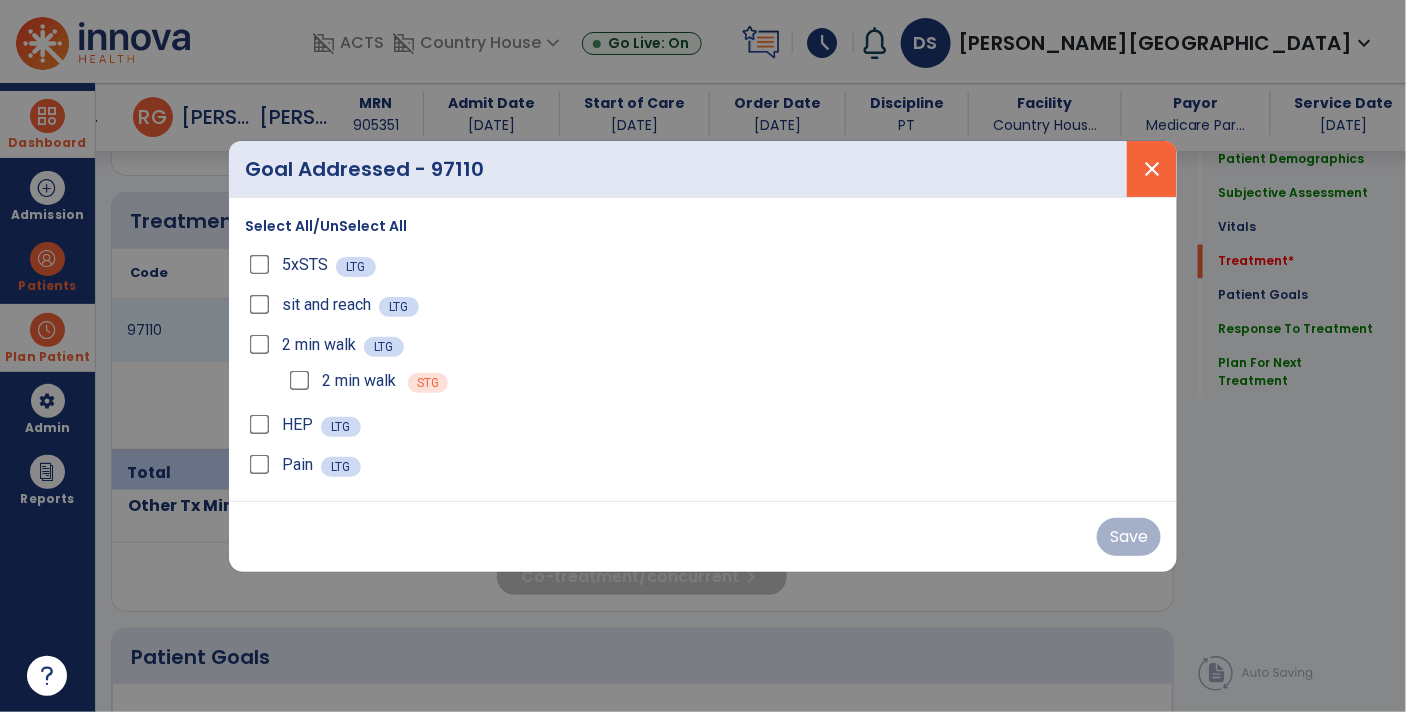 click on "close" at bounding box center (1152, 169) 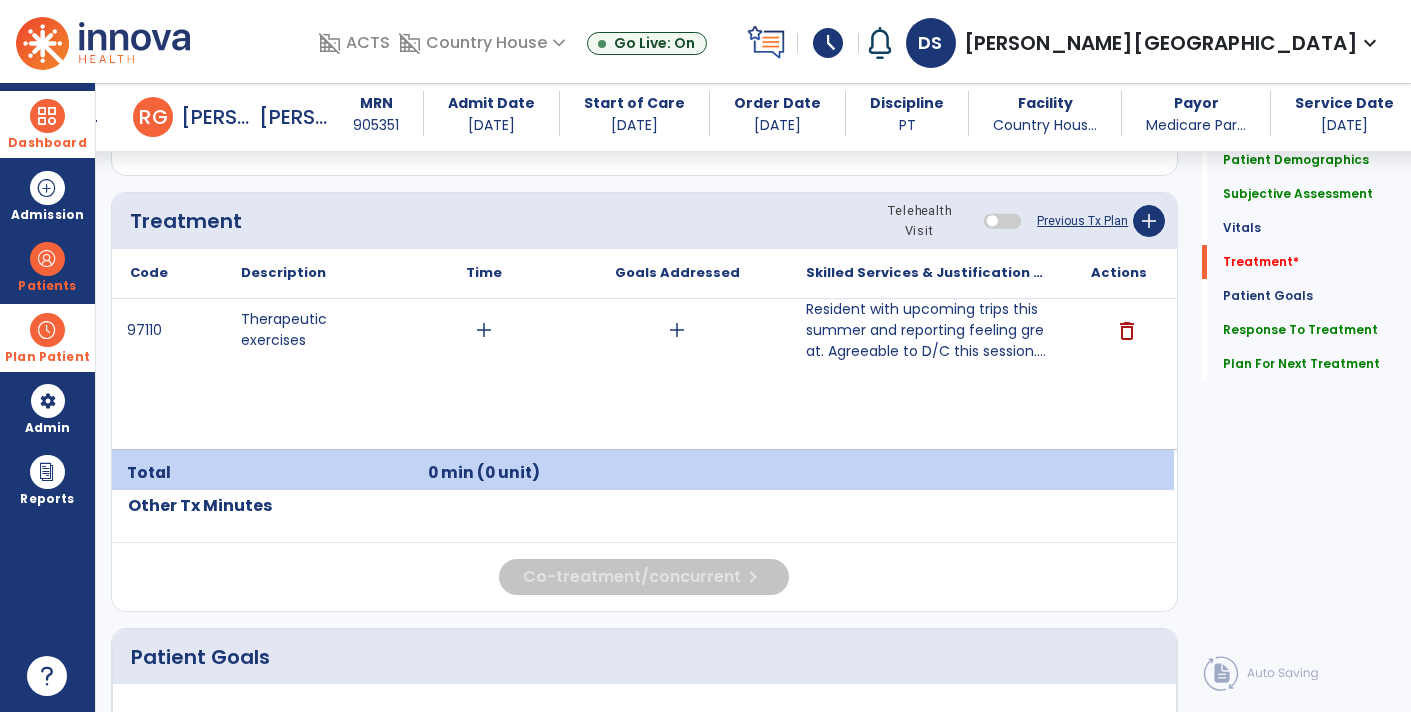 click on "add" at bounding box center [484, 330] 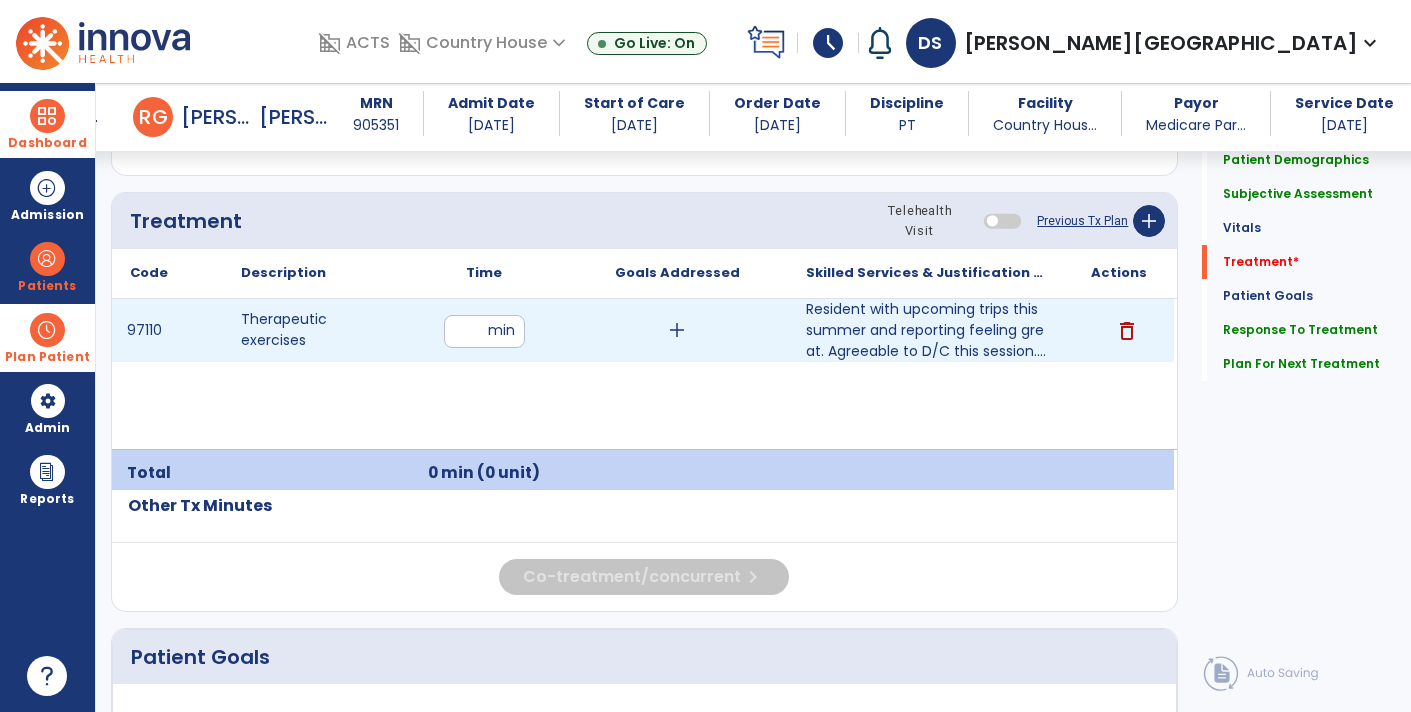 type on "*" 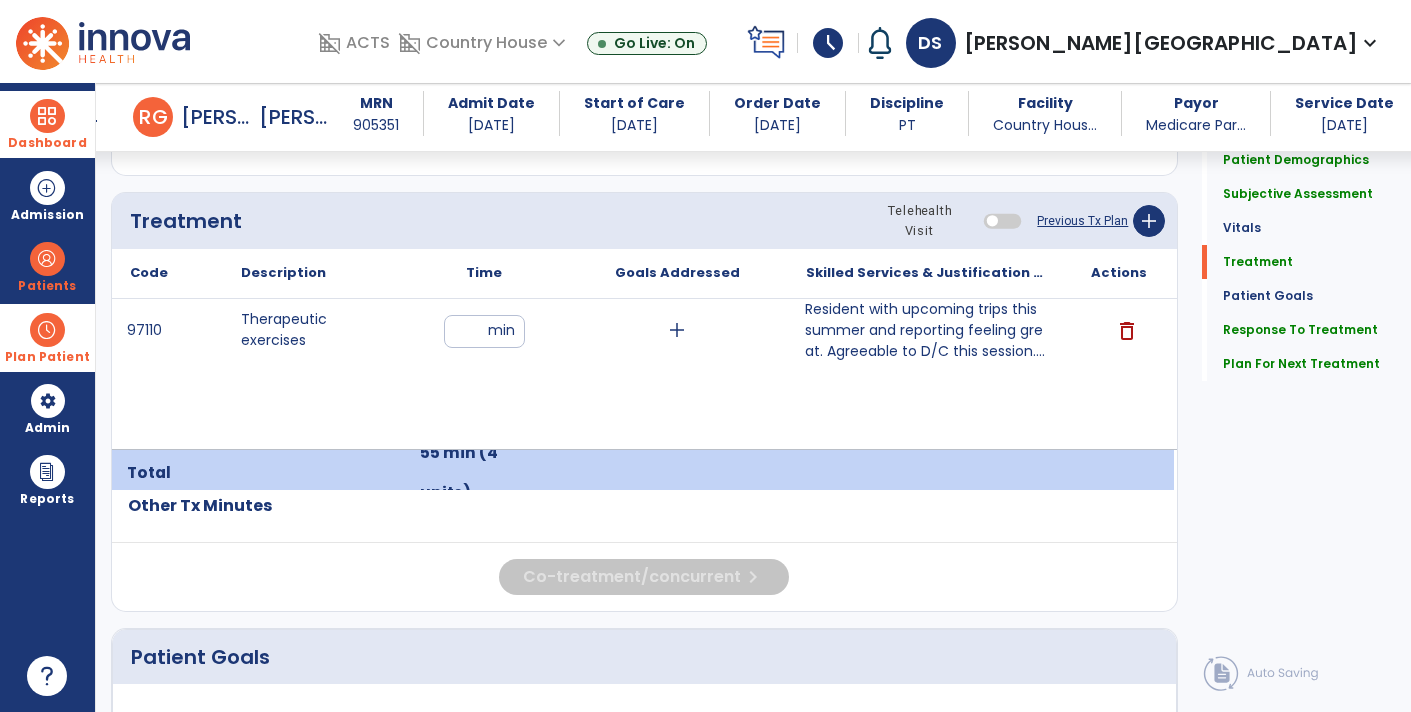 click on "Resident with upcoming trips this summer and reporting feeling great. Agreeable to D/C this session...." at bounding box center [926, 330] 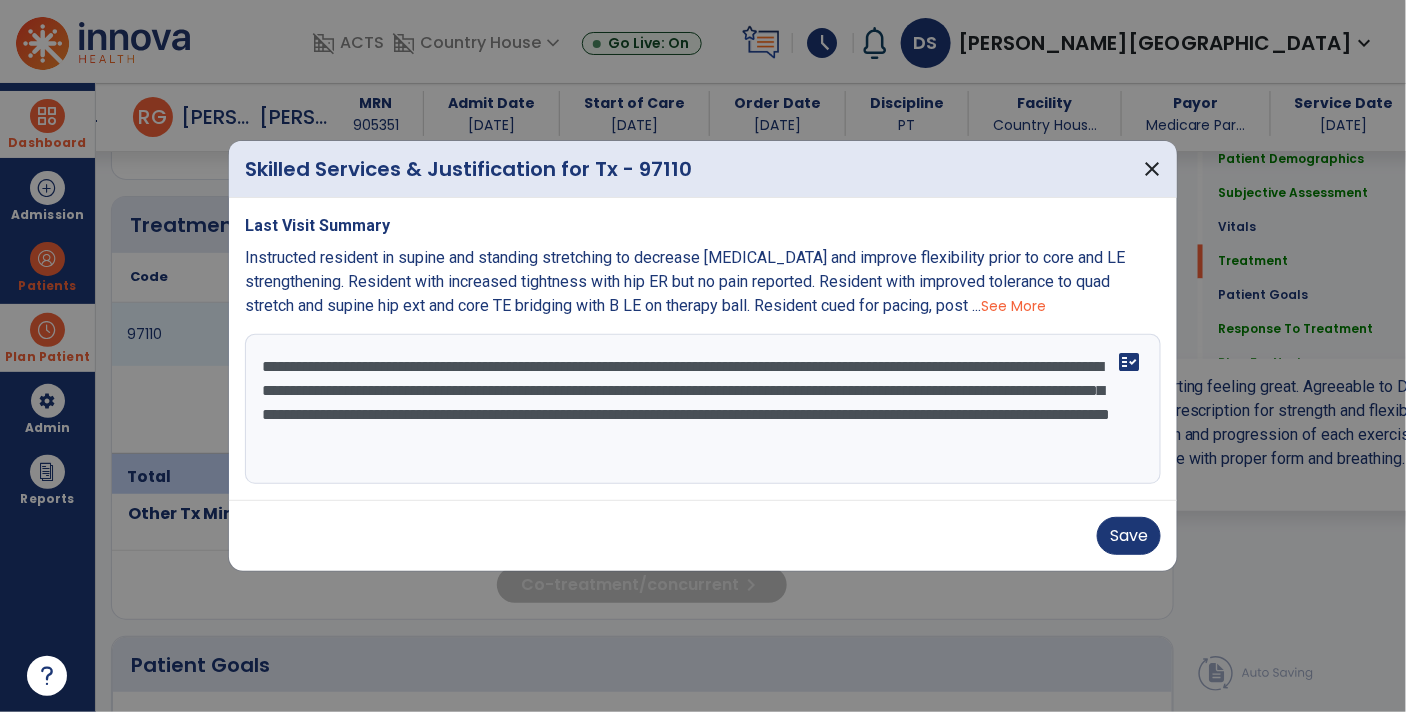 scroll, scrollTop: 1167, scrollLeft: 0, axis: vertical 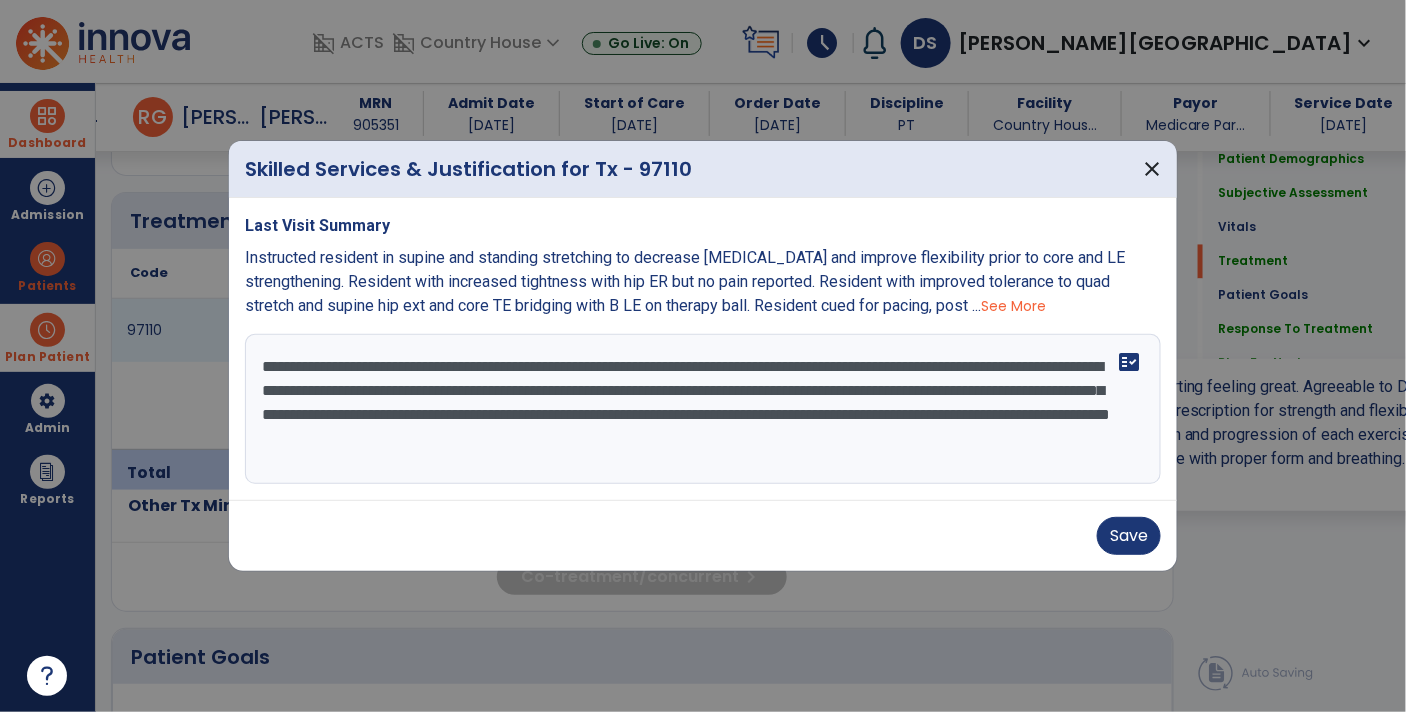 click on "**********" at bounding box center [703, 409] 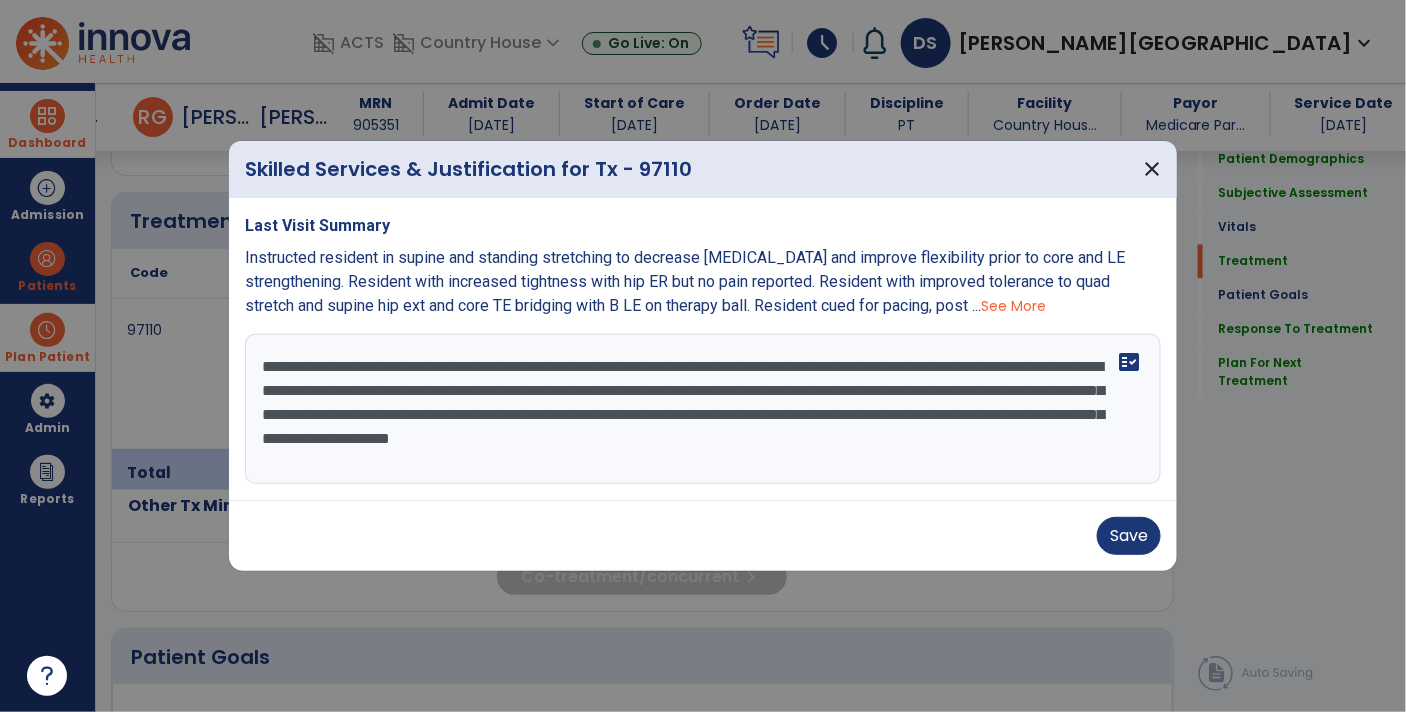 type on "**********" 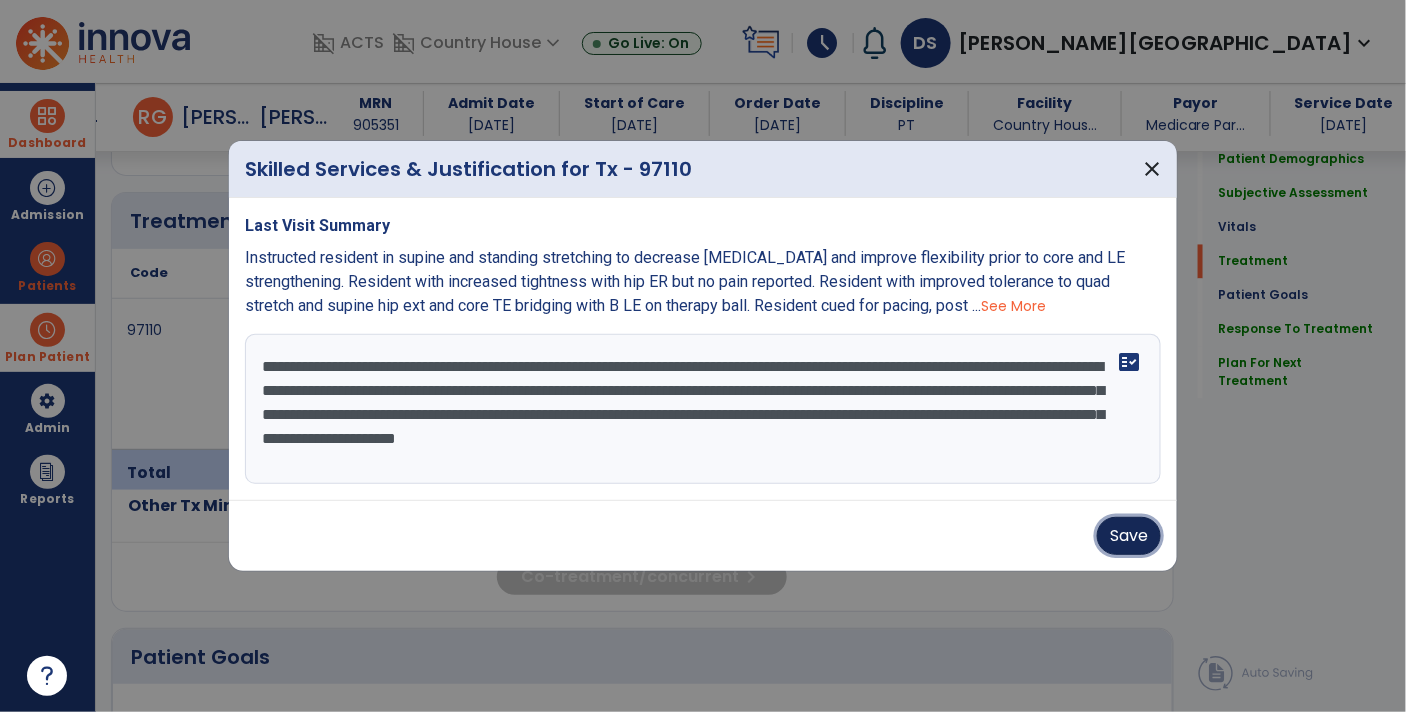 click on "Save" at bounding box center [1129, 536] 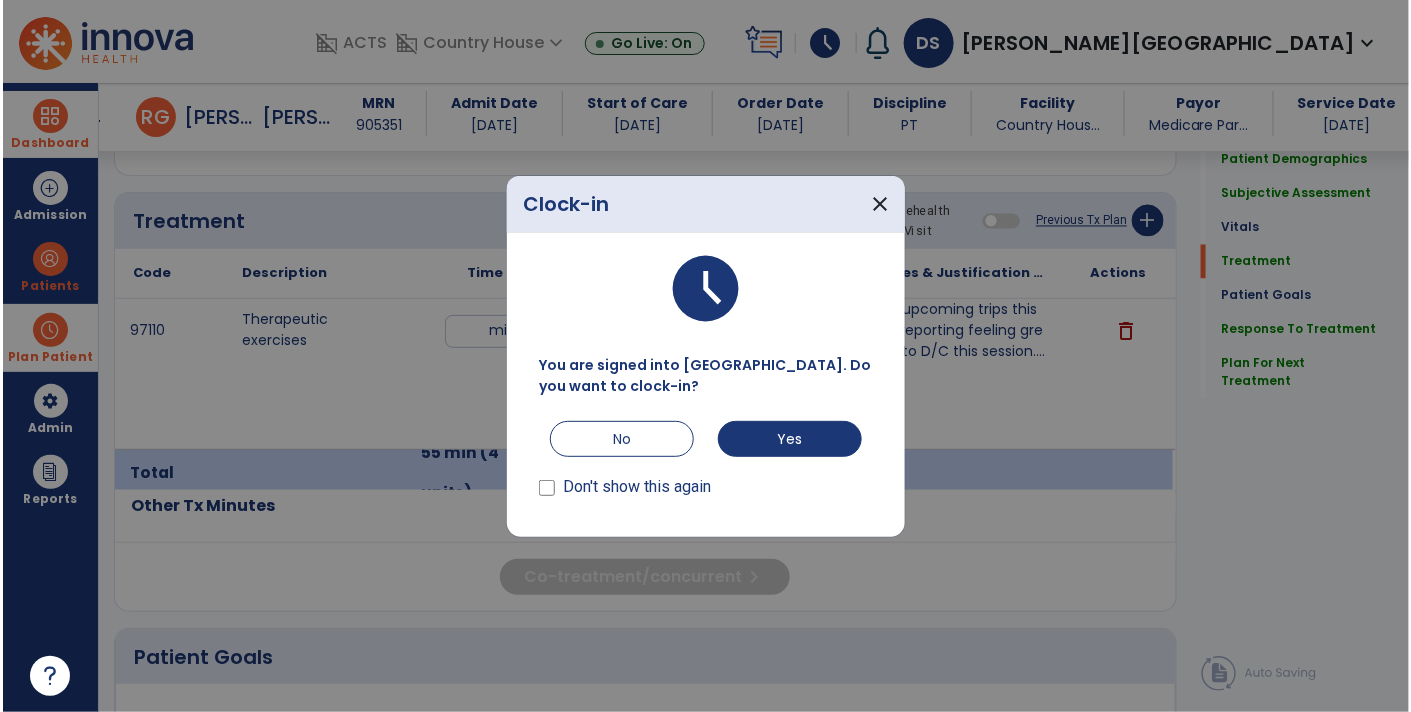 scroll, scrollTop: 1167, scrollLeft: 0, axis: vertical 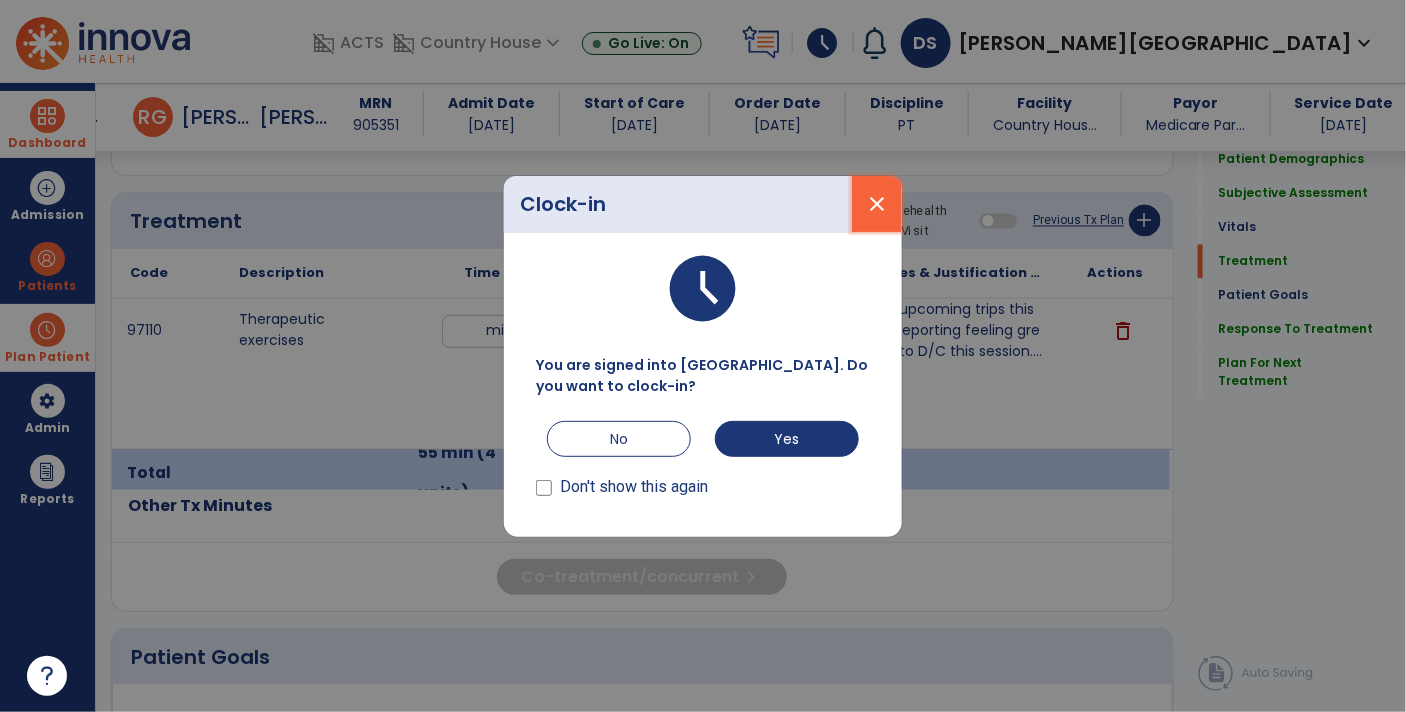 click on "close" at bounding box center [877, 204] 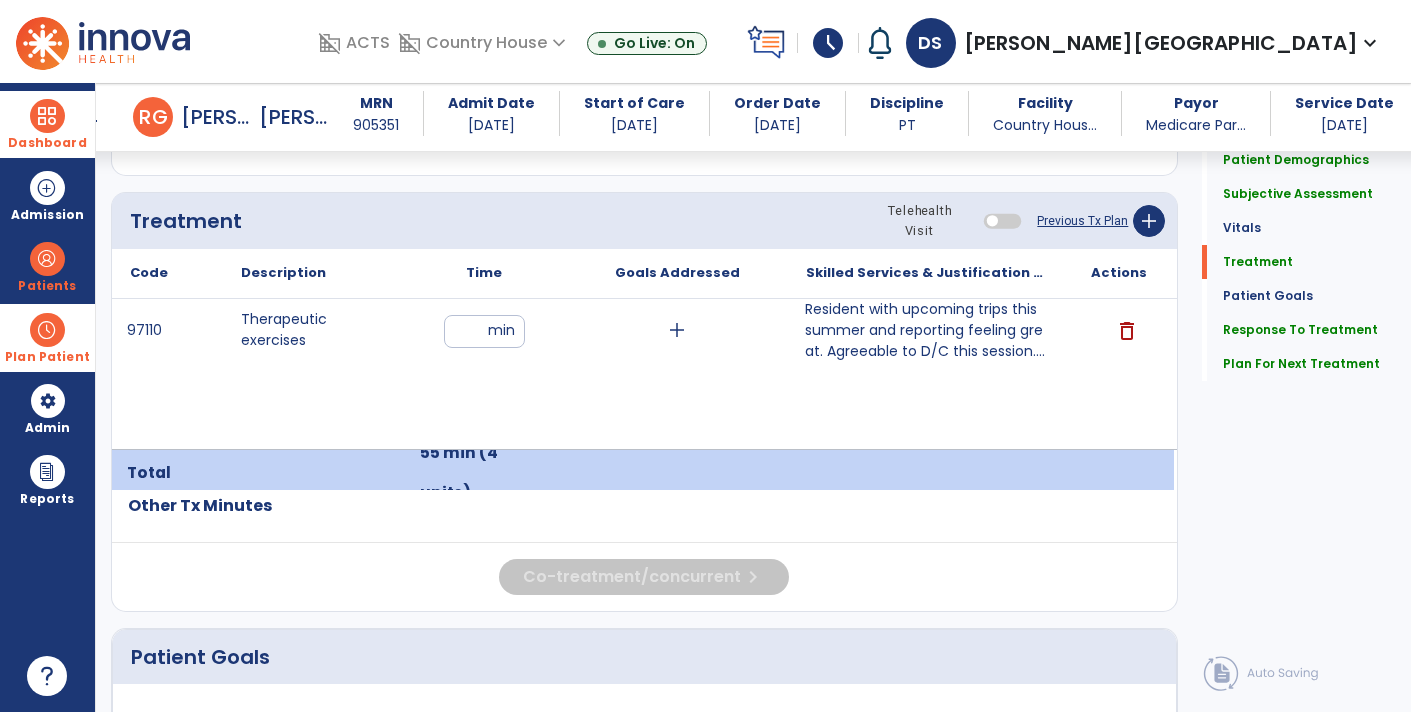 click on "**" at bounding box center (484, 331) 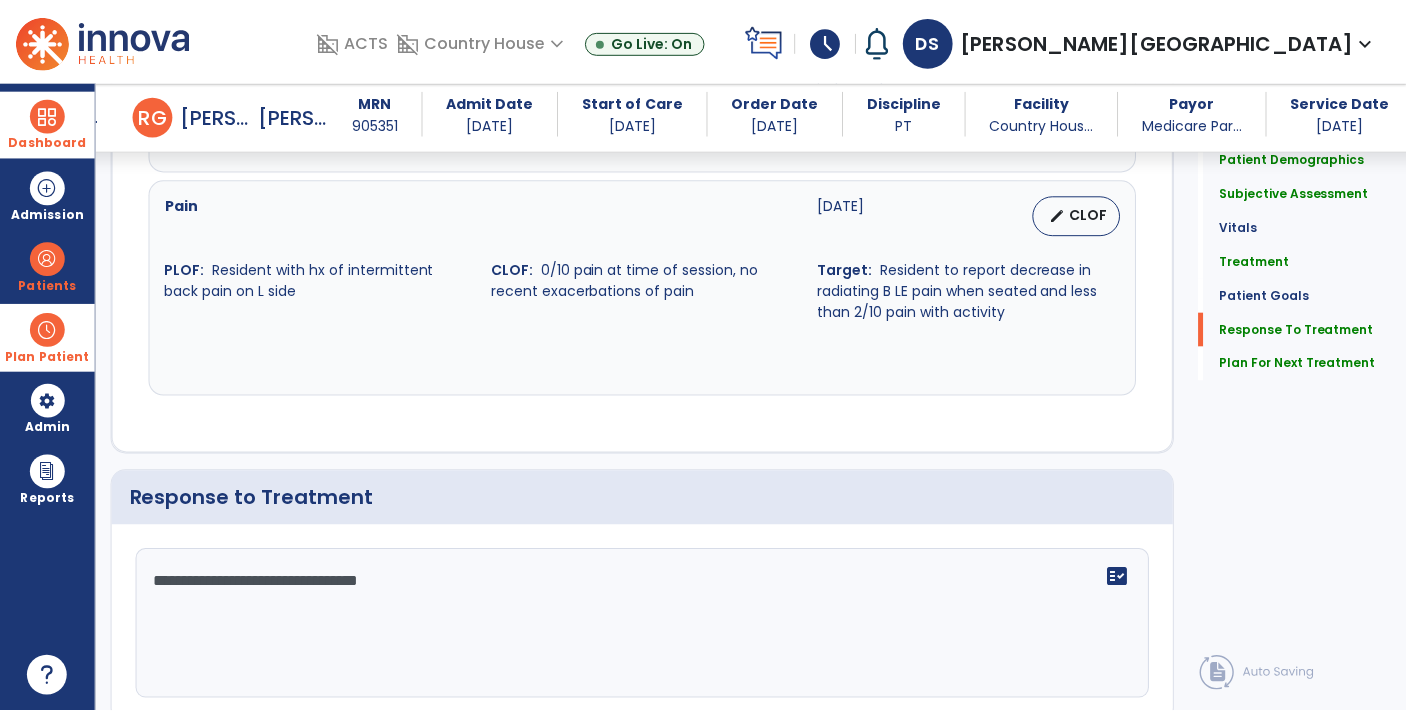 scroll, scrollTop: 3020, scrollLeft: 0, axis: vertical 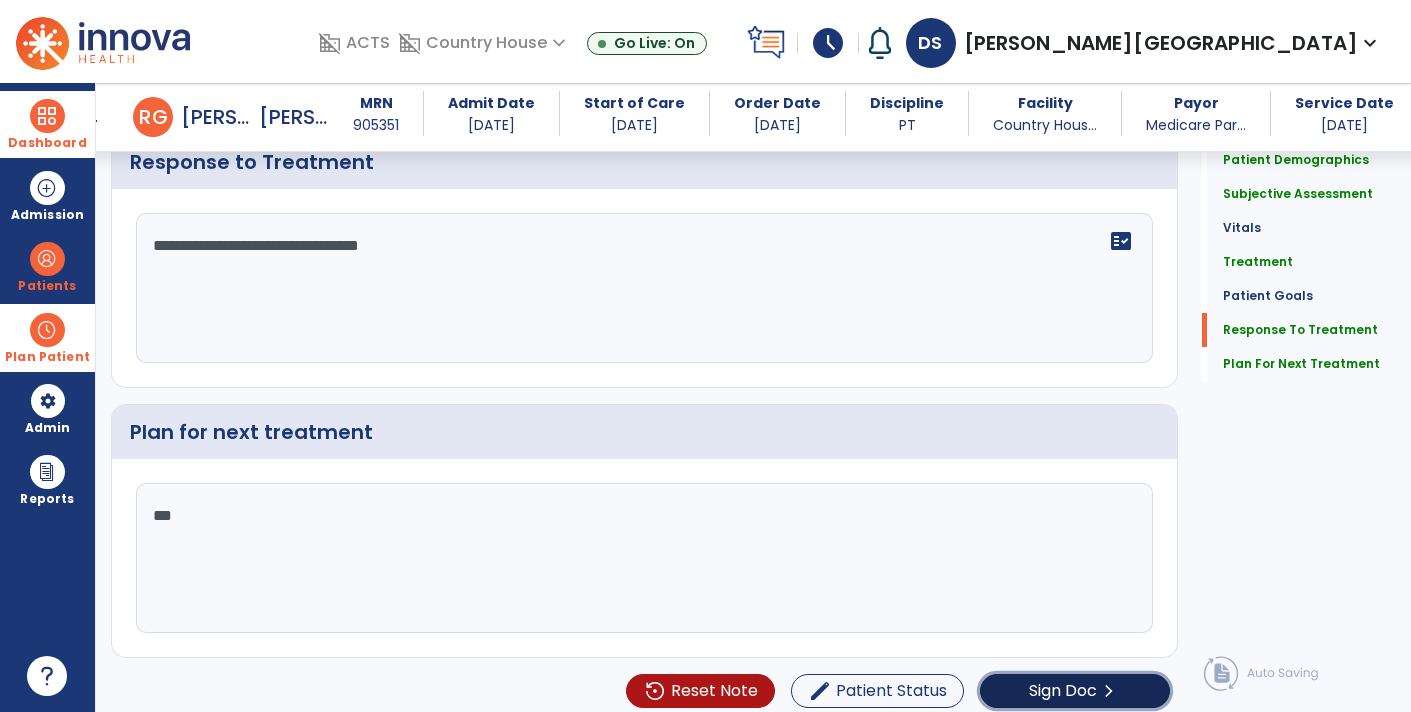 click on "Sign Doc" 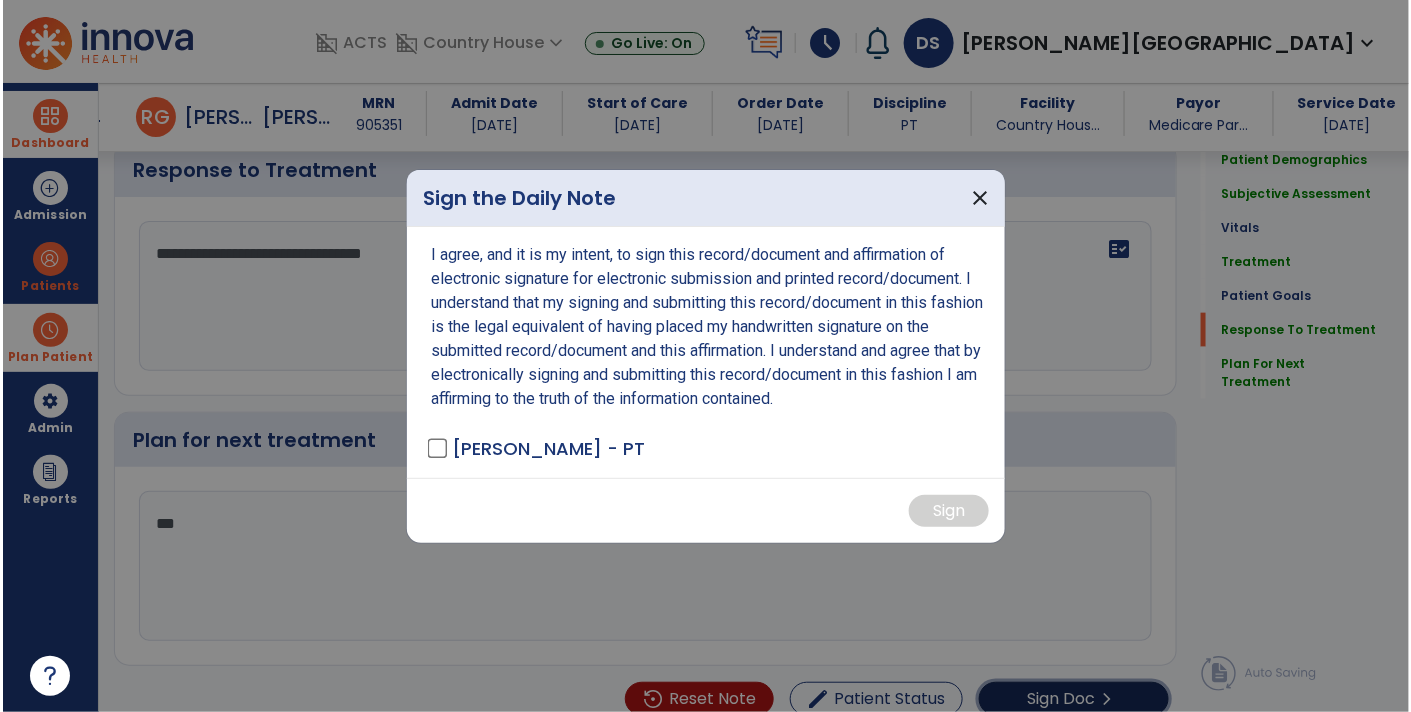 scroll, scrollTop: 3020, scrollLeft: 0, axis: vertical 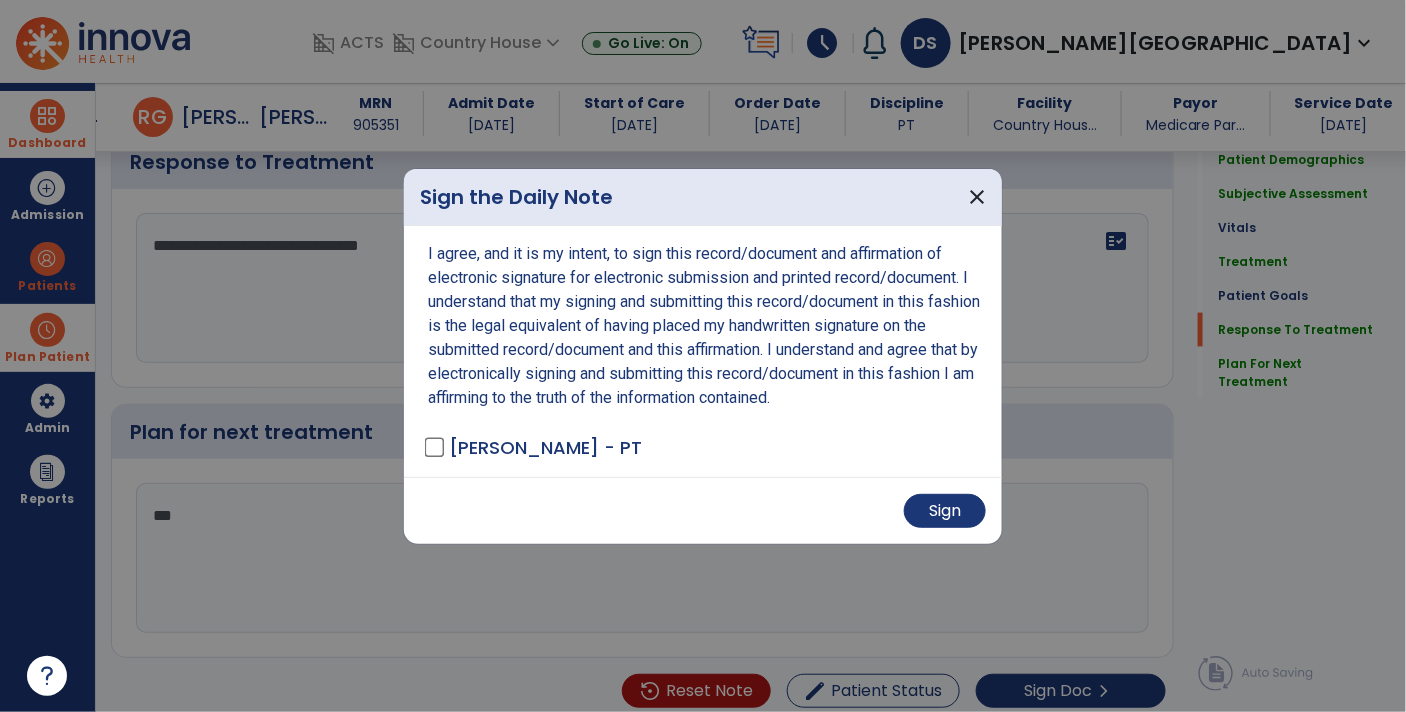 click on "Sign" at bounding box center [703, 510] 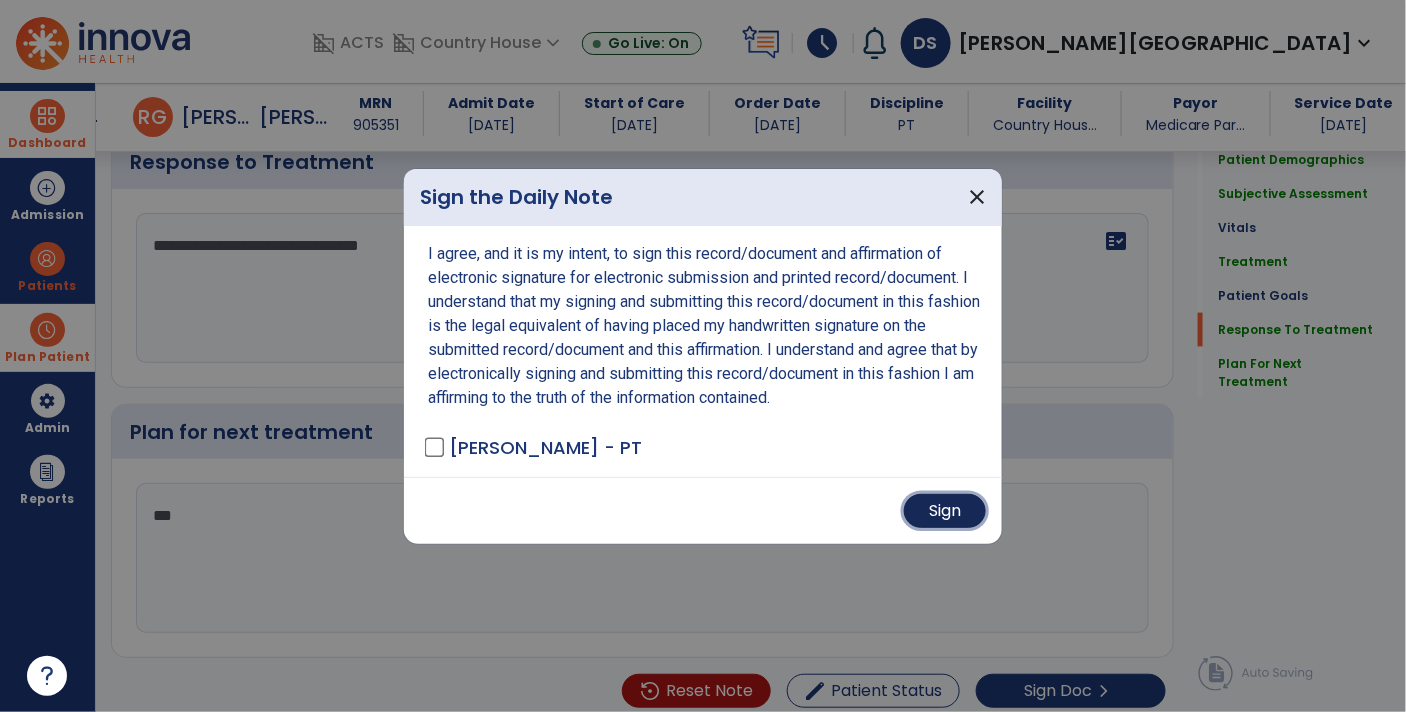 click on "Sign" at bounding box center (945, 511) 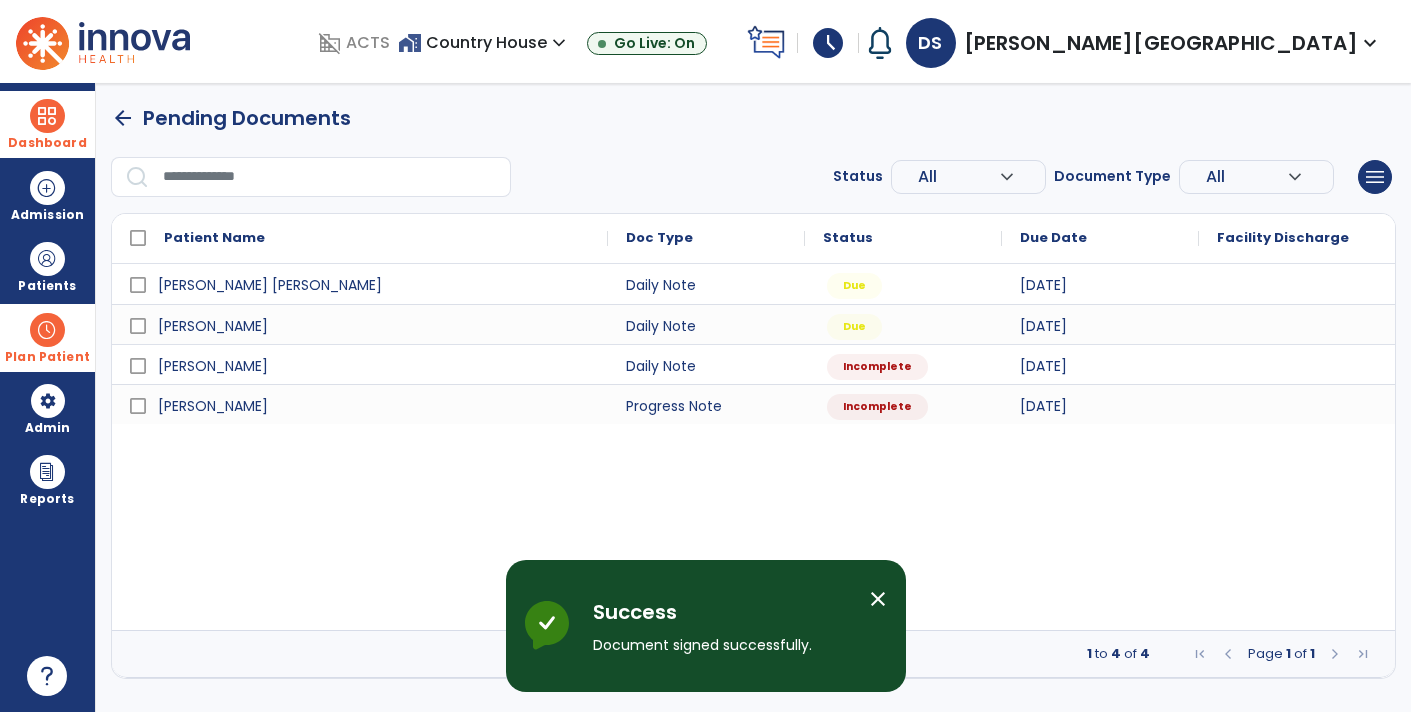 scroll, scrollTop: 0, scrollLeft: 0, axis: both 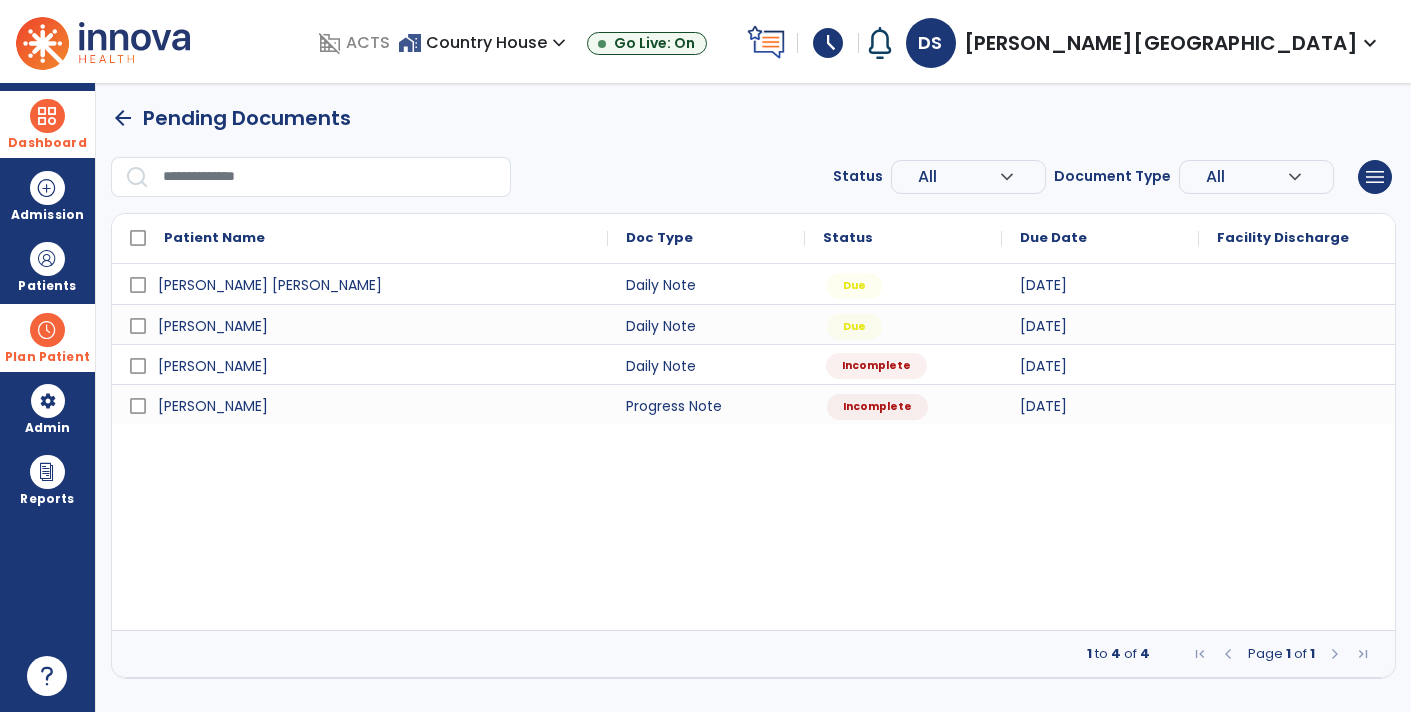 click on "Incomplete" at bounding box center [903, 364] 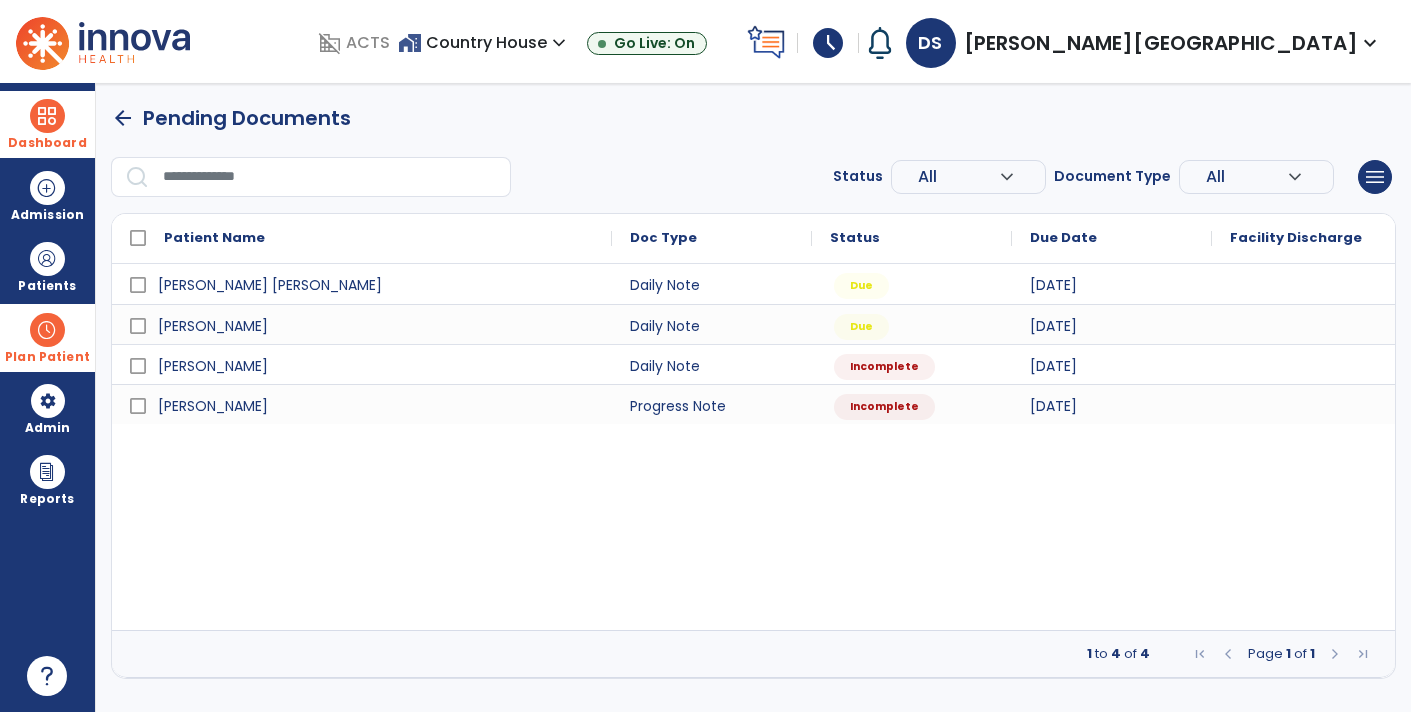 select on "*" 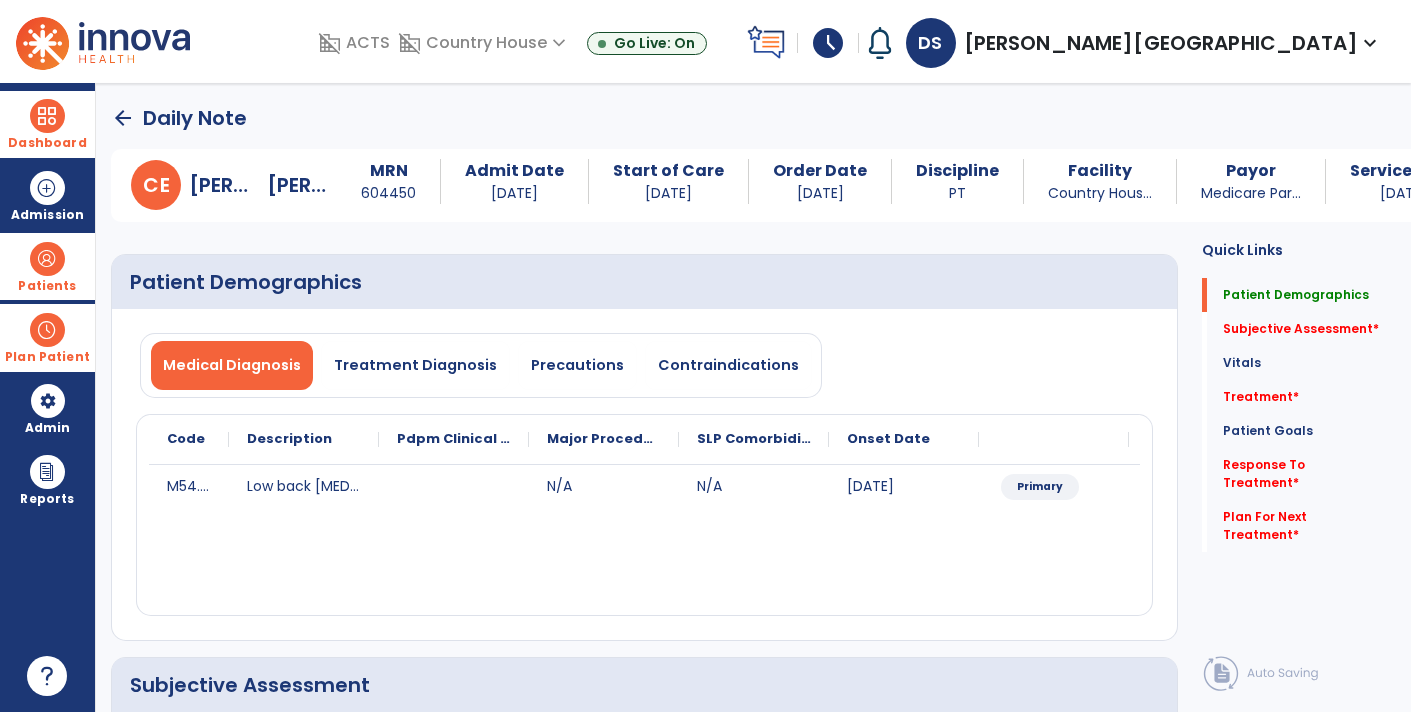 click at bounding box center [47, 259] 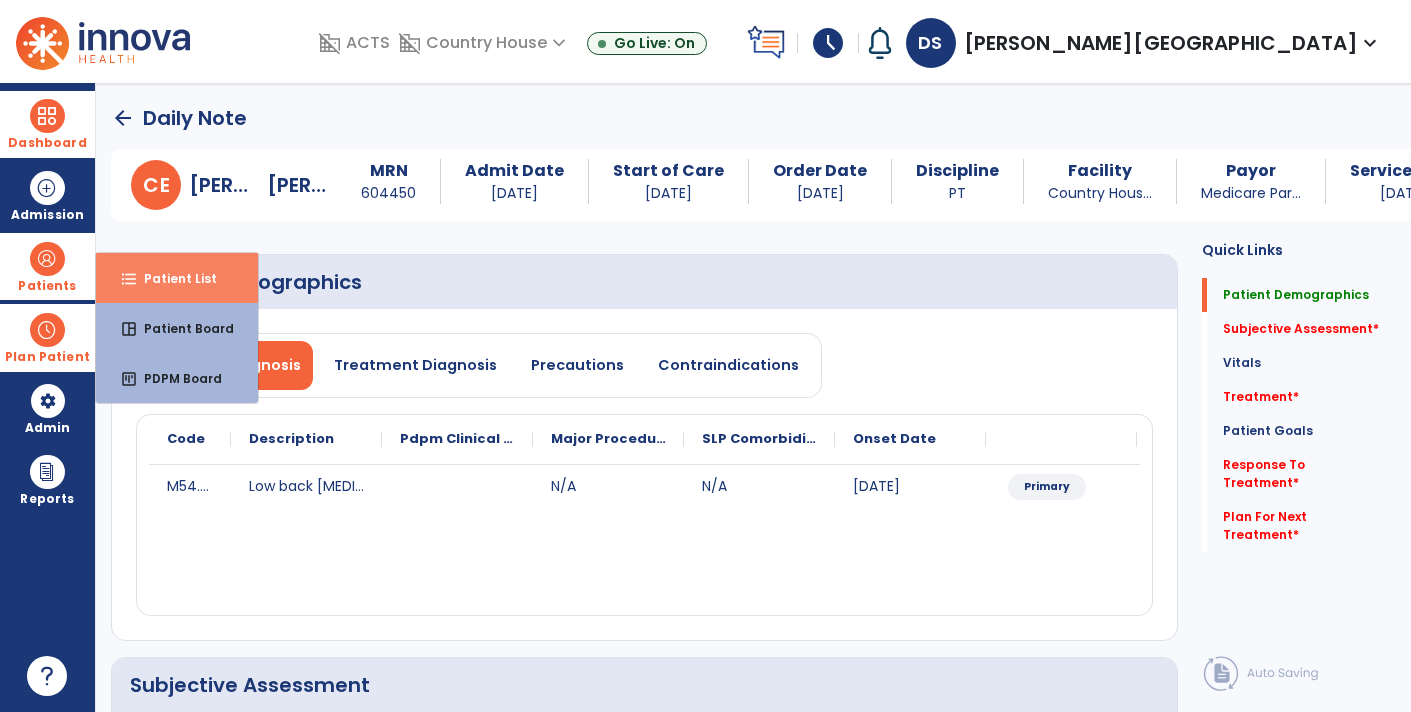 click on "format_list_bulleted  Patient List" at bounding box center (177, 278) 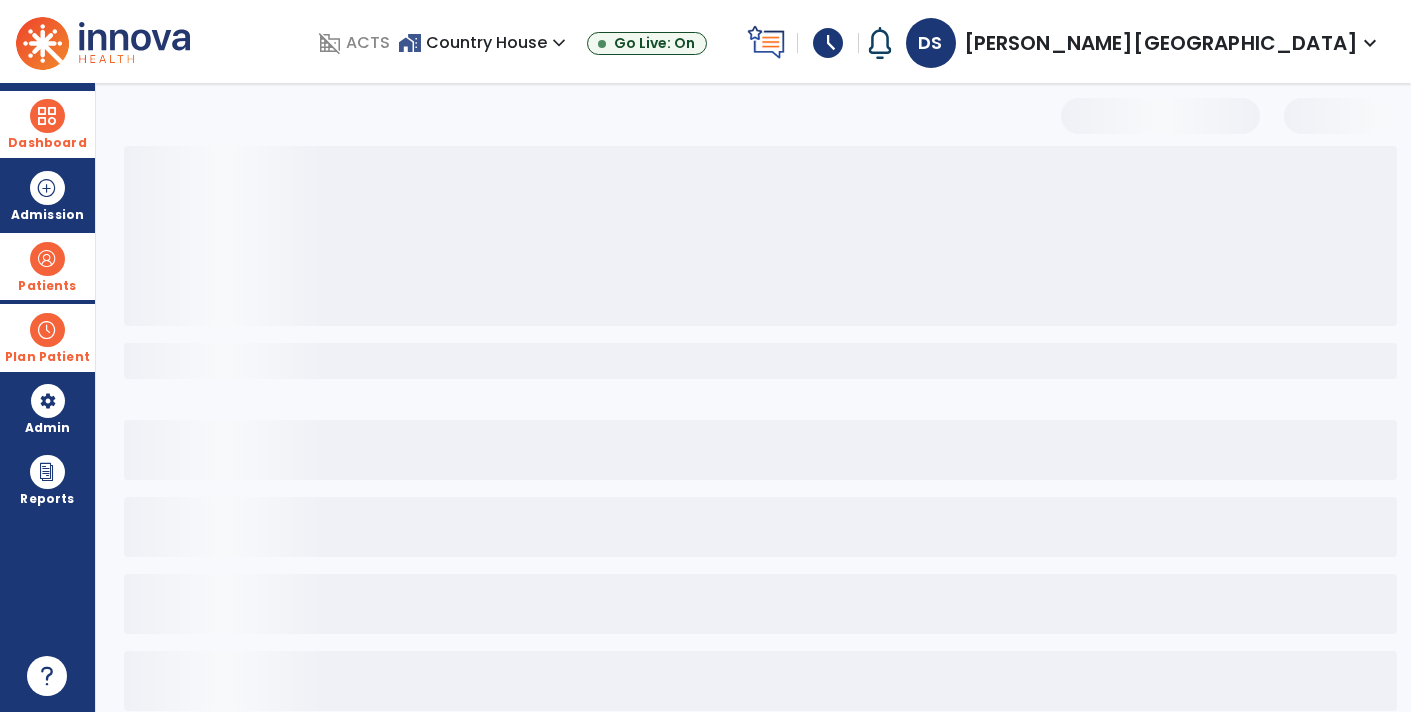 select on "***" 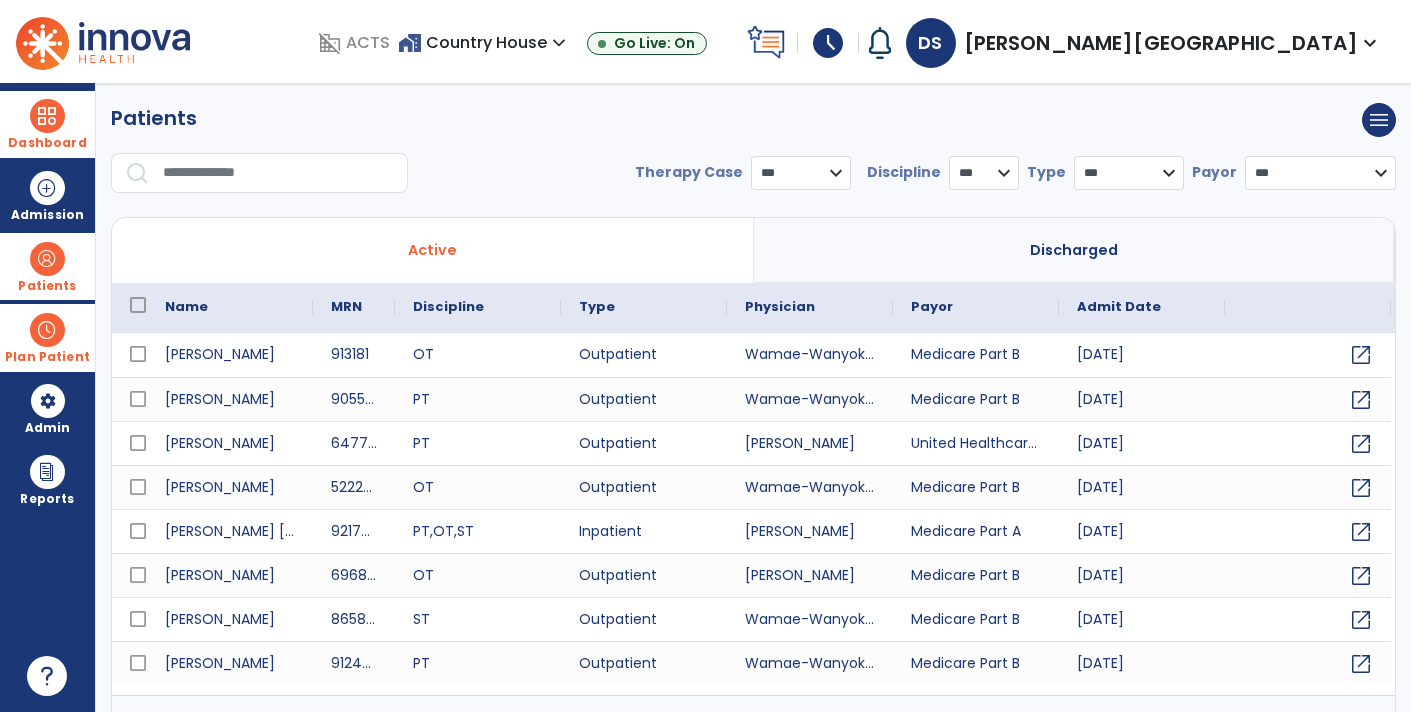 click at bounding box center (278, 173) 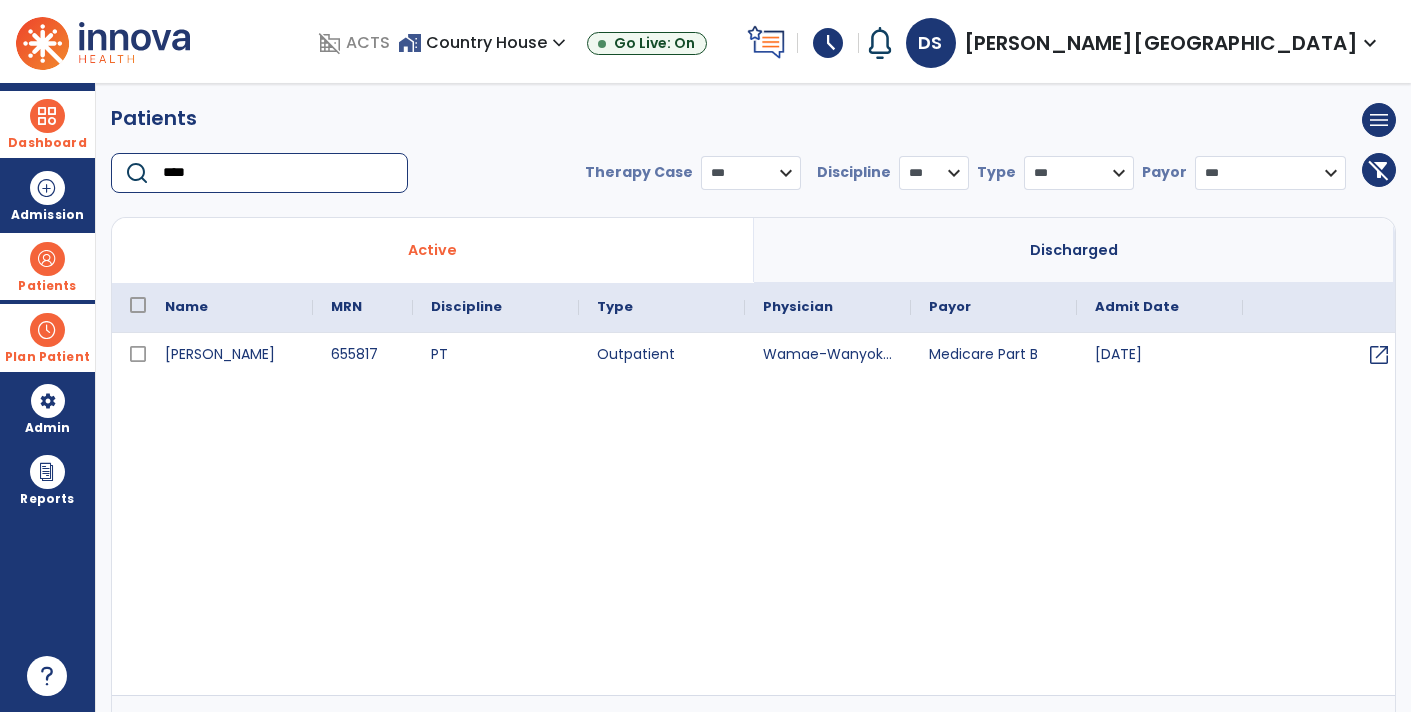 type on "****" 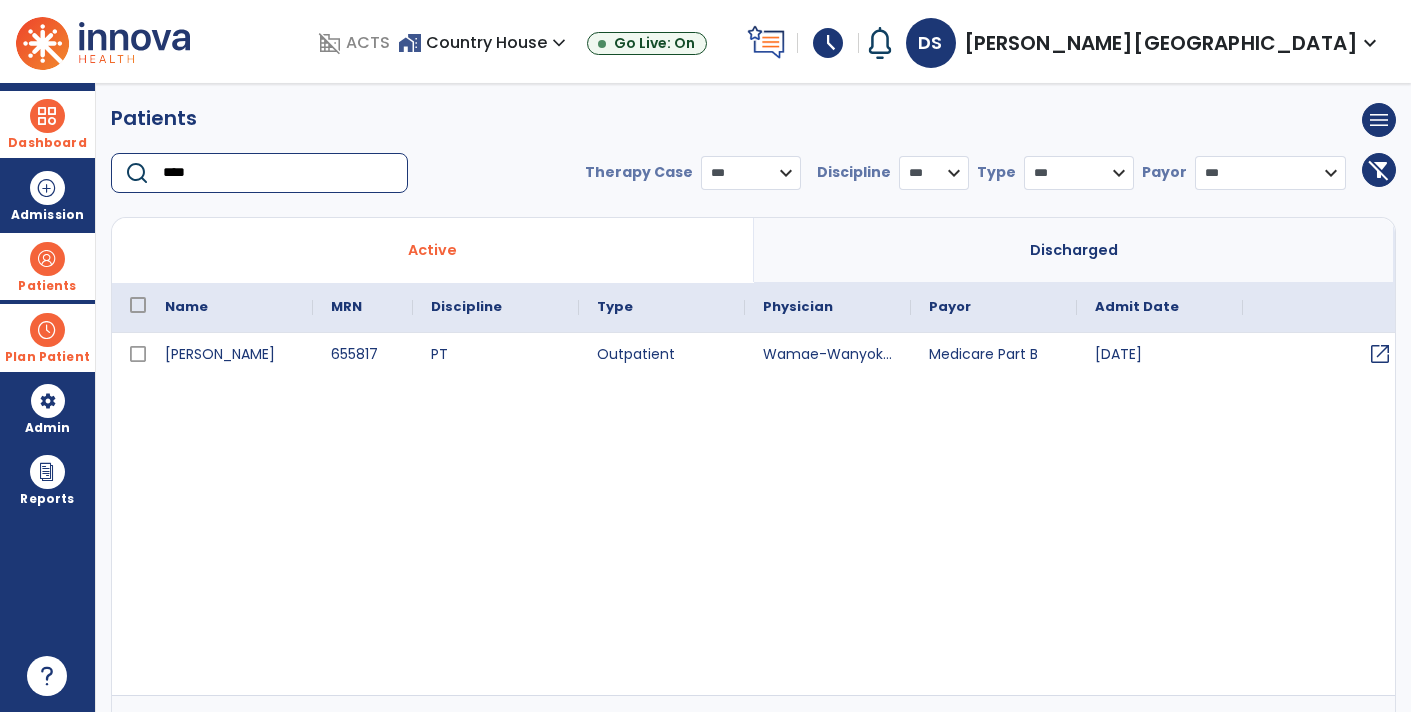 click on "open_in_new" at bounding box center [1380, 354] 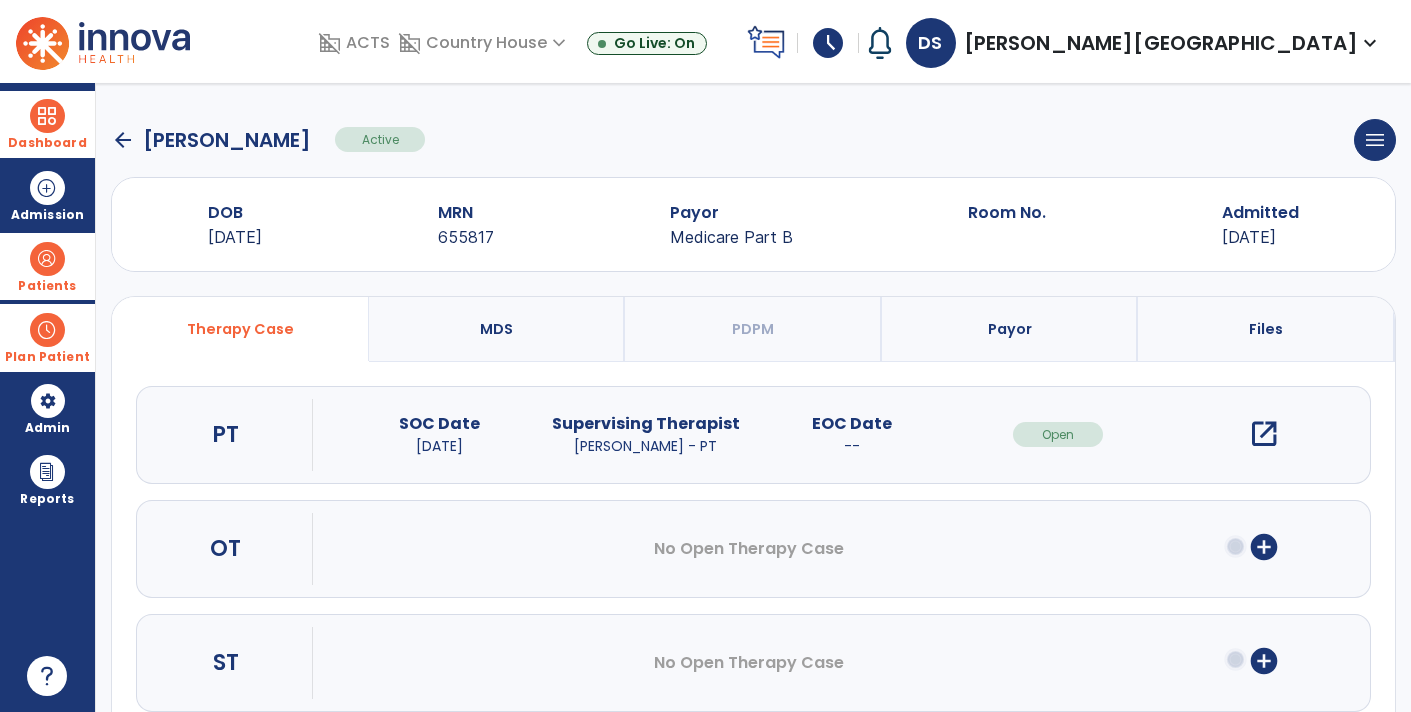 click on "open_in_new" at bounding box center (1264, 434) 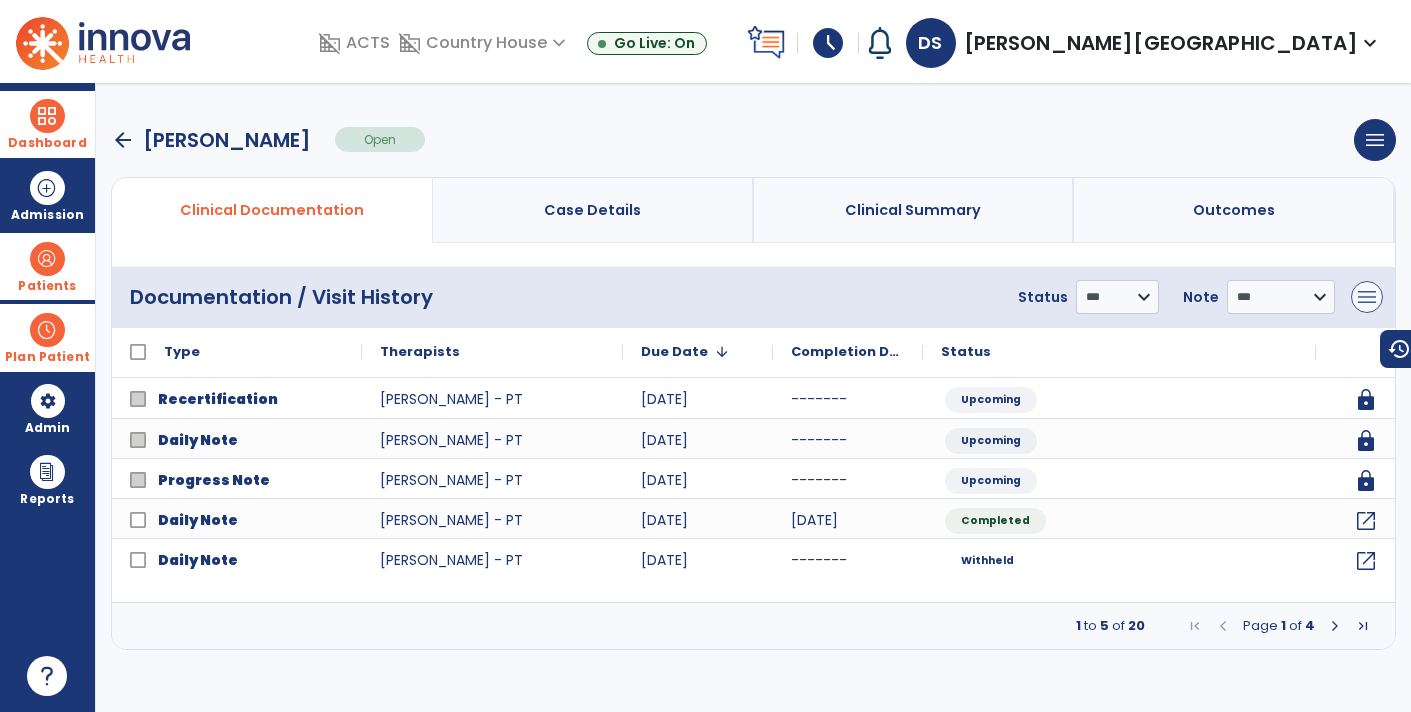 click on "menu" at bounding box center [1367, 297] 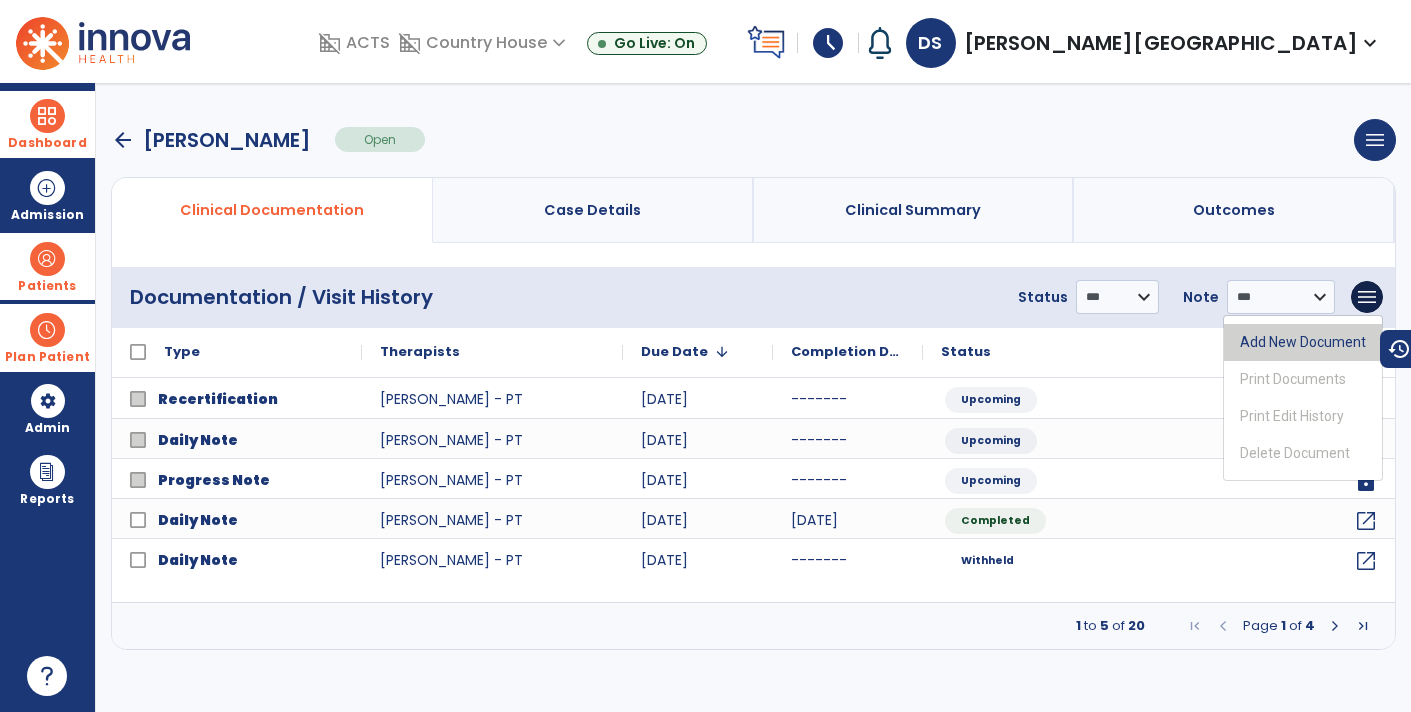 click on "Add New Document" at bounding box center (1303, 342) 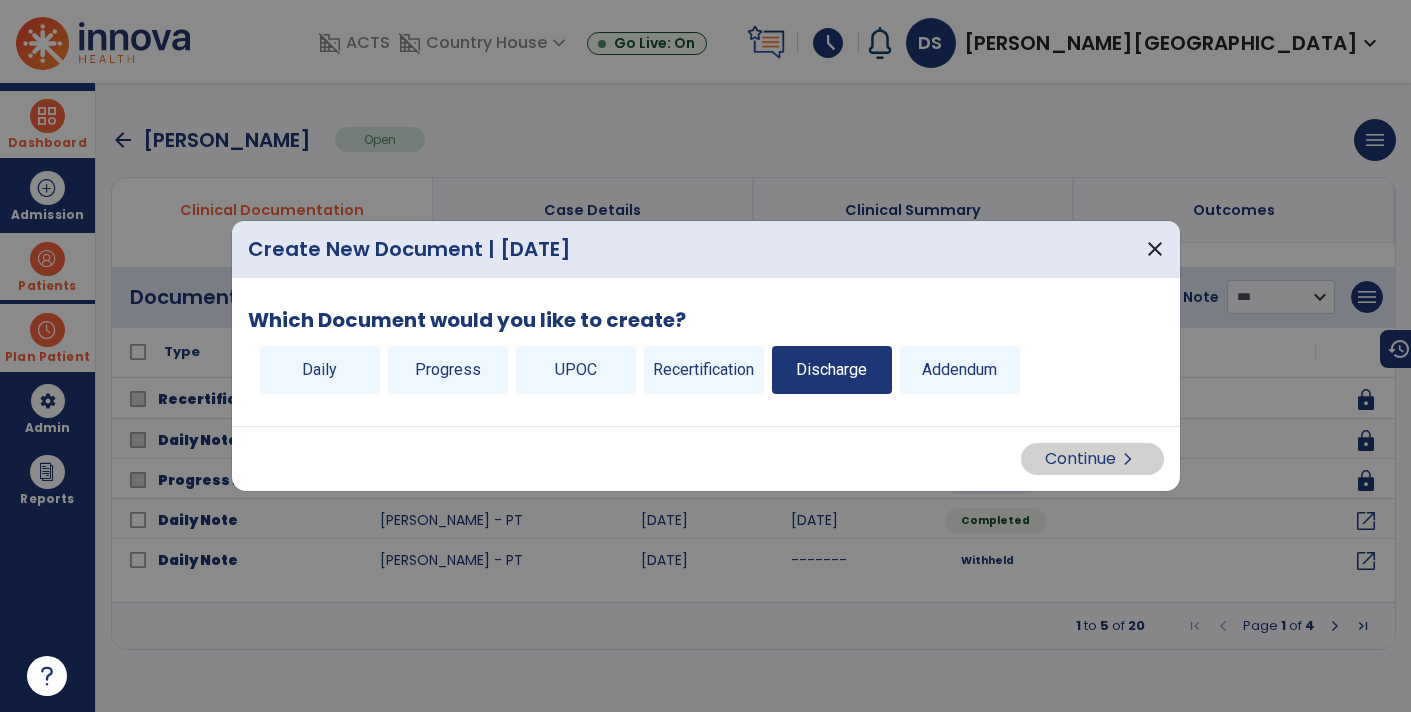 click on "Discharge" at bounding box center (832, 370) 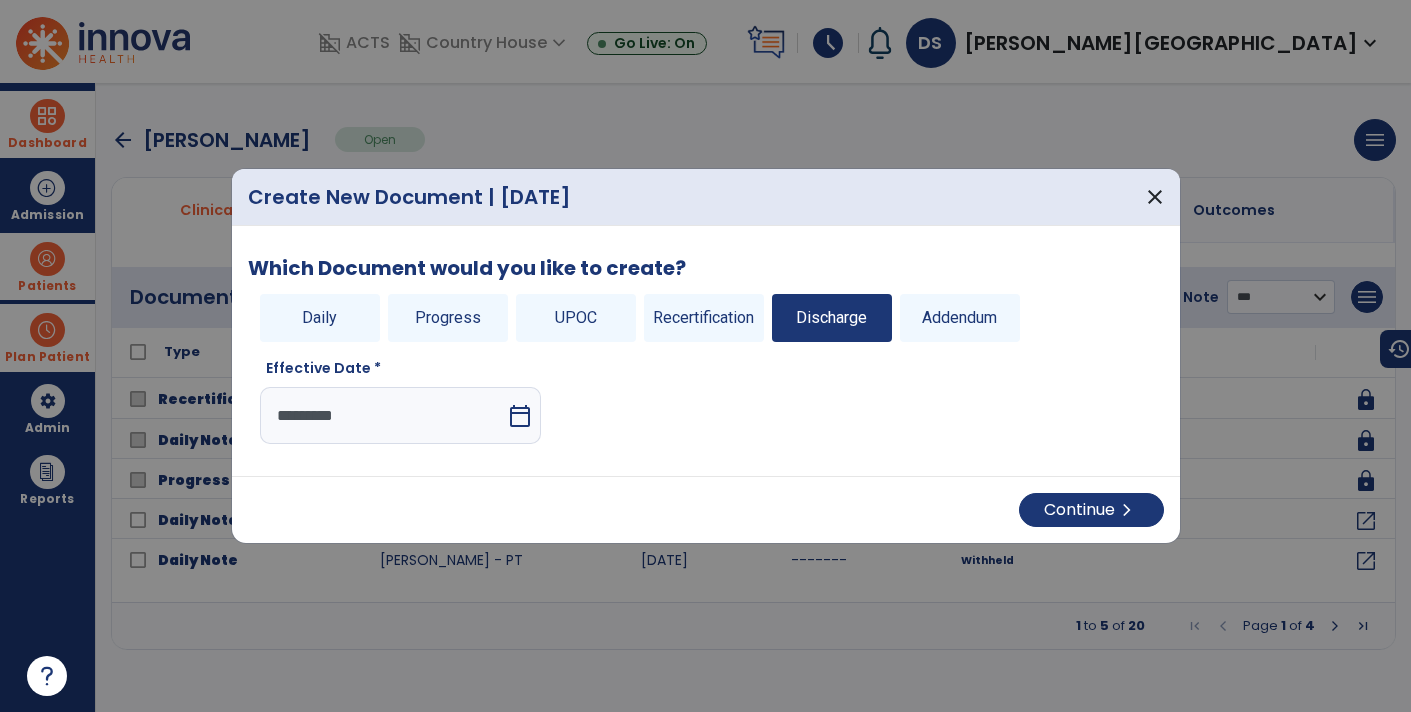 click on "calendar_today" at bounding box center (520, 416) 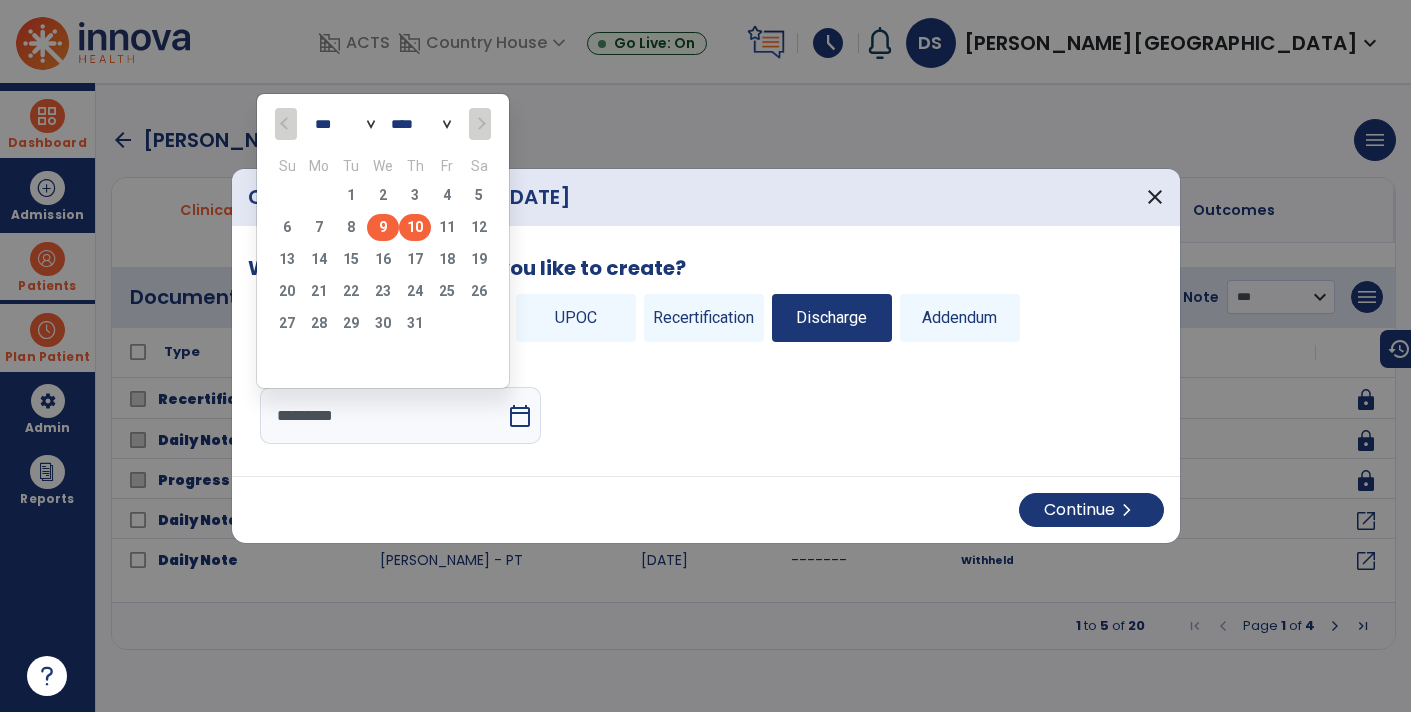 click on "9" 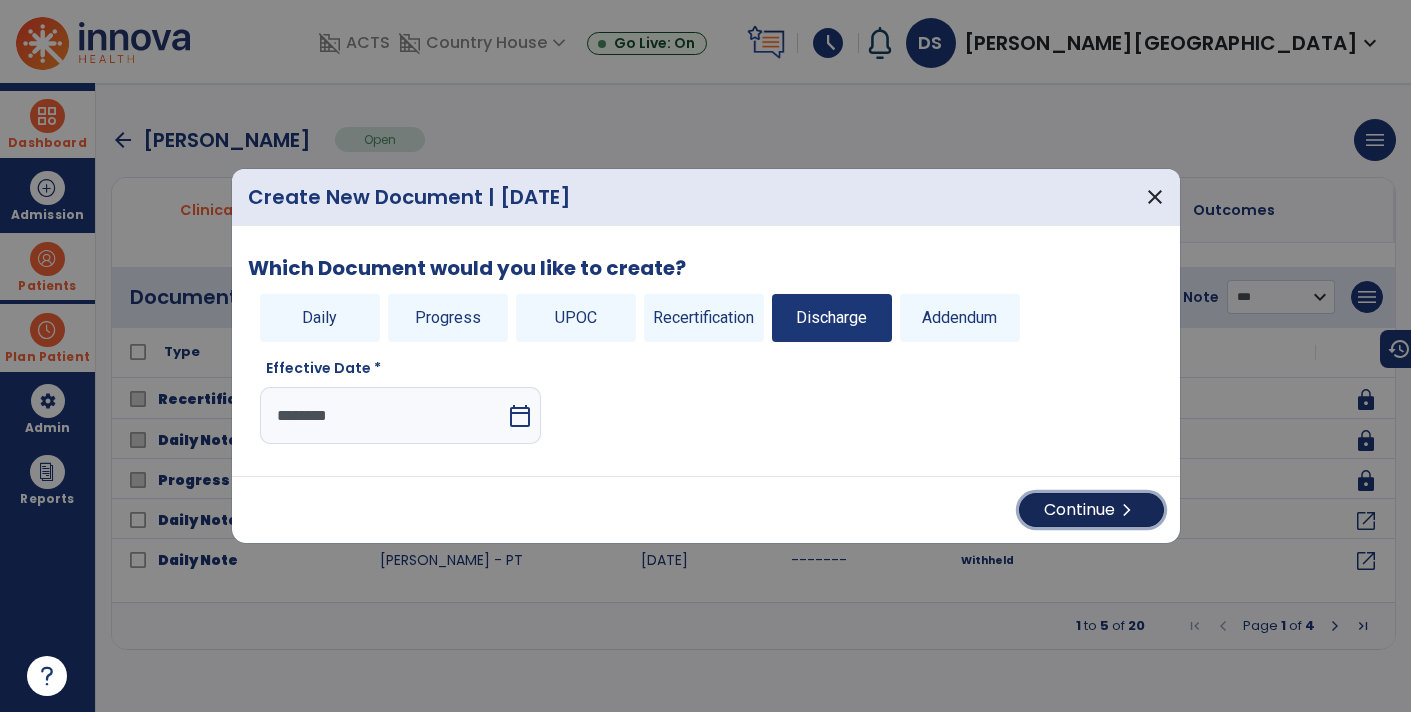 click on "Continue   chevron_right" at bounding box center (1091, 510) 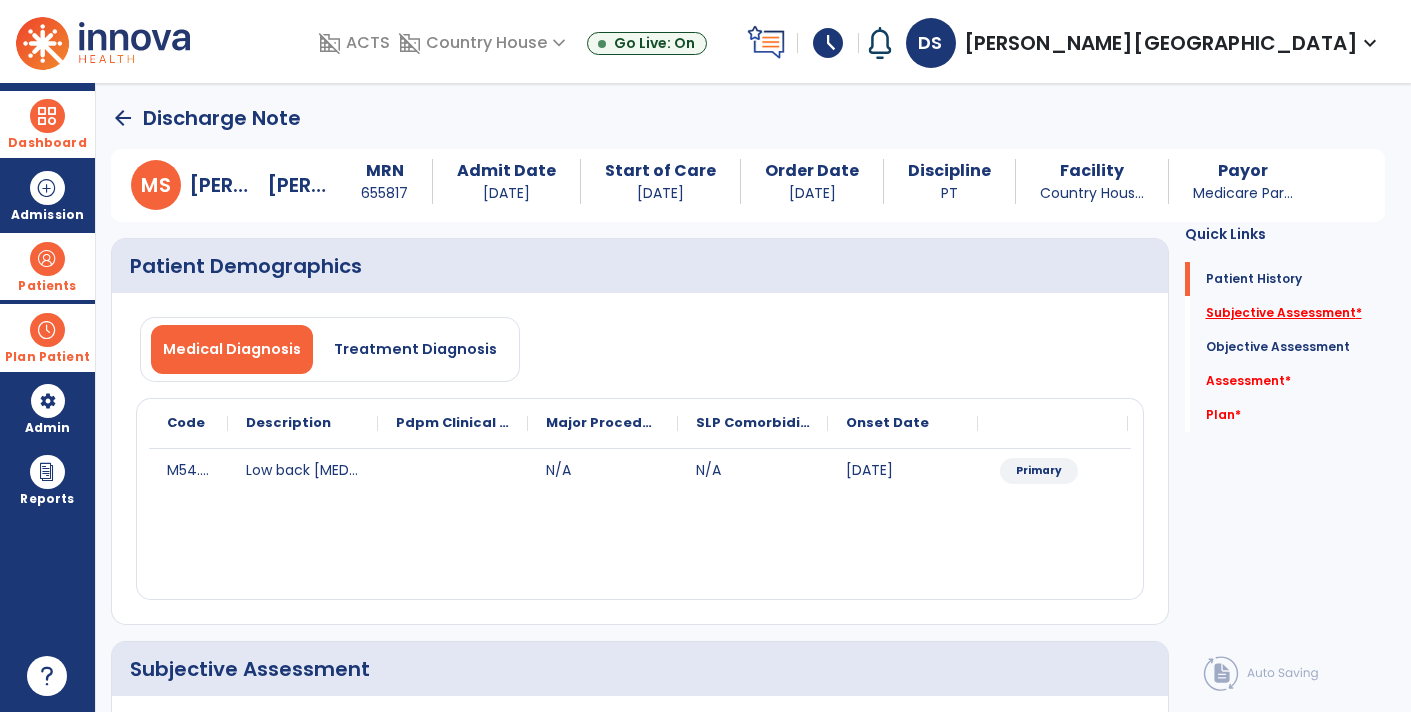 click on "Subjective Assessment   *" 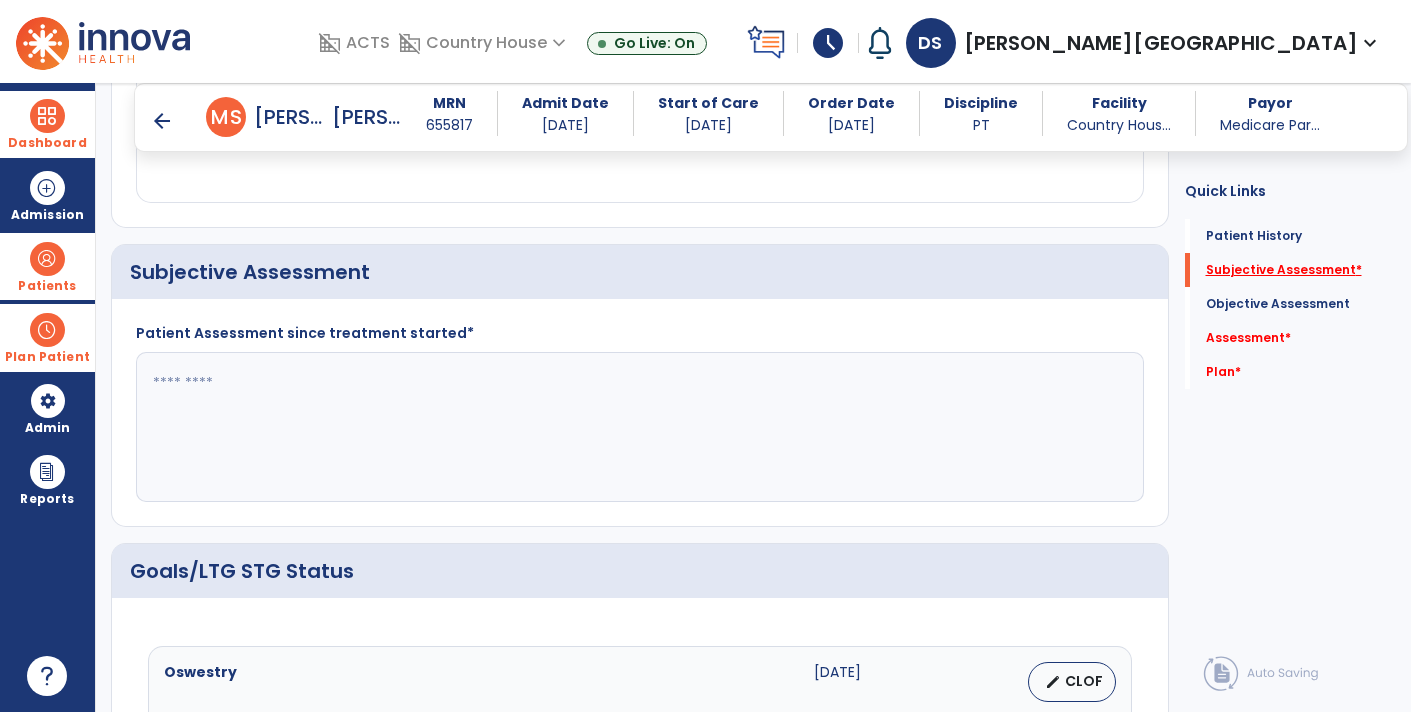 scroll, scrollTop: 382, scrollLeft: 0, axis: vertical 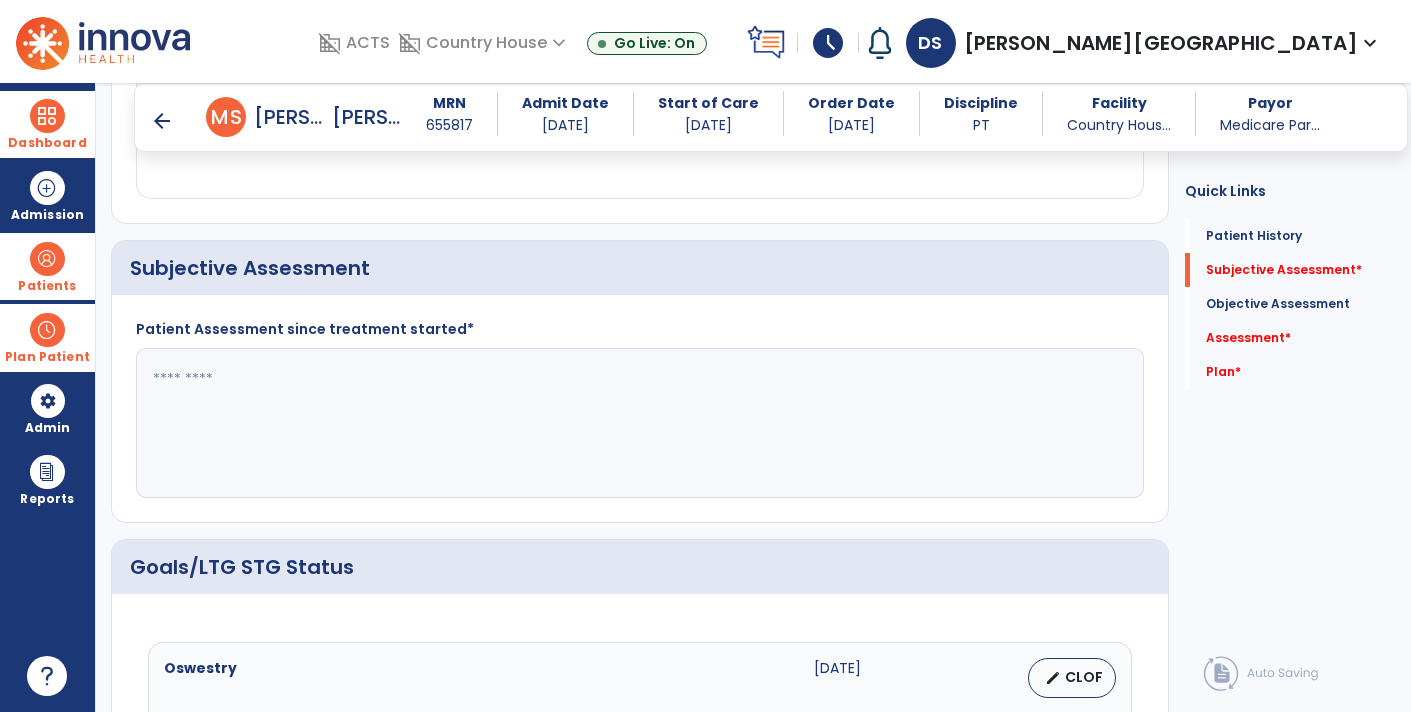 click 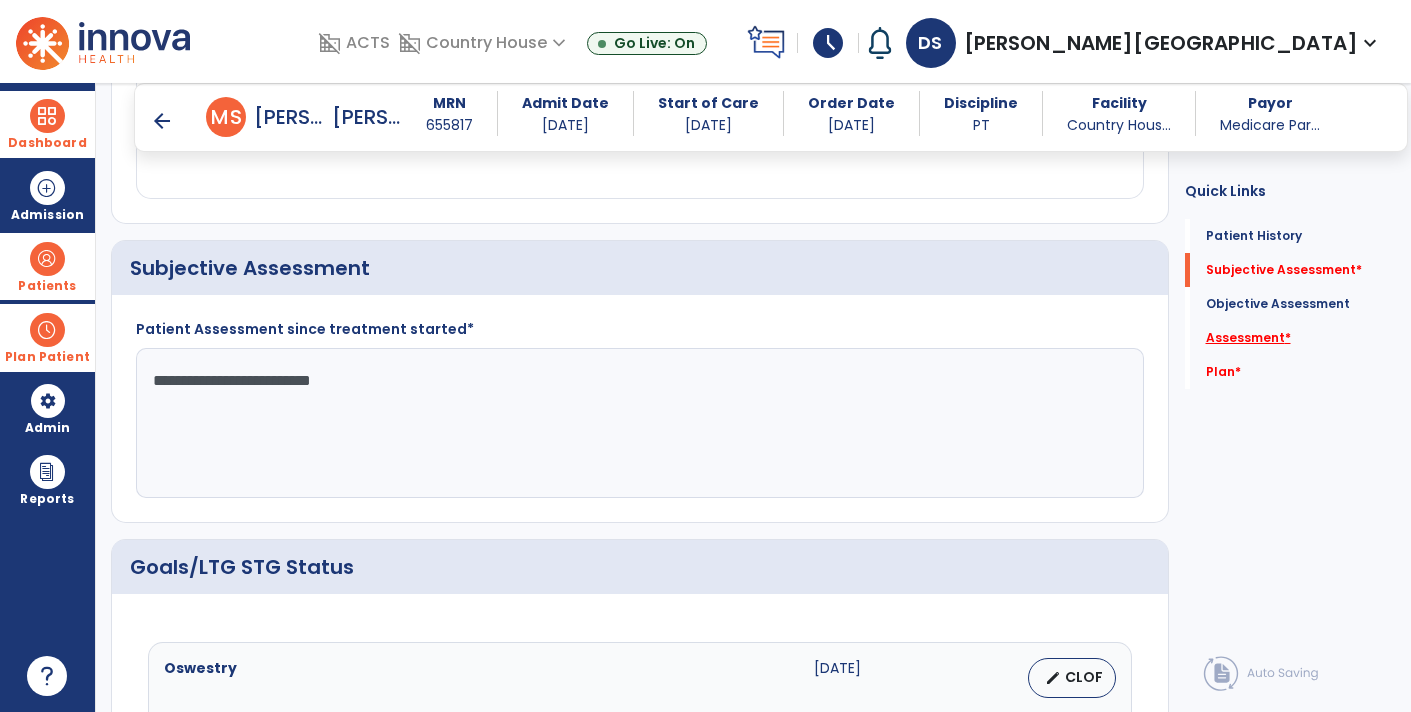 type on "**********" 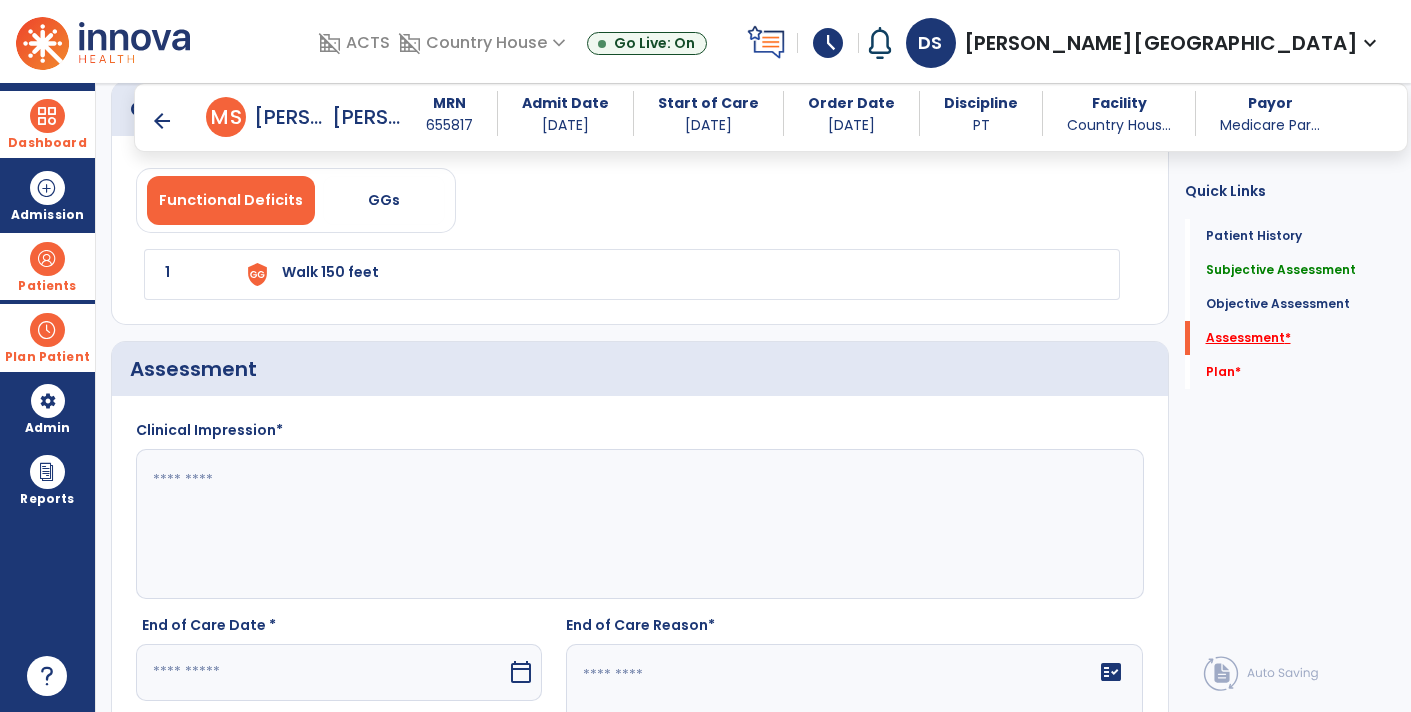 scroll, scrollTop: 2016, scrollLeft: 0, axis: vertical 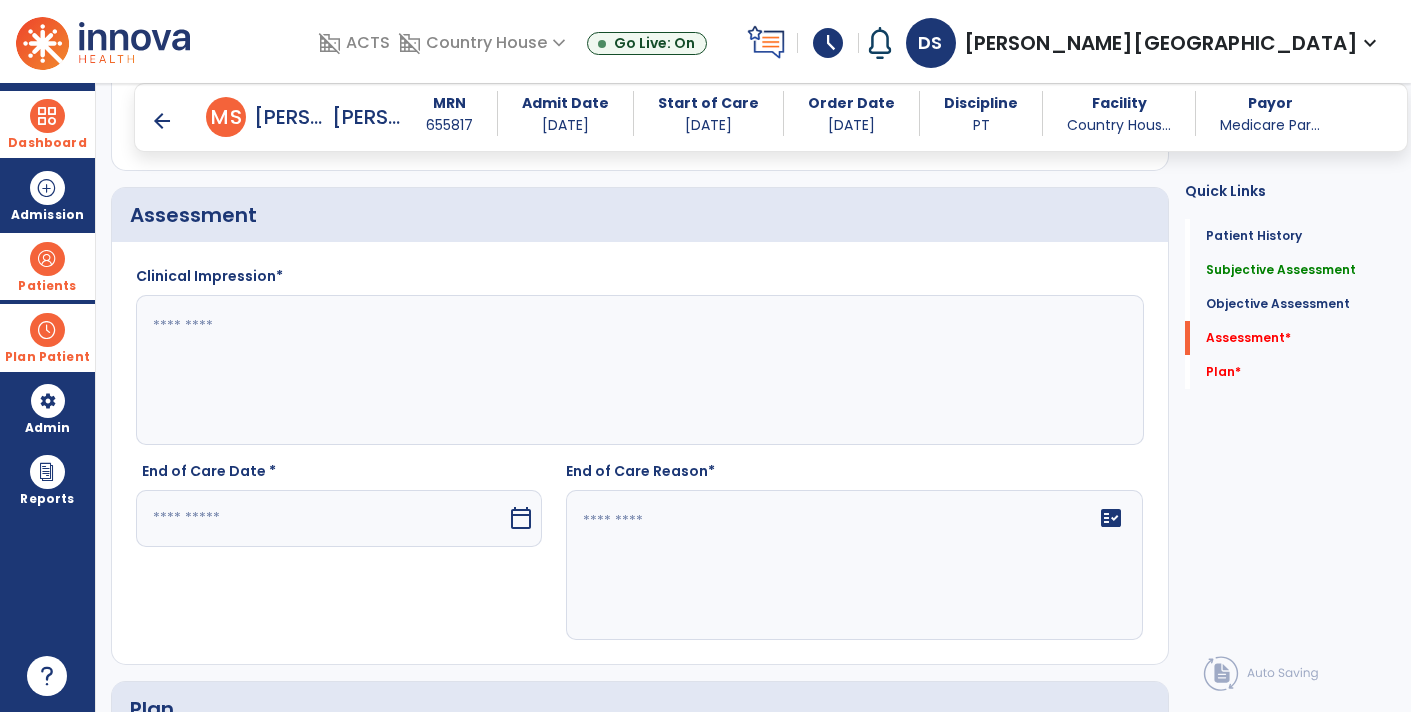 click 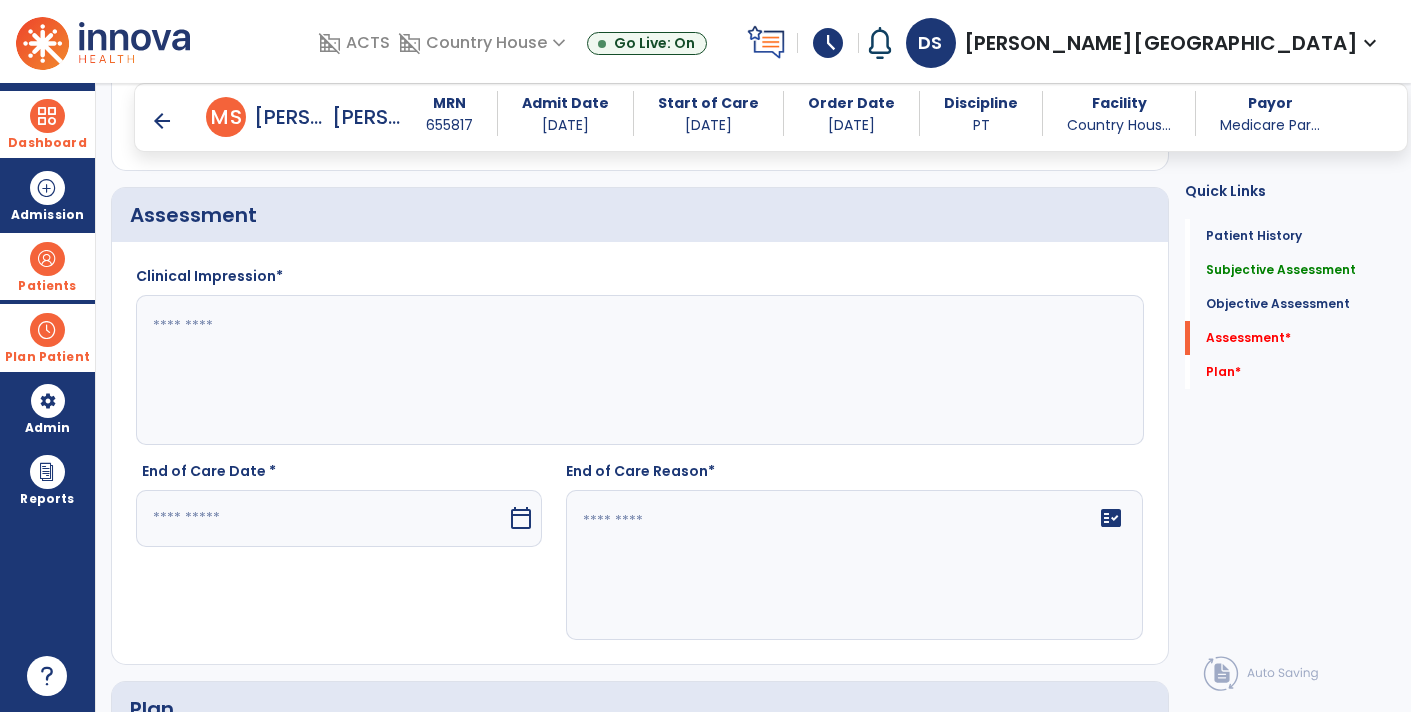click at bounding box center [321, 518] 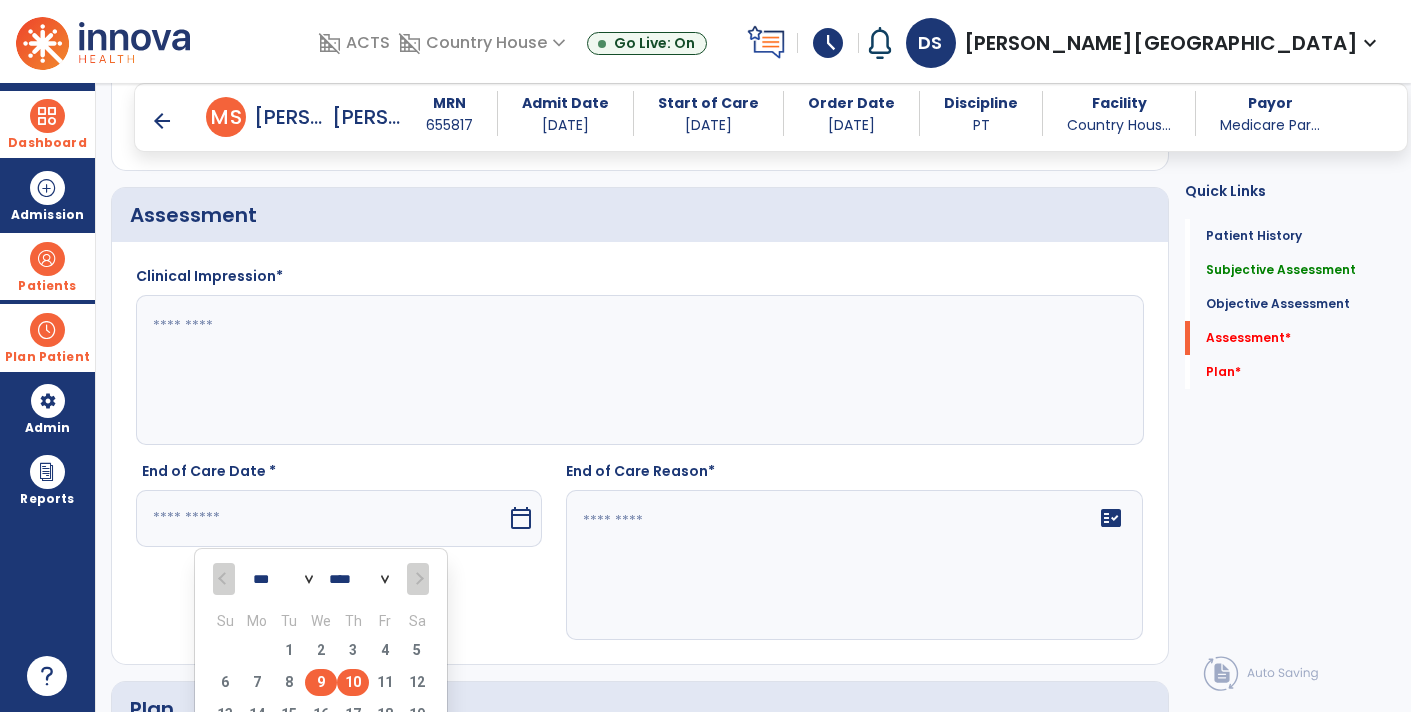click on "9" at bounding box center (321, 682) 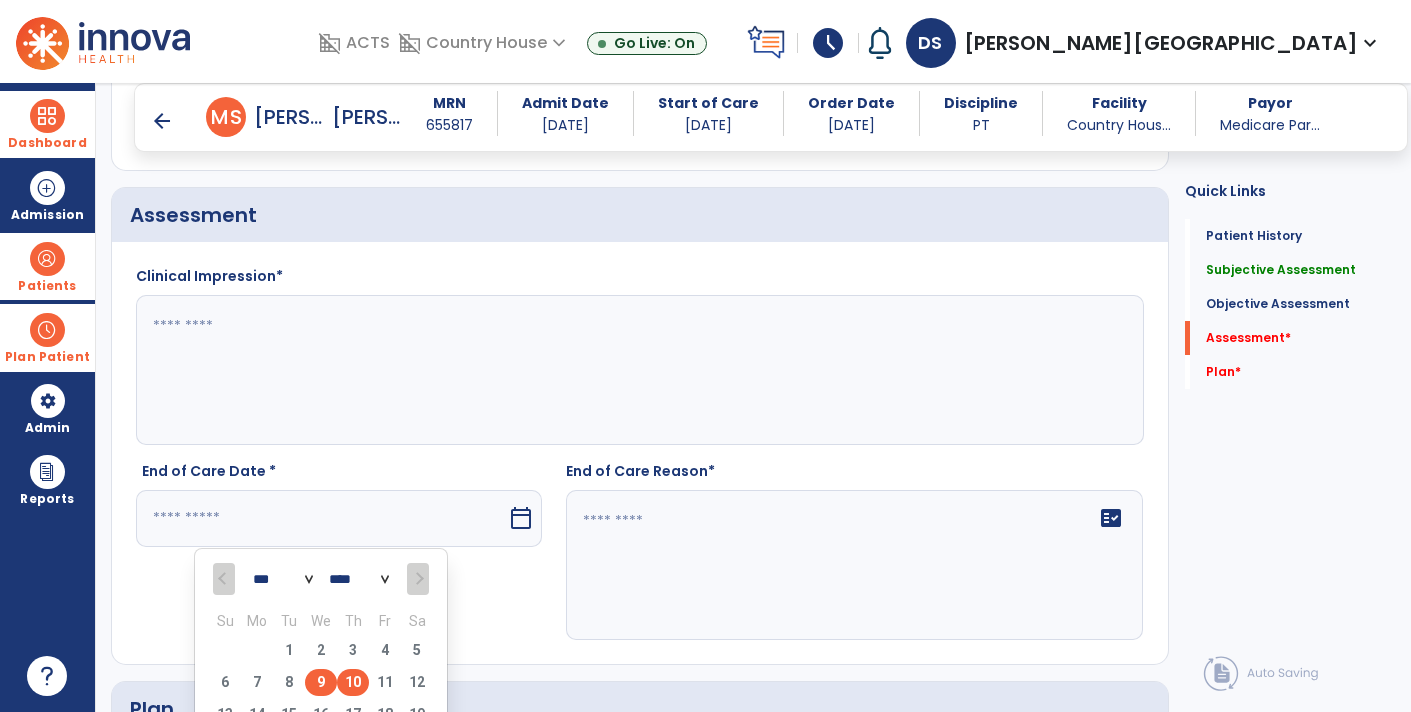 type on "********" 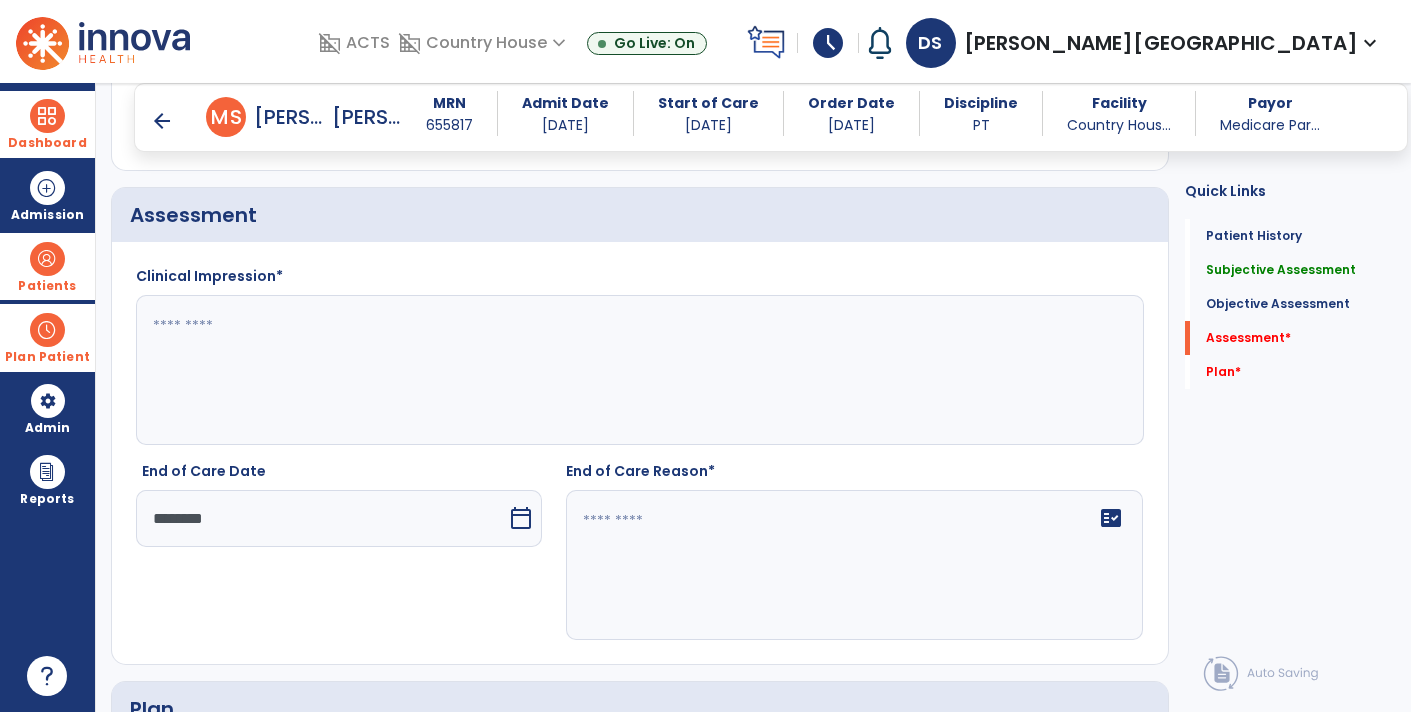 click on "calendar_today" at bounding box center (521, 518) 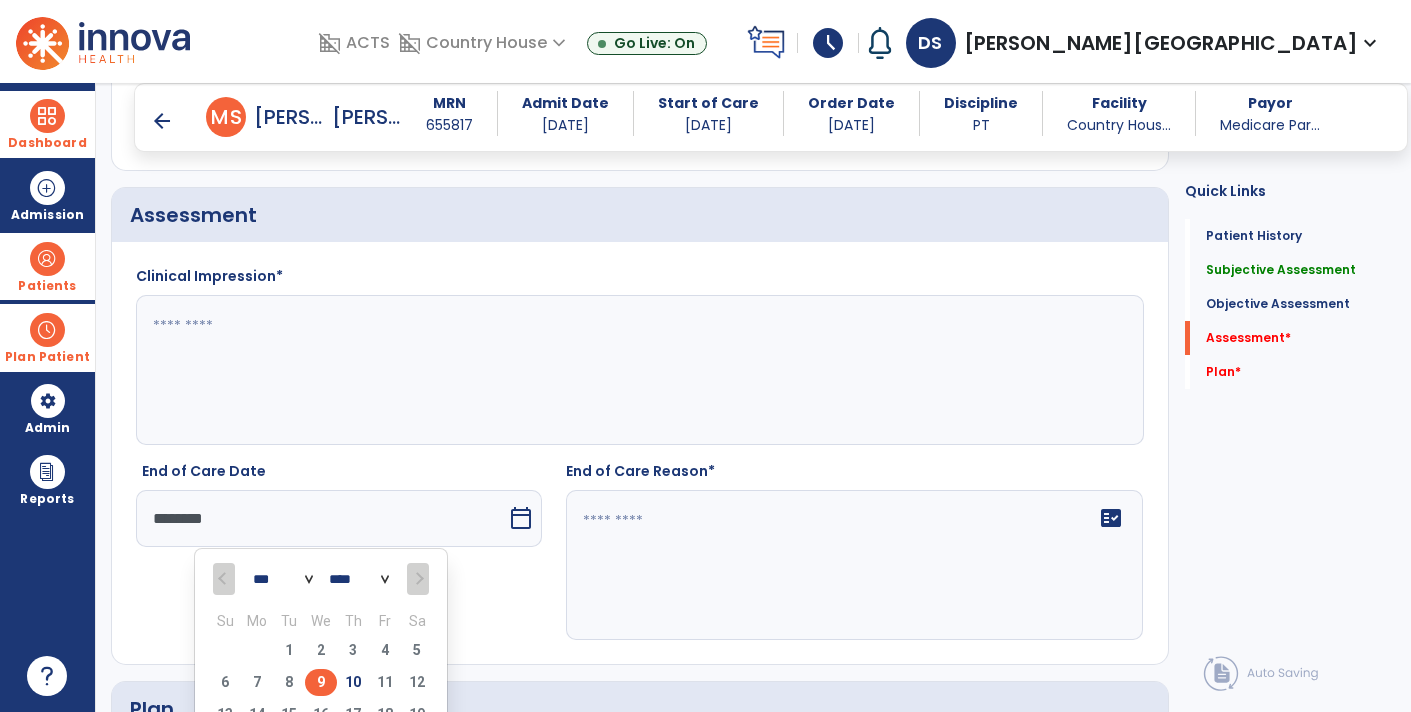 click on "9" at bounding box center (321, 682) 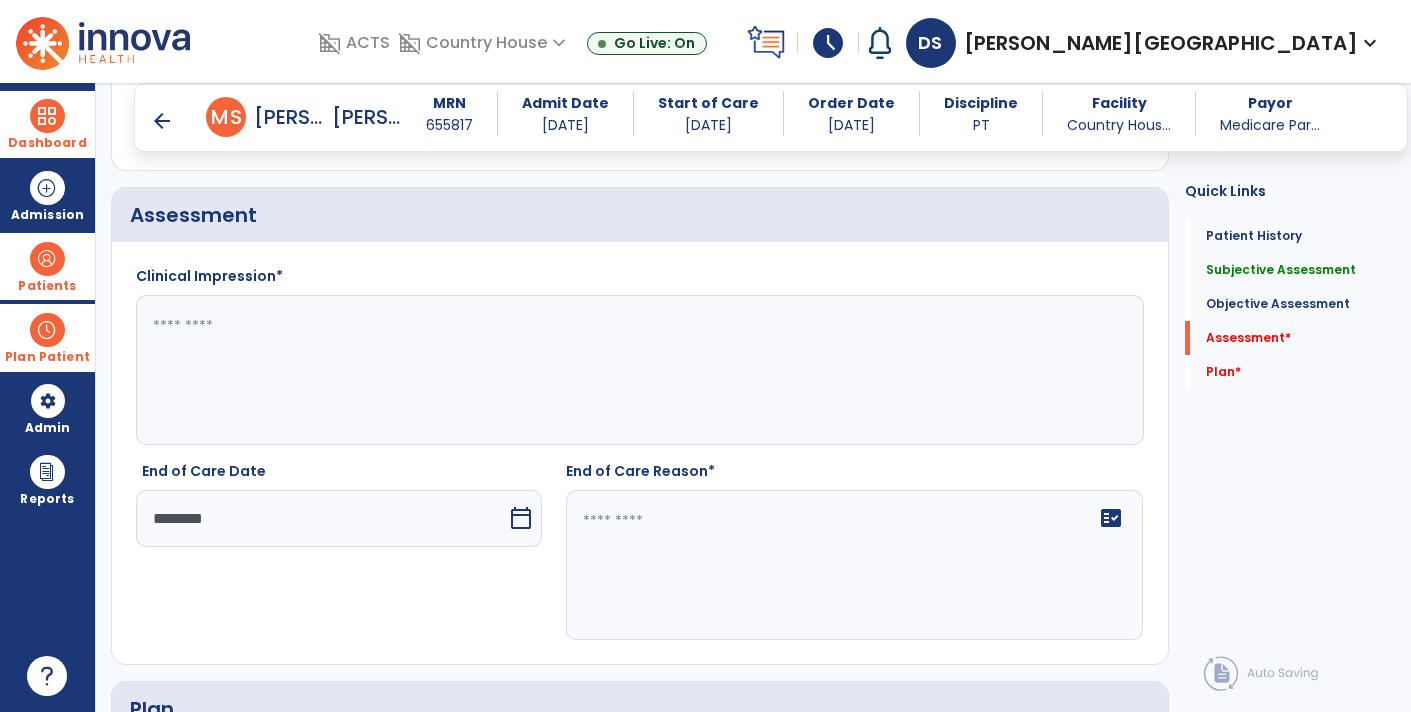 click on "fact_check" 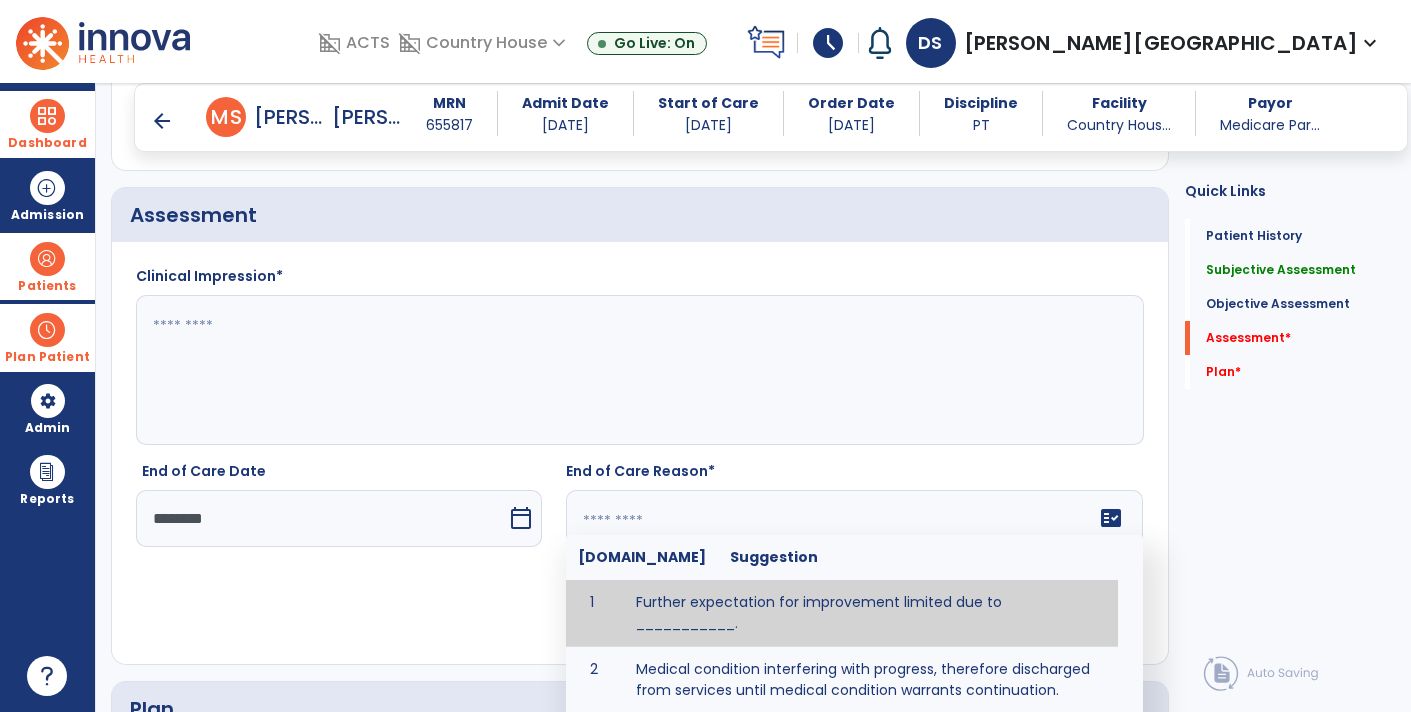 type on "*" 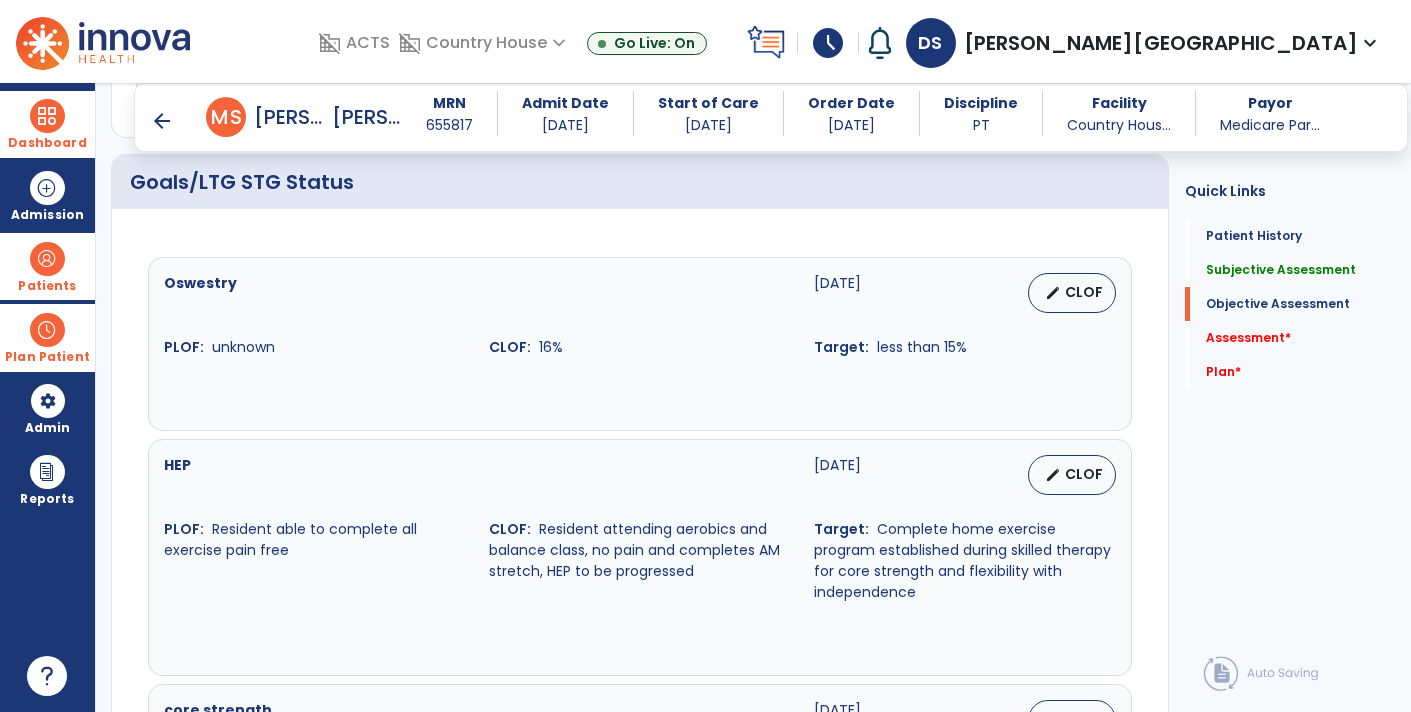 scroll, scrollTop: 753, scrollLeft: 0, axis: vertical 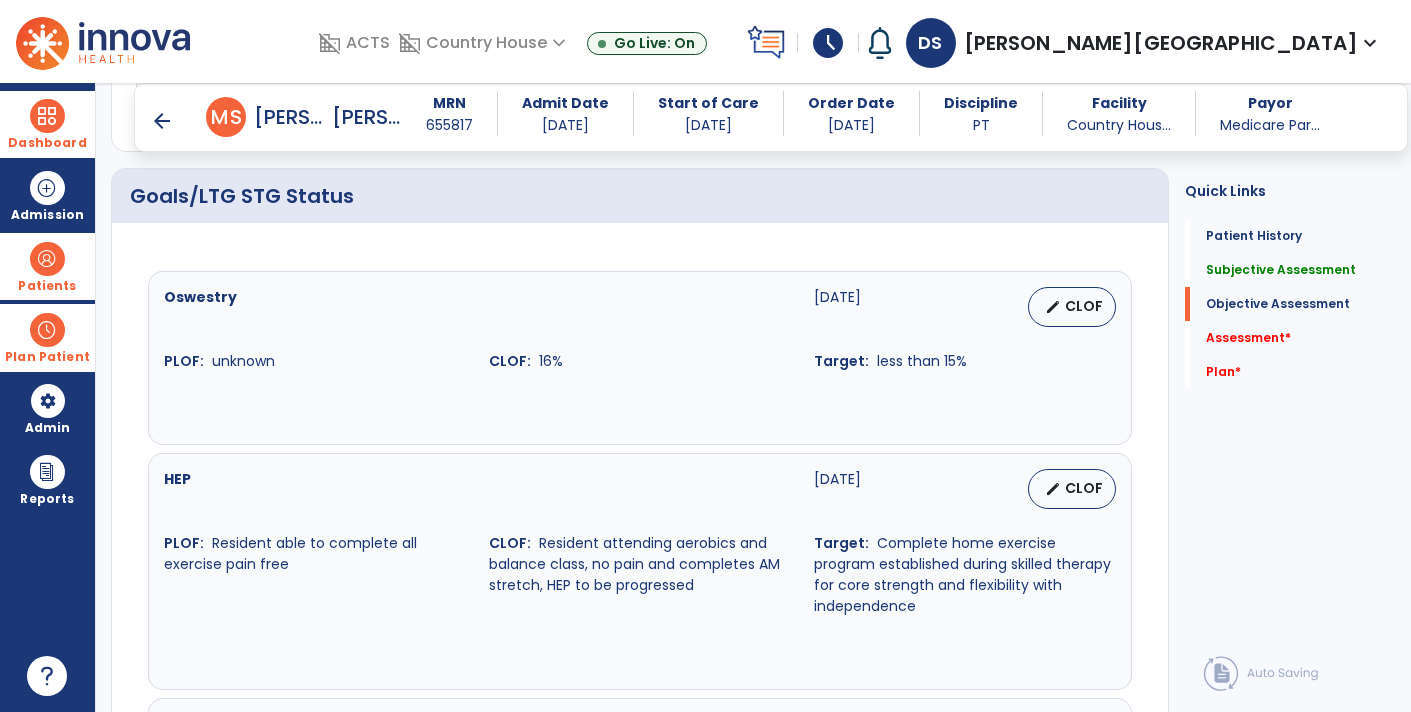 type on "**********" 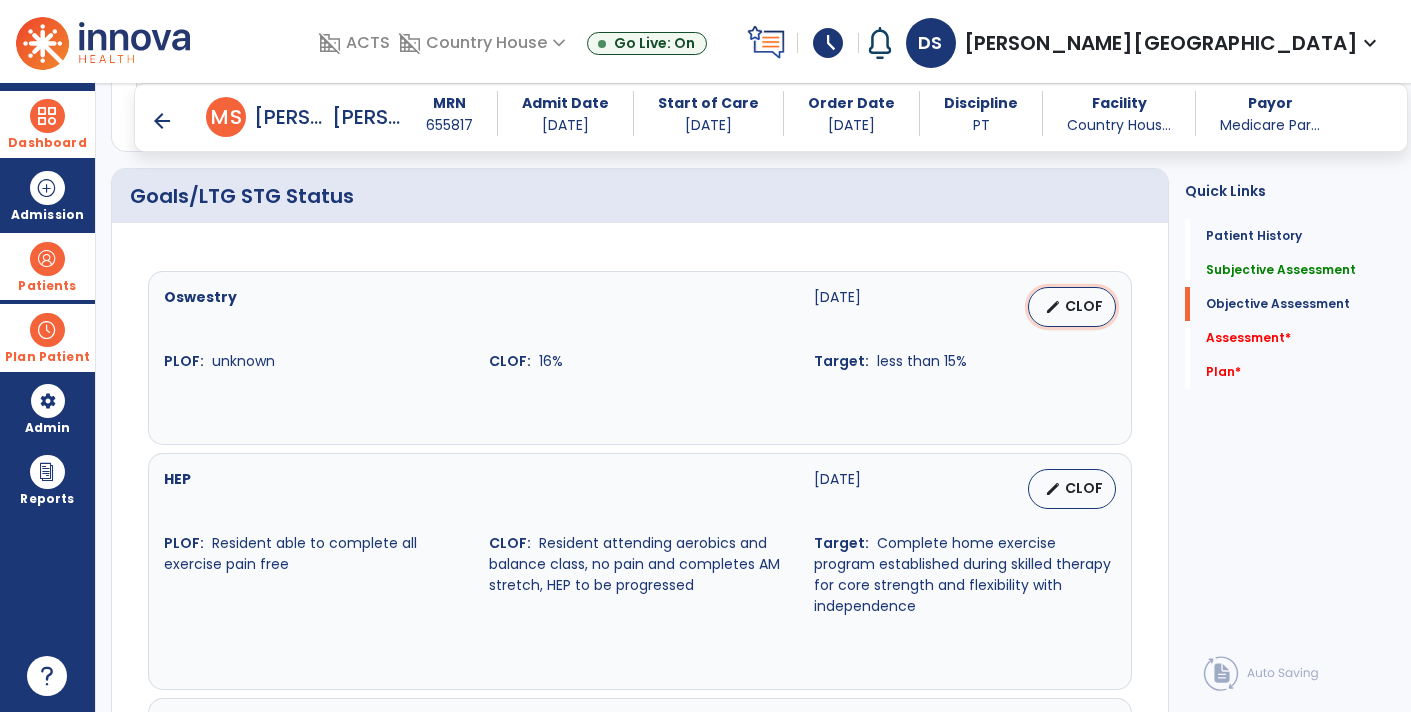 click on "edit   CLOF" at bounding box center [1072, 307] 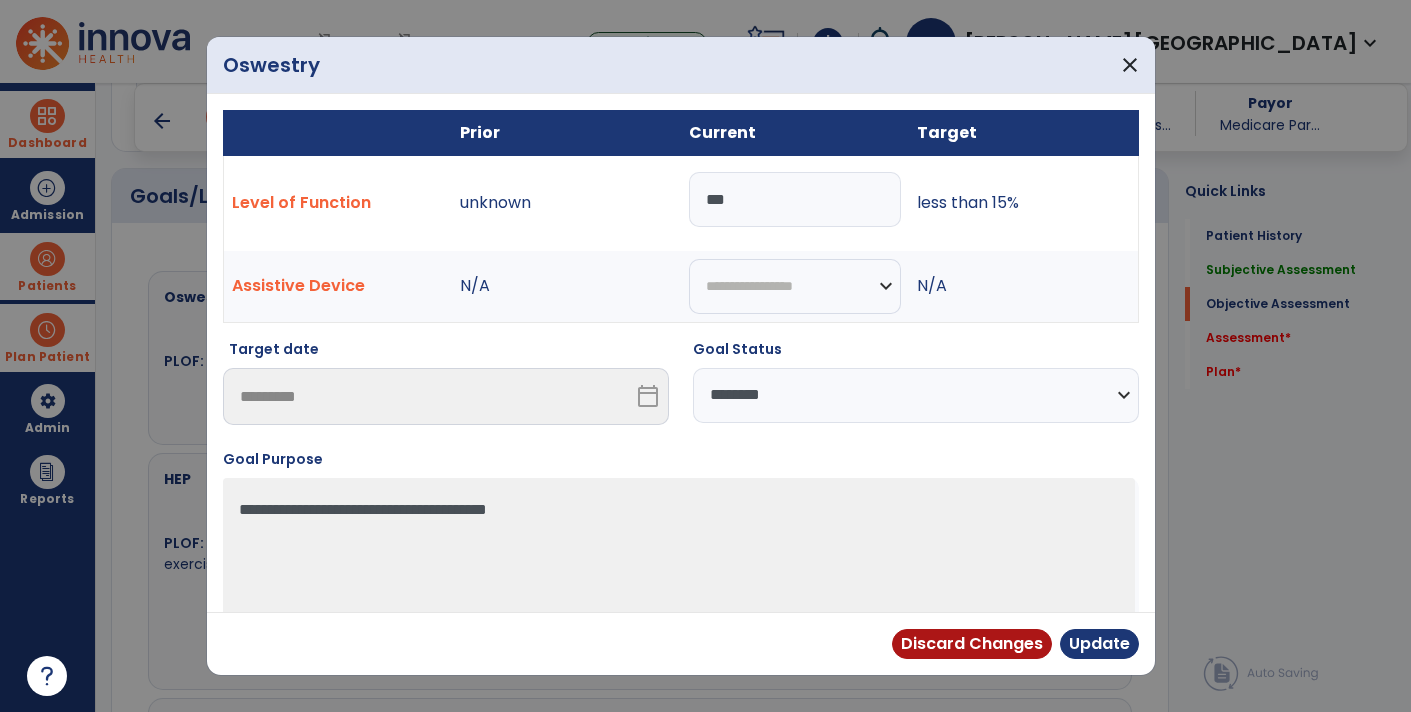 click on "***" at bounding box center (795, 199) 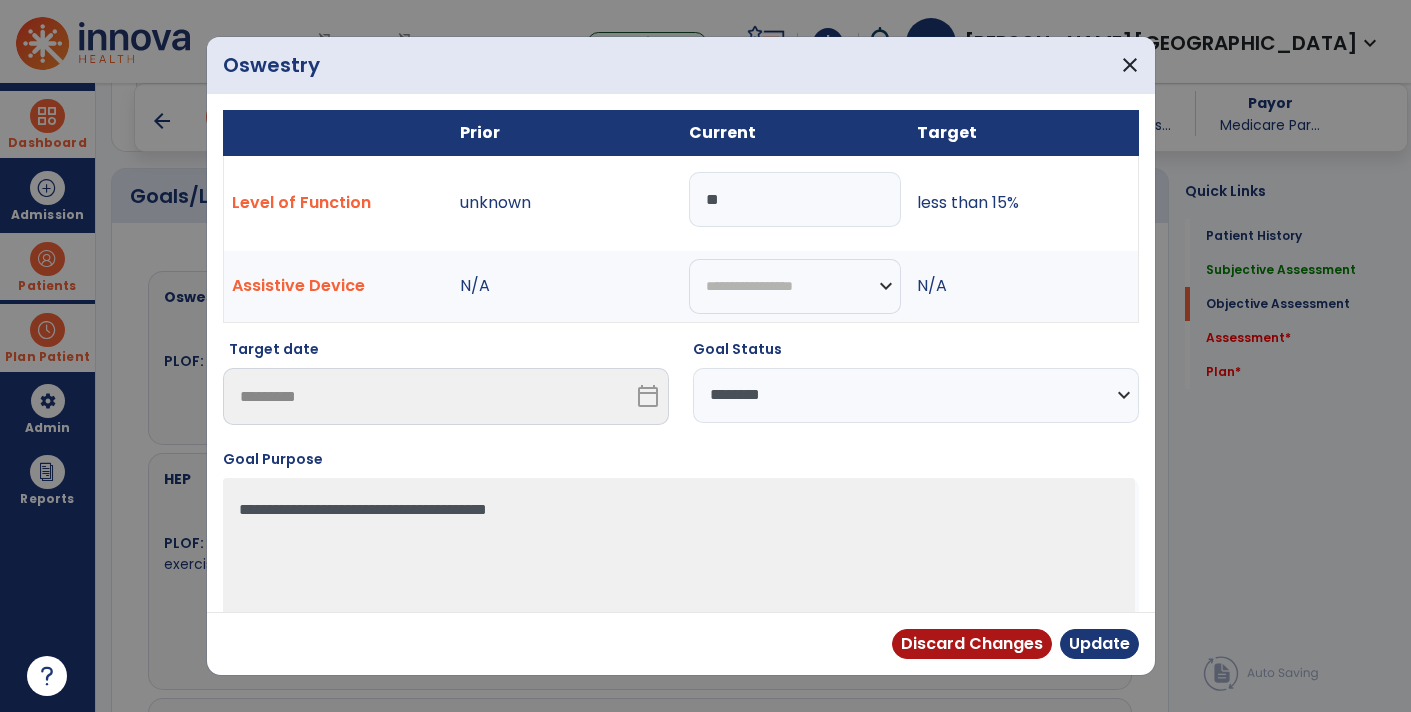 type on "**" 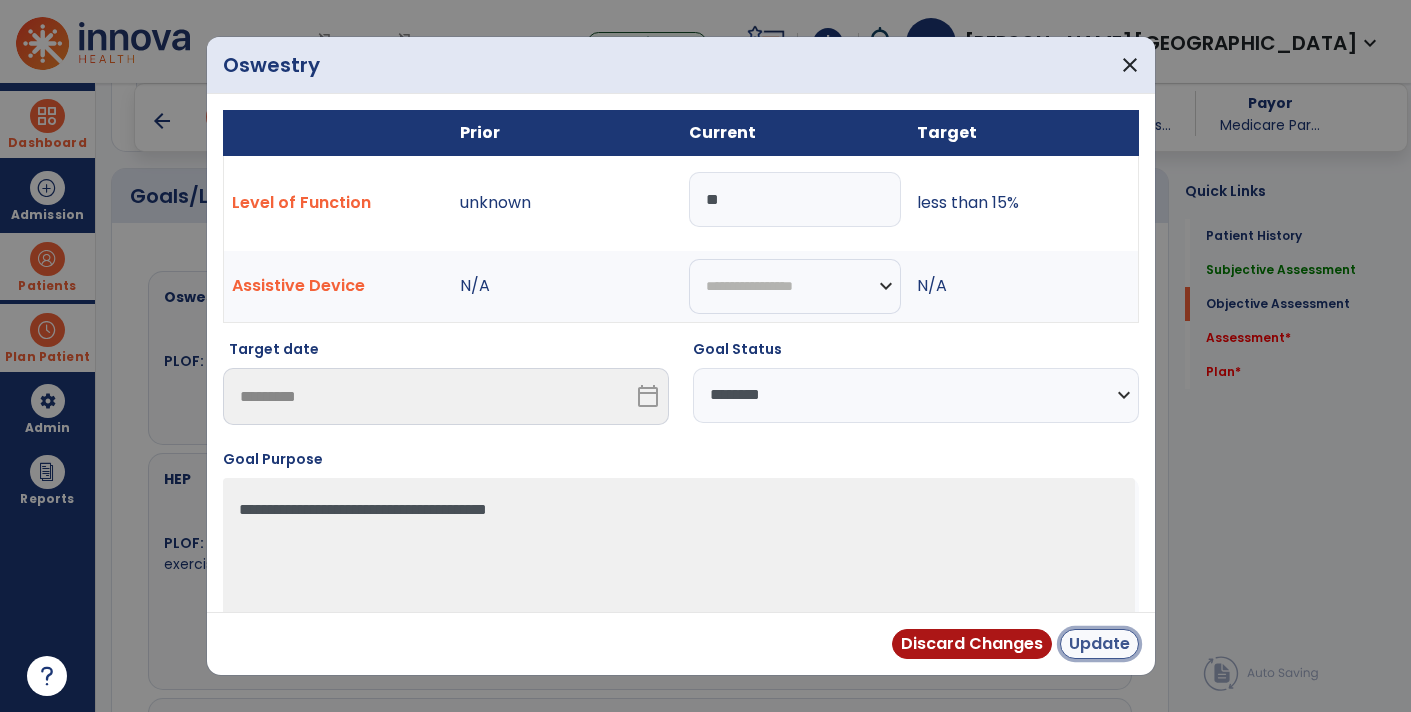click on "Update" at bounding box center [1099, 644] 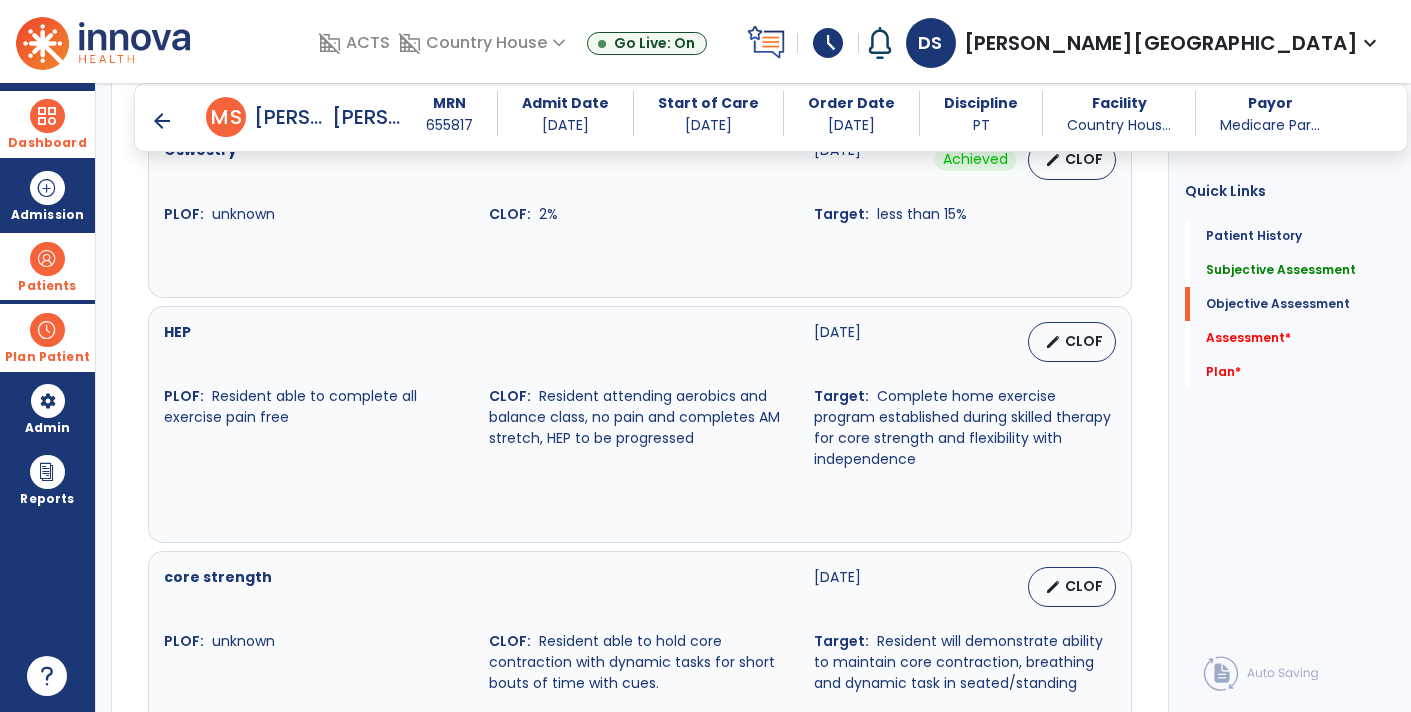 scroll, scrollTop: 908, scrollLeft: 0, axis: vertical 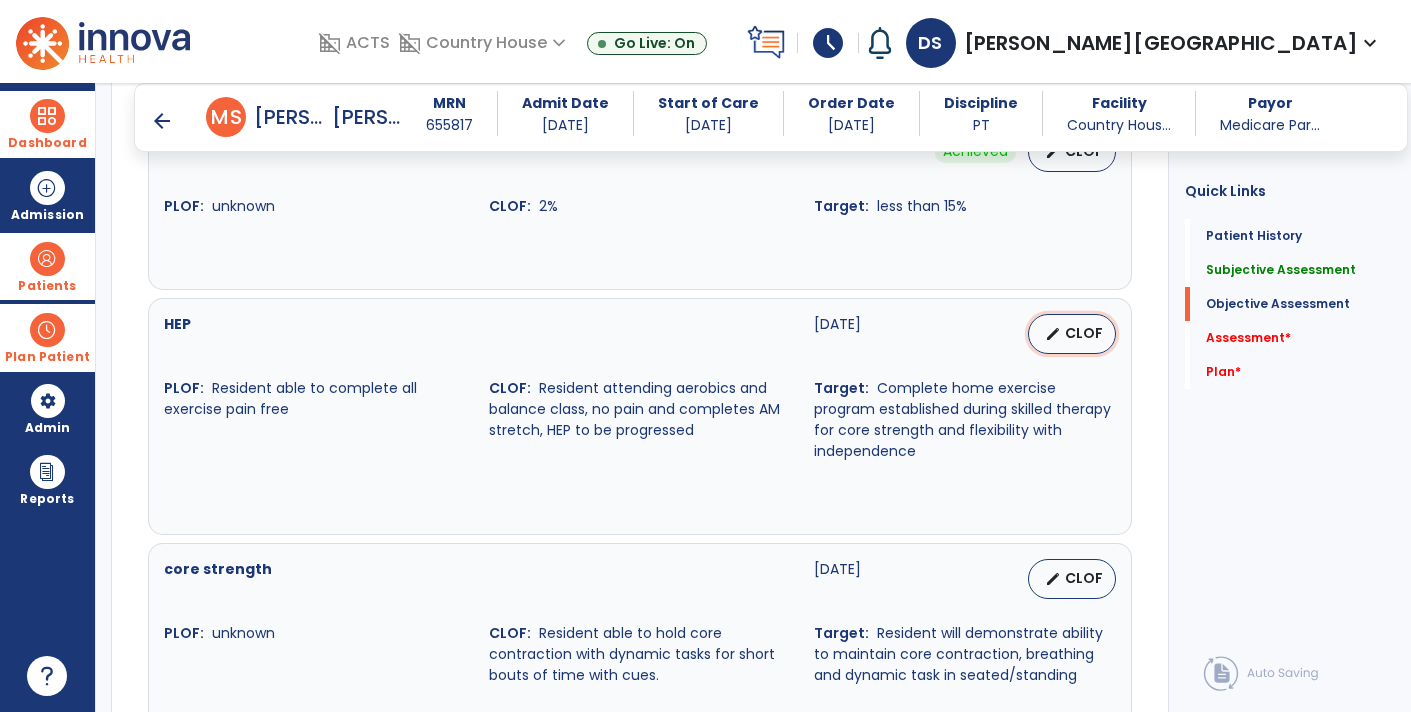 click on "edit   CLOF" at bounding box center (1072, 334) 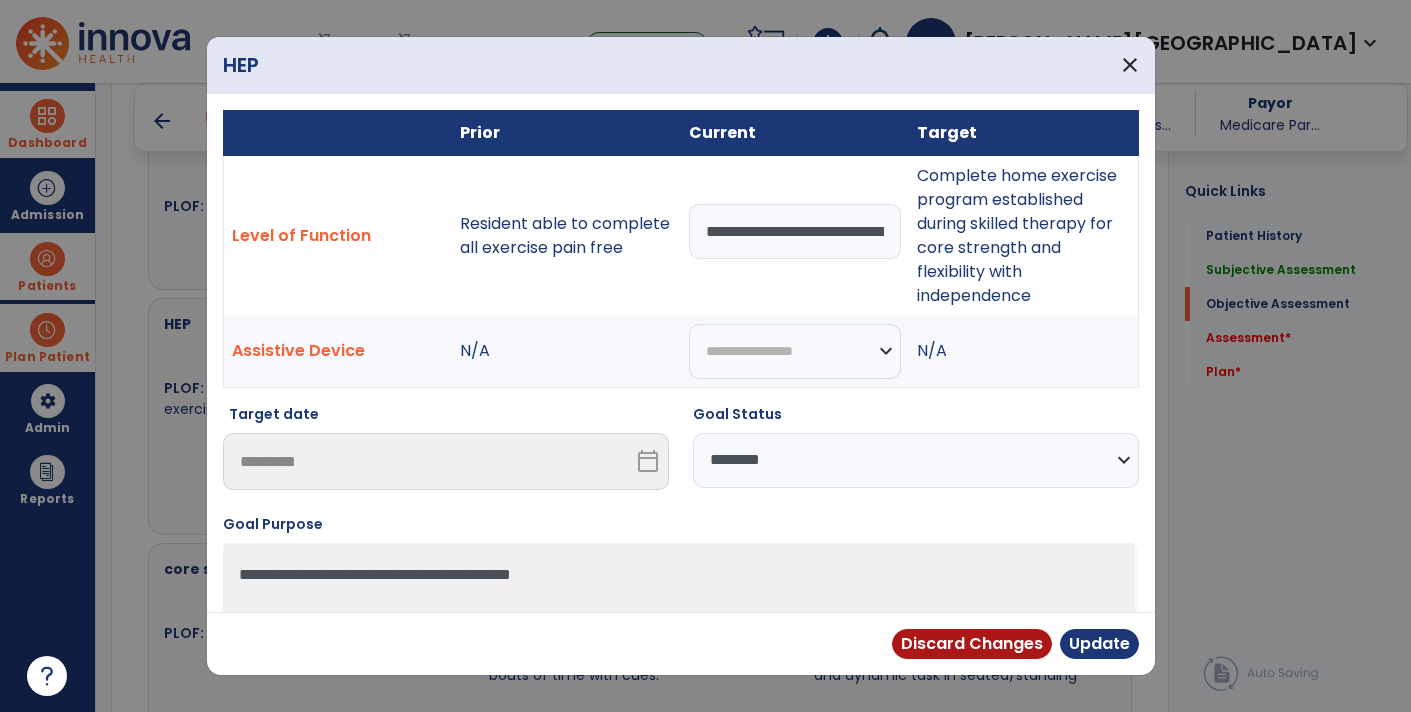 click on "**********" at bounding box center (795, 231) 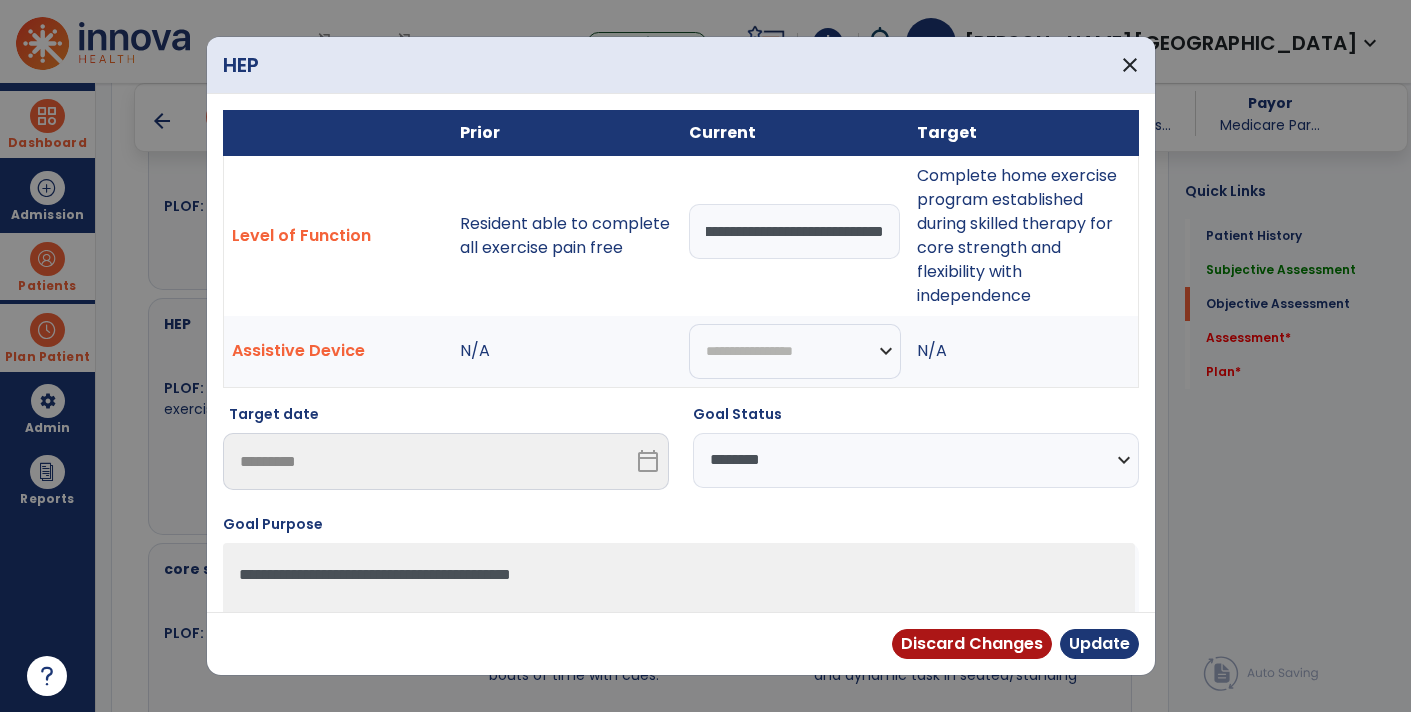 scroll, scrollTop: 0, scrollLeft: 600, axis: horizontal 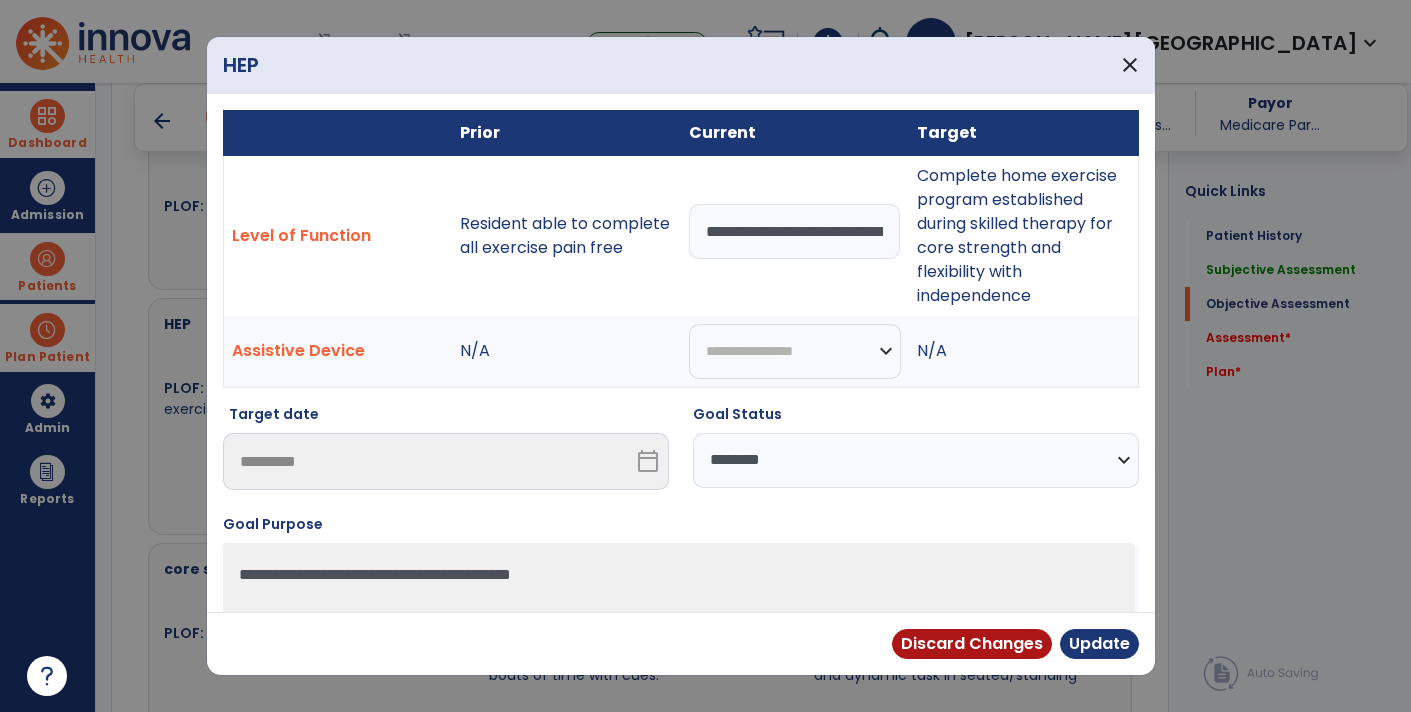 select on "********" 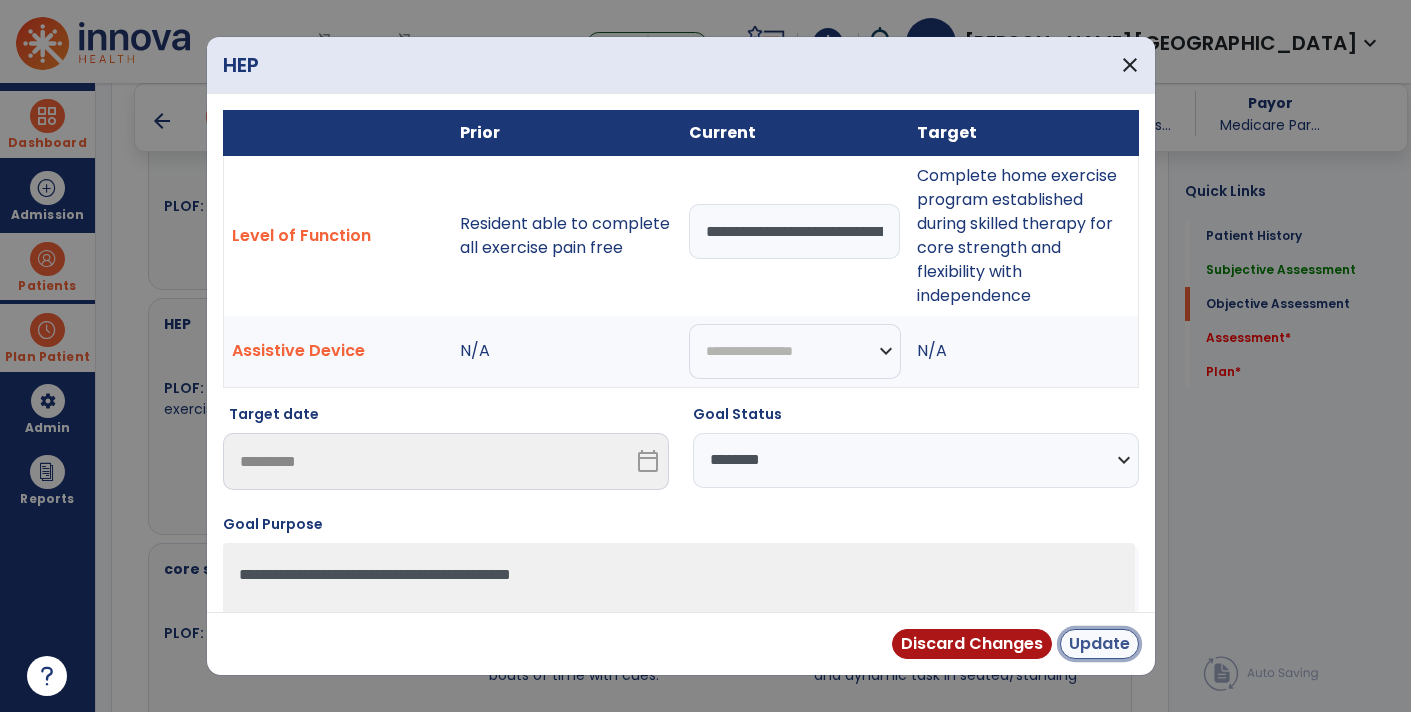 click on "Update" at bounding box center (1099, 644) 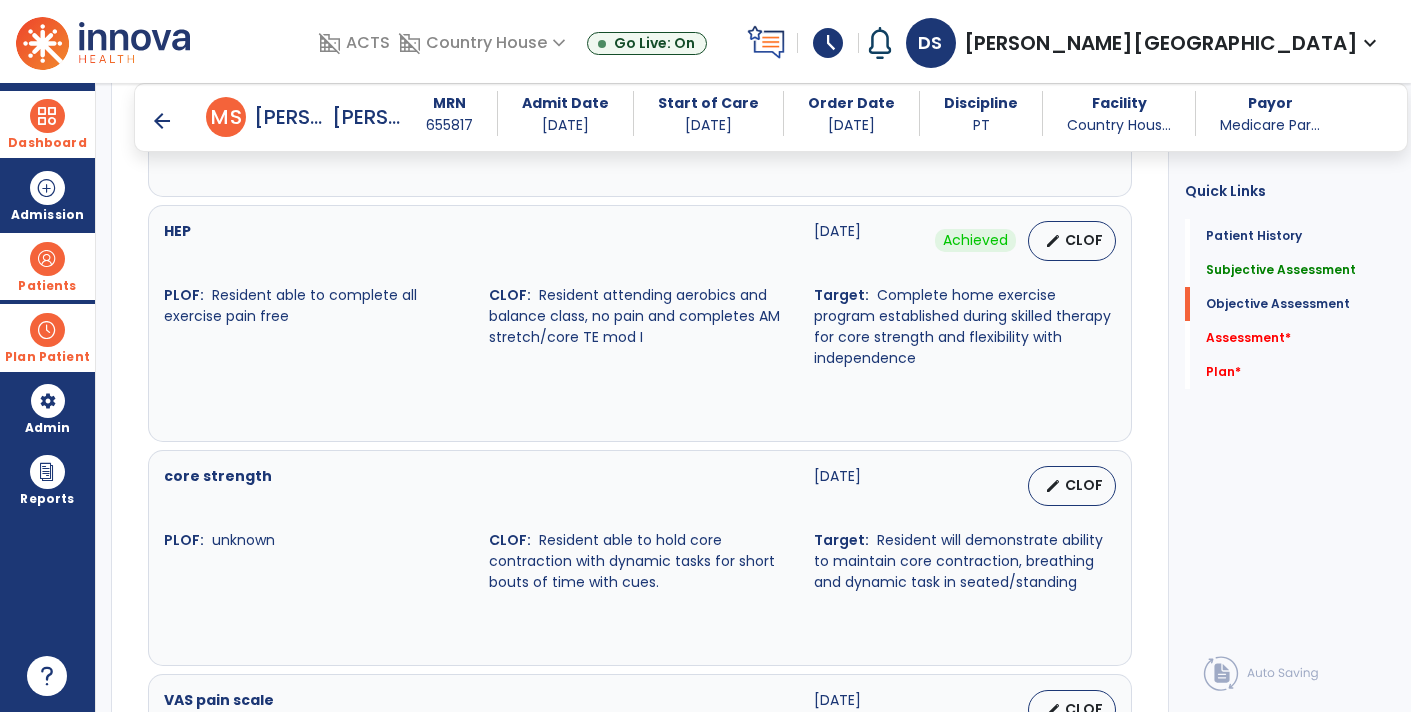 scroll, scrollTop: 1003, scrollLeft: 0, axis: vertical 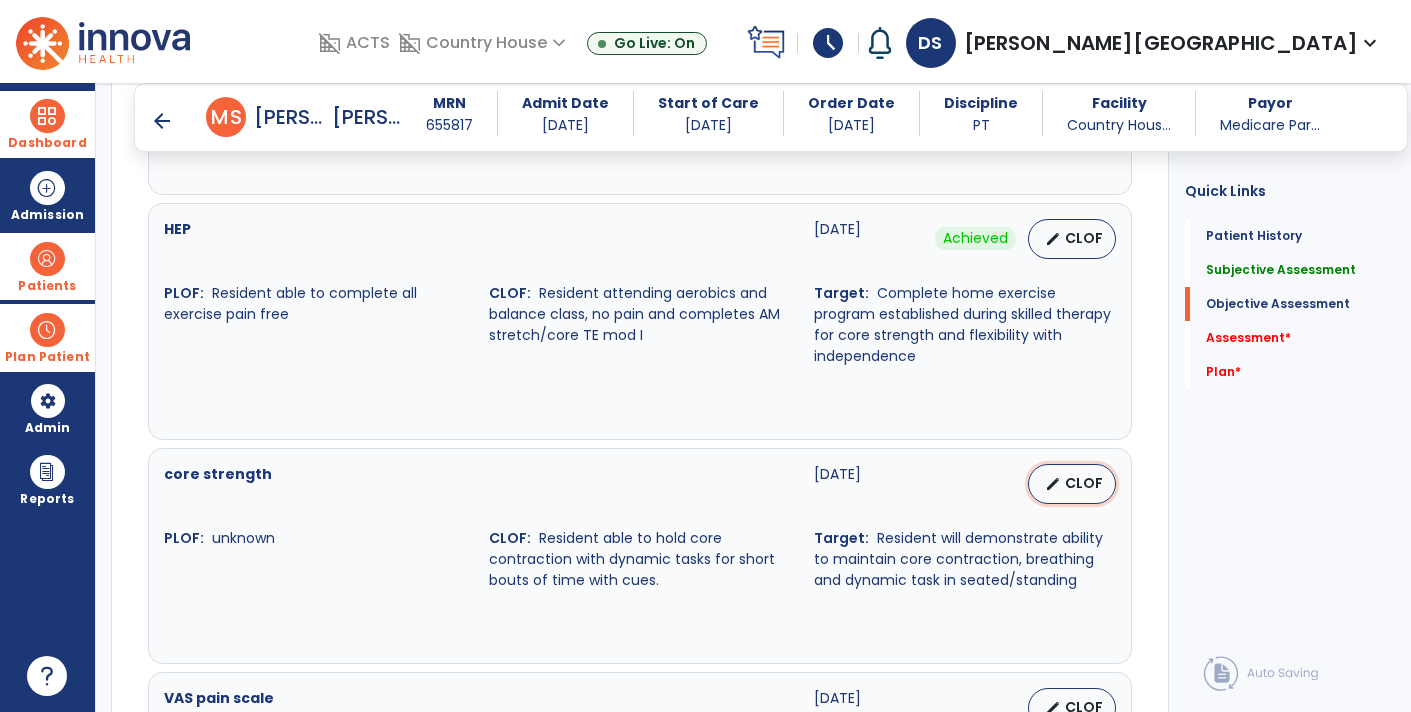 click on "CLOF" at bounding box center [1084, 483] 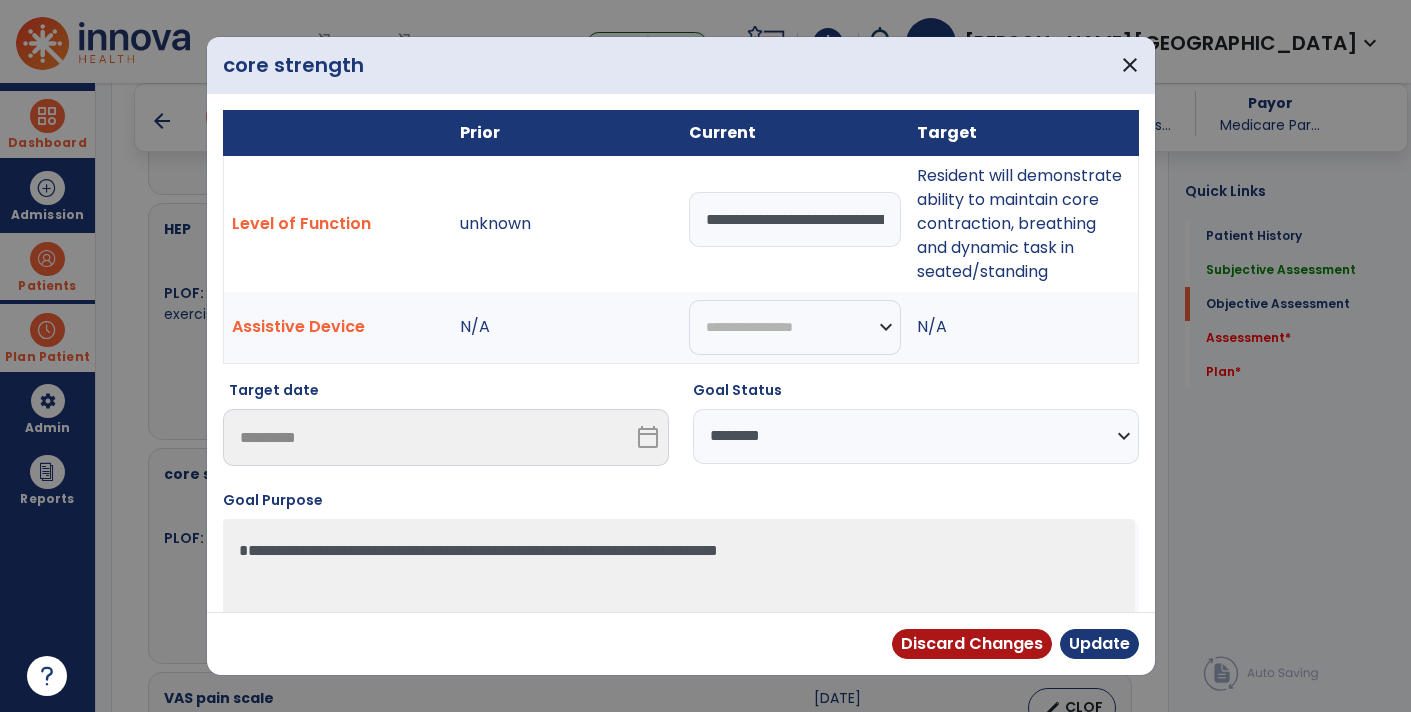 click on "**********" at bounding box center (795, 219) 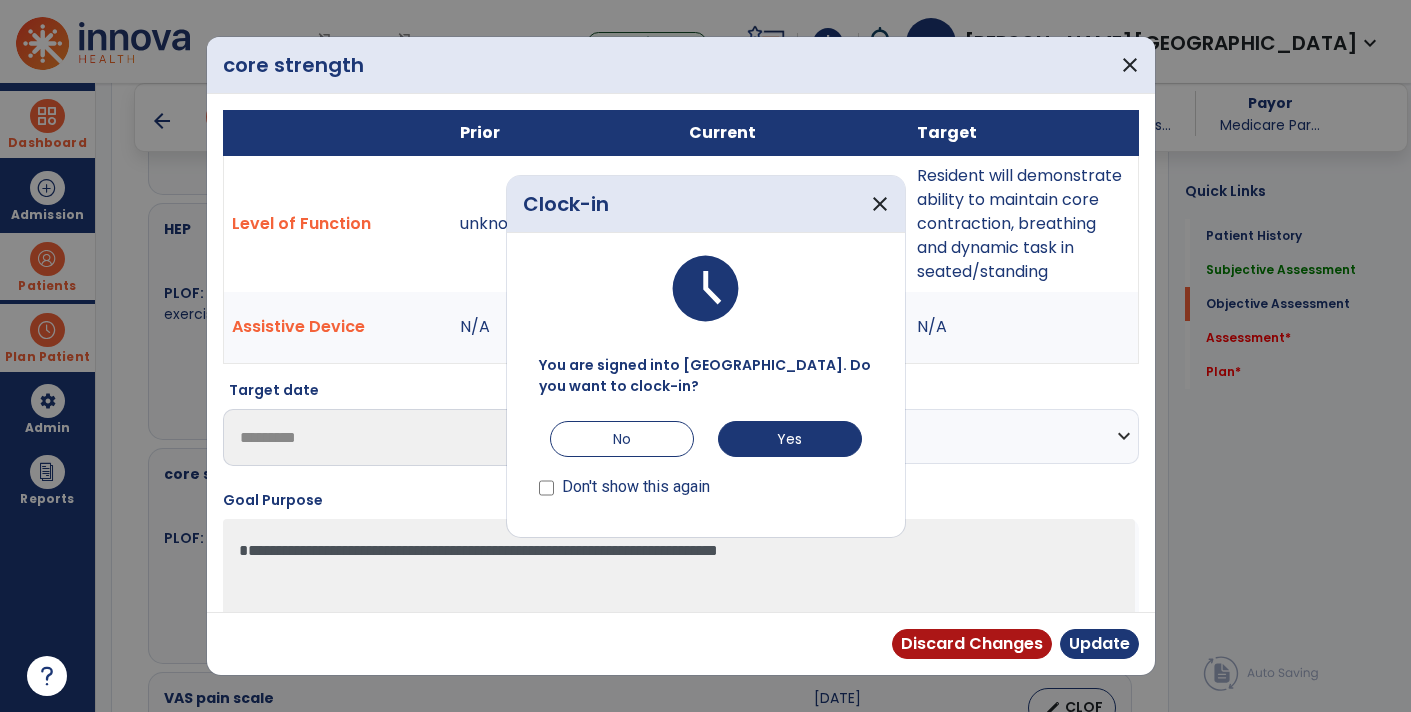 scroll, scrollTop: 0, scrollLeft: 69, axis: horizontal 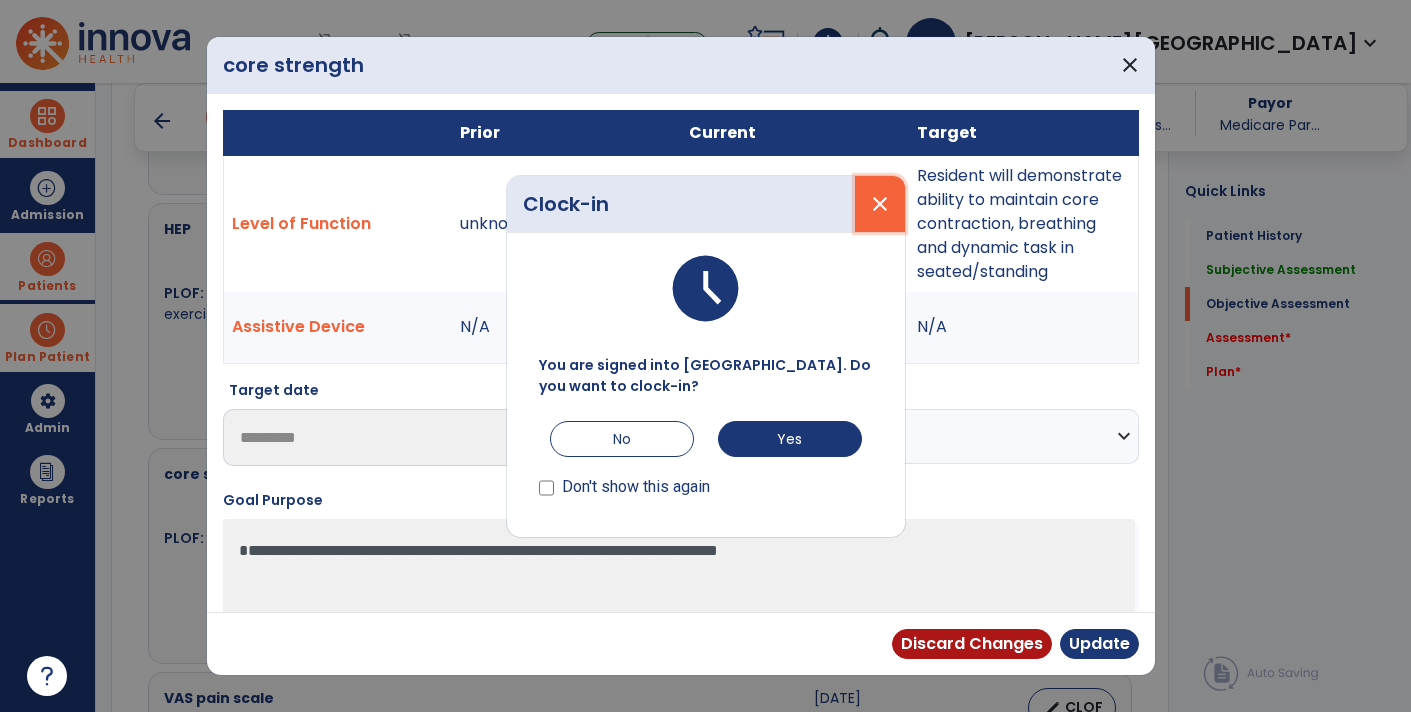 click on "close" at bounding box center [880, 204] 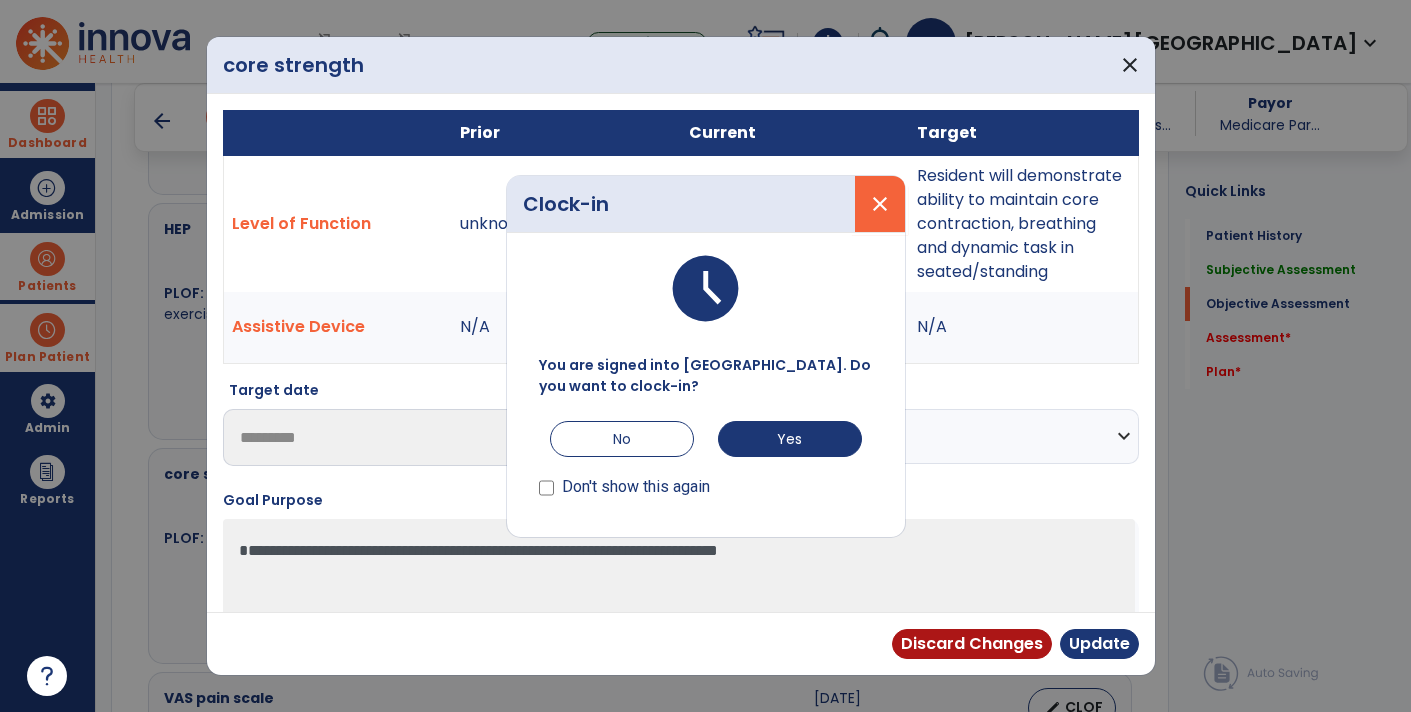 scroll, scrollTop: 0, scrollLeft: 0, axis: both 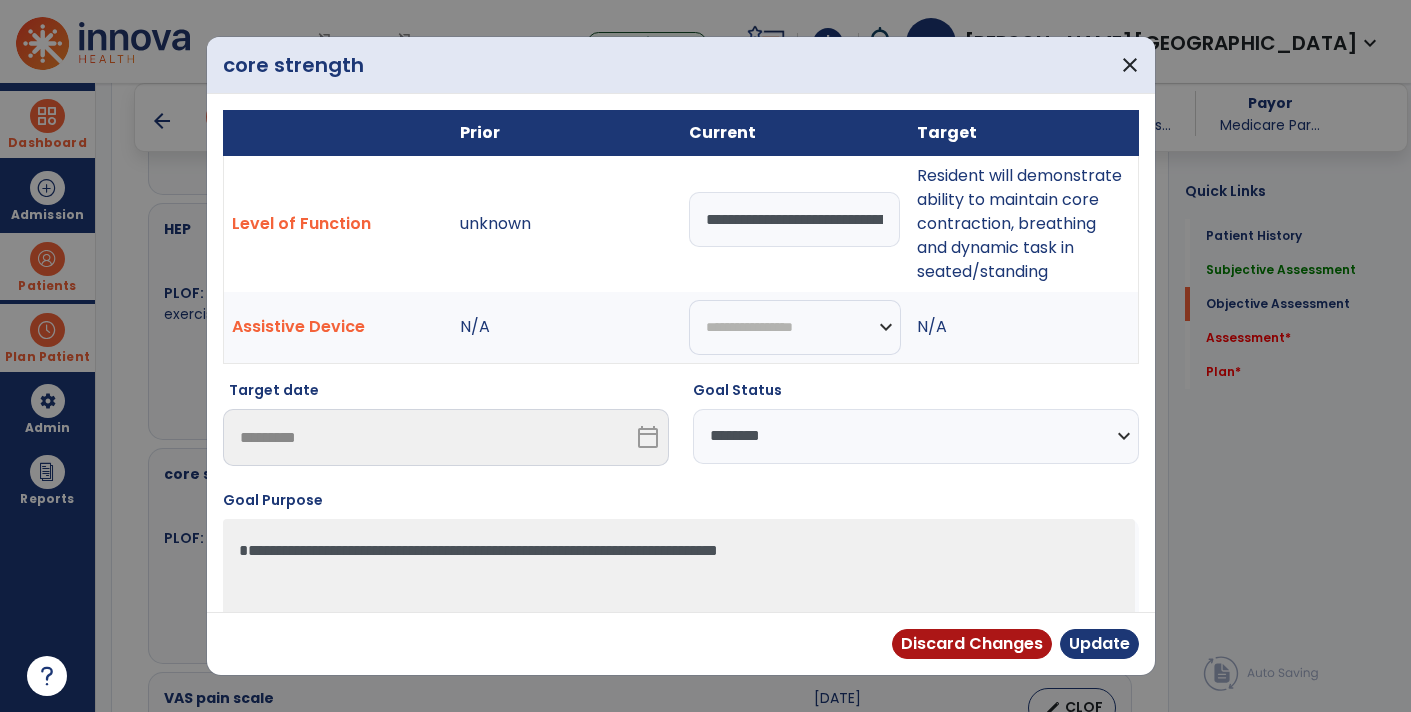 click on "**********" at bounding box center (795, 219) 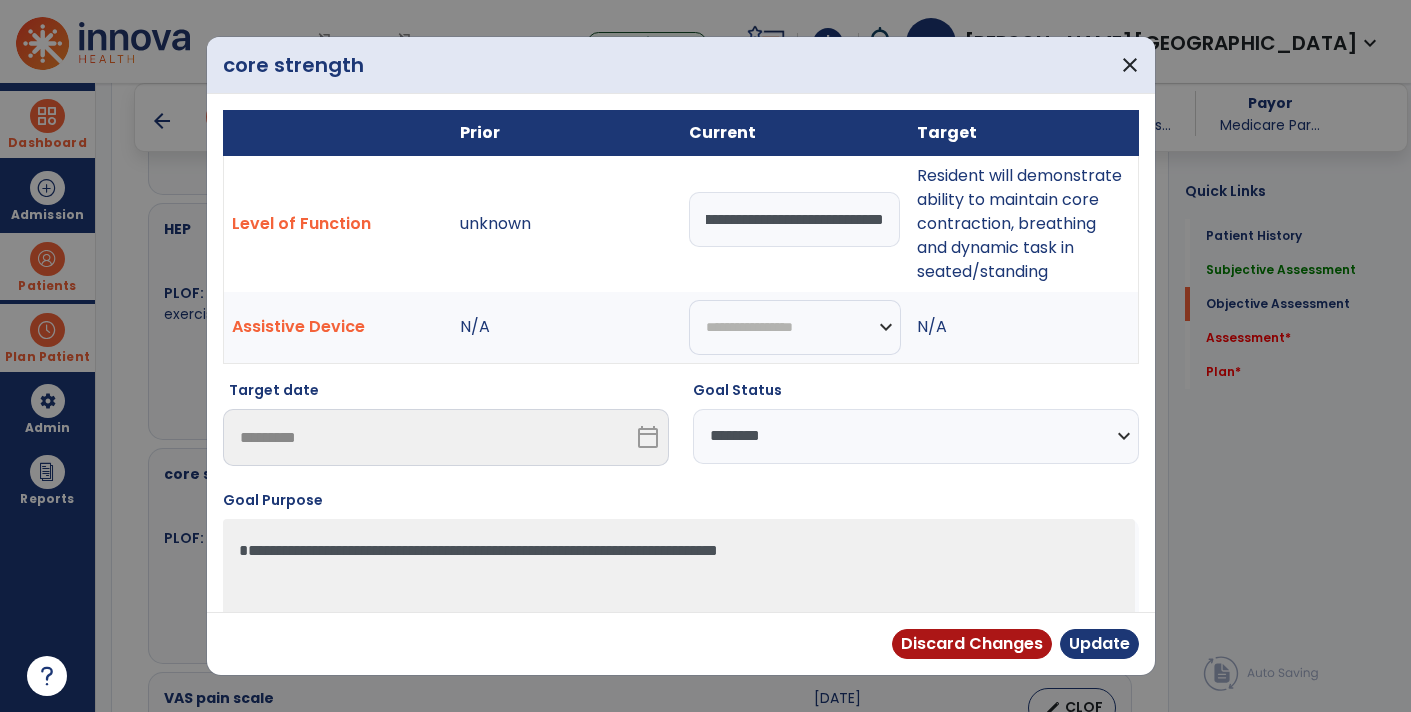 scroll, scrollTop: 0, scrollLeft: 69, axis: horizontal 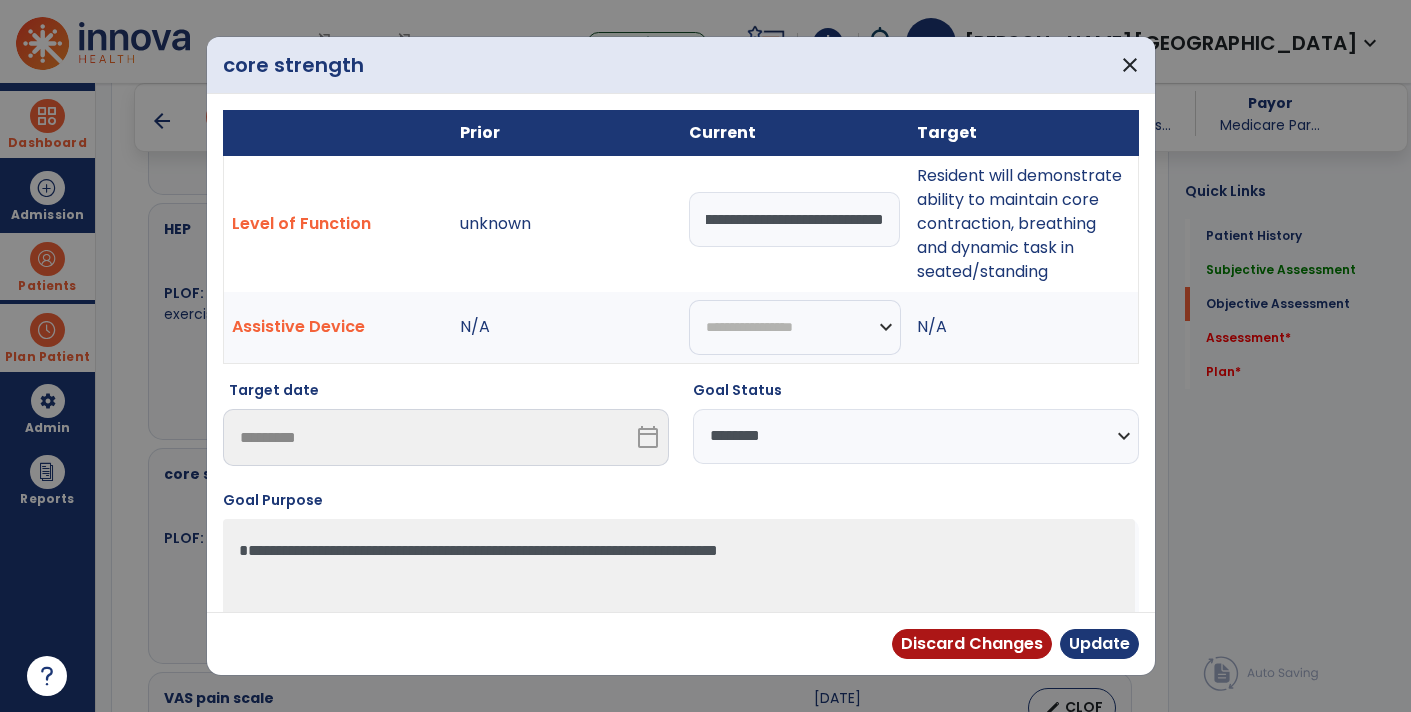 type on "**********" 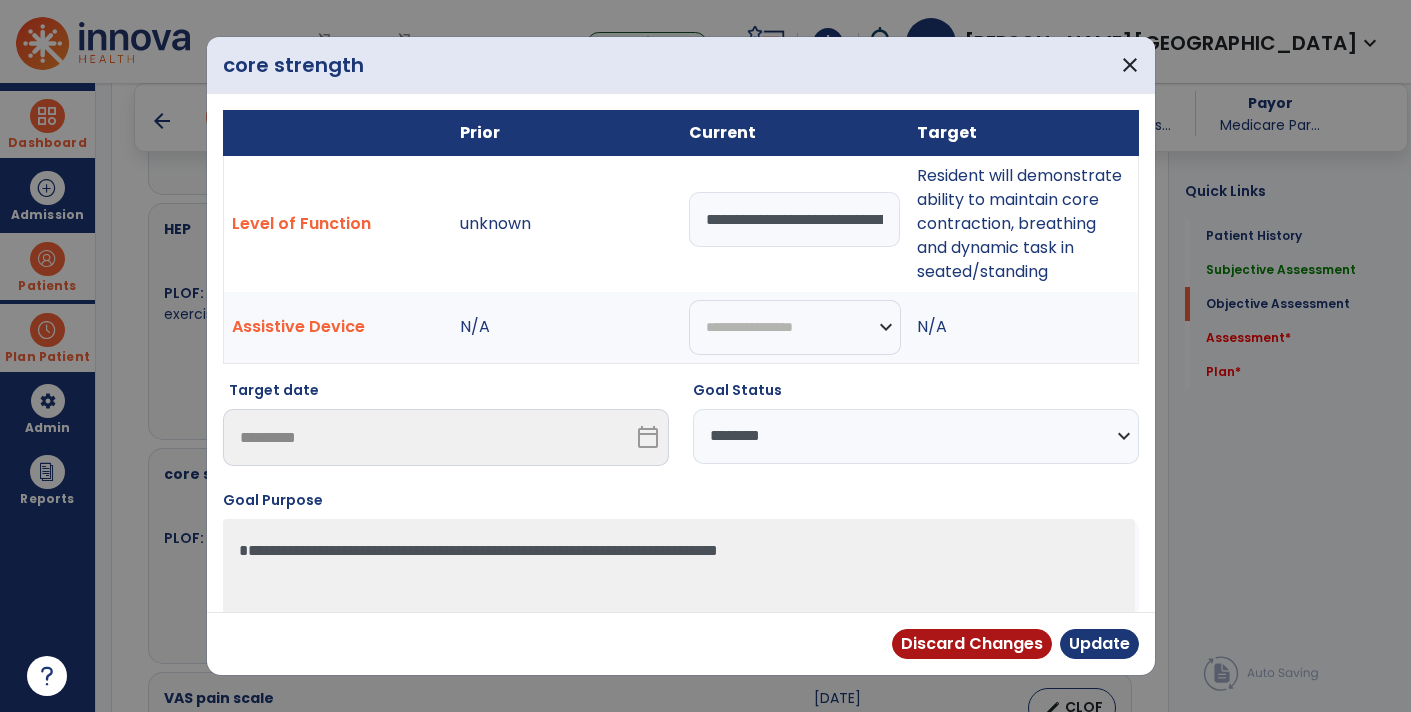 select on "********" 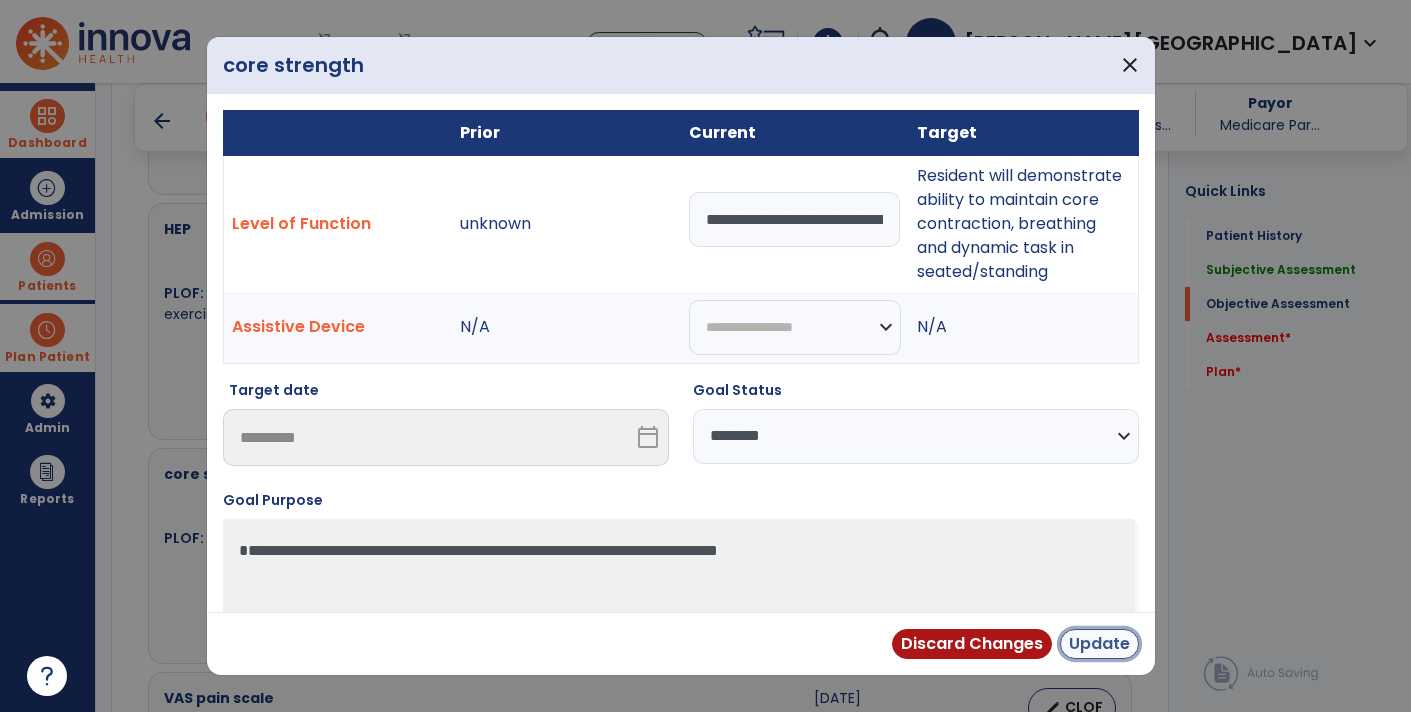 click on "Update" at bounding box center (1099, 644) 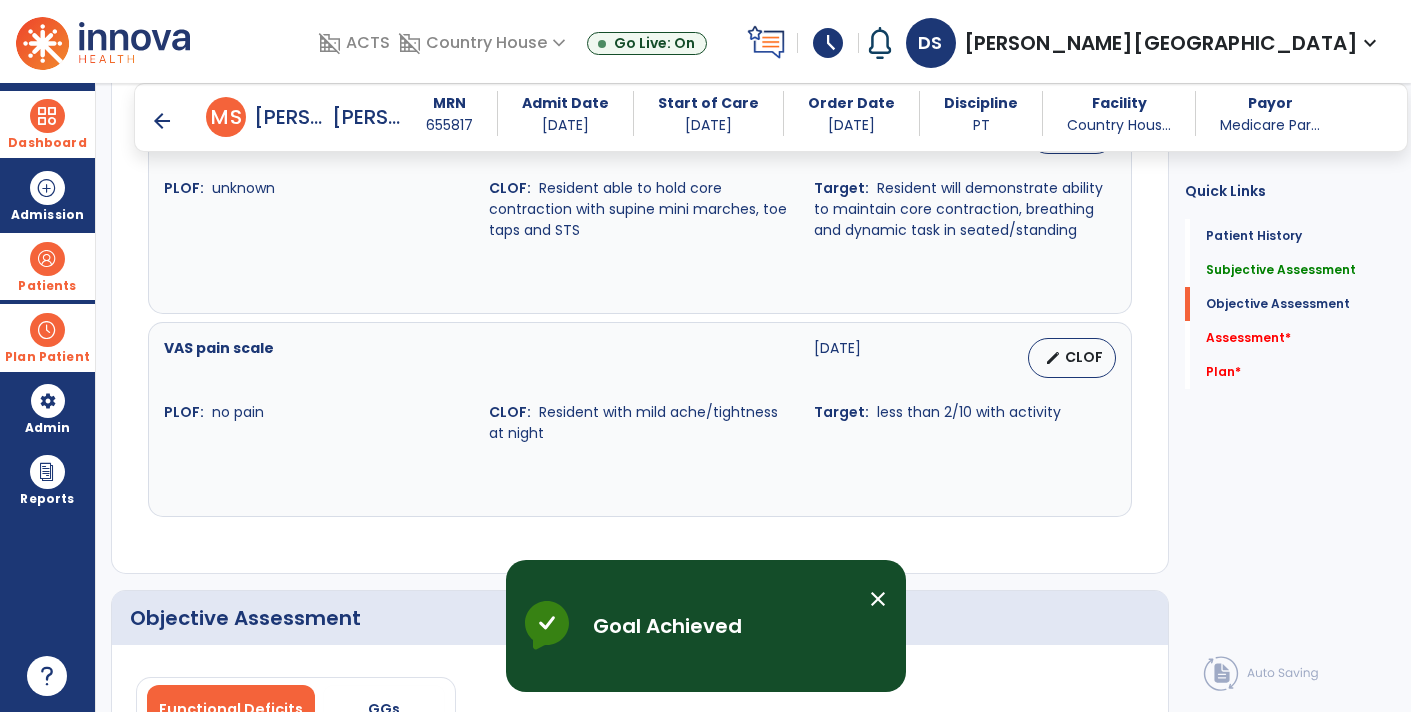 scroll, scrollTop: 1352, scrollLeft: 0, axis: vertical 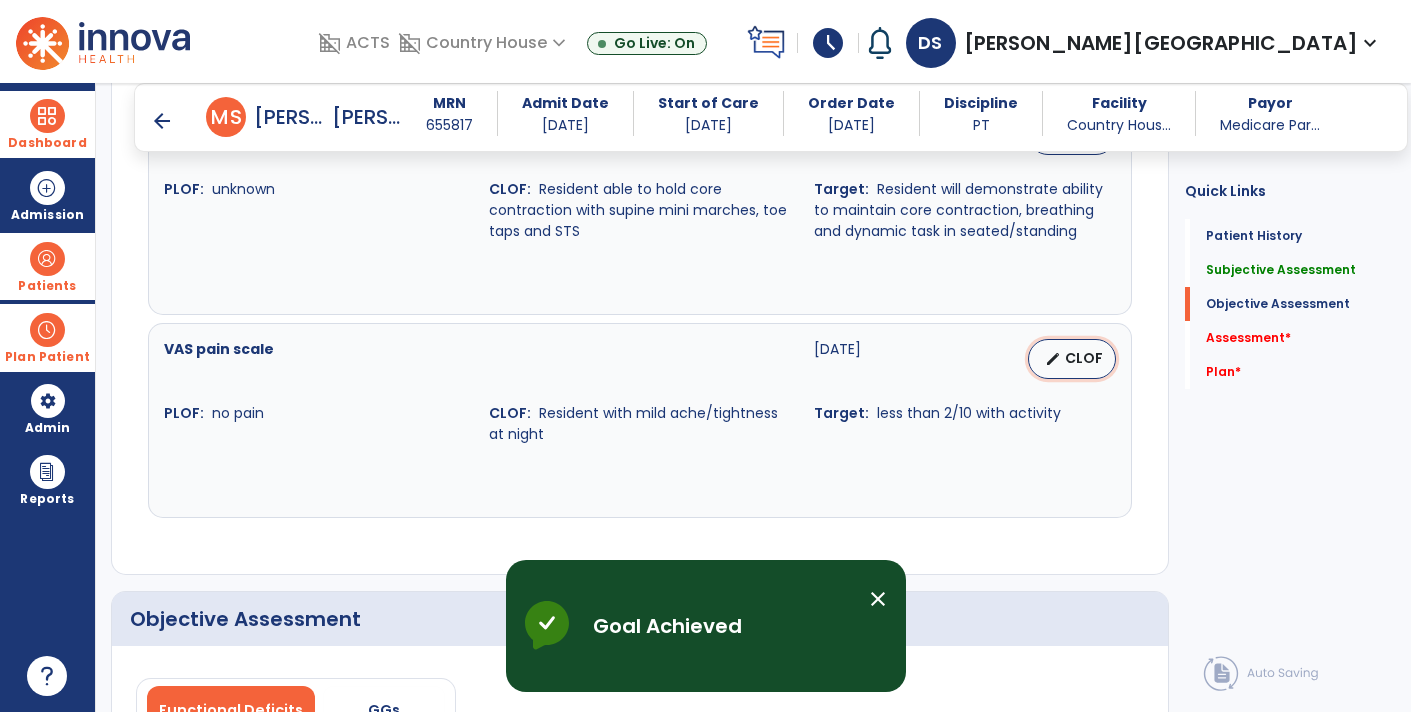 click on "edit   CLOF" at bounding box center [1072, 359] 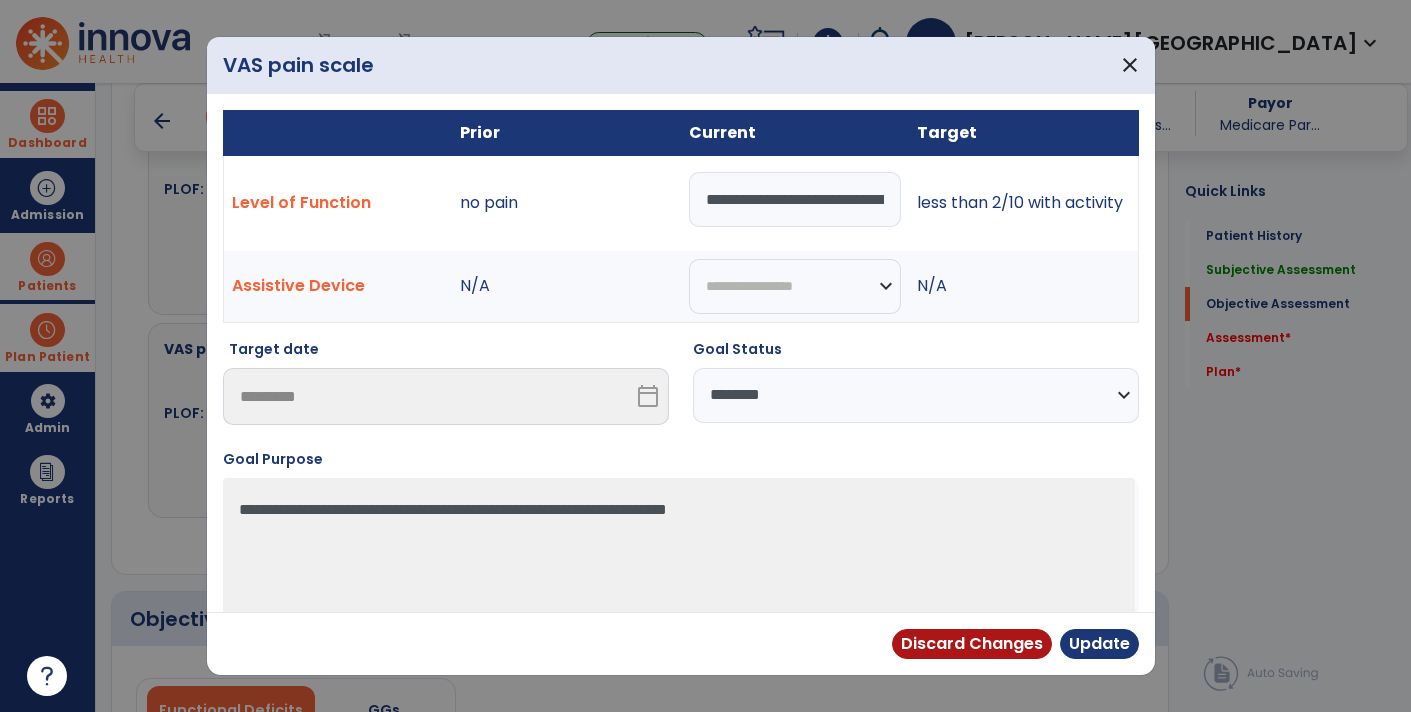 click on "**********" at bounding box center [795, 199] 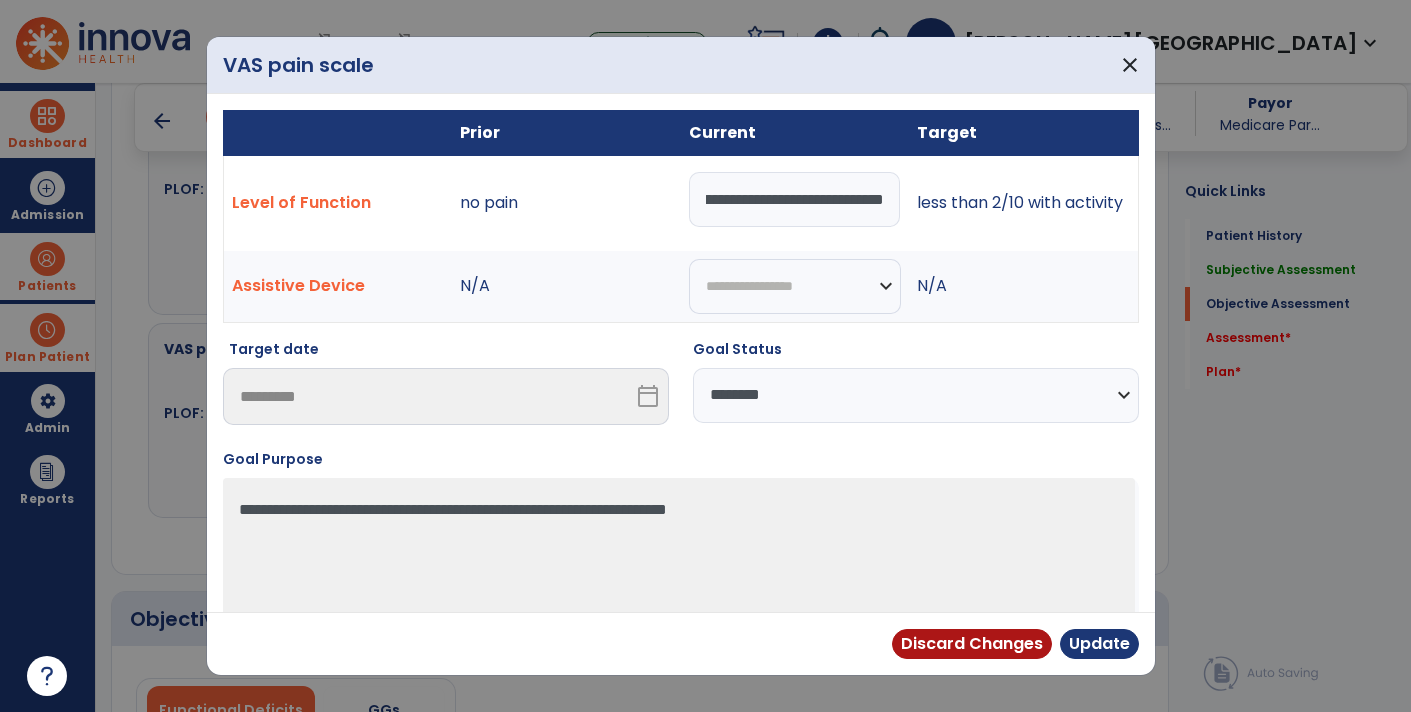 scroll, scrollTop: 0, scrollLeft: 432, axis: horizontal 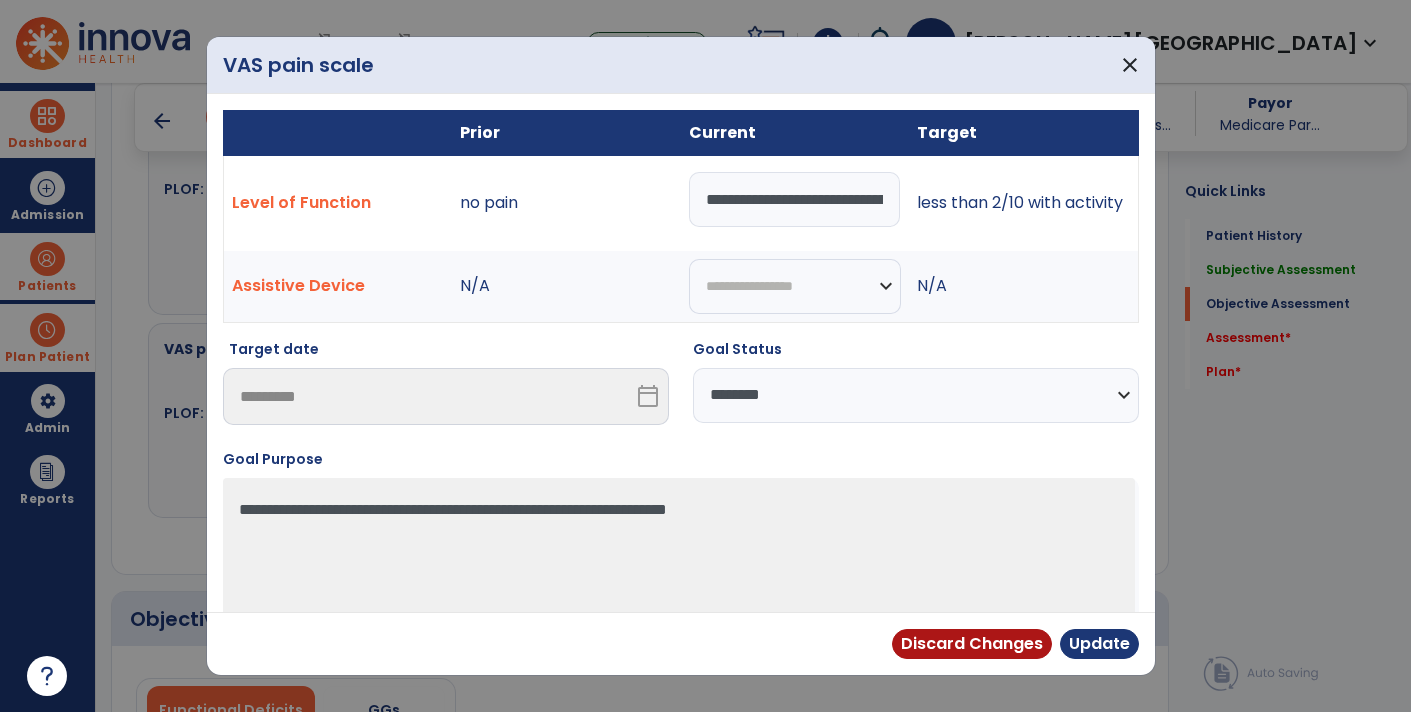 select on "********" 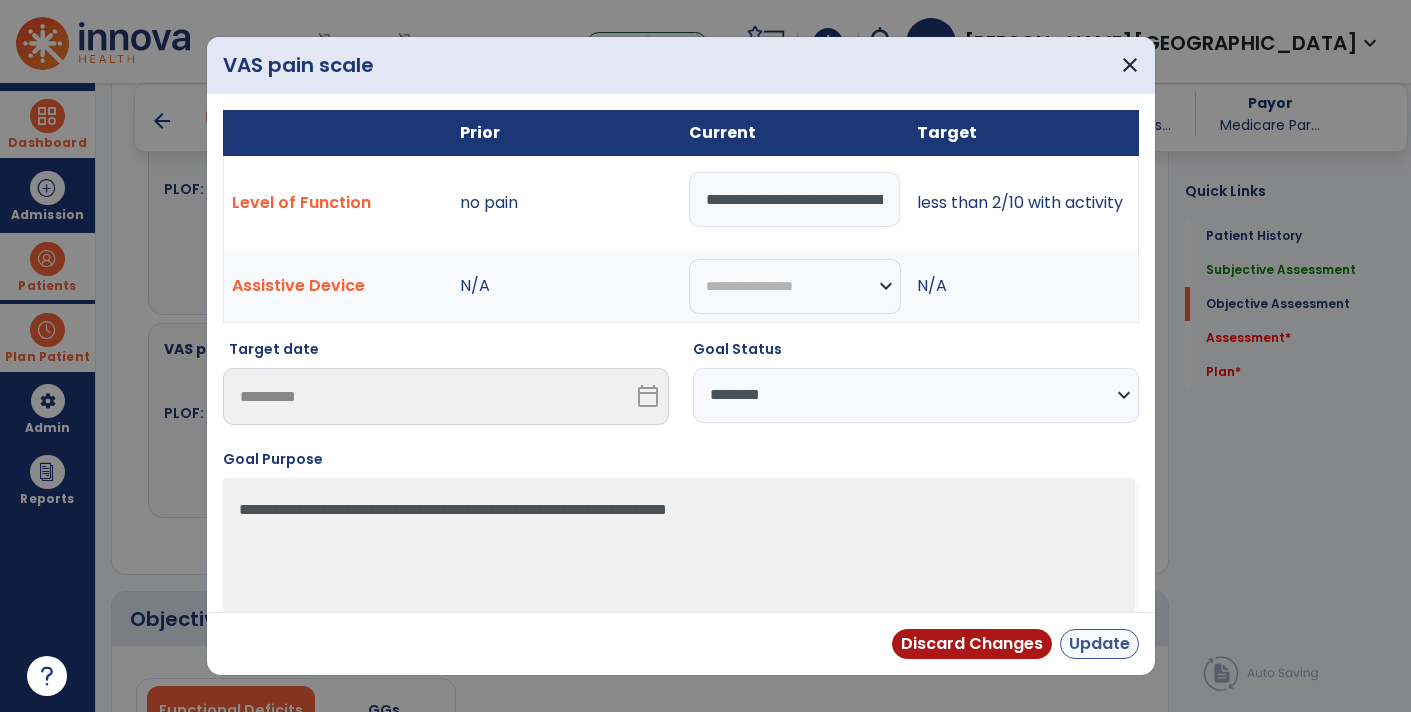 click on "Update" at bounding box center (1099, 644) 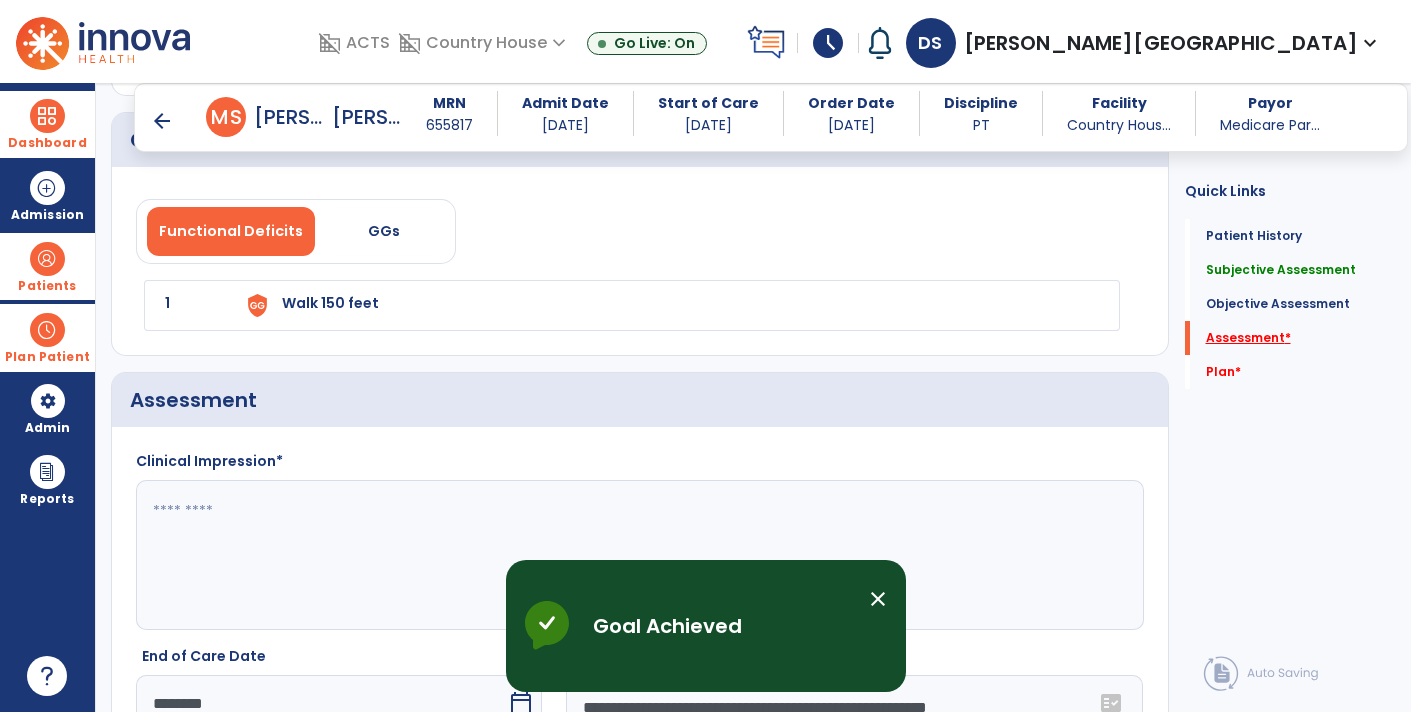 click on "*" 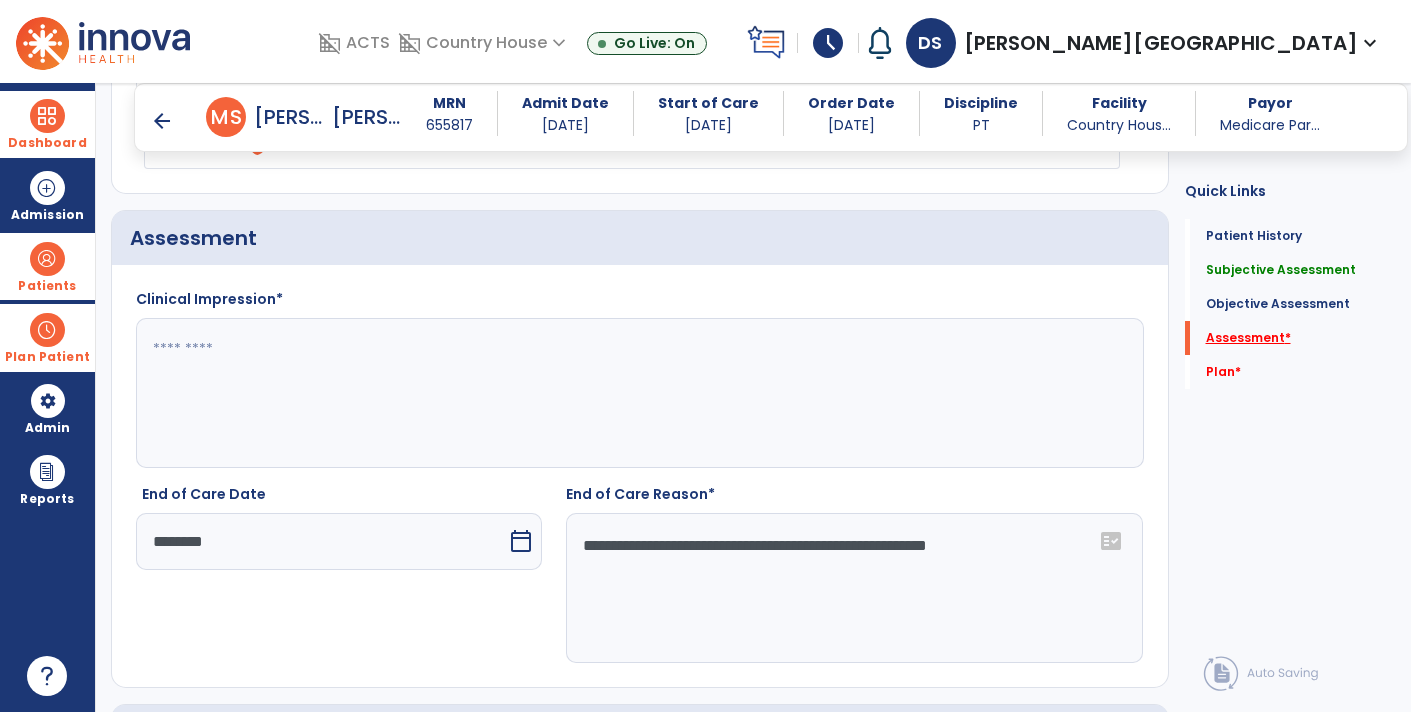 scroll, scrollTop: 2037, scrollLeft: 0, axis: vertical 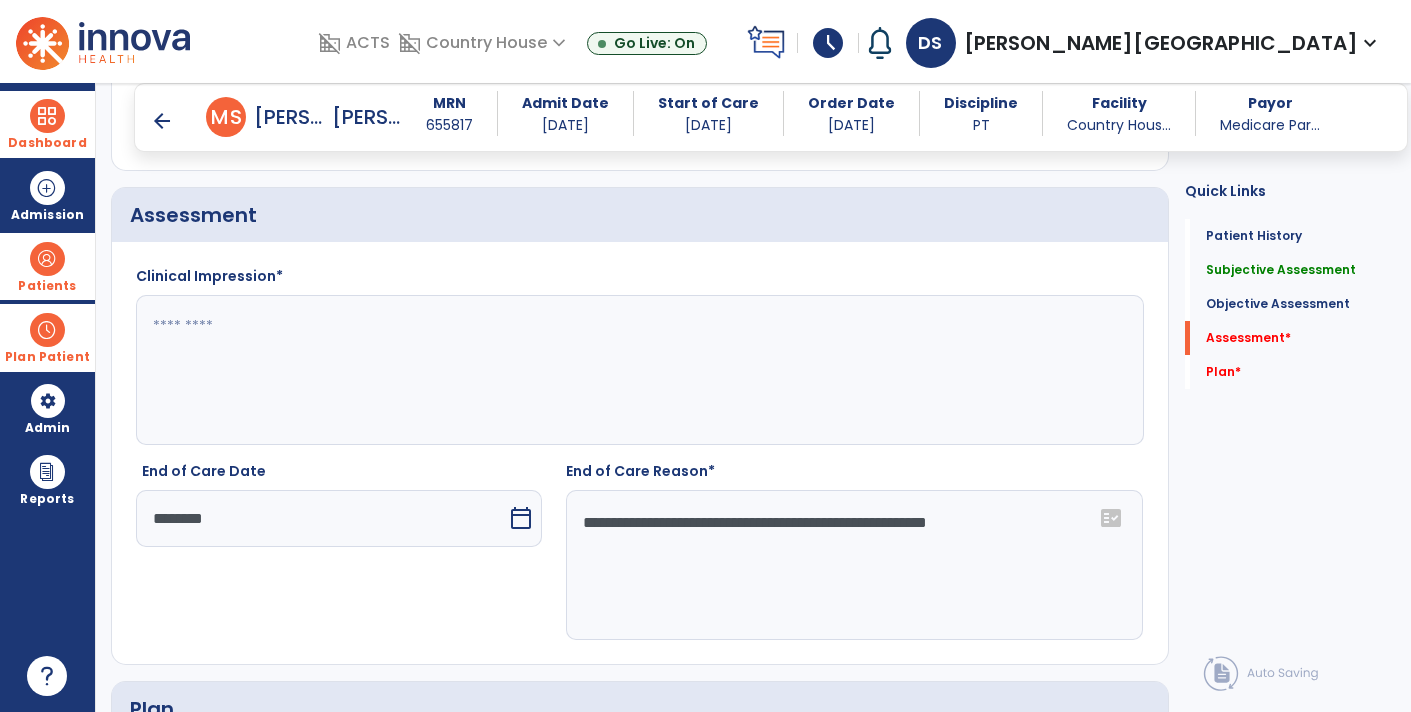 click 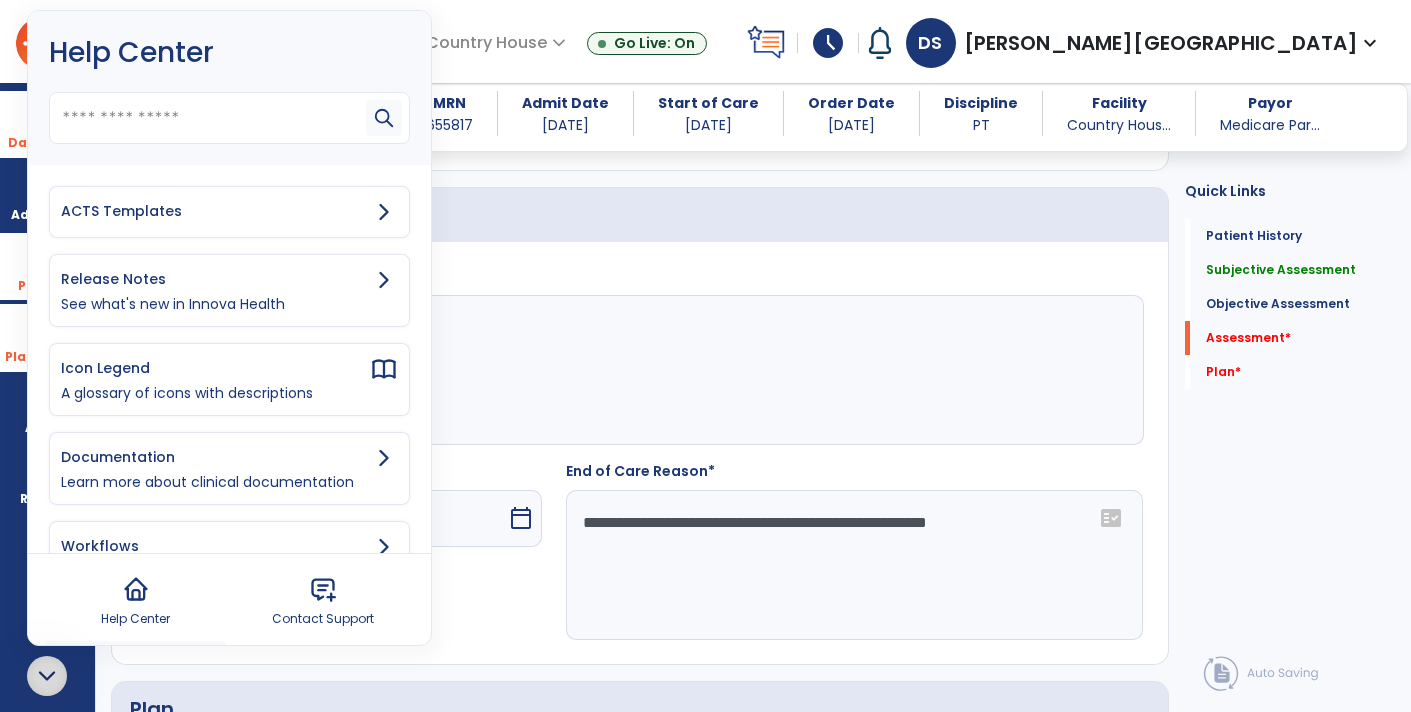 click on "ACTS Templates" at bounding box center (215, 211) 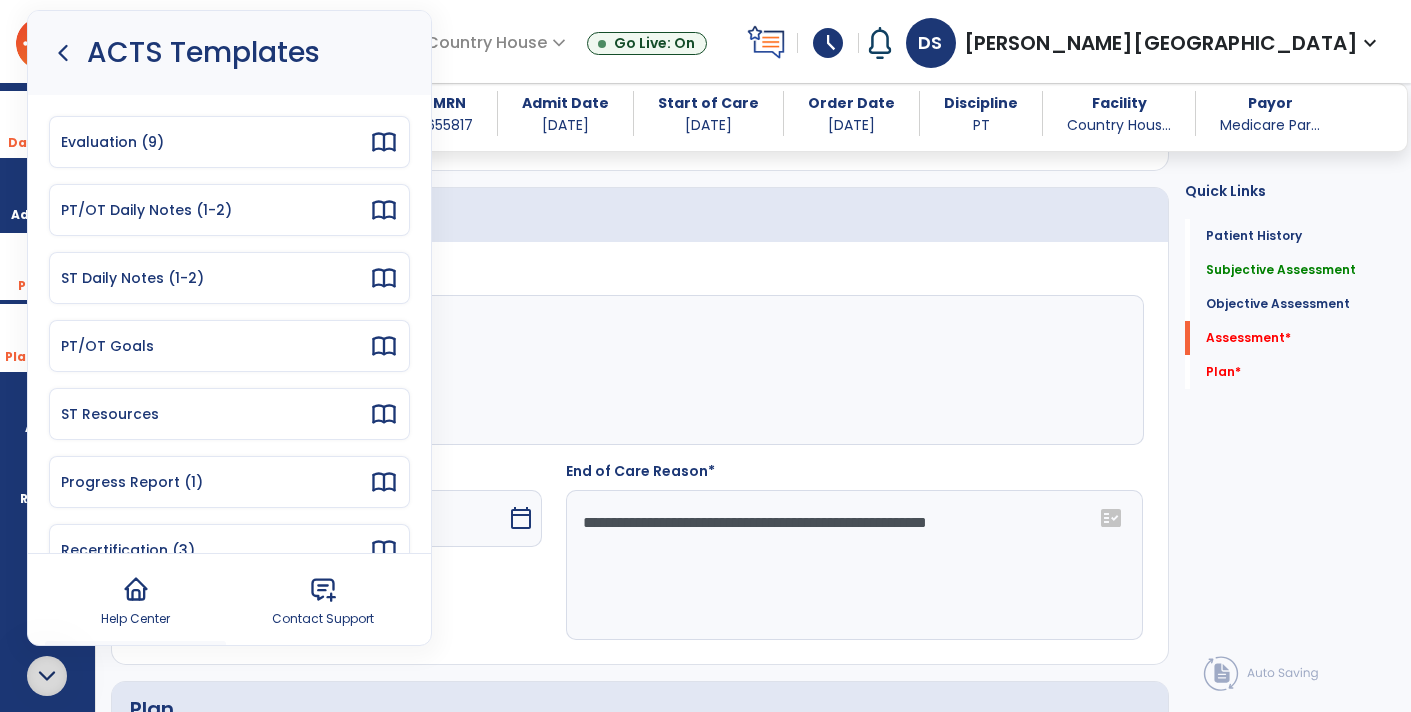 click on "ST Resources" at bounding box center (215, 414) 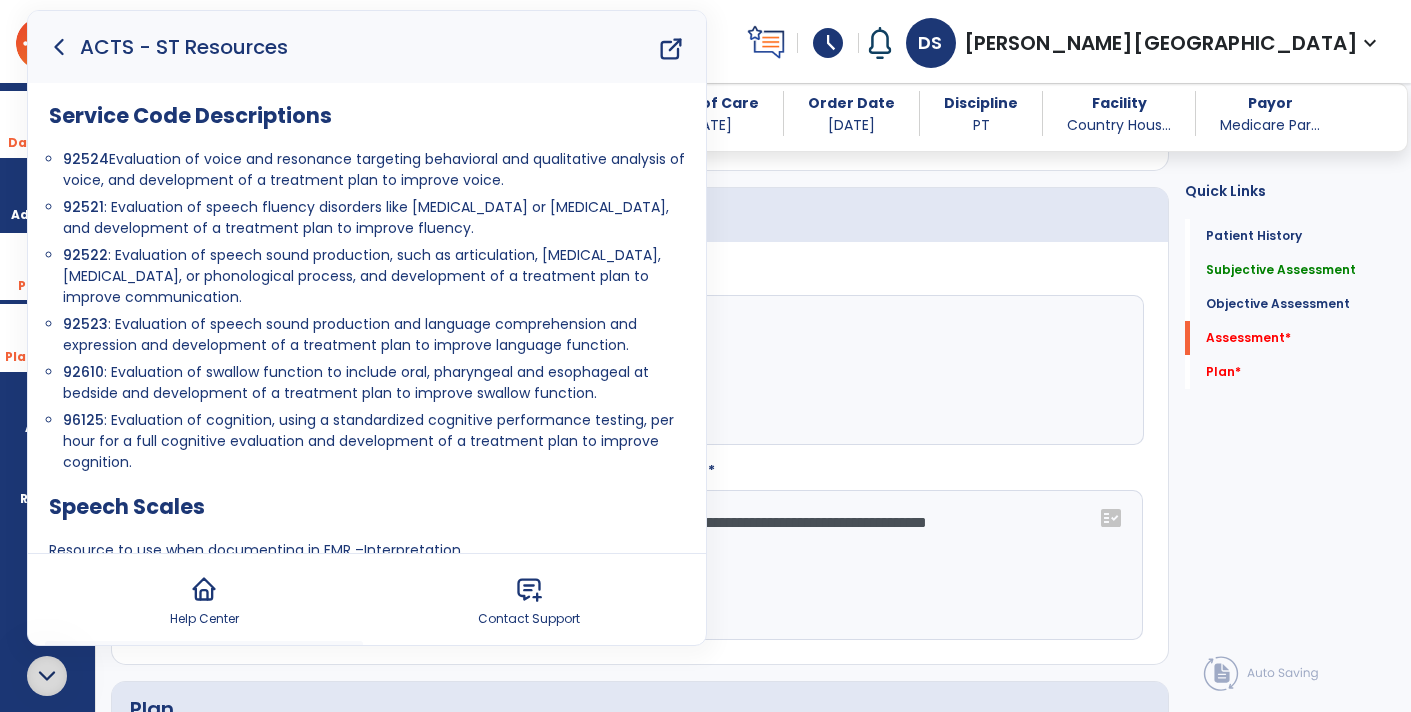 click 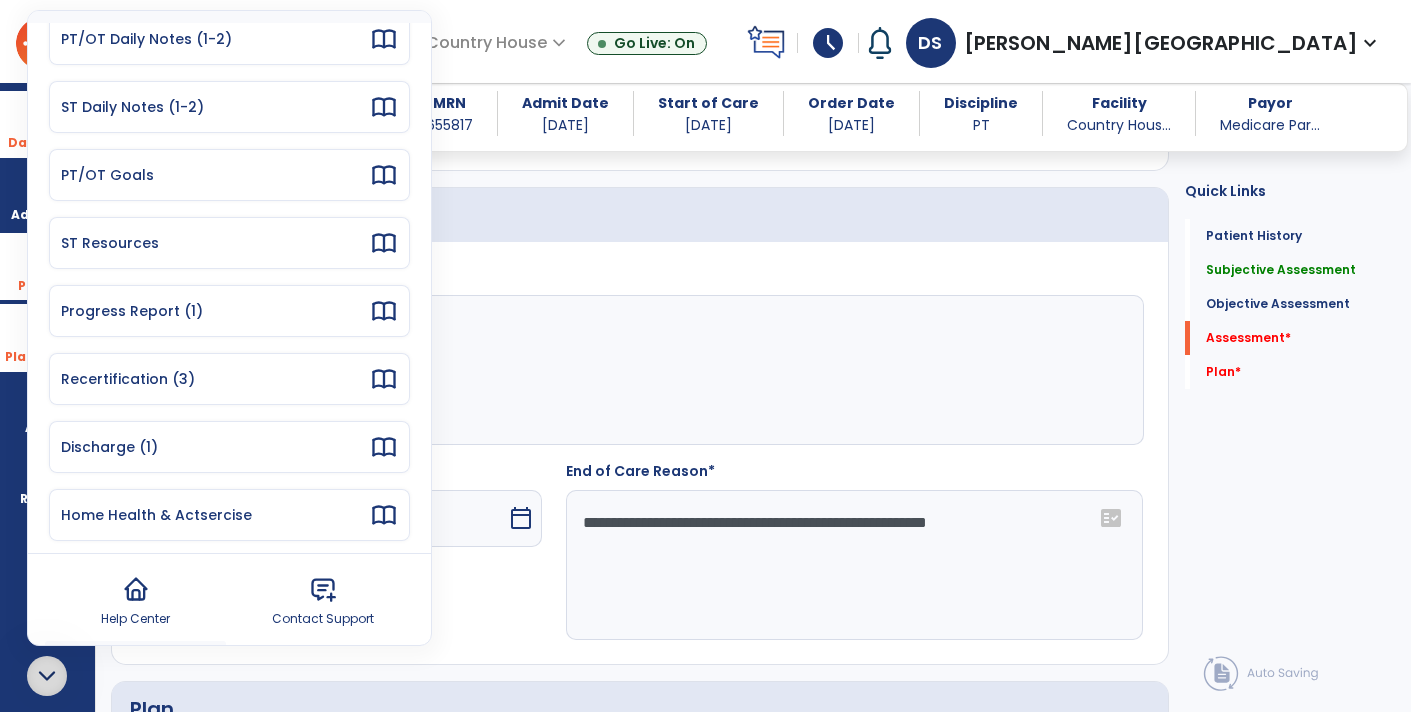 scroll, scrollTop: 178, scrollLeft: 0, axis: vertical 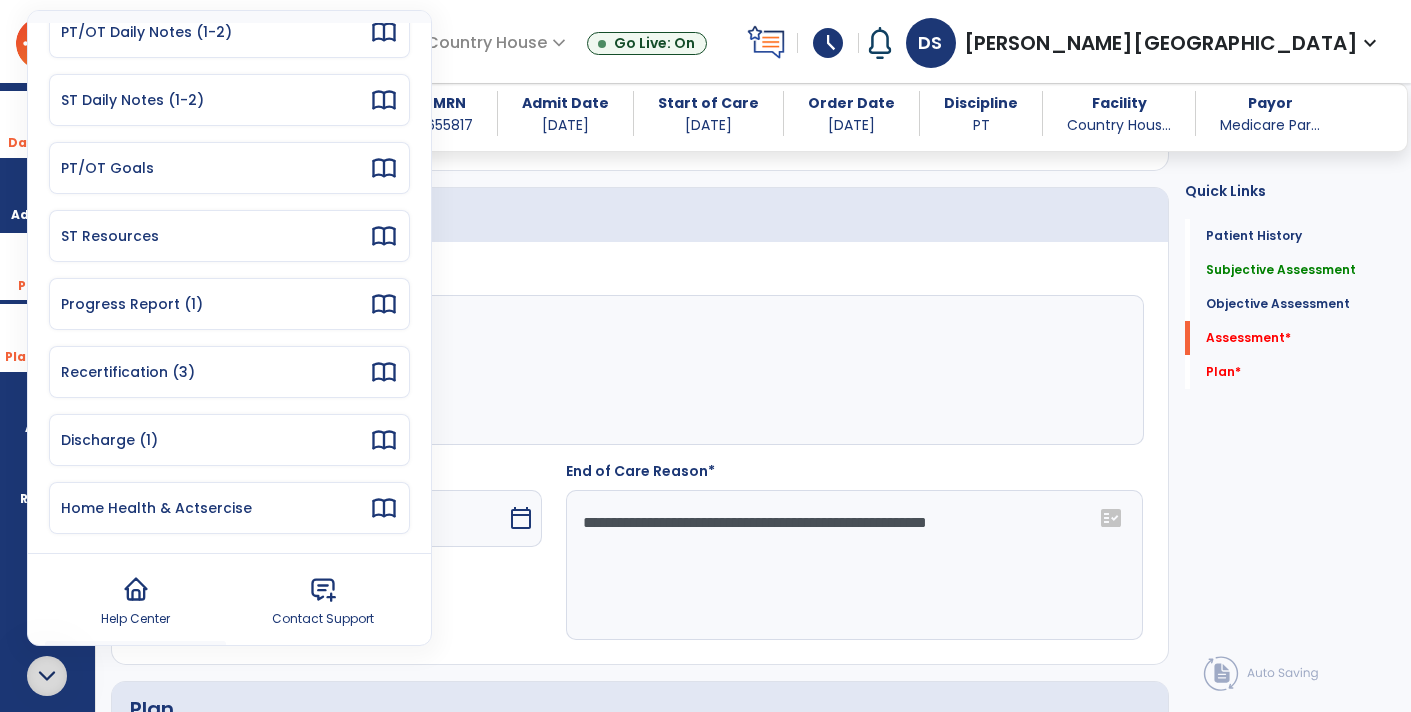 click on "Discharge (1)" at bounding box center (215, 440) 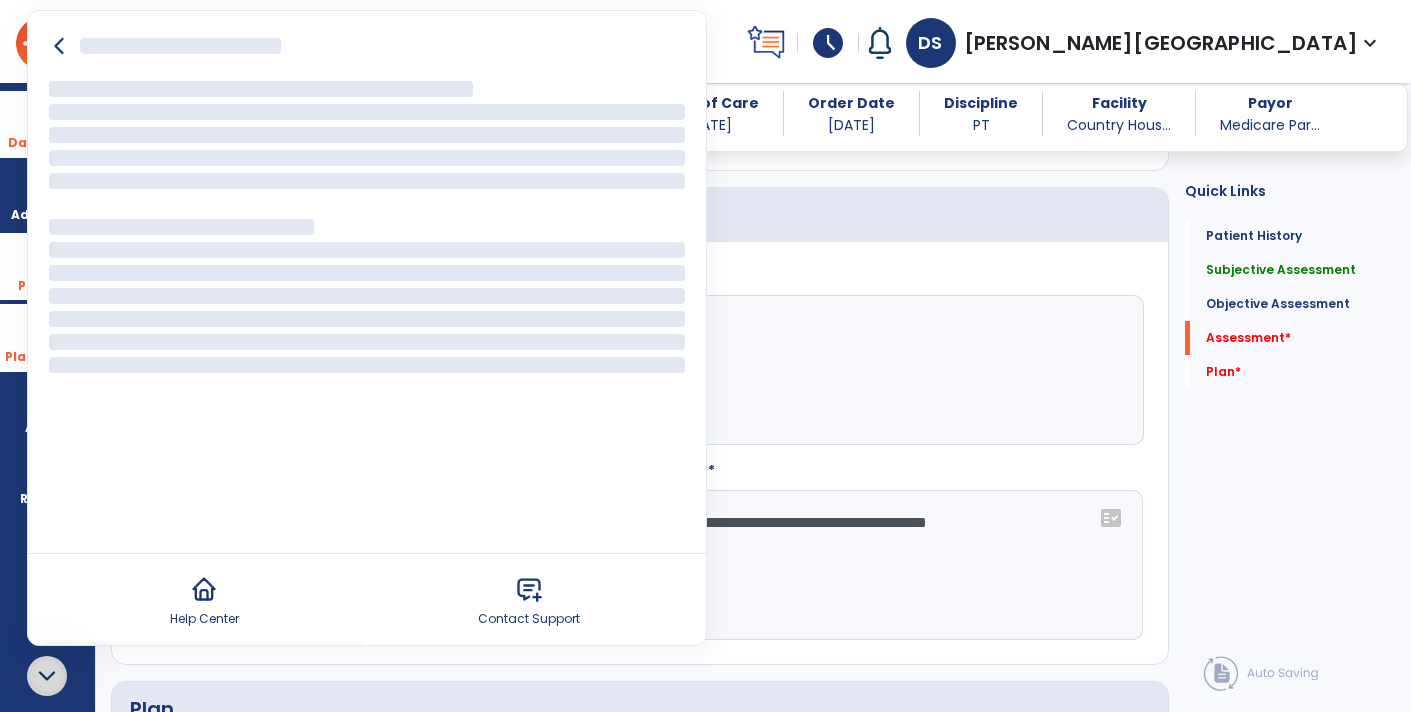 scroll, scrollTop: 0, scrollLeft: 0, axis: both 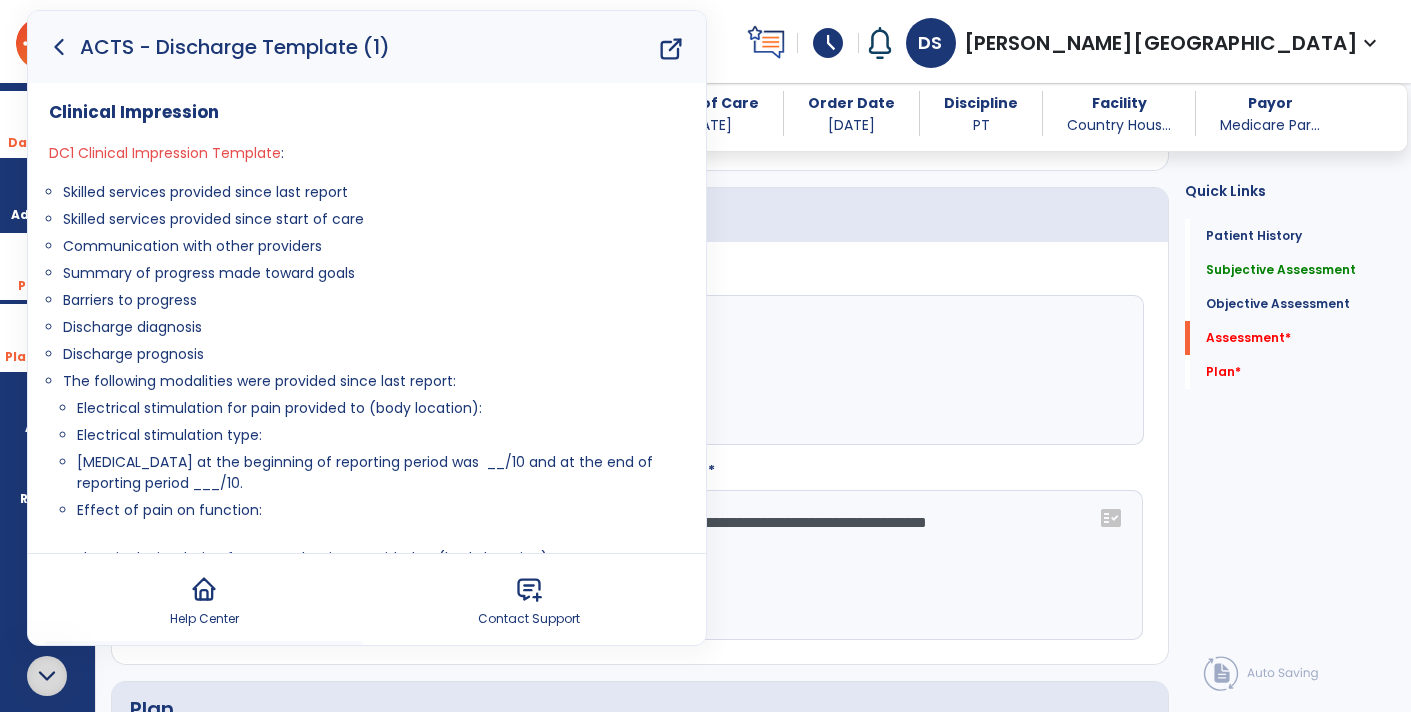 click at bounding box center (47, 676) 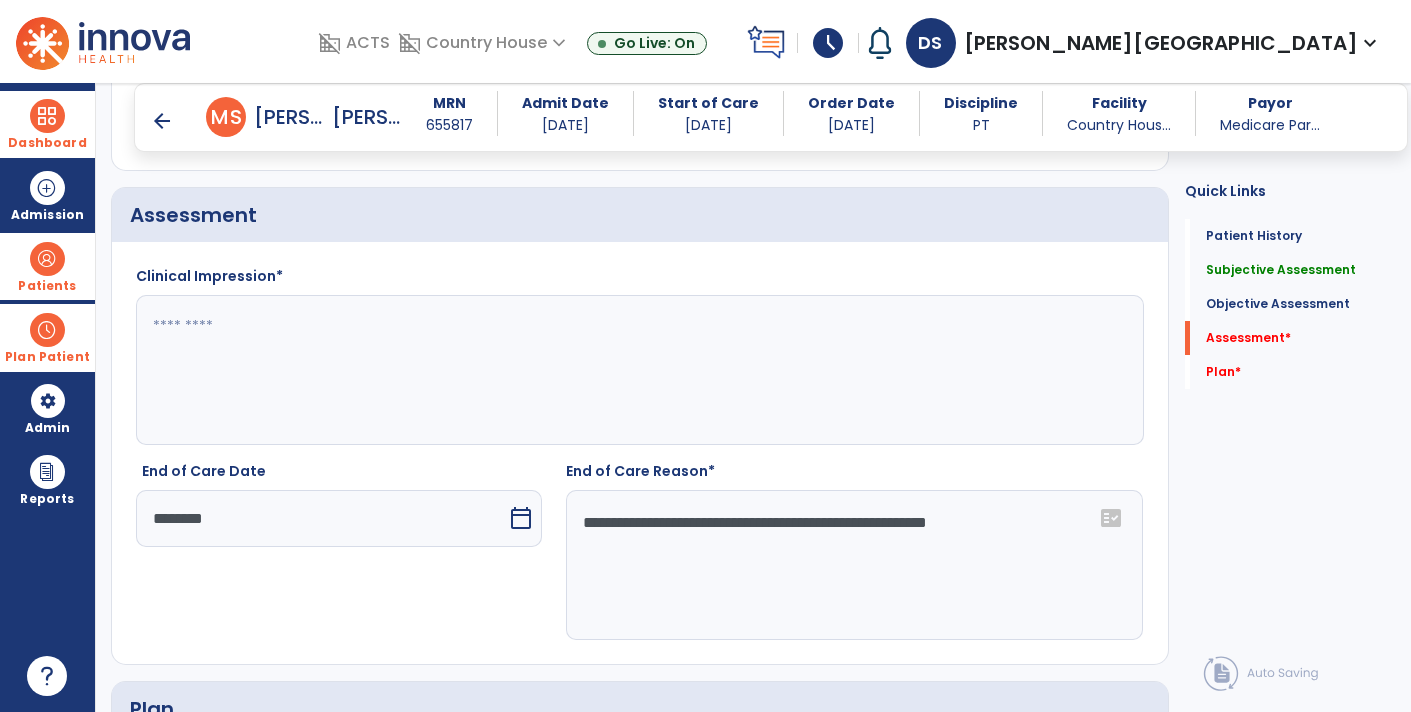 click 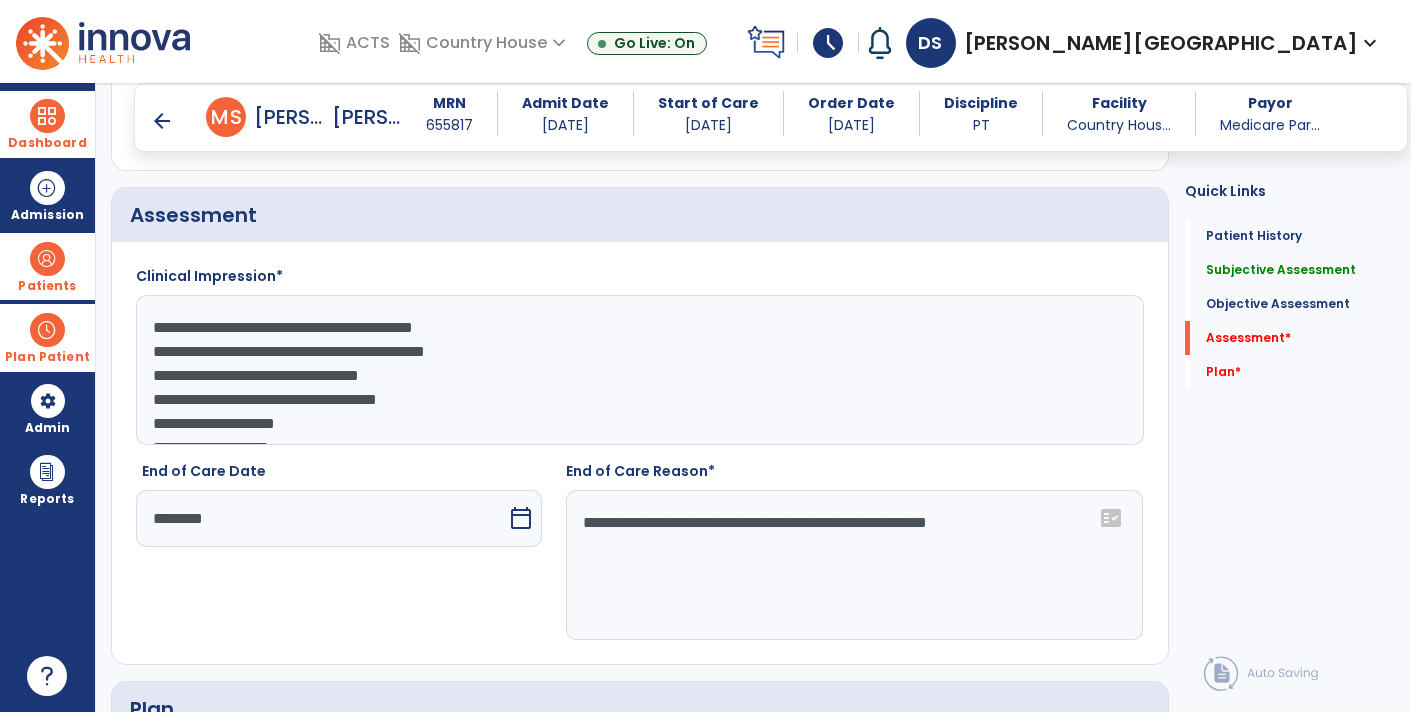 scroll, scrollTop: 38, scrollLeft: 0, axis: vertical 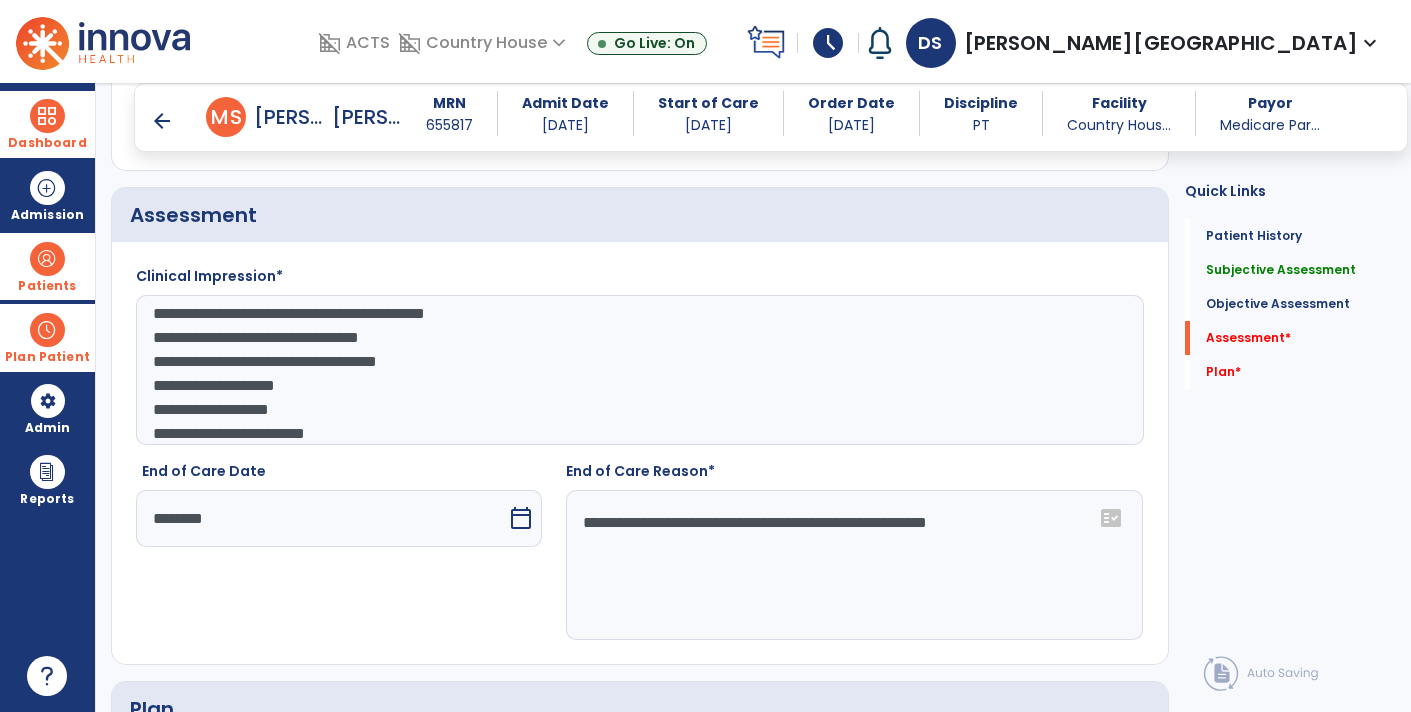 click on "**********" 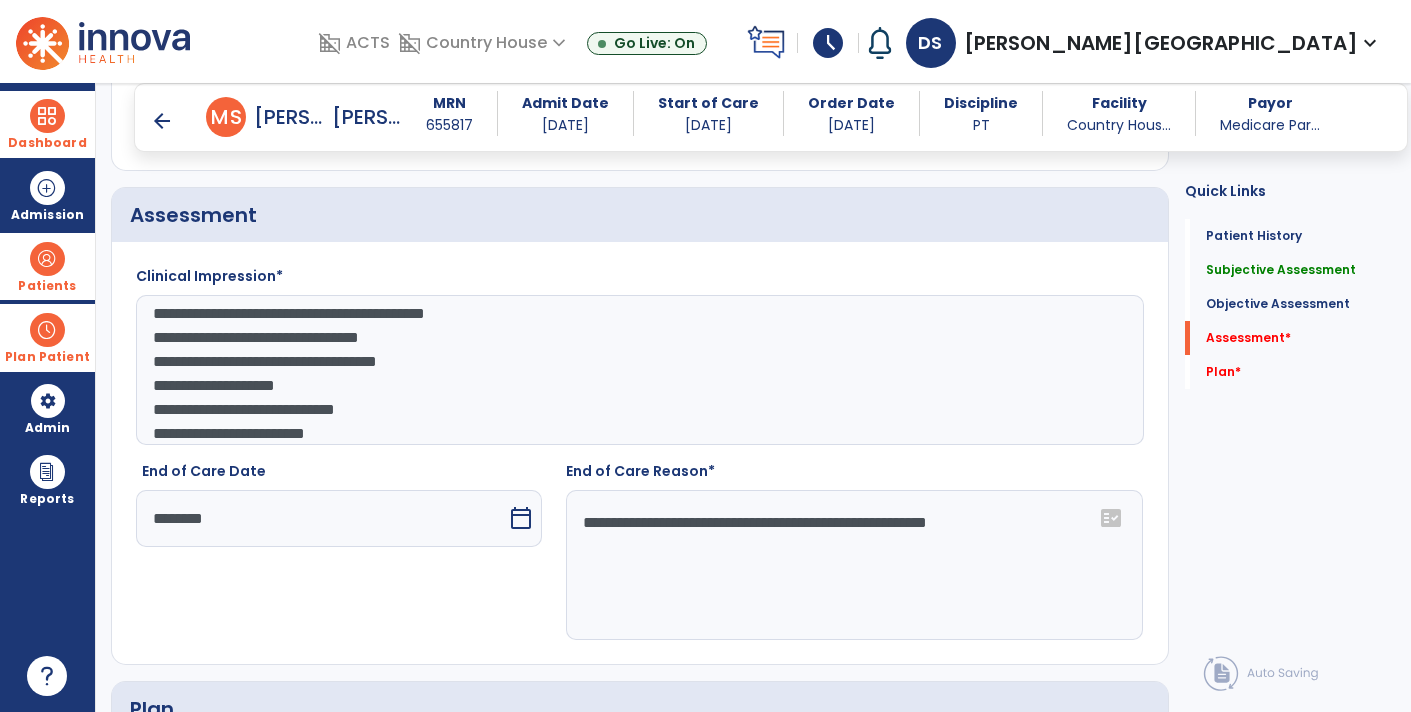 click on "**********" 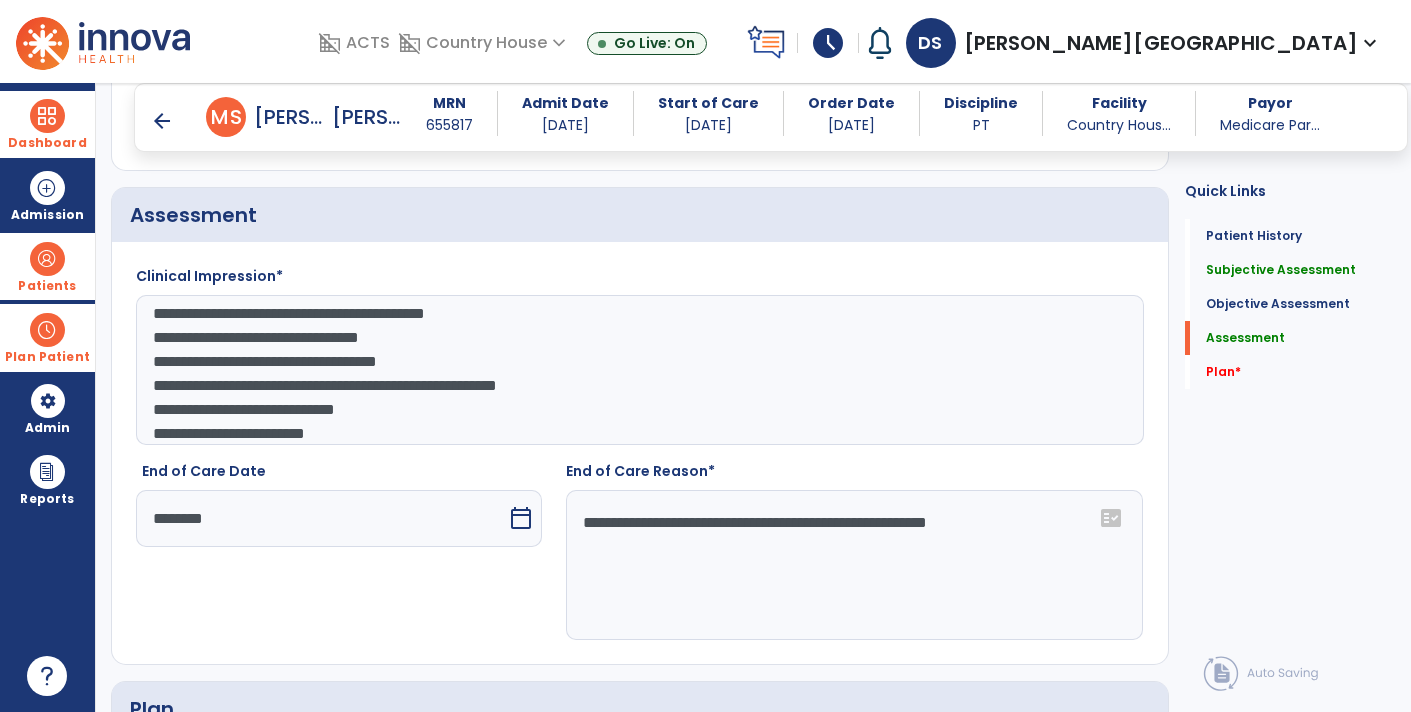 click on "**********" 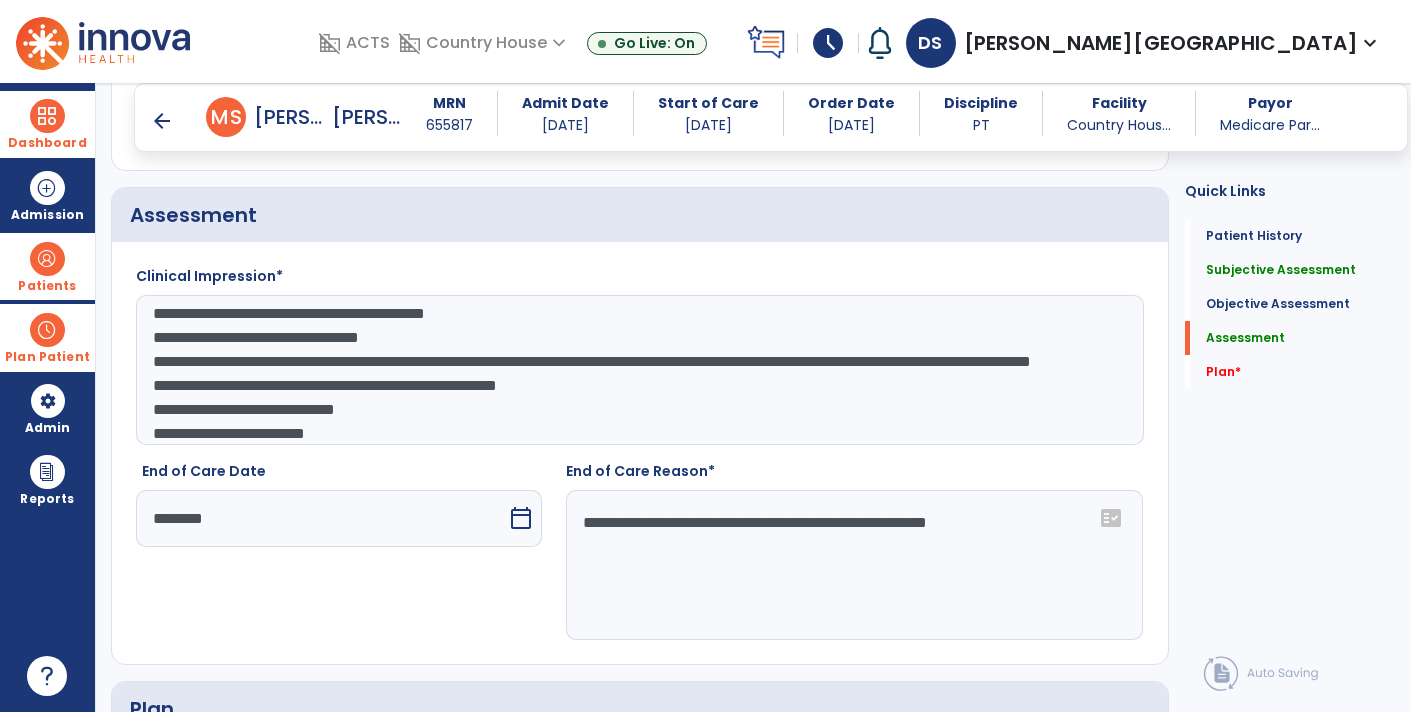 click on "**********" 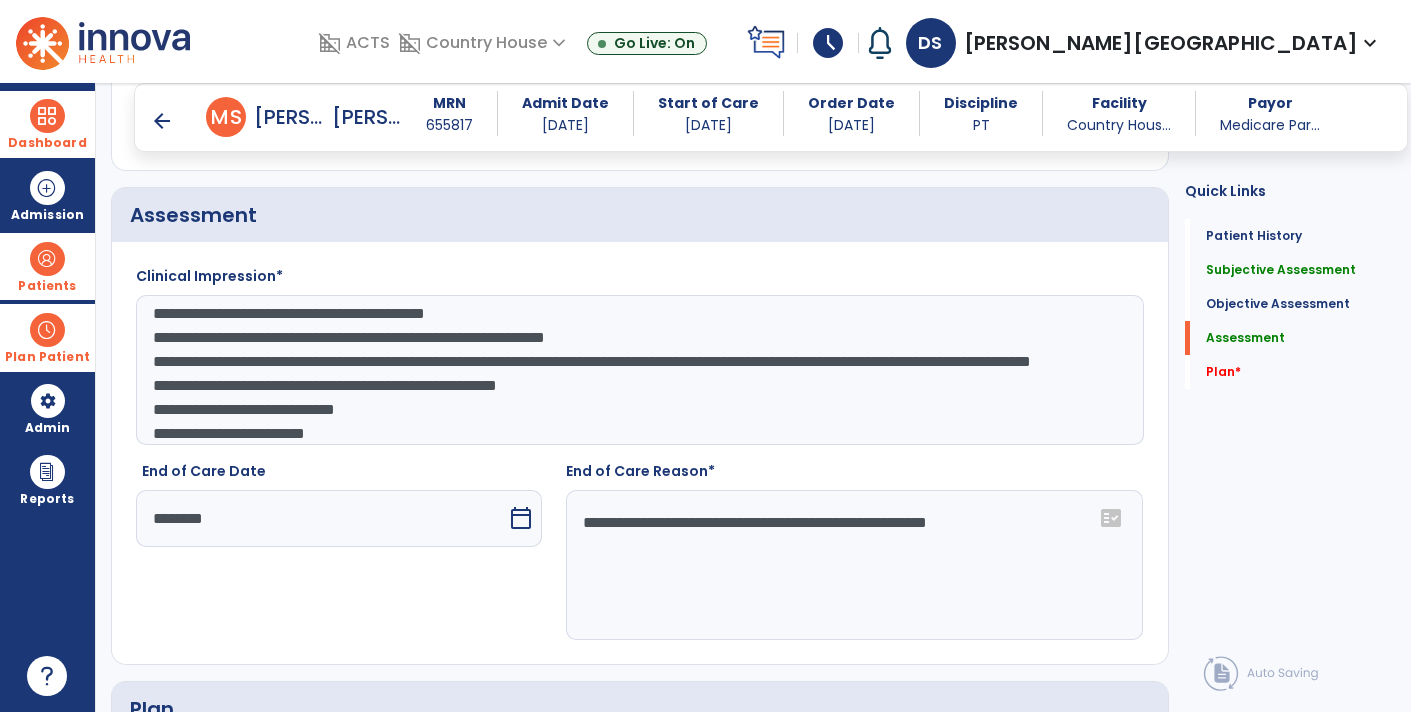 scroll, scrollTop: 0, scrollLeft: 0, axis: both 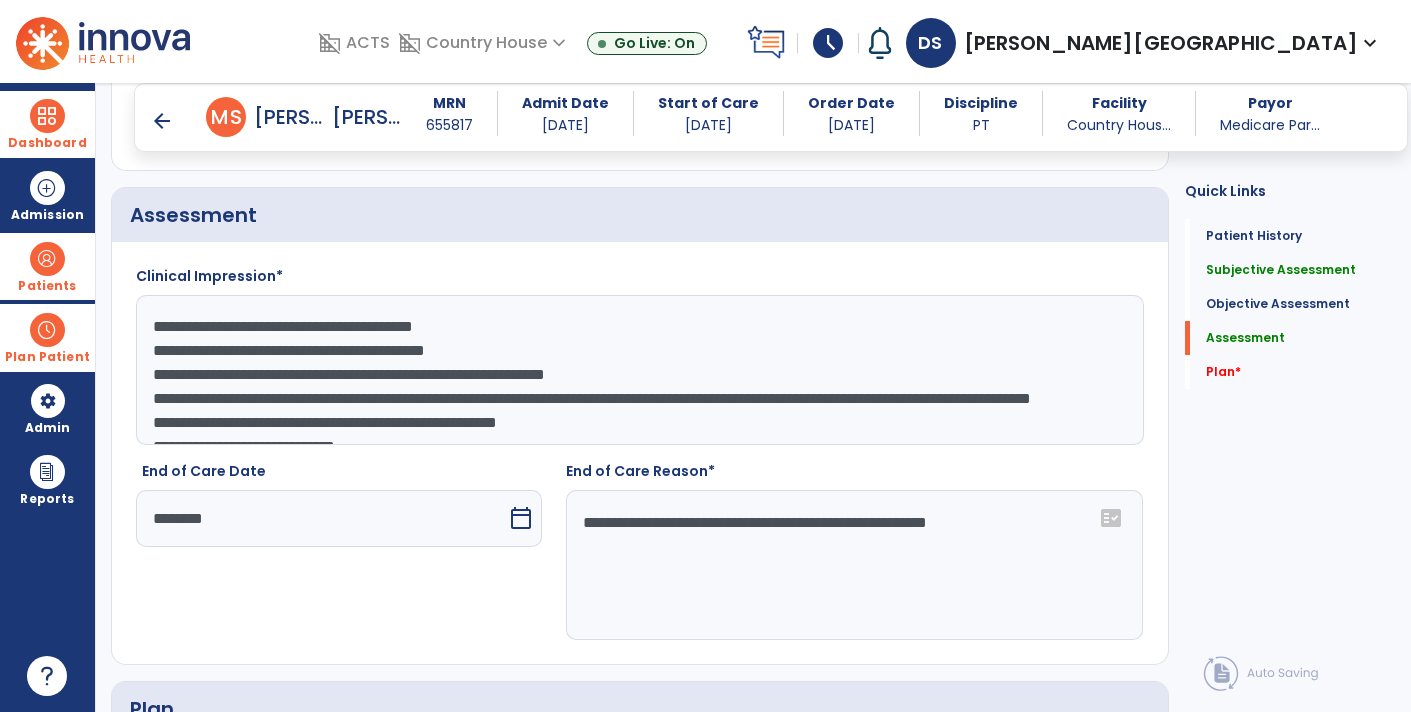 click on "**********" 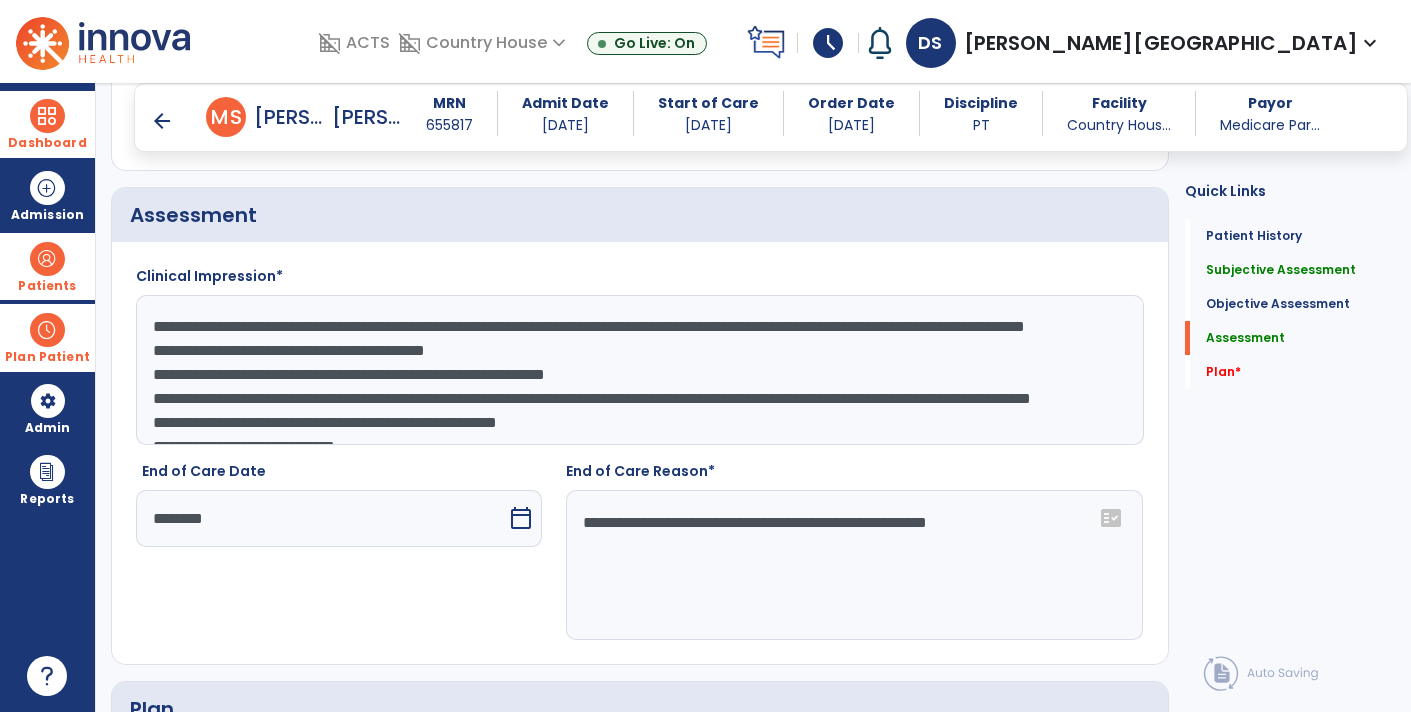 click on "**********" 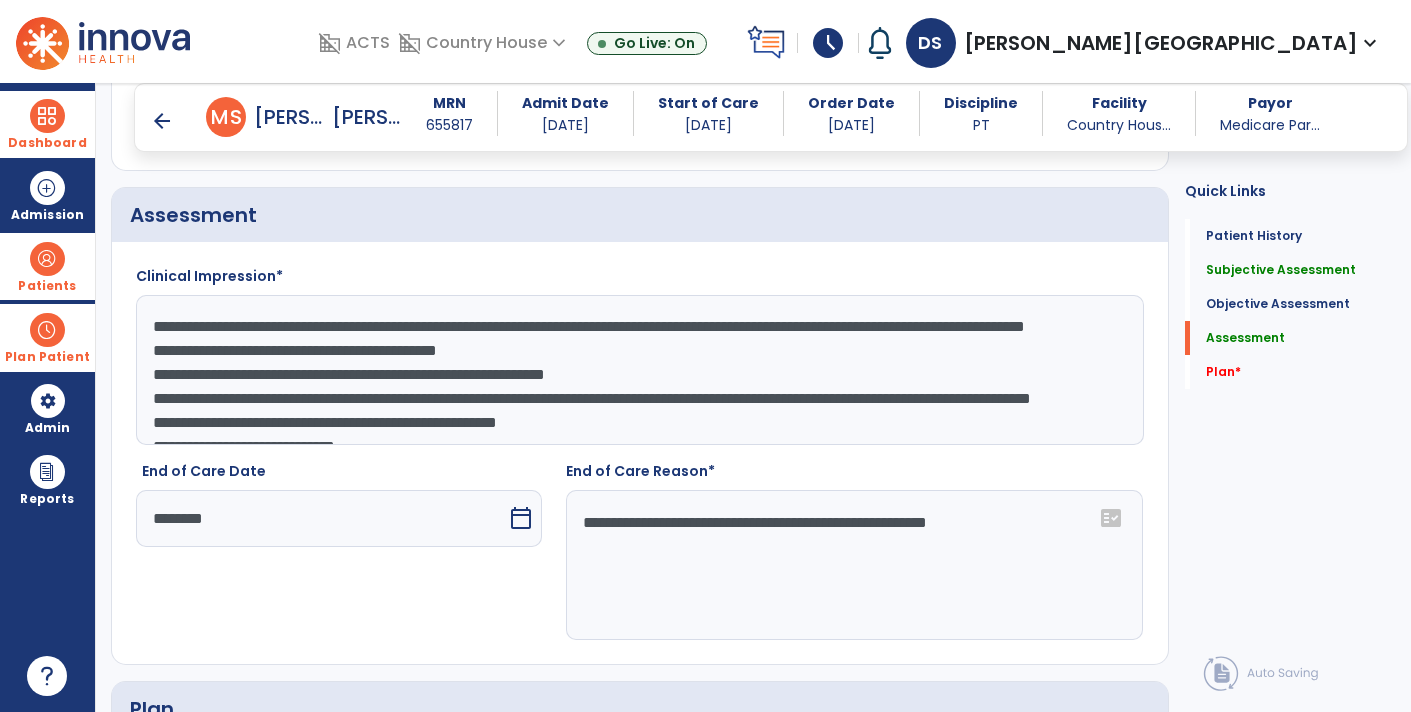 paste on "**********" 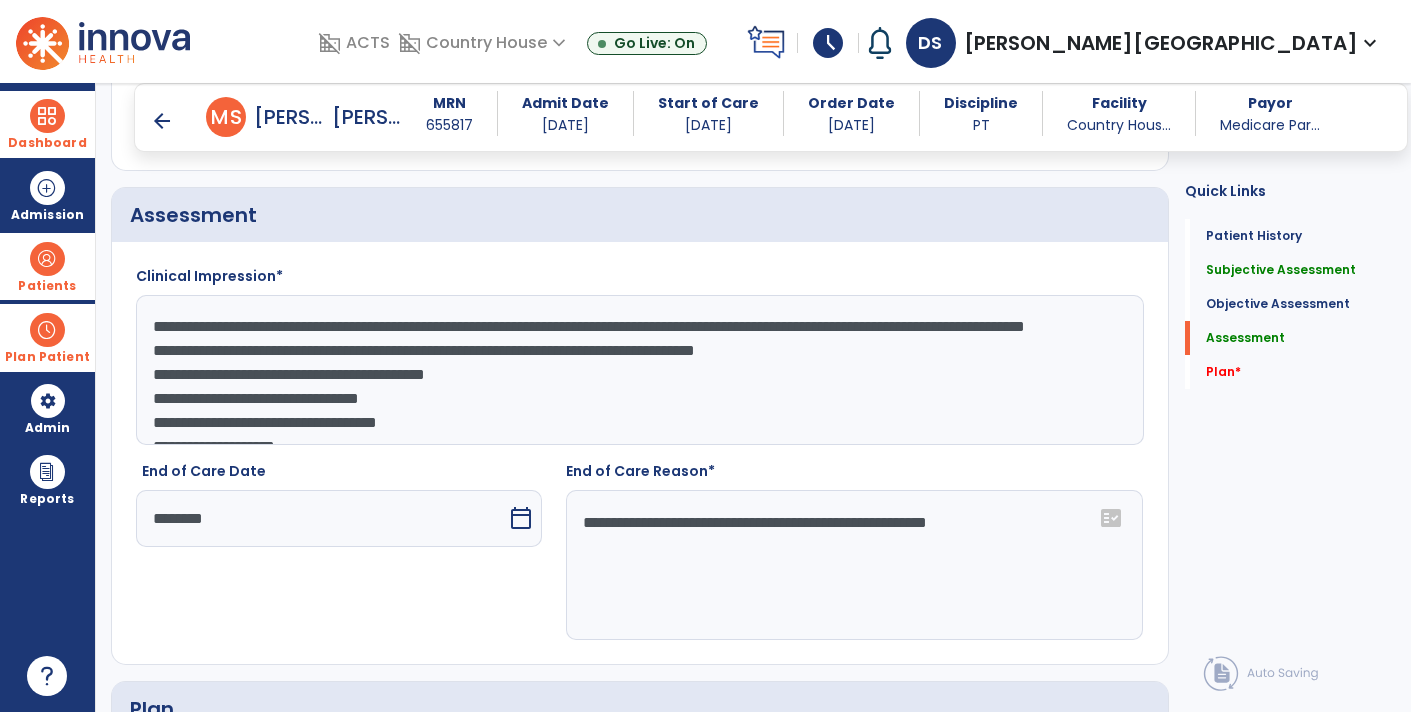 scroll, scrollTop: 87, scrollLeft: 0, axis: vertical 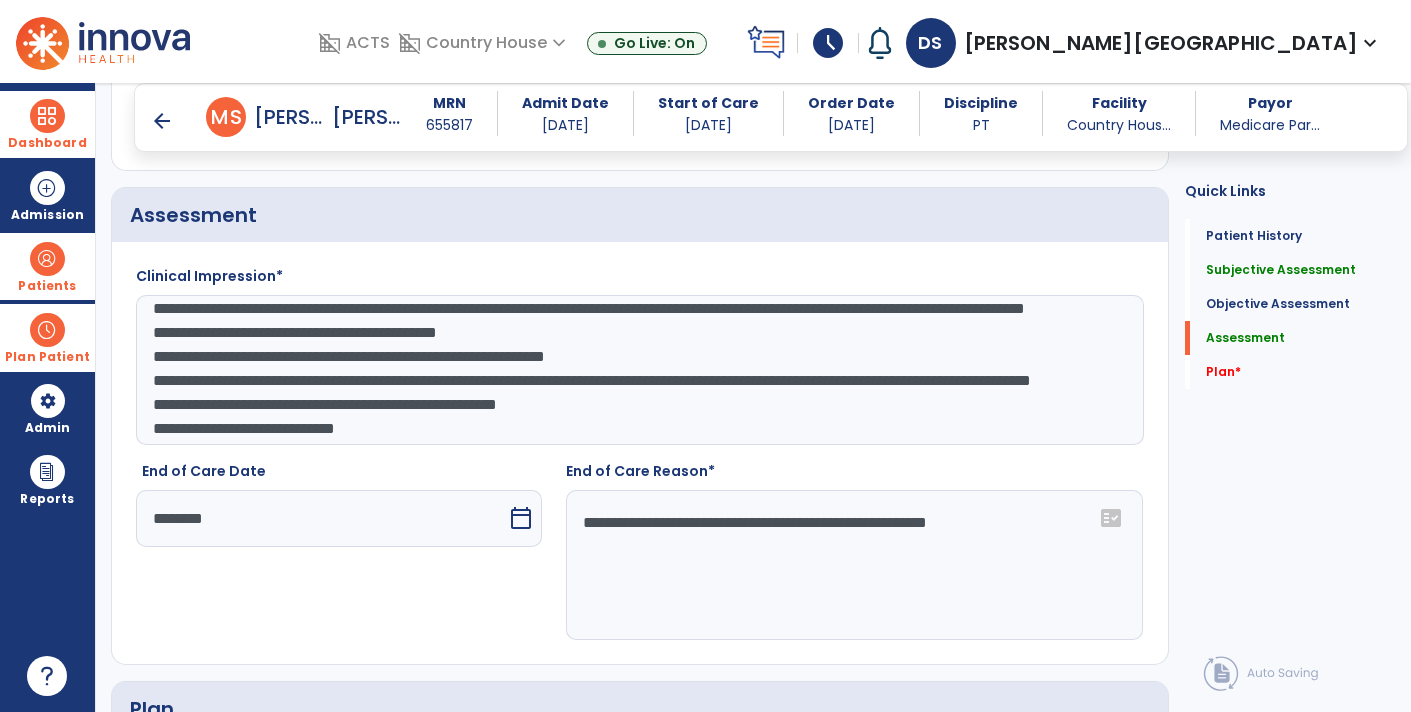 click on "**********" 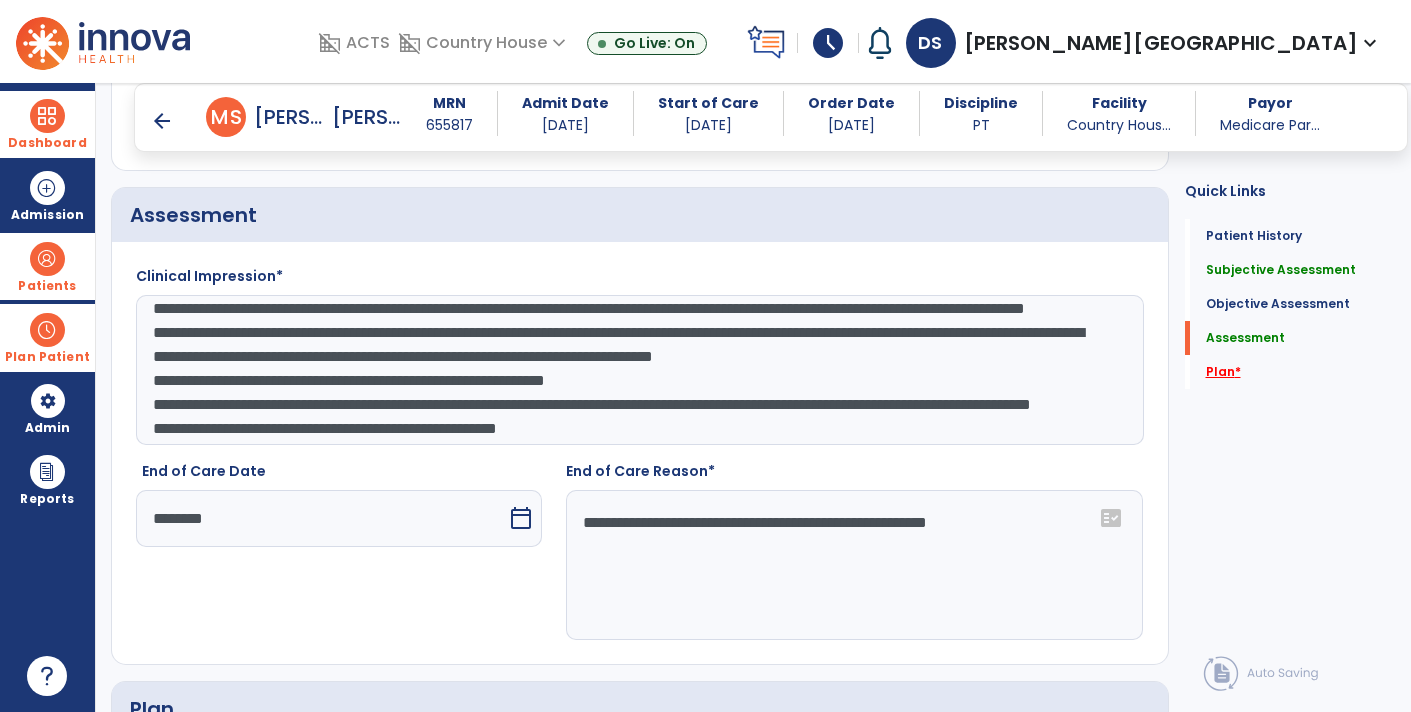 type on "**********" 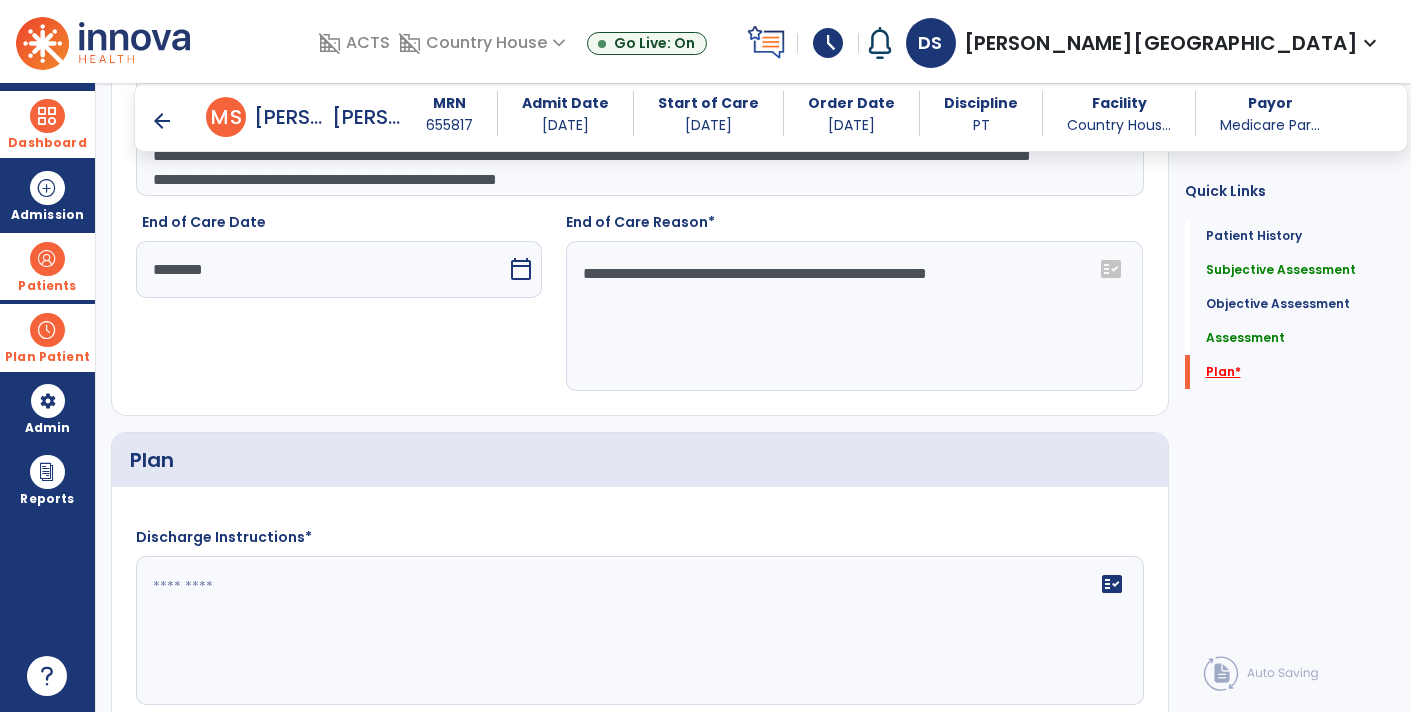 scroll, scrollTop: 2556, scrollLeft: 0, axis: vertical 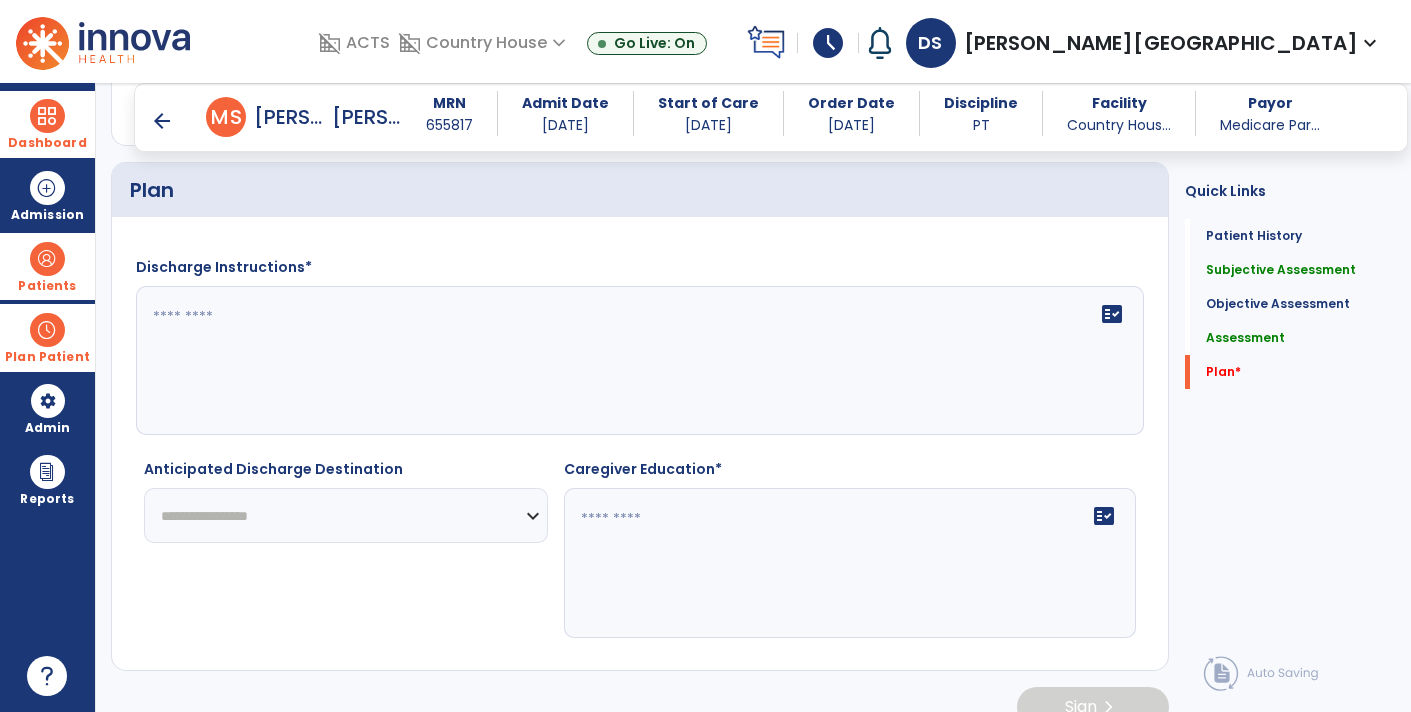 click on "**********" 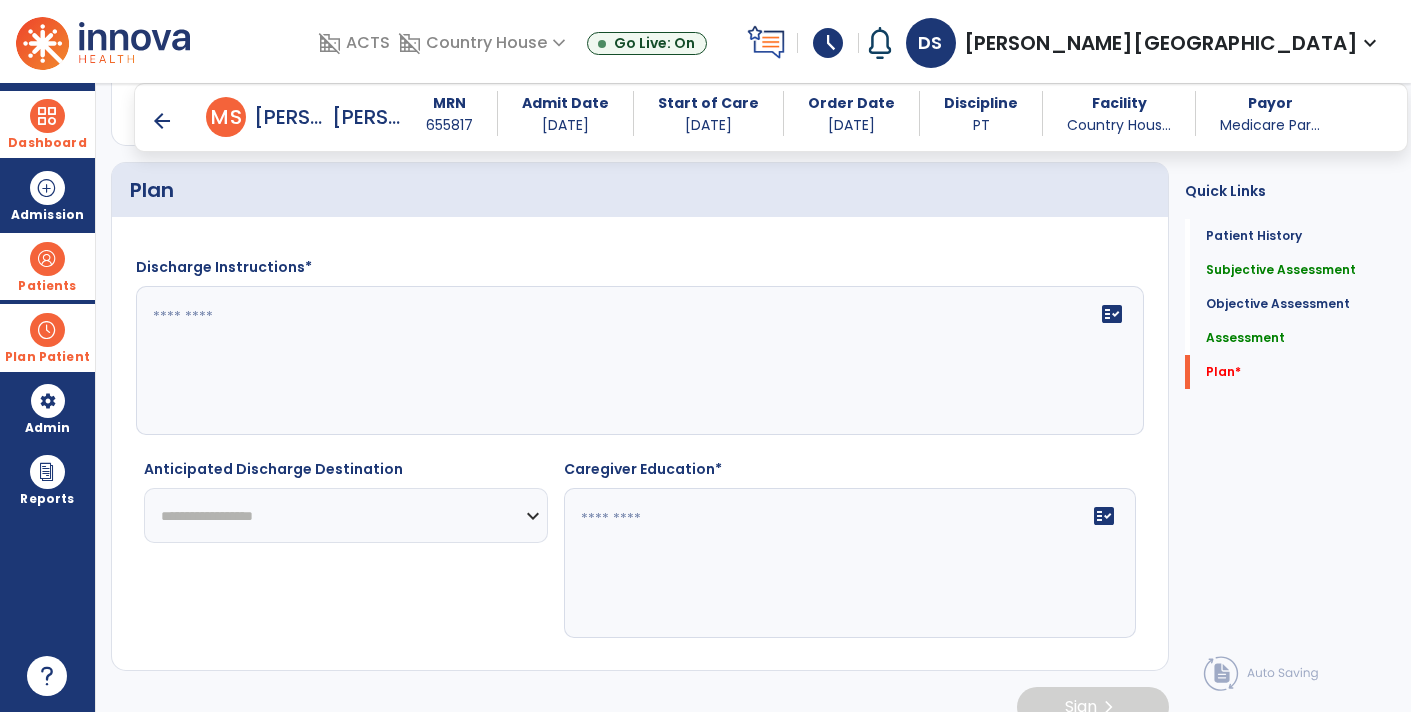 click on "**********" 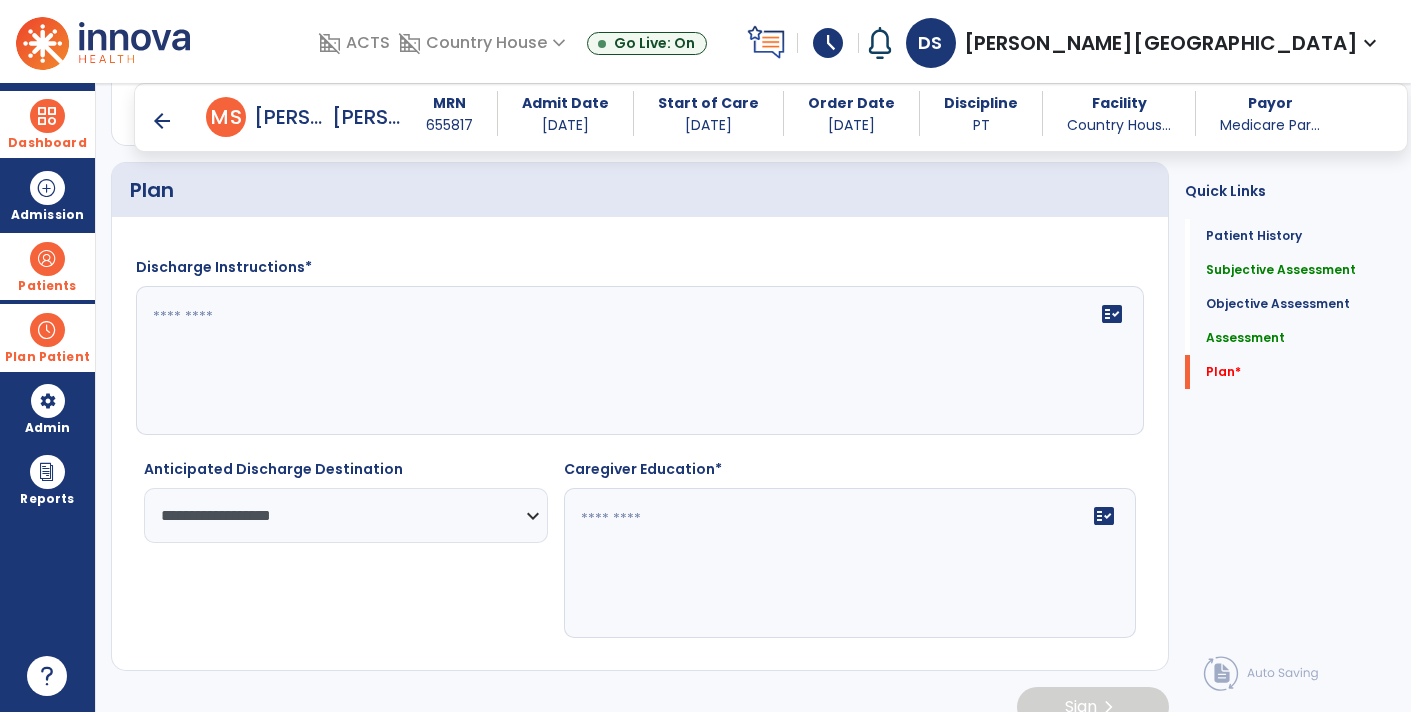 click on "fact_check" 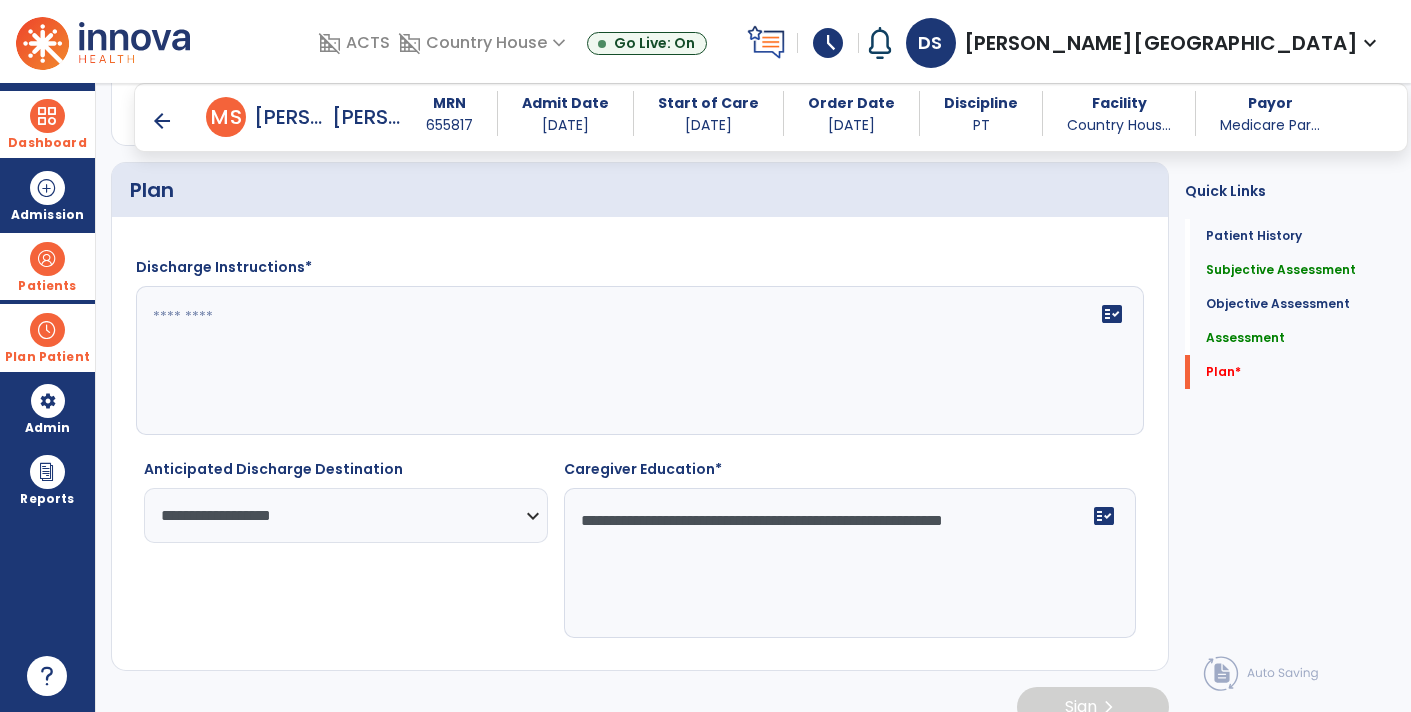 type on "**********" 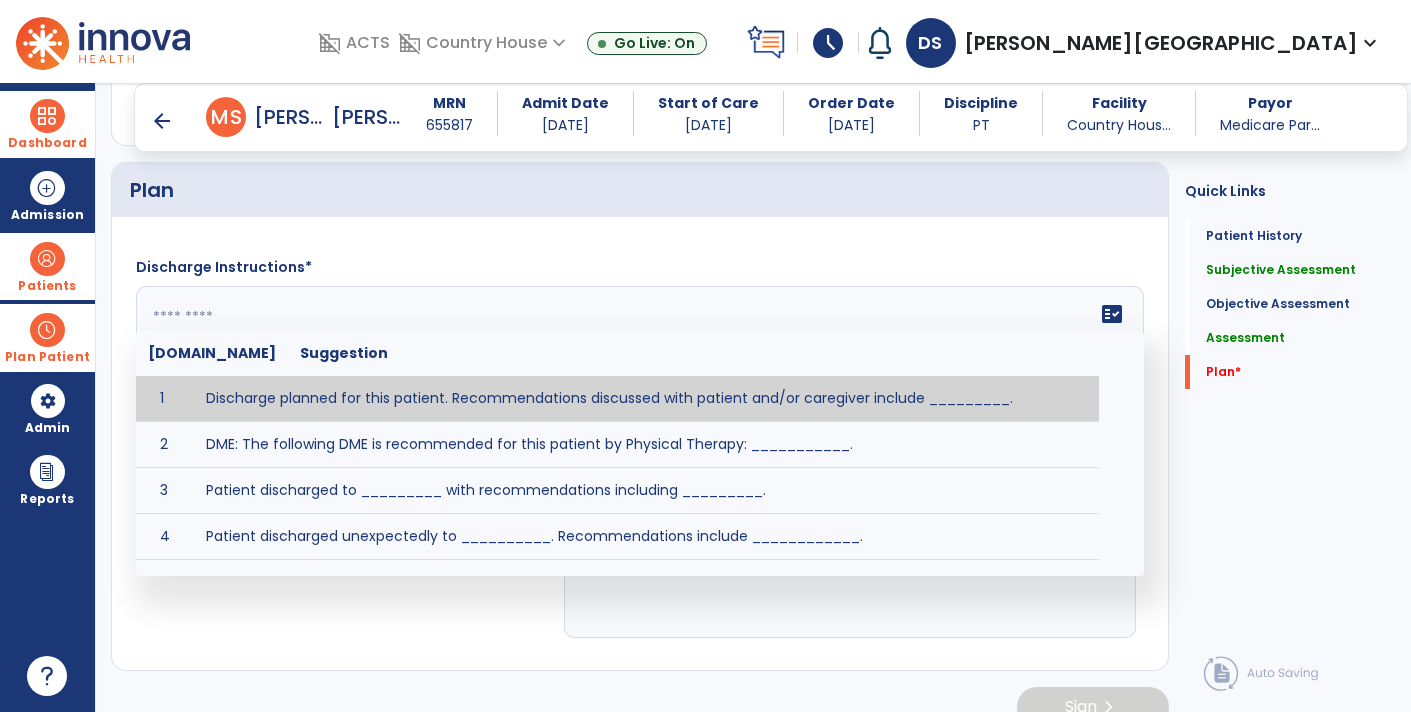 click on "**********" 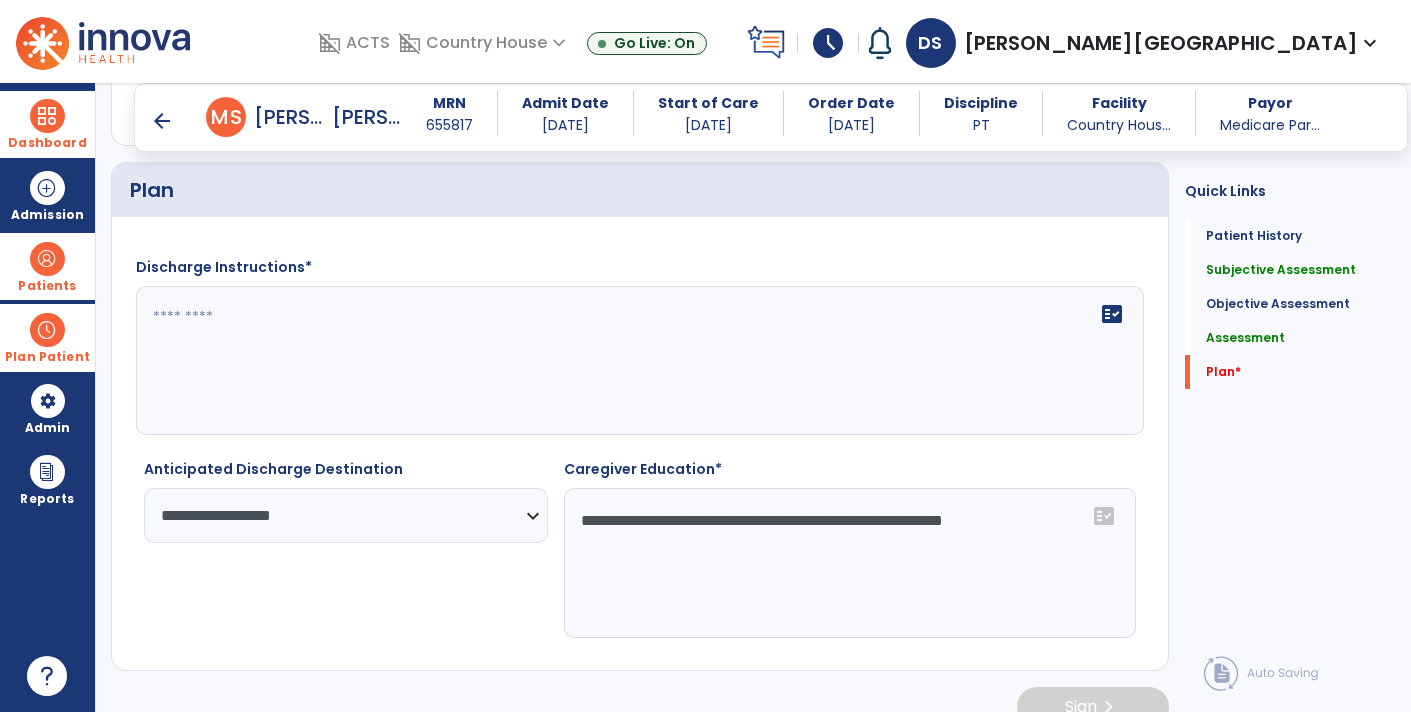 click on "**********" 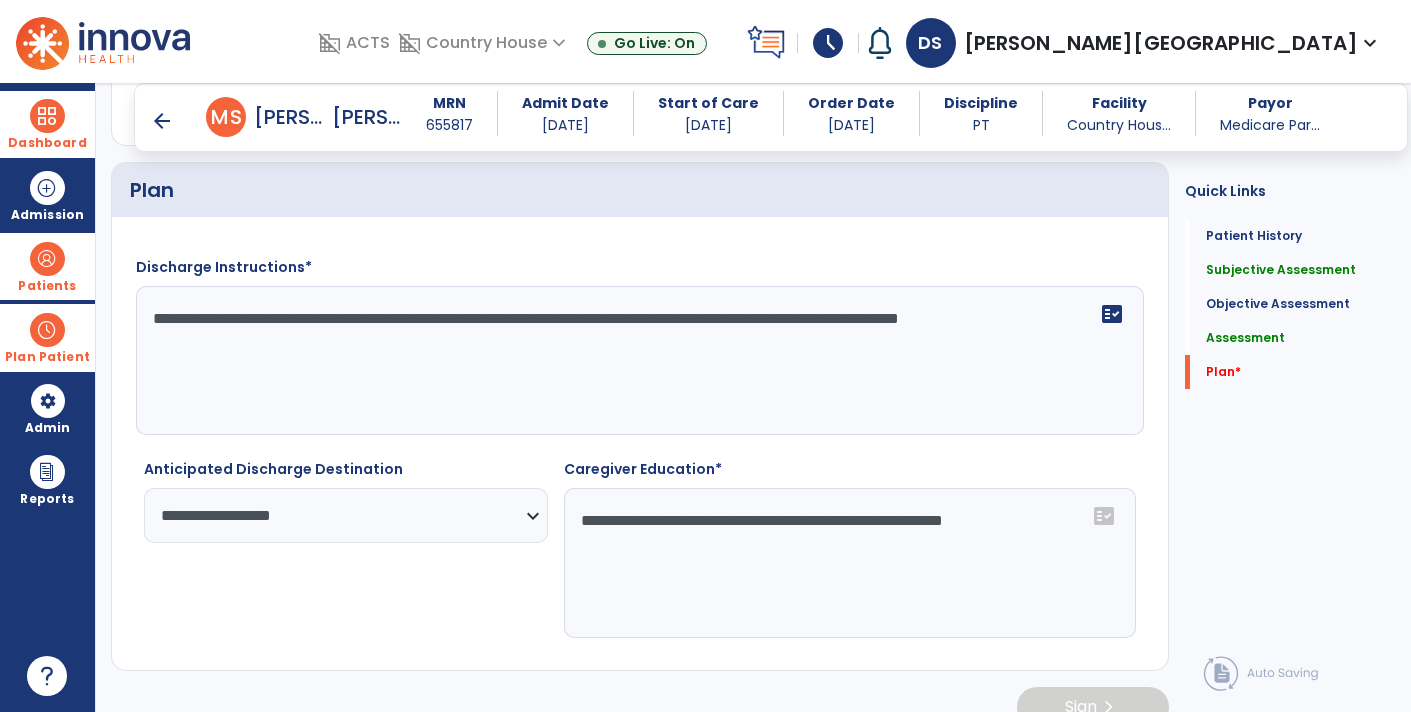click on "**********" 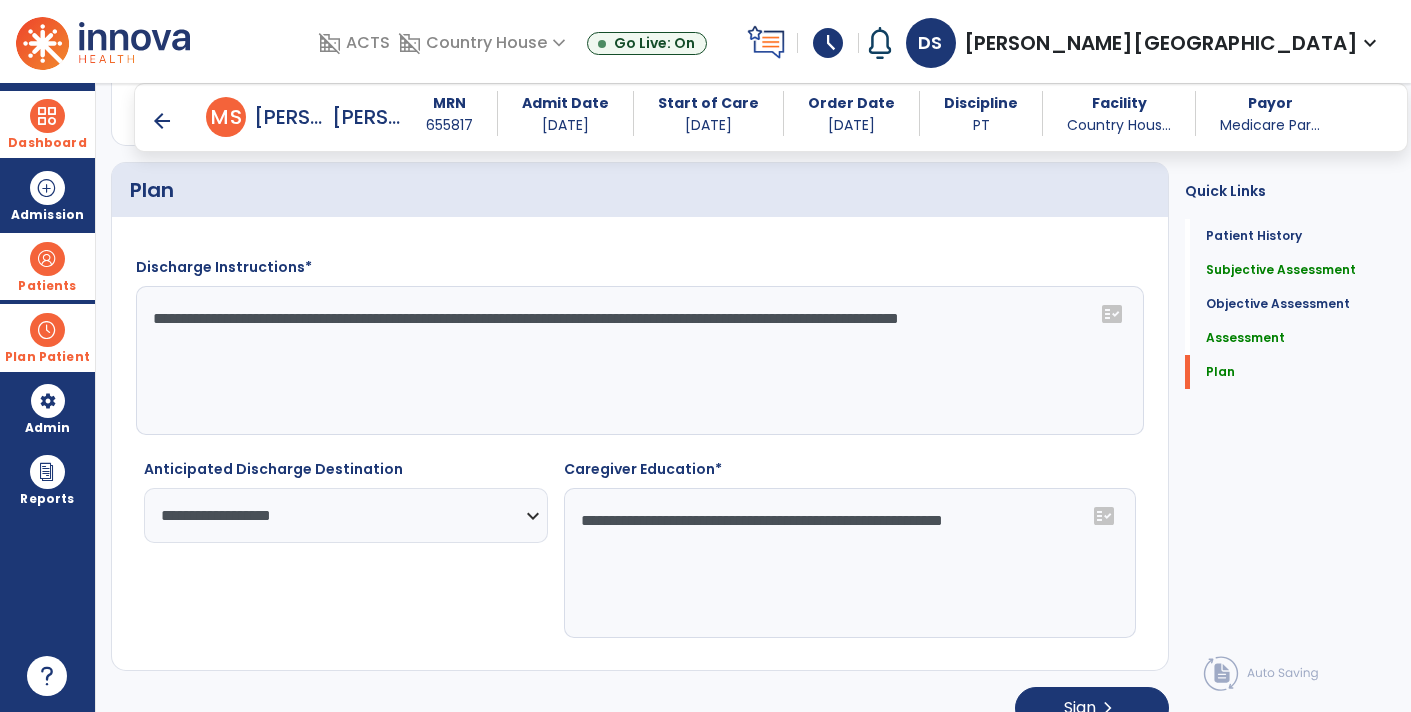 scroll, scrollTop: 2558, scrollLeft: 0, axis: vertical 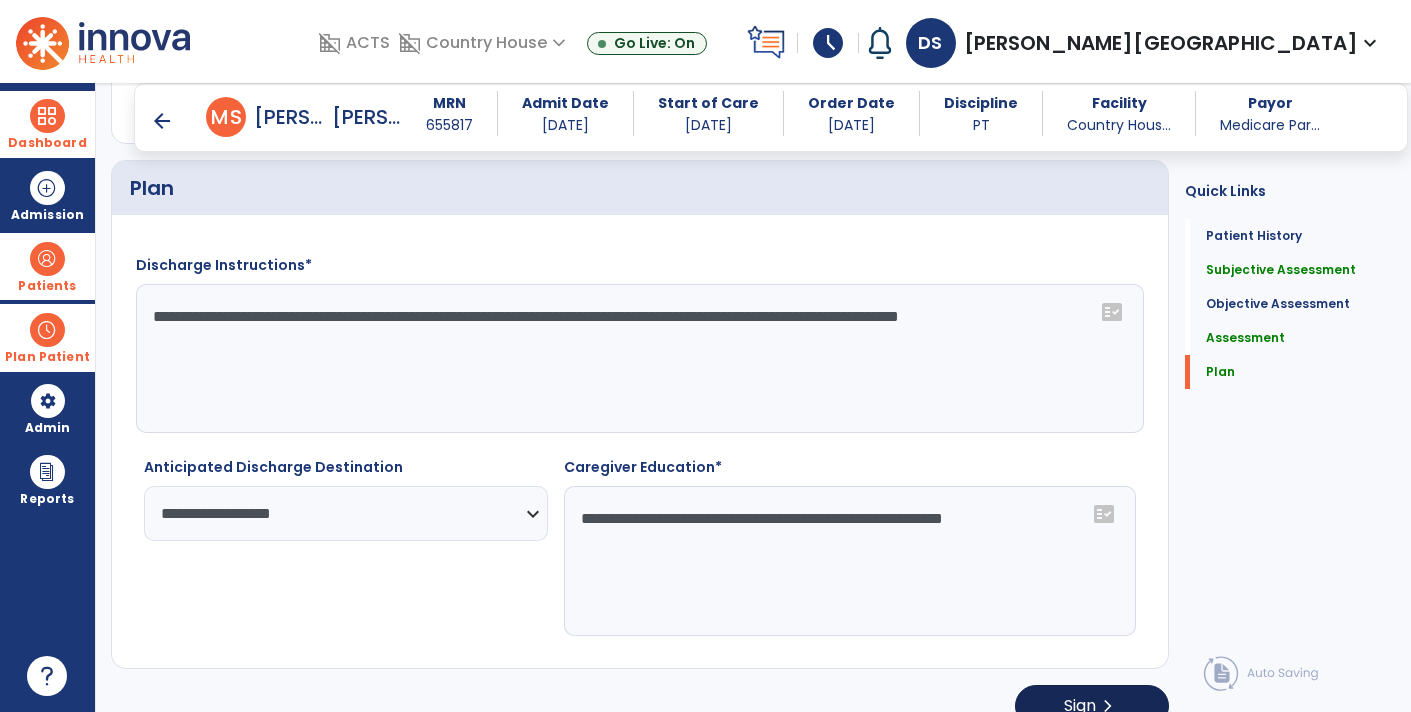 type on "**********" 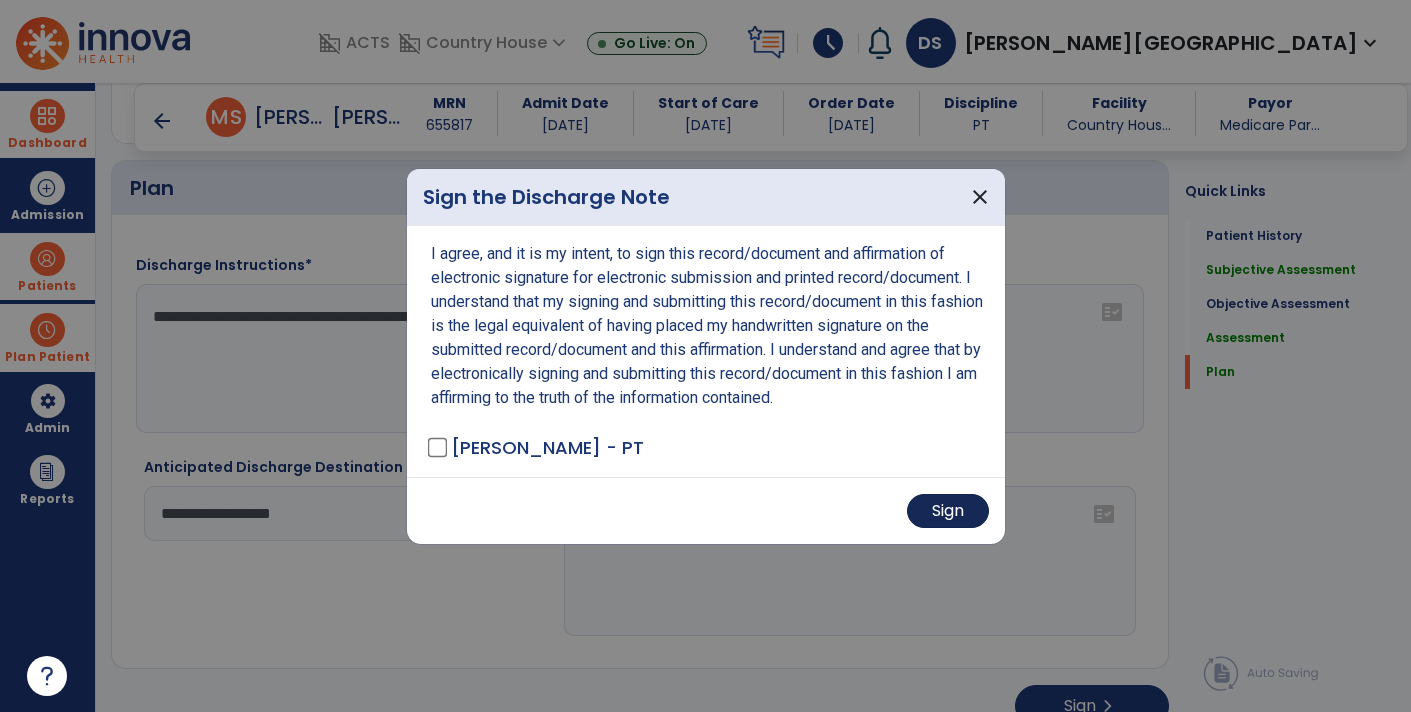 click on "Sign" at bounding box center [948, 511] 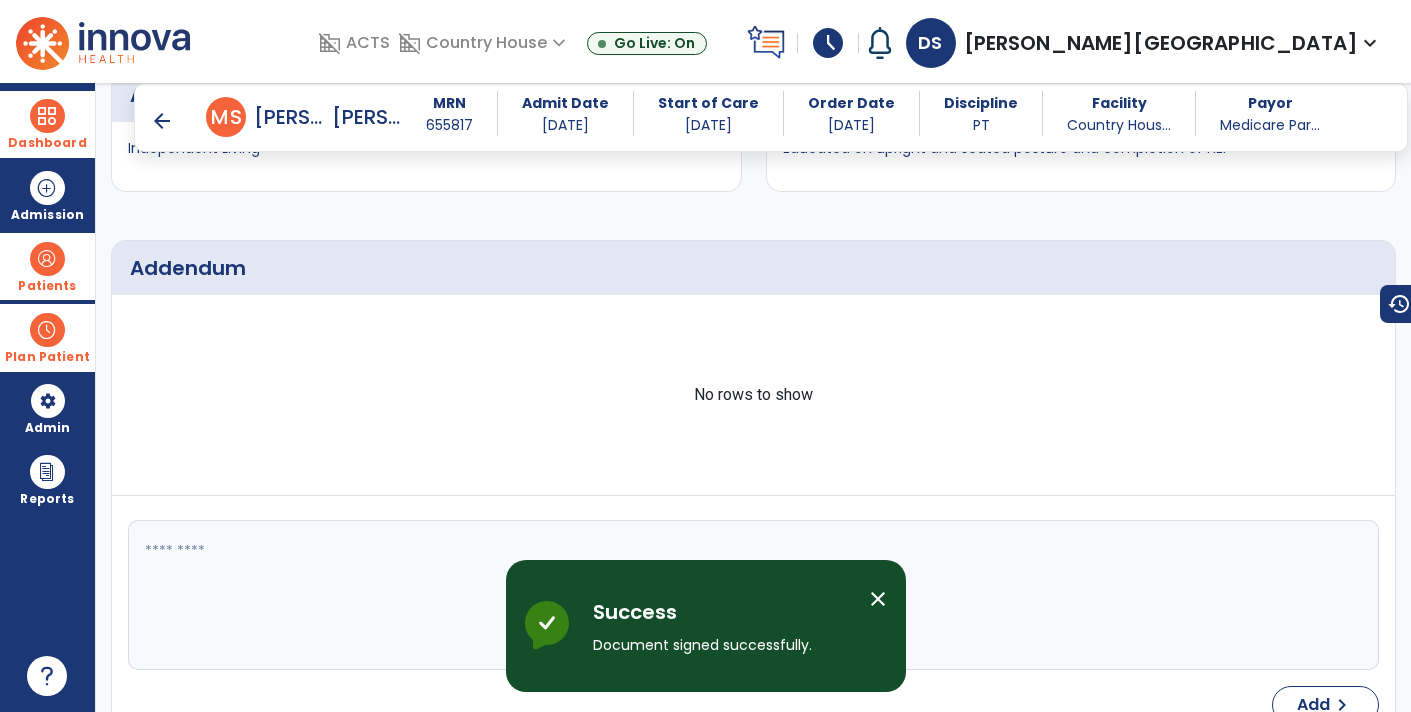 scroll, scrollTop: 2969, scrollLeft: 0, axis: vertical 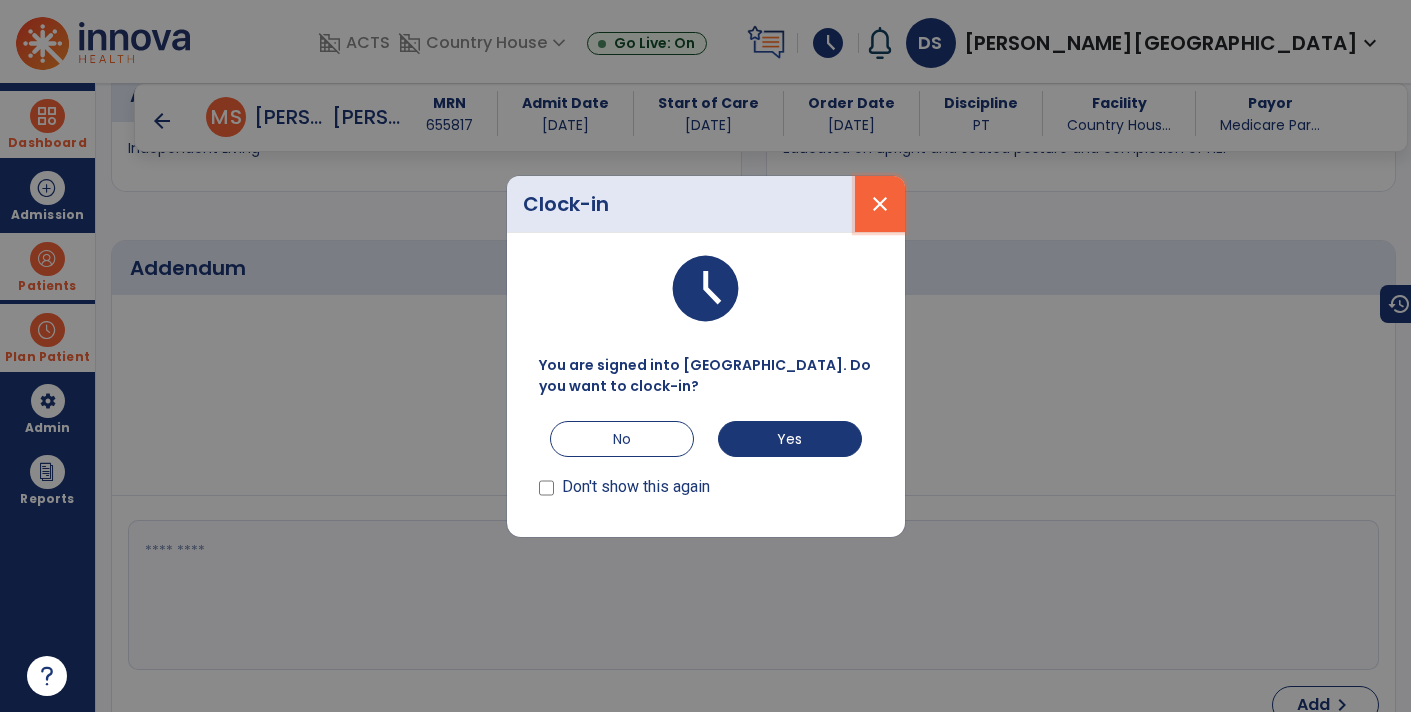 click on "close" at bounding box center [880, 204] 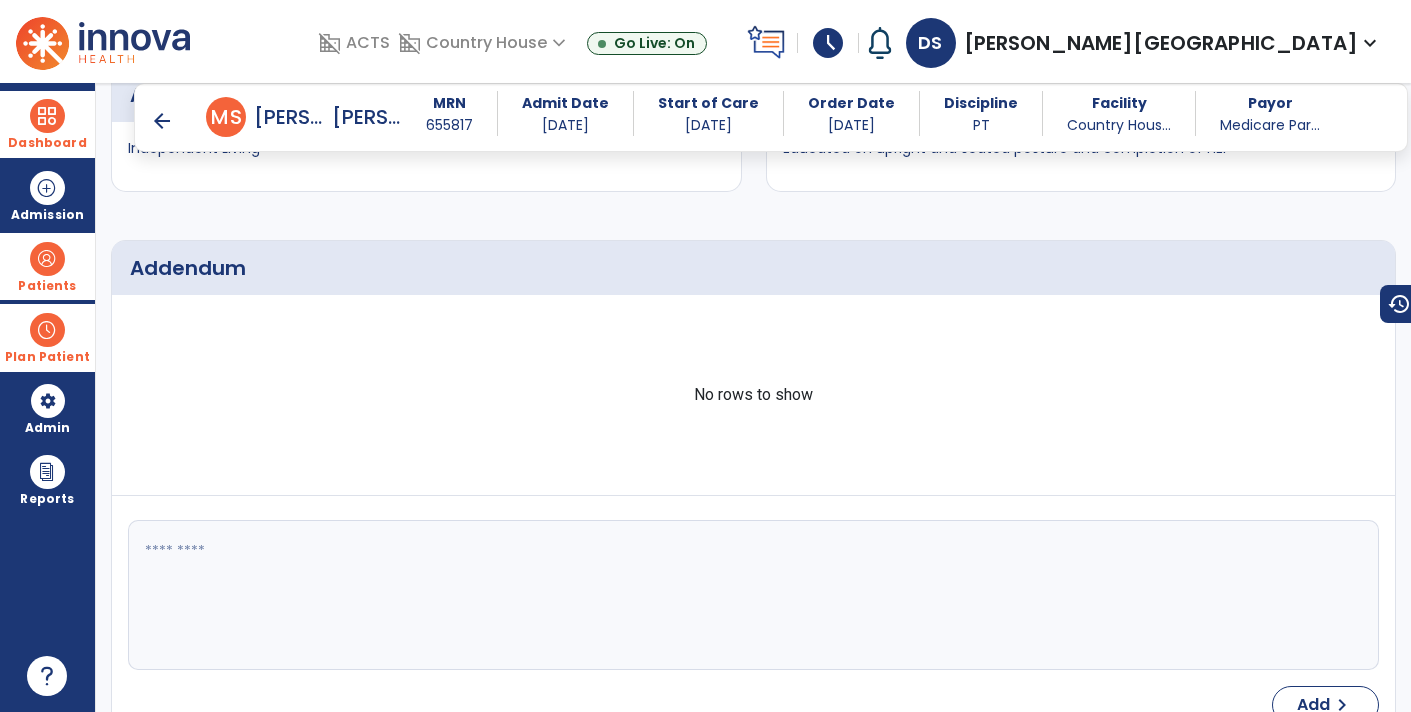 click on "Dashboard" at bounding box center [47, 143] 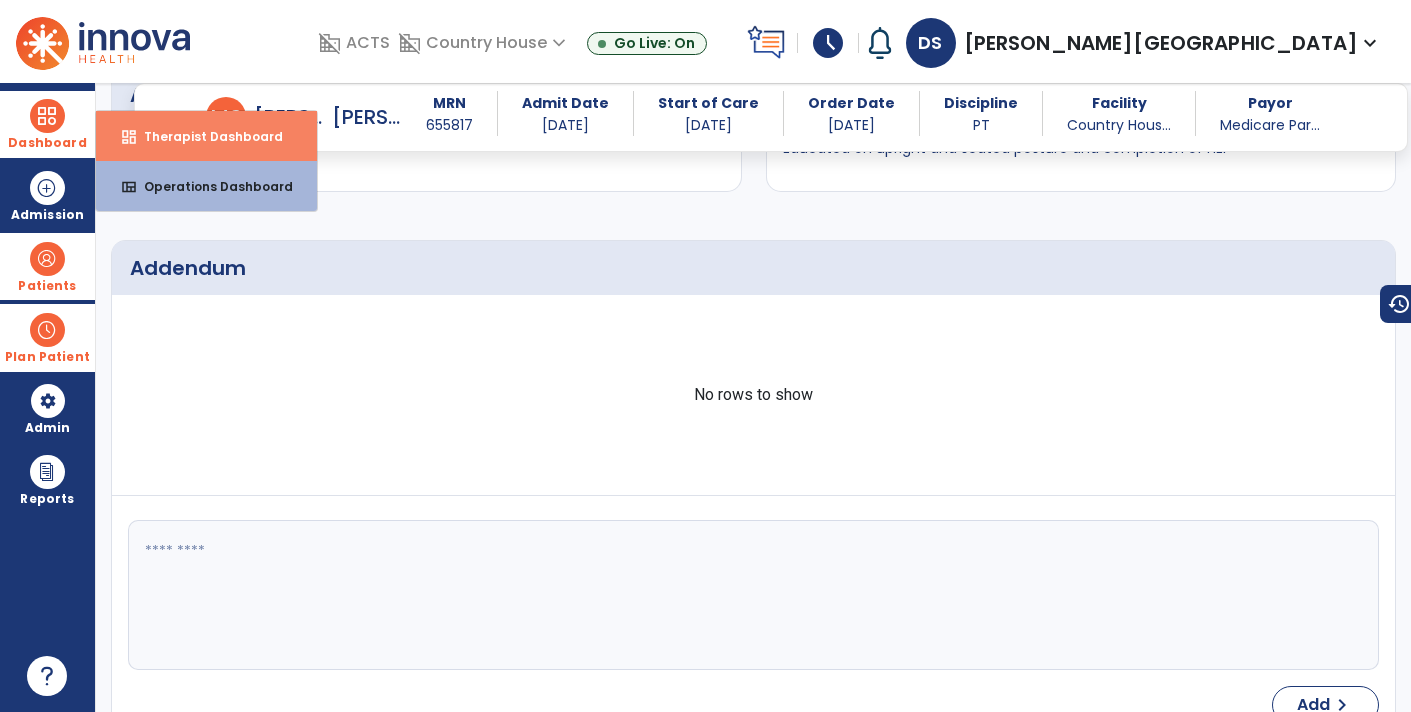 click on "Therapist Dashboard" at bounding box center [205, 136] 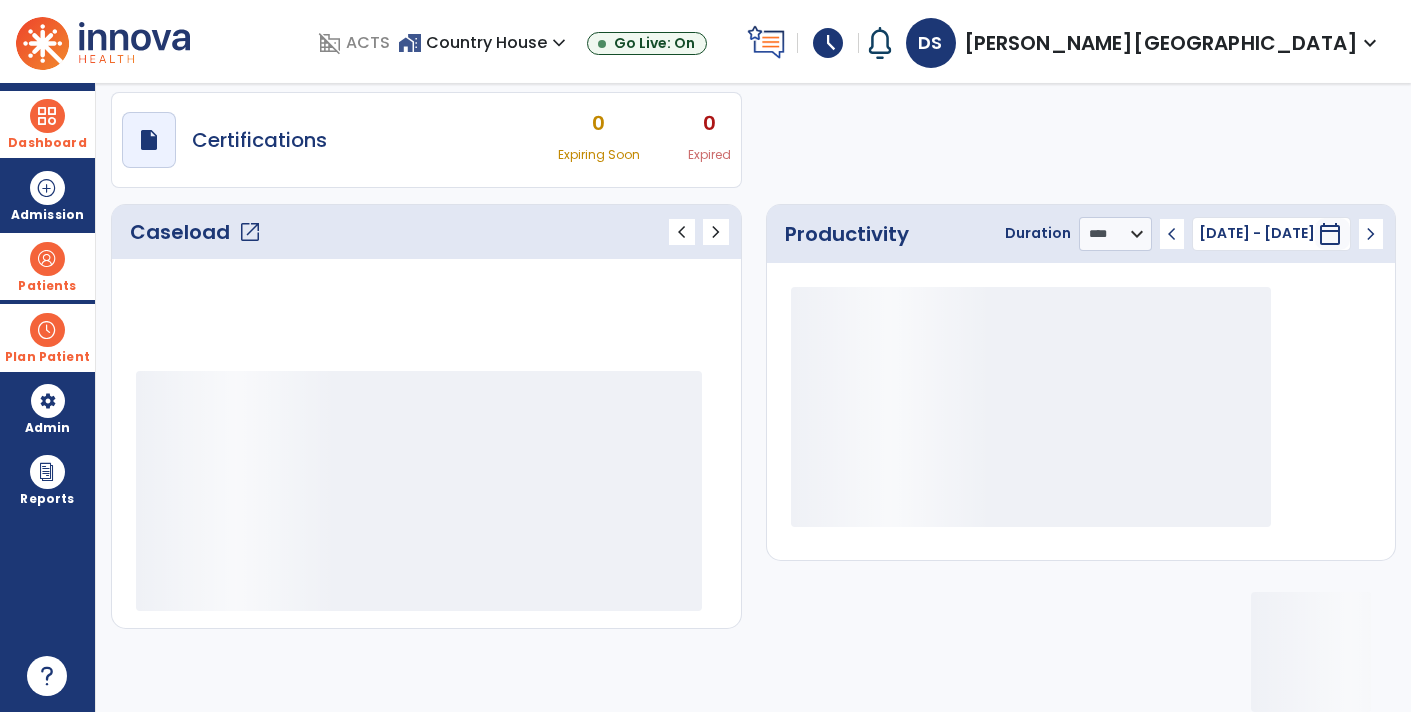 scroll, scrollTop: 162, scrollLeft: 0, axis: vertical 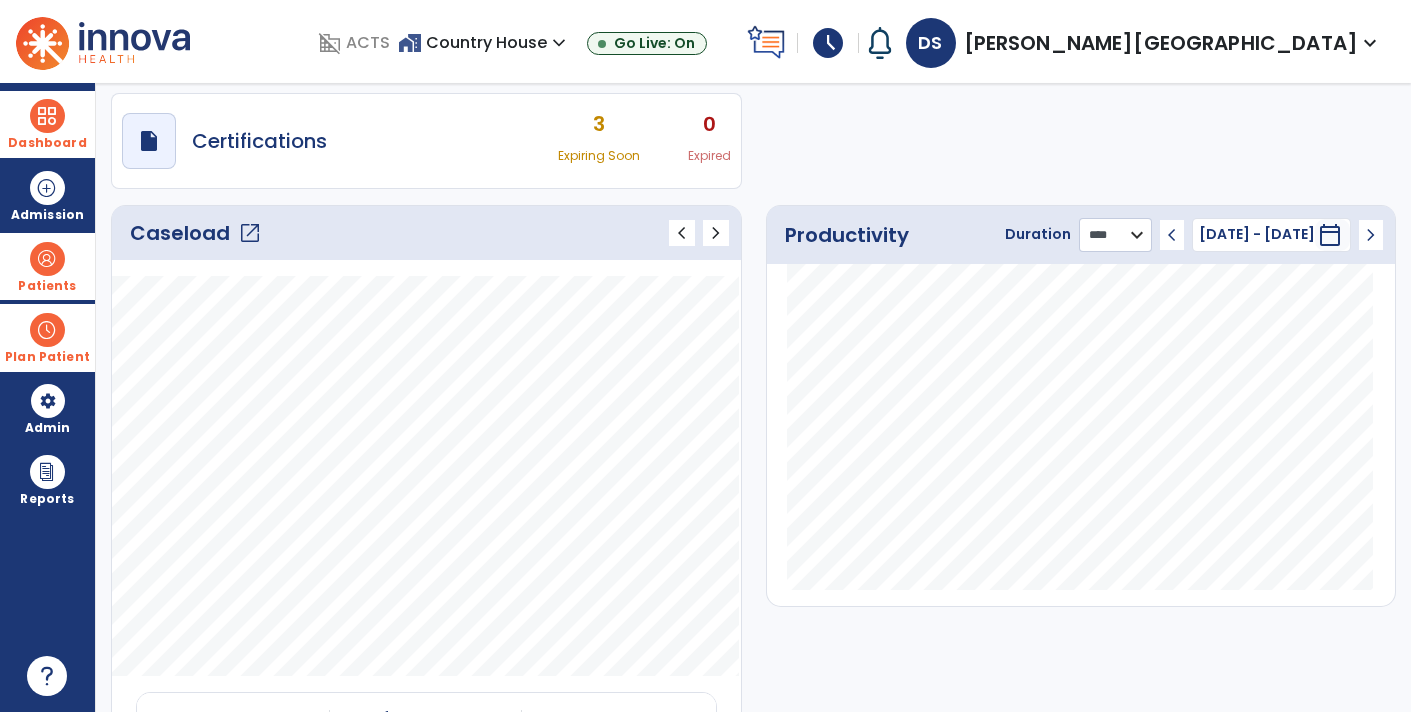 click on "******** **** ***" 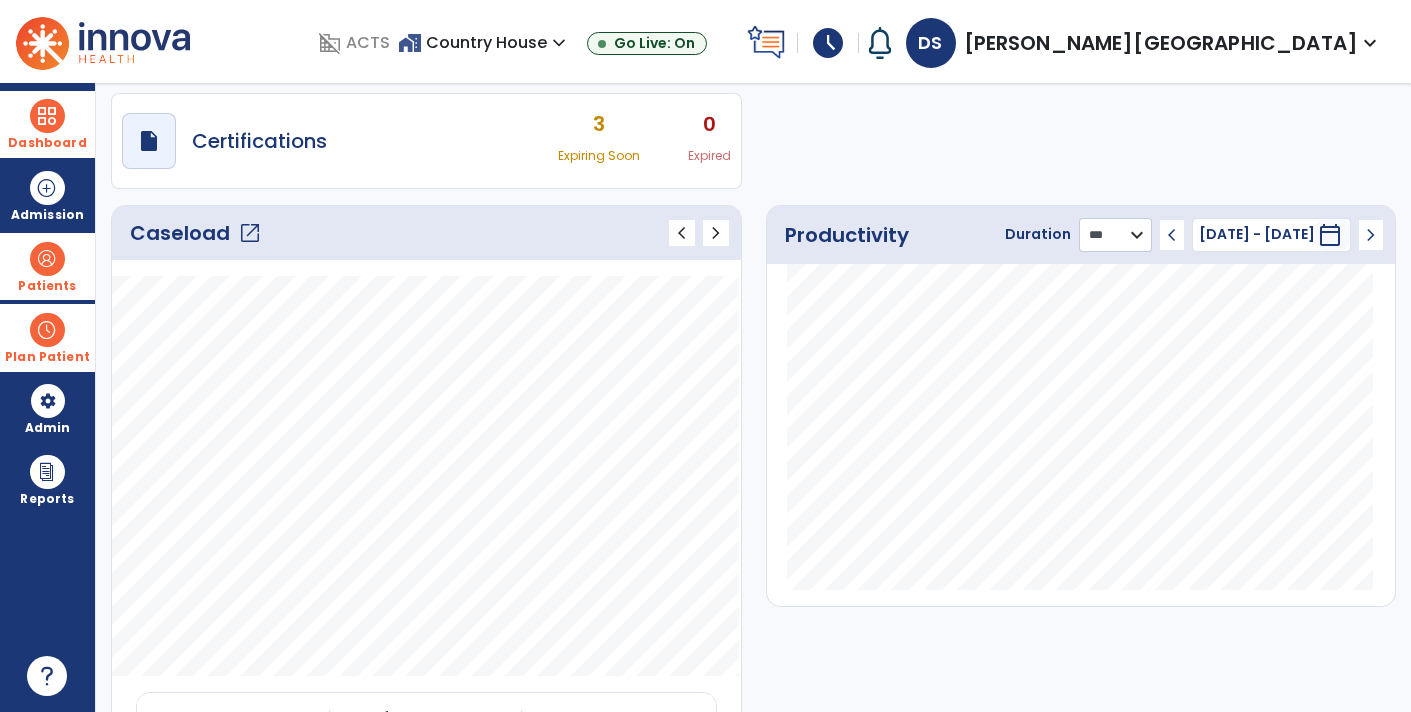 click on "******** **** ***" 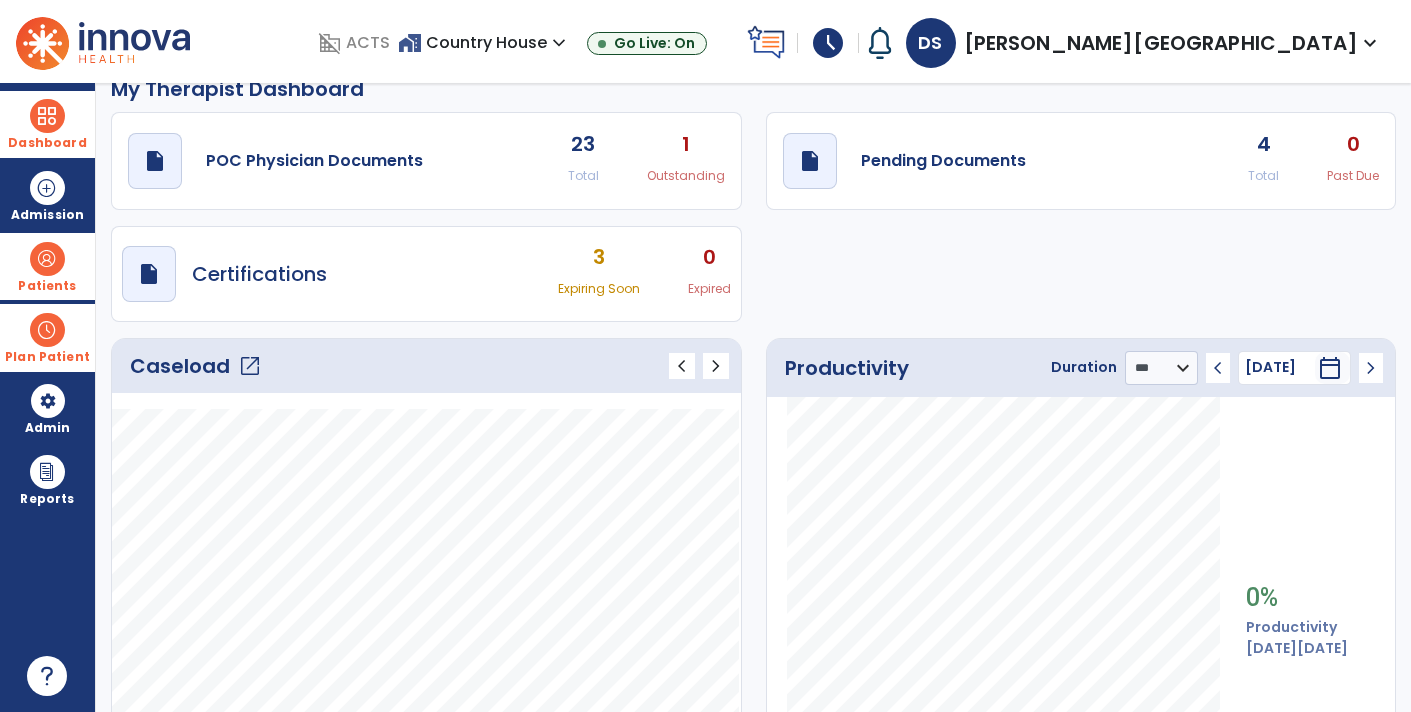 click on "draft   open_in_new  Pending Documents 4 Total 0 Past Due" 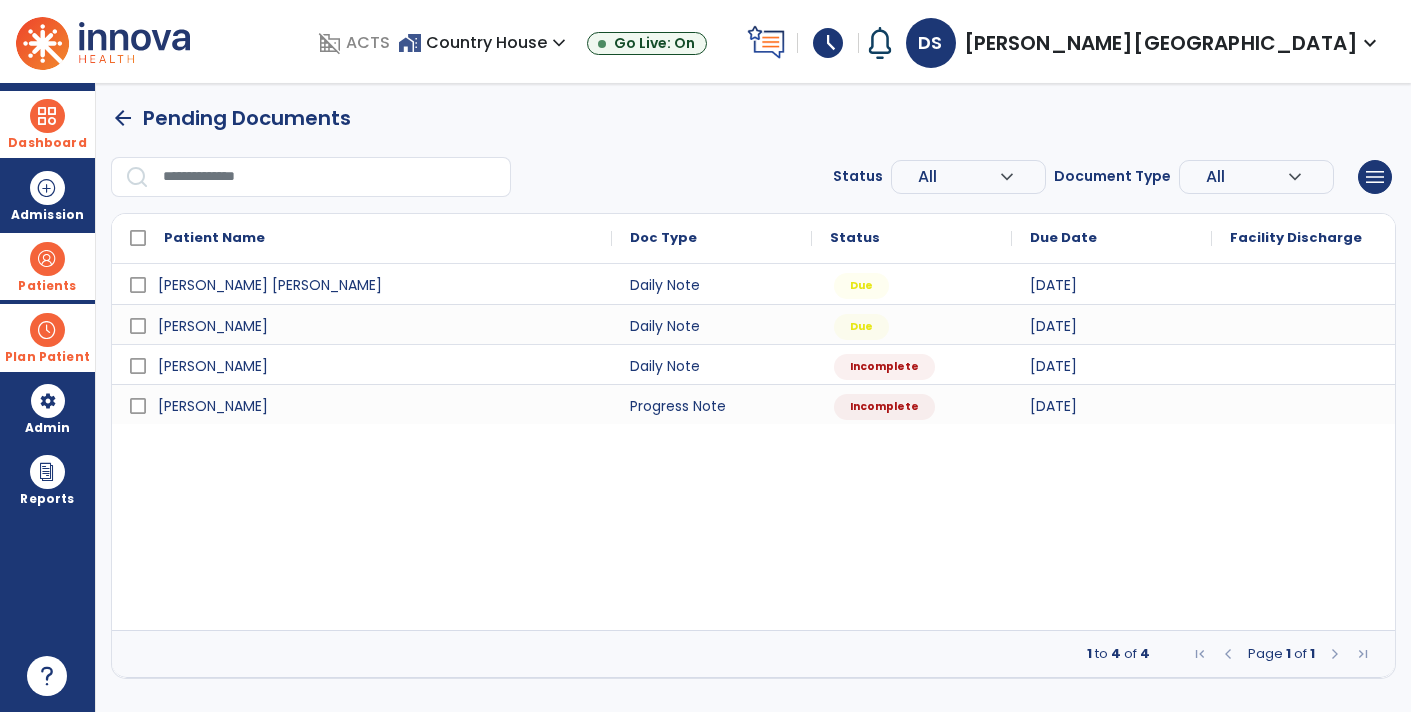 scroll, scrollTop: 0, scrollLeft: 0, axis: both 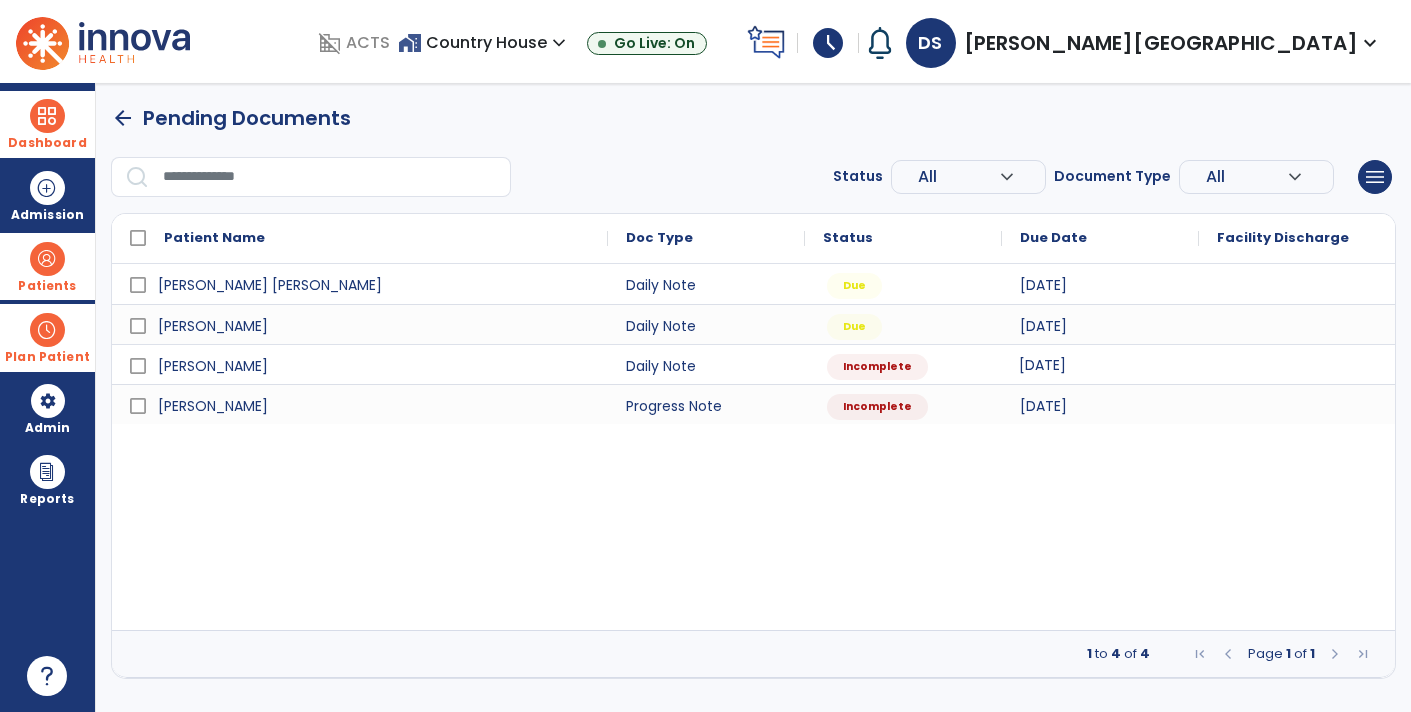 click on "[DATE]" at bounding box center [1100, 364] 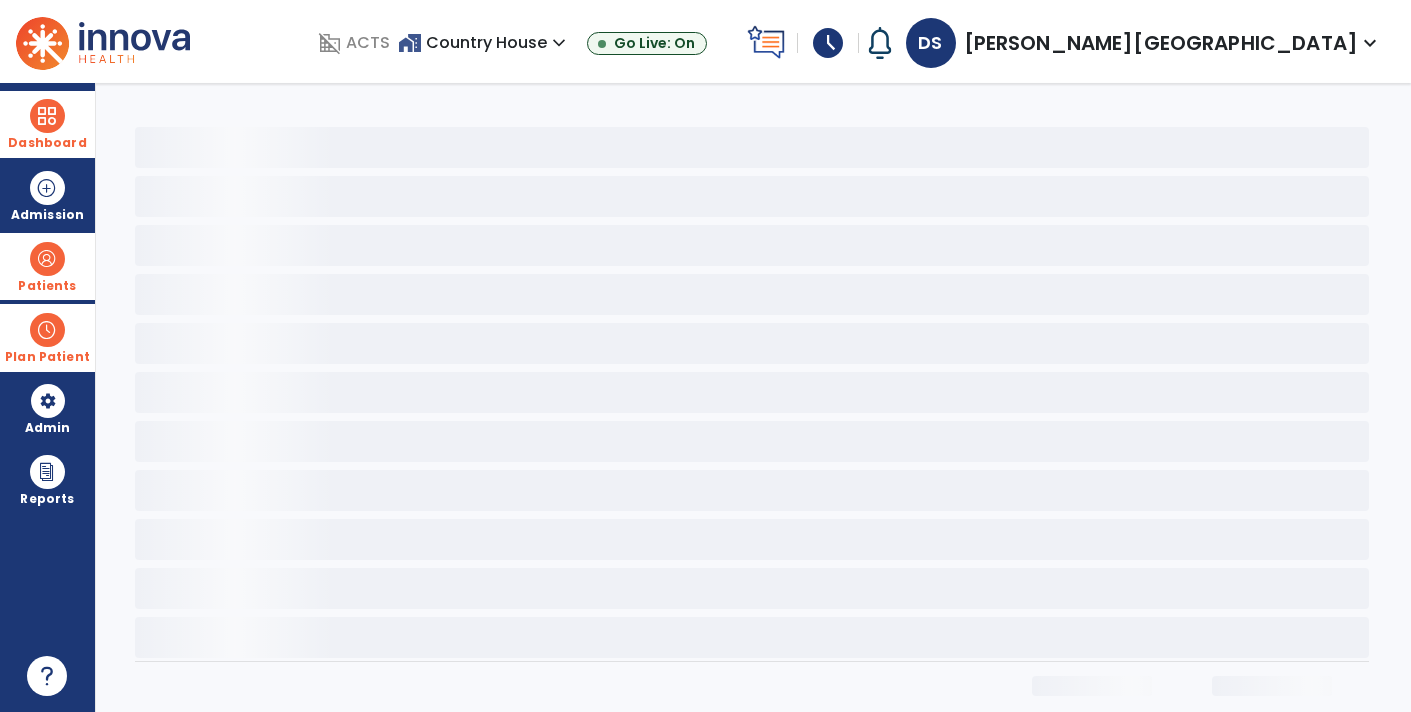 select on "*" 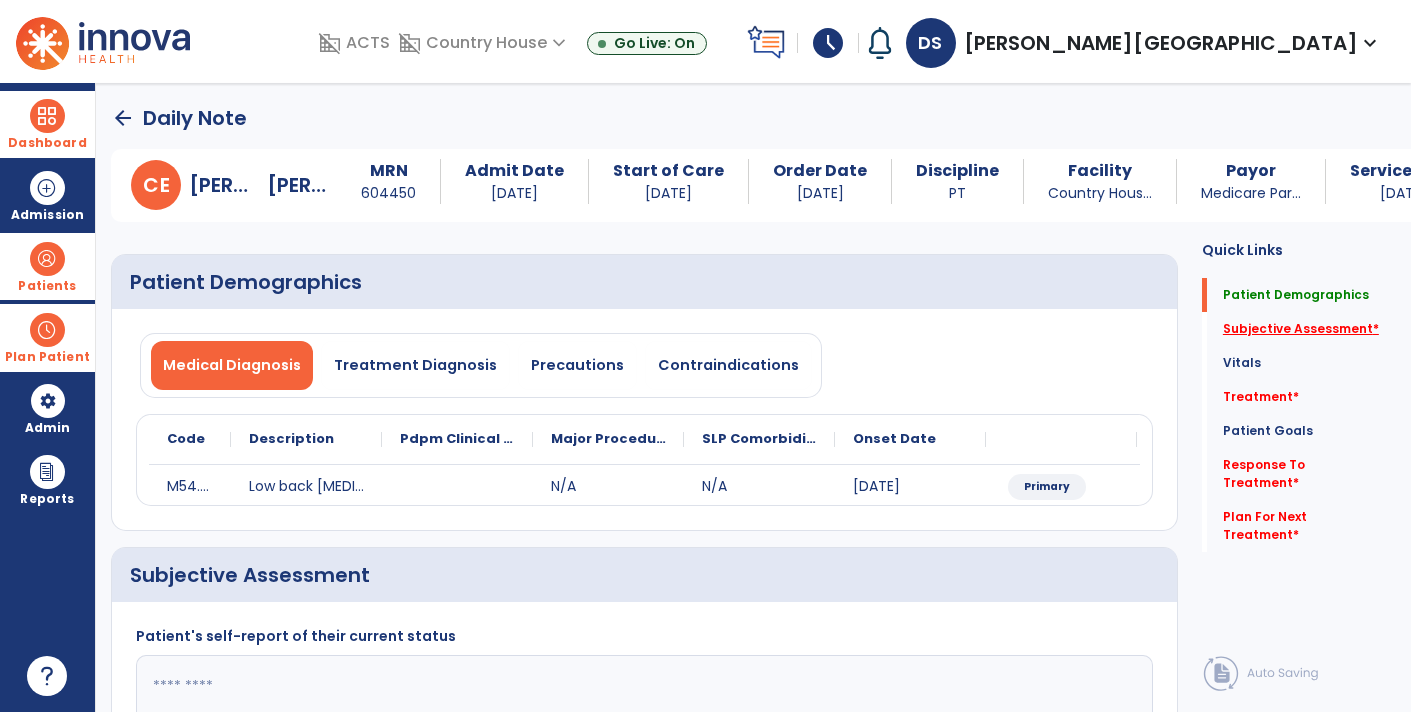 click on "Subjective Assessment   *" 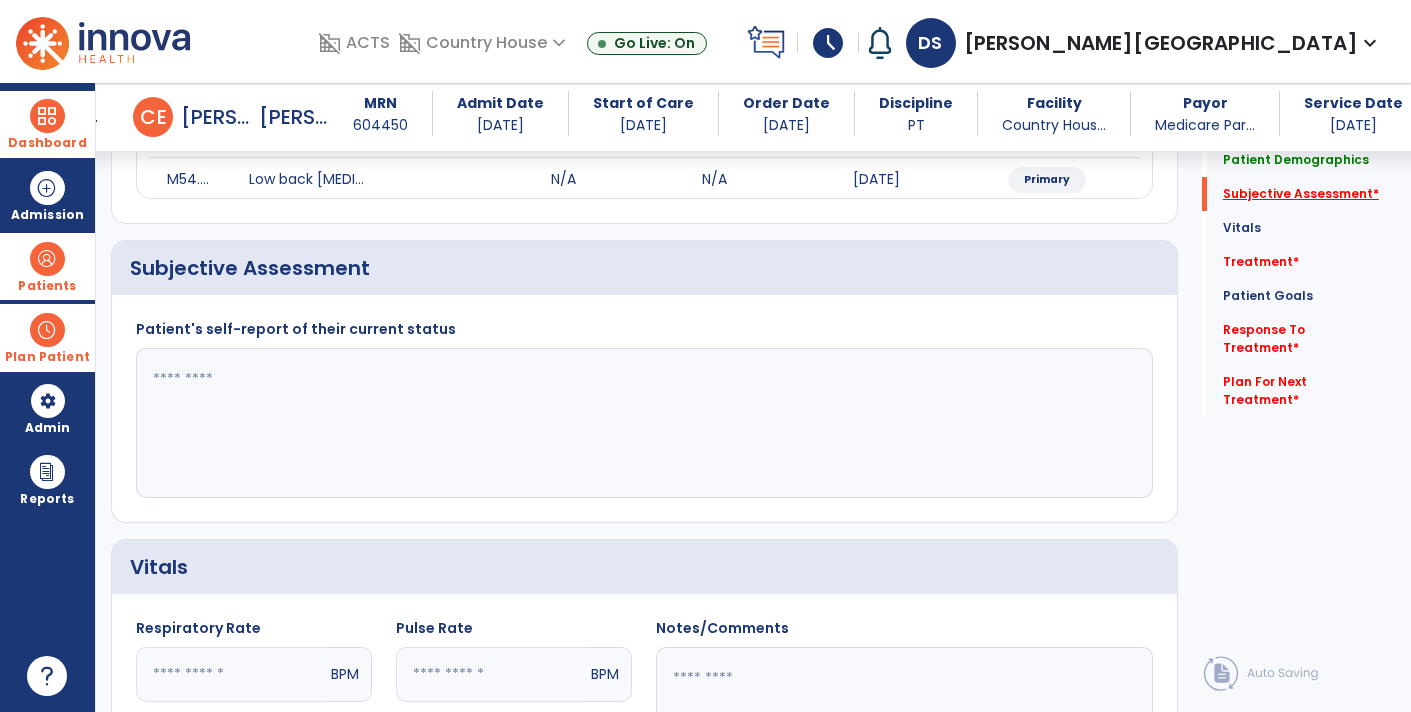 scroll, scrollTop: 288, scrollLeft: 0, axis: vertical 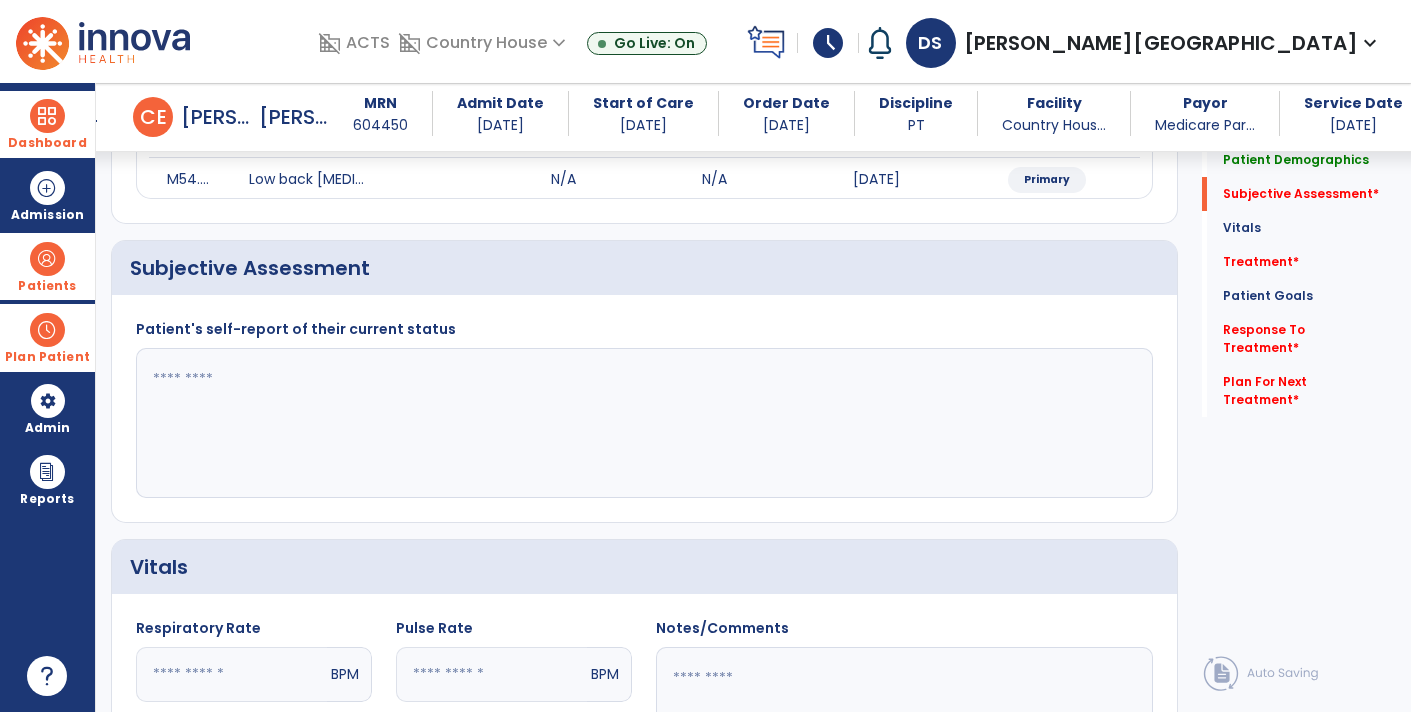 click 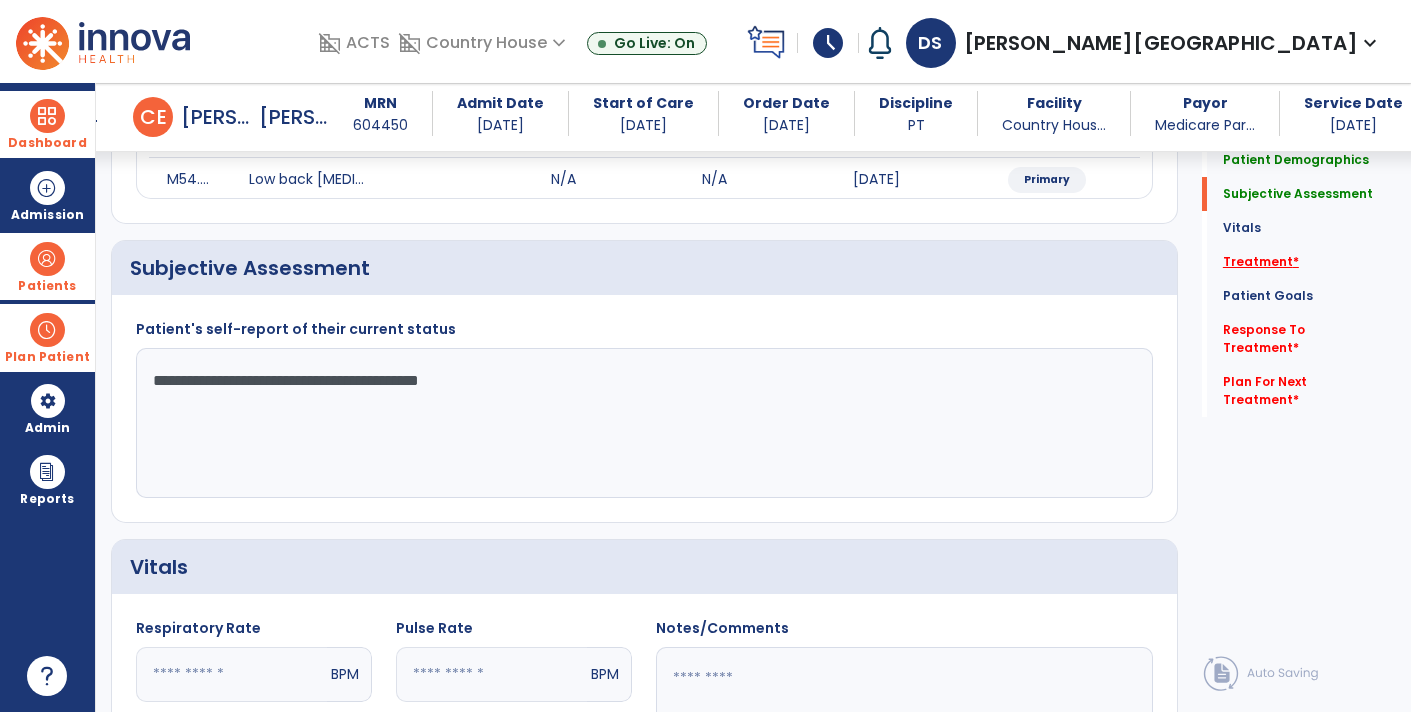 type on "**********" 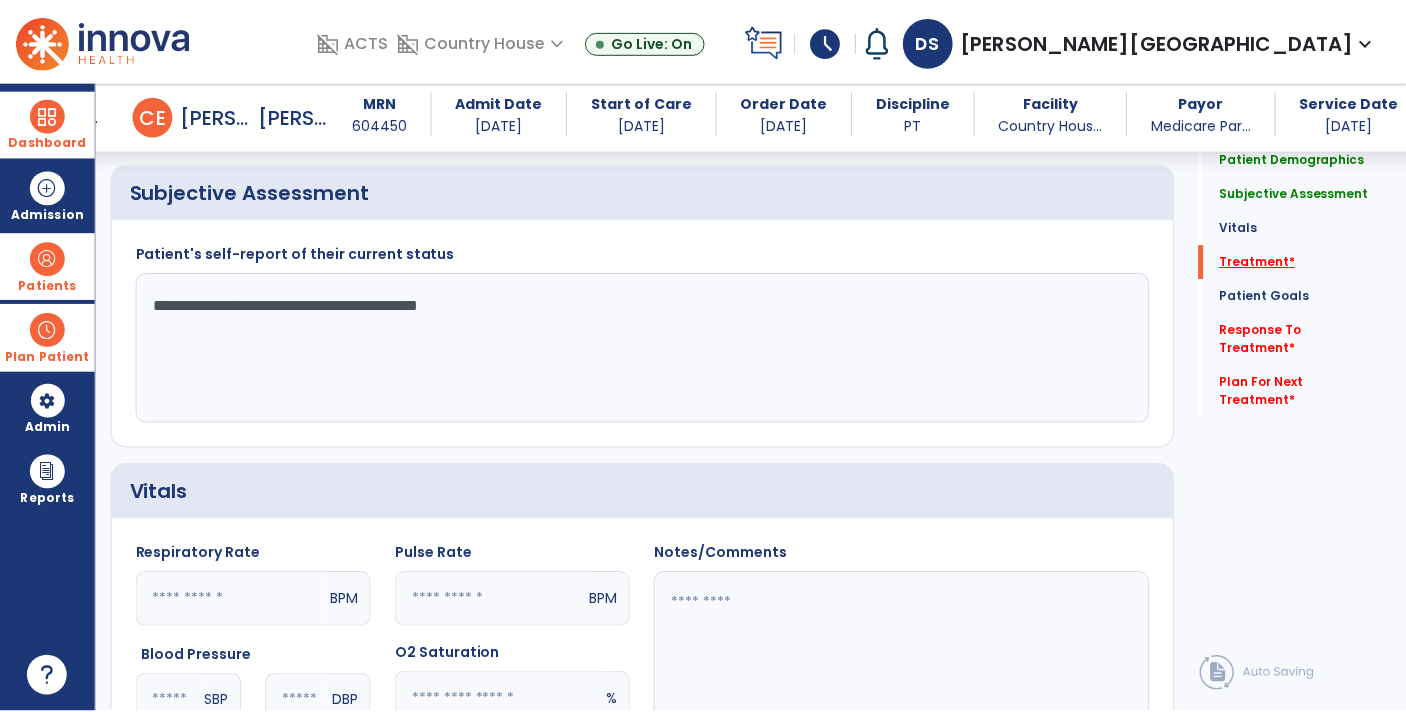 scroll, scrollTop: 1024, scrollLeft: 0, axis: vertical 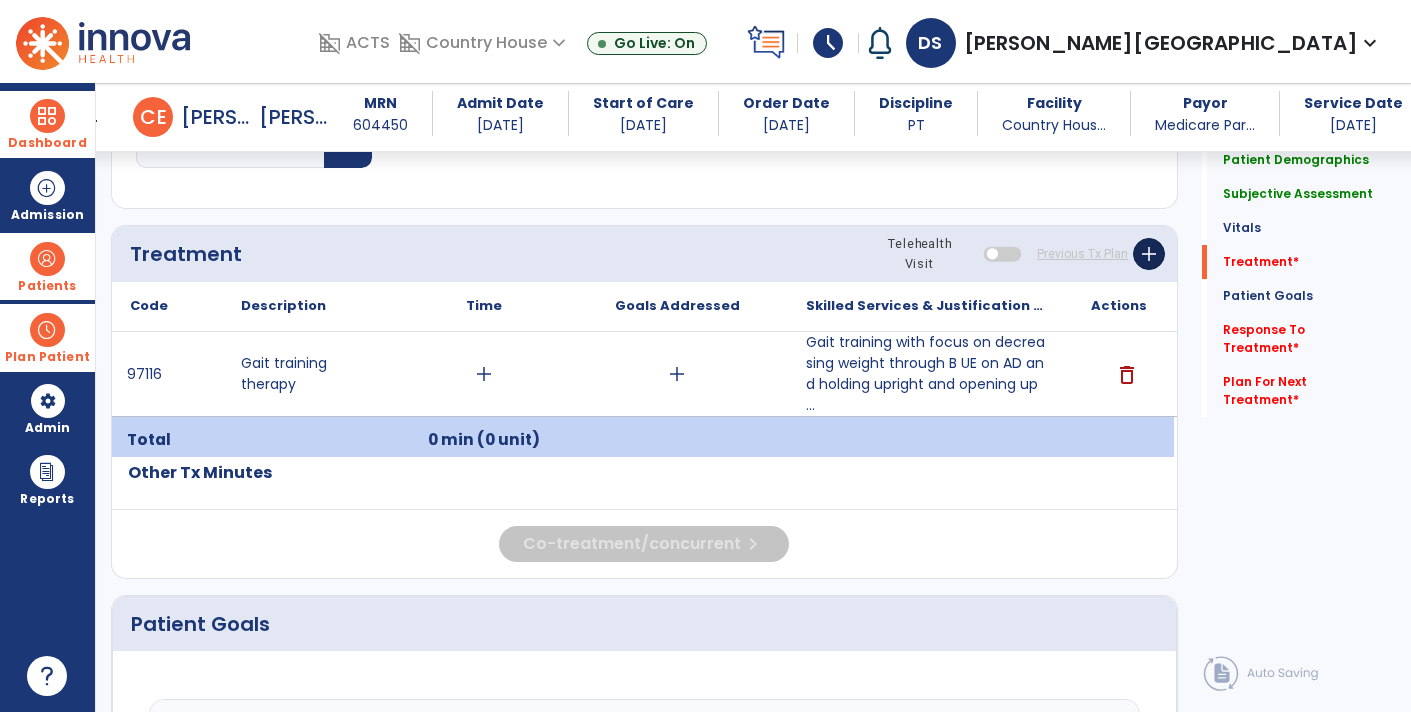 click on "add" 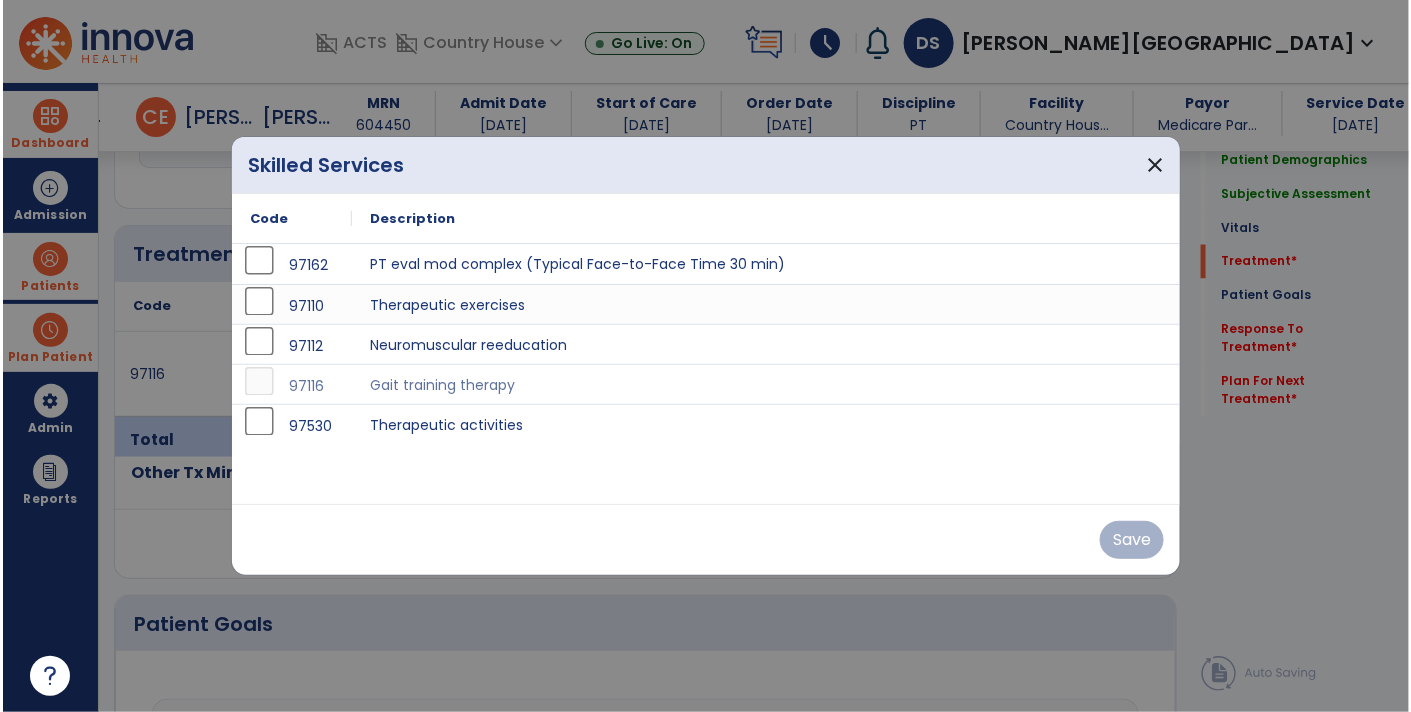 scroll, scrollTop: 1024, scrollLeft: 0, axis: vertical 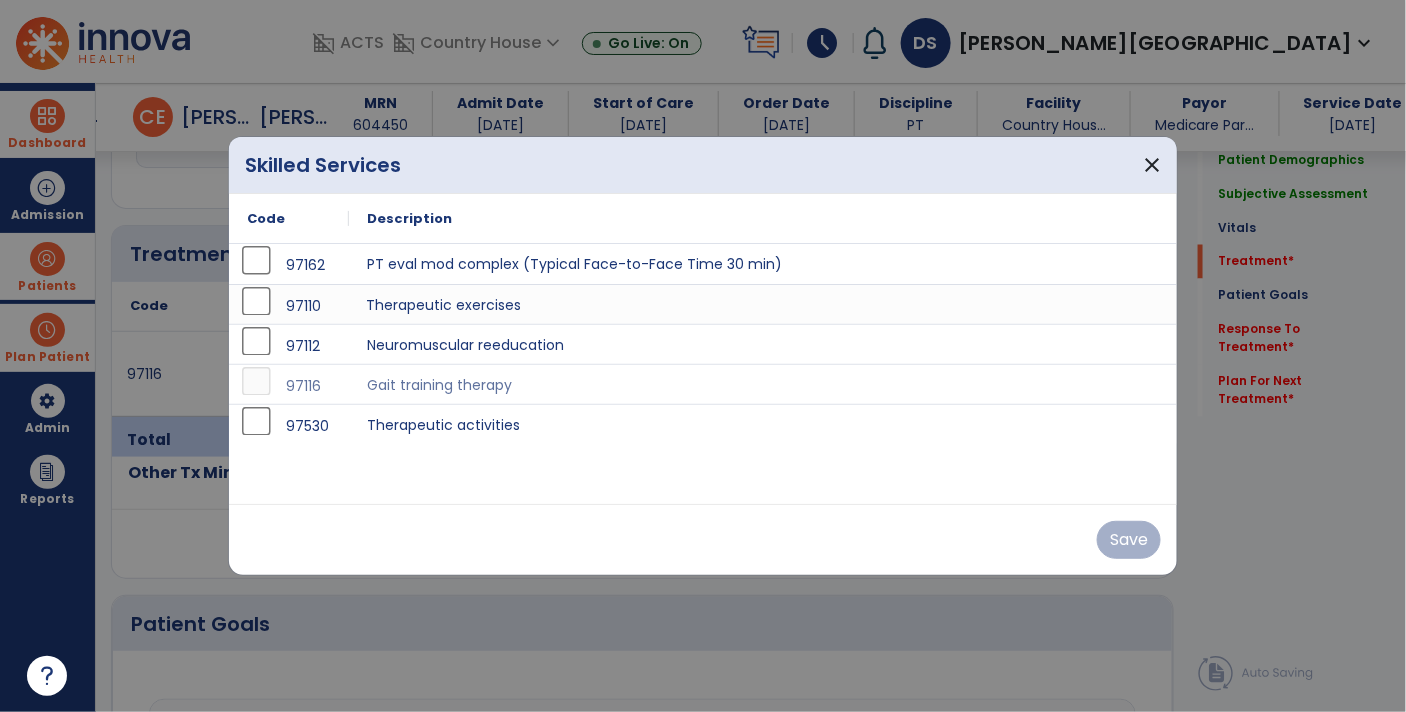 click on "Therapeutic exercises" at bounding box center (763, 304) 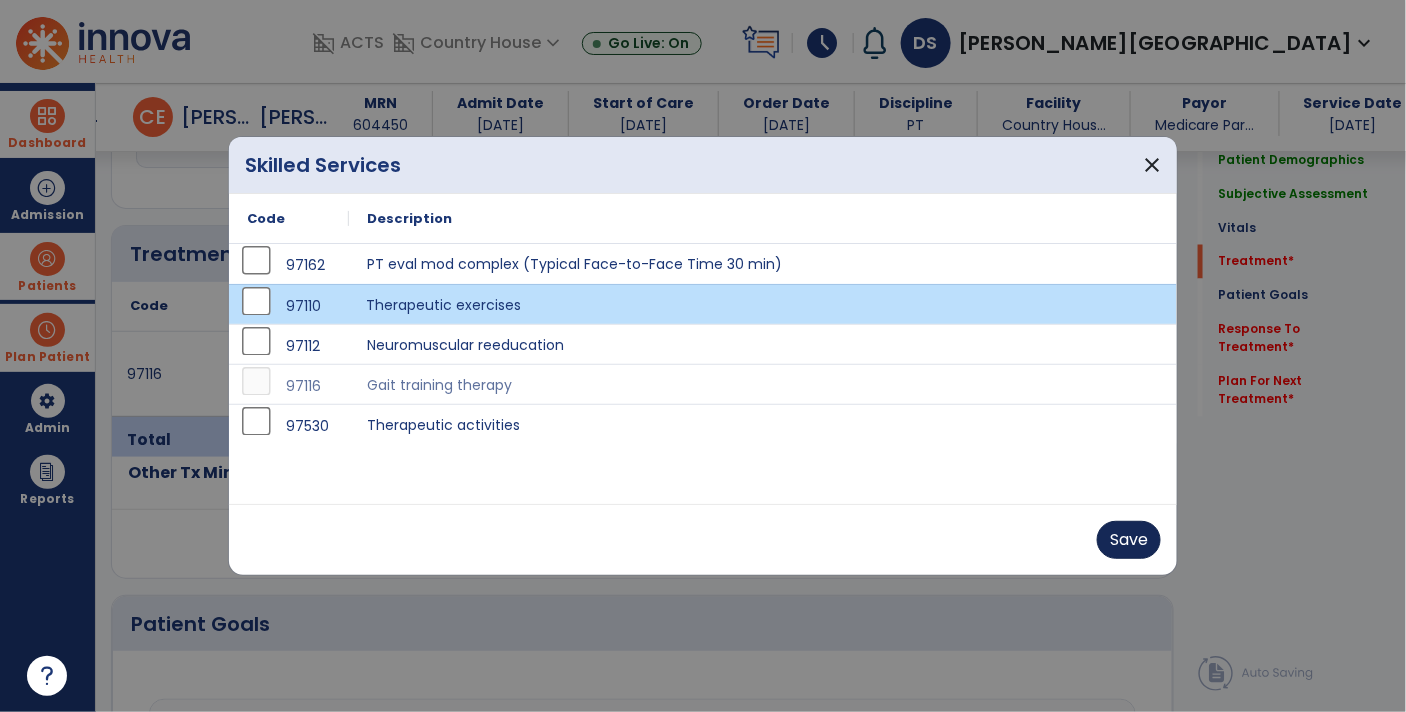 click on "Save" at bounding box center (1129, 540) 